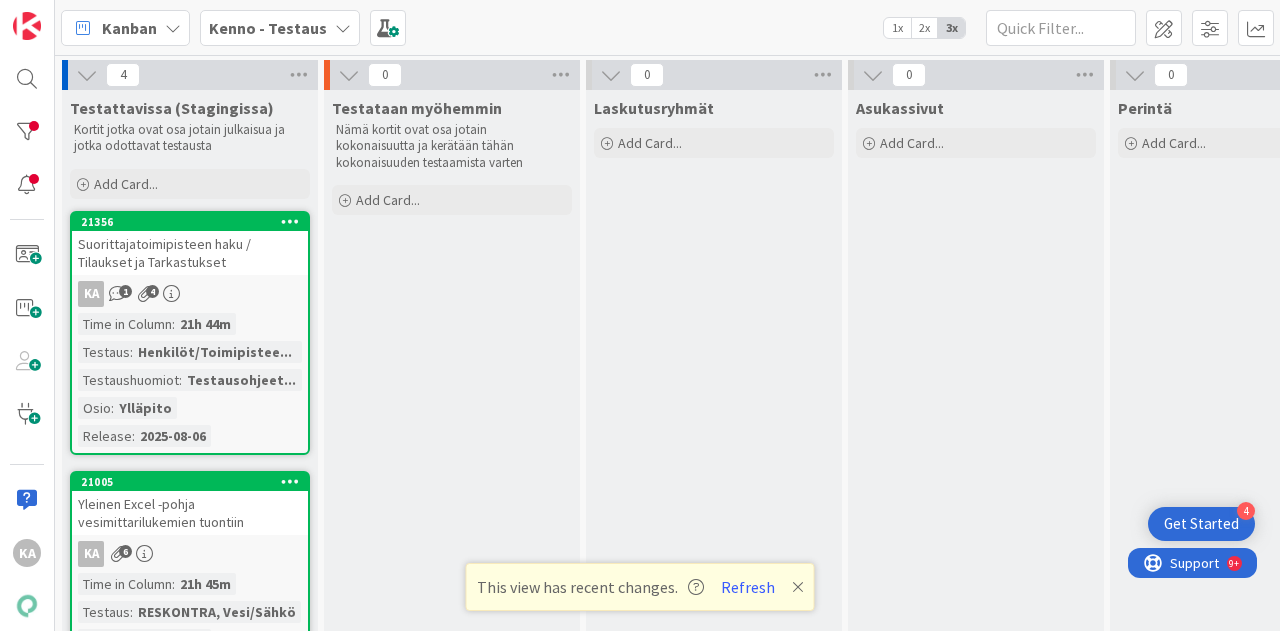scroll, scrollTop: 0, scrollLeft: 0, axis: both 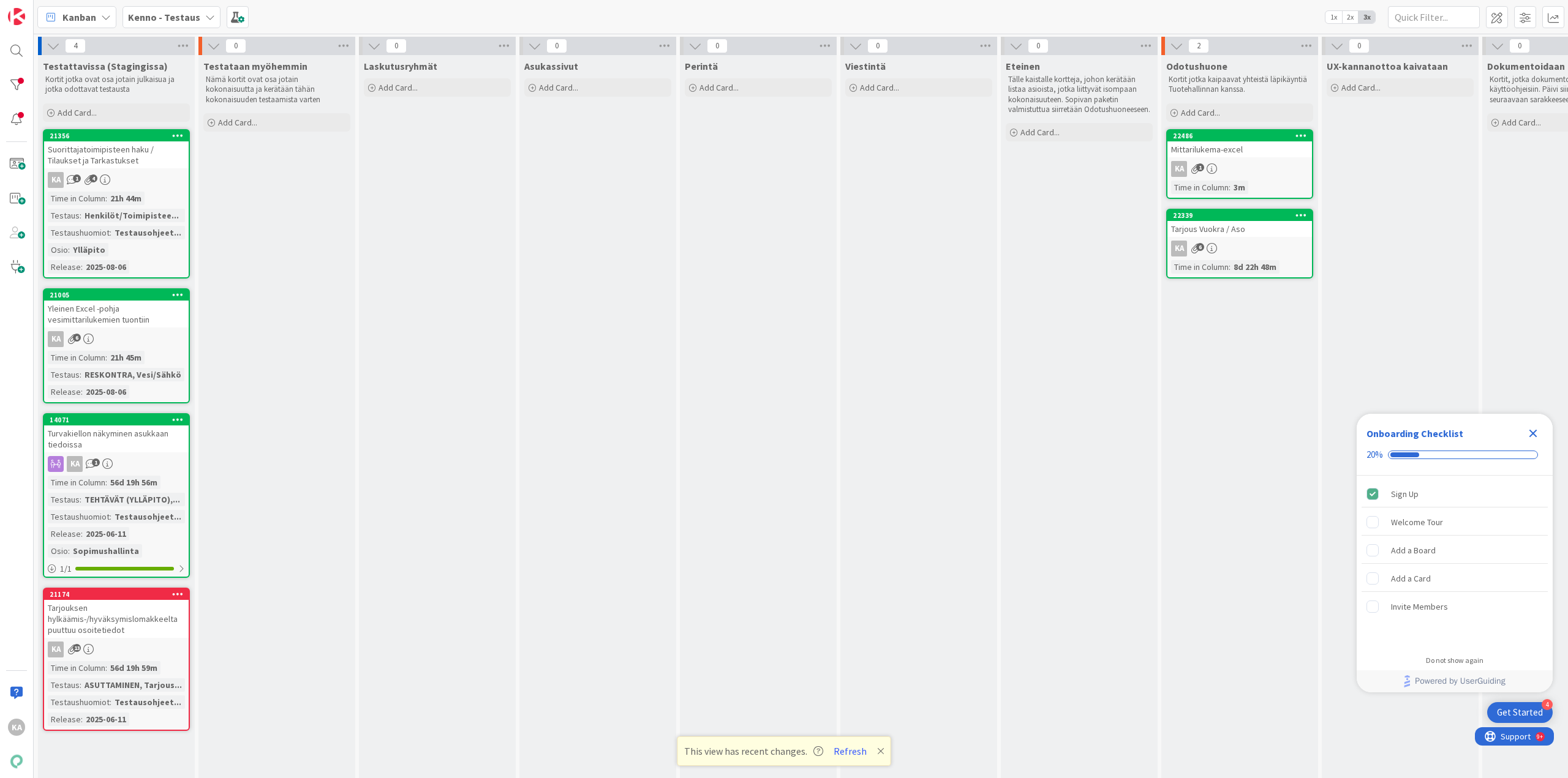 click on "22339 Tarjous Vuokra / Aso KA 6 Time in Column : 8d 22h 48m" at bounding box center (1240, 244) 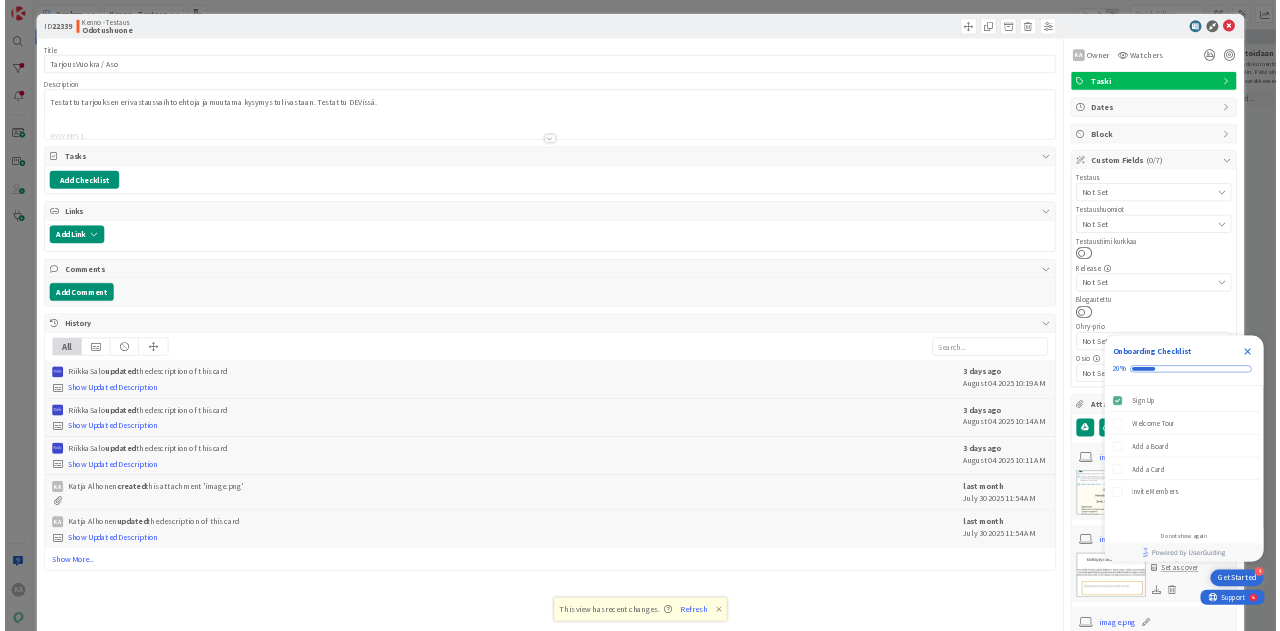 scroll, scrollTop: 0, scrollLeft: 0, axis: both 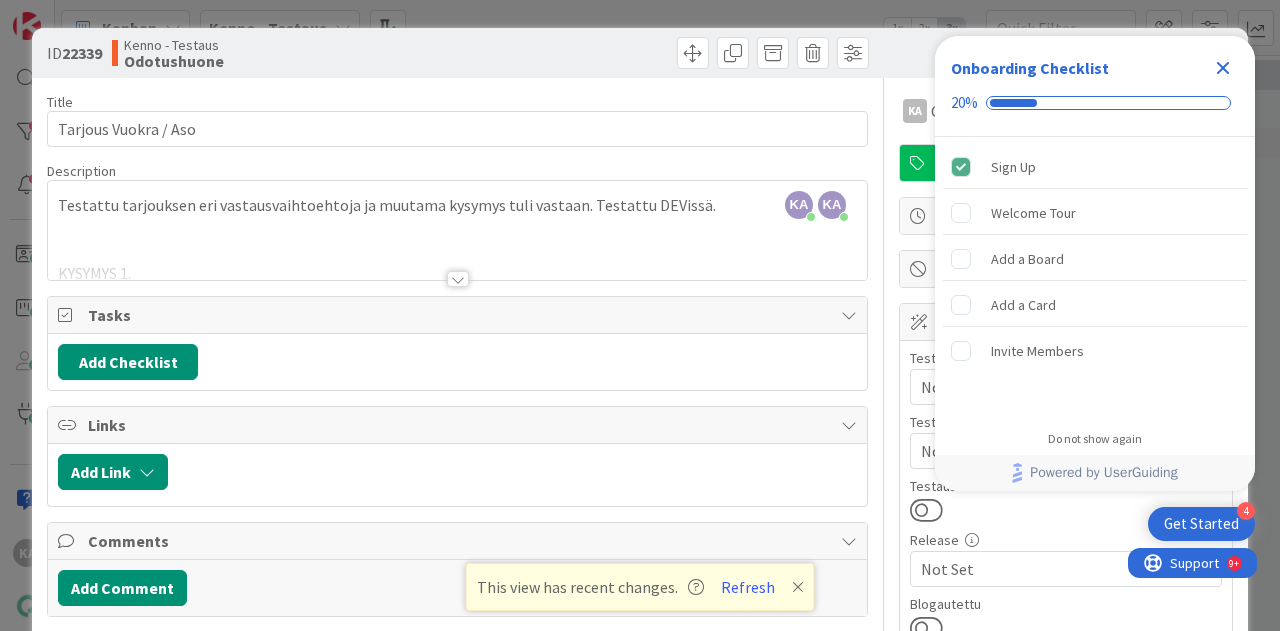 click 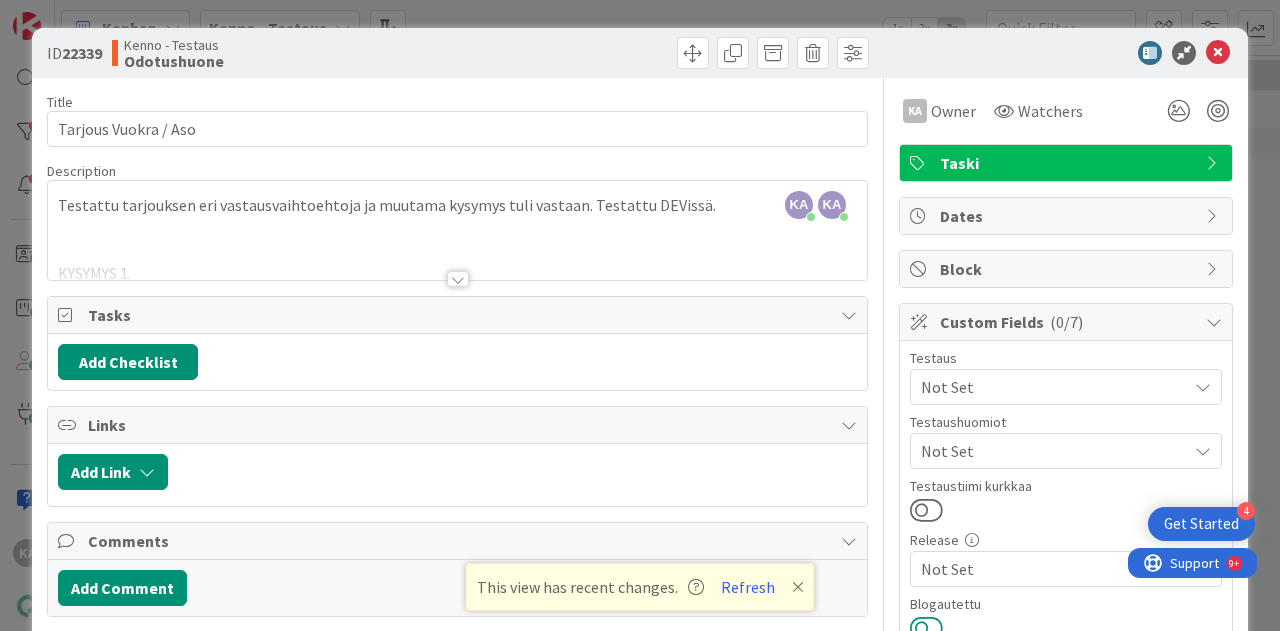 scroll, scrollTop: 0, scrollLeft: 0, axis: both 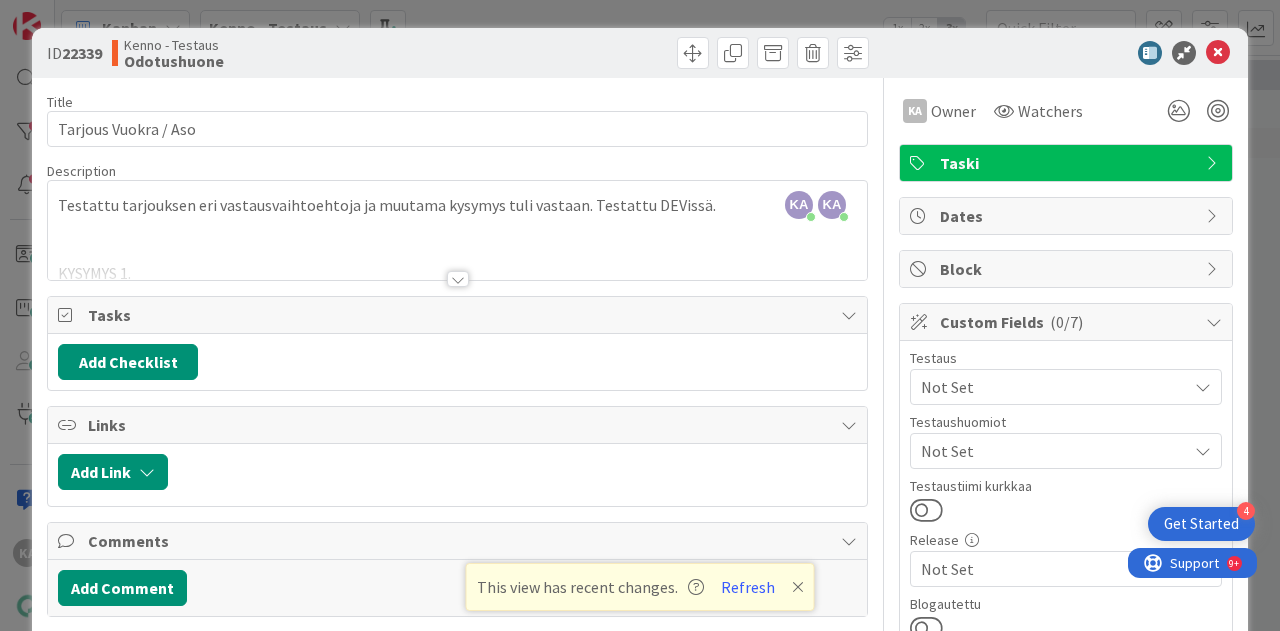 click at bounding box center [458, 279] 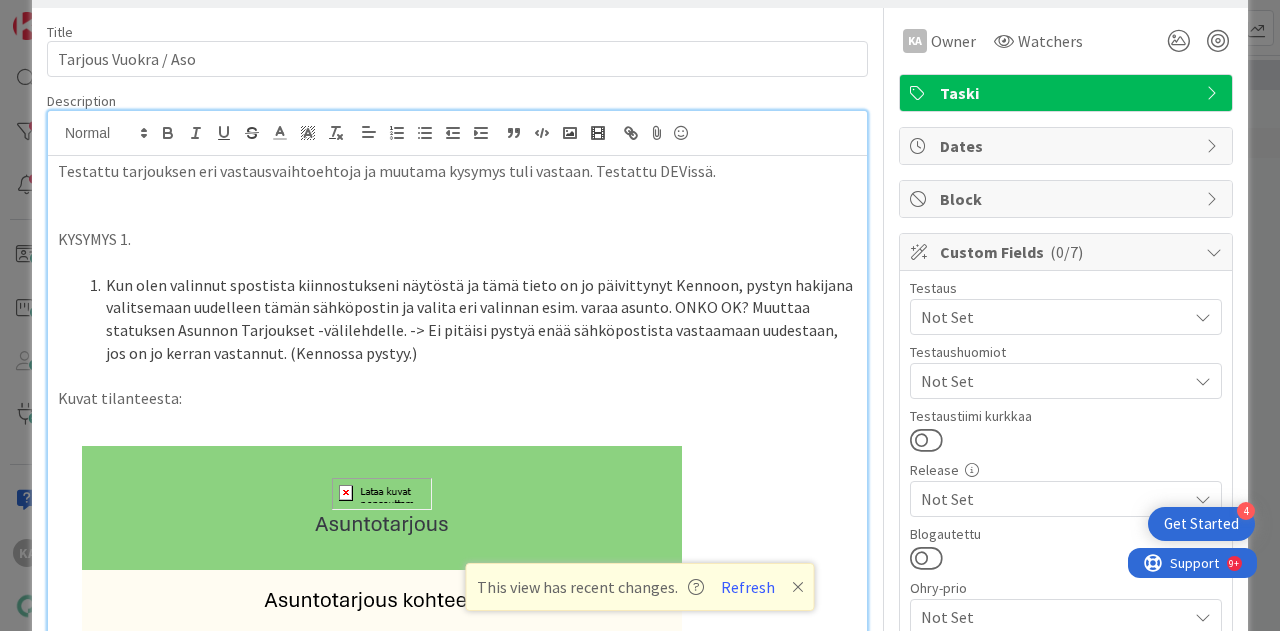 scroll, scrollTop: 100, scrollLeft: 0, axis: vertical 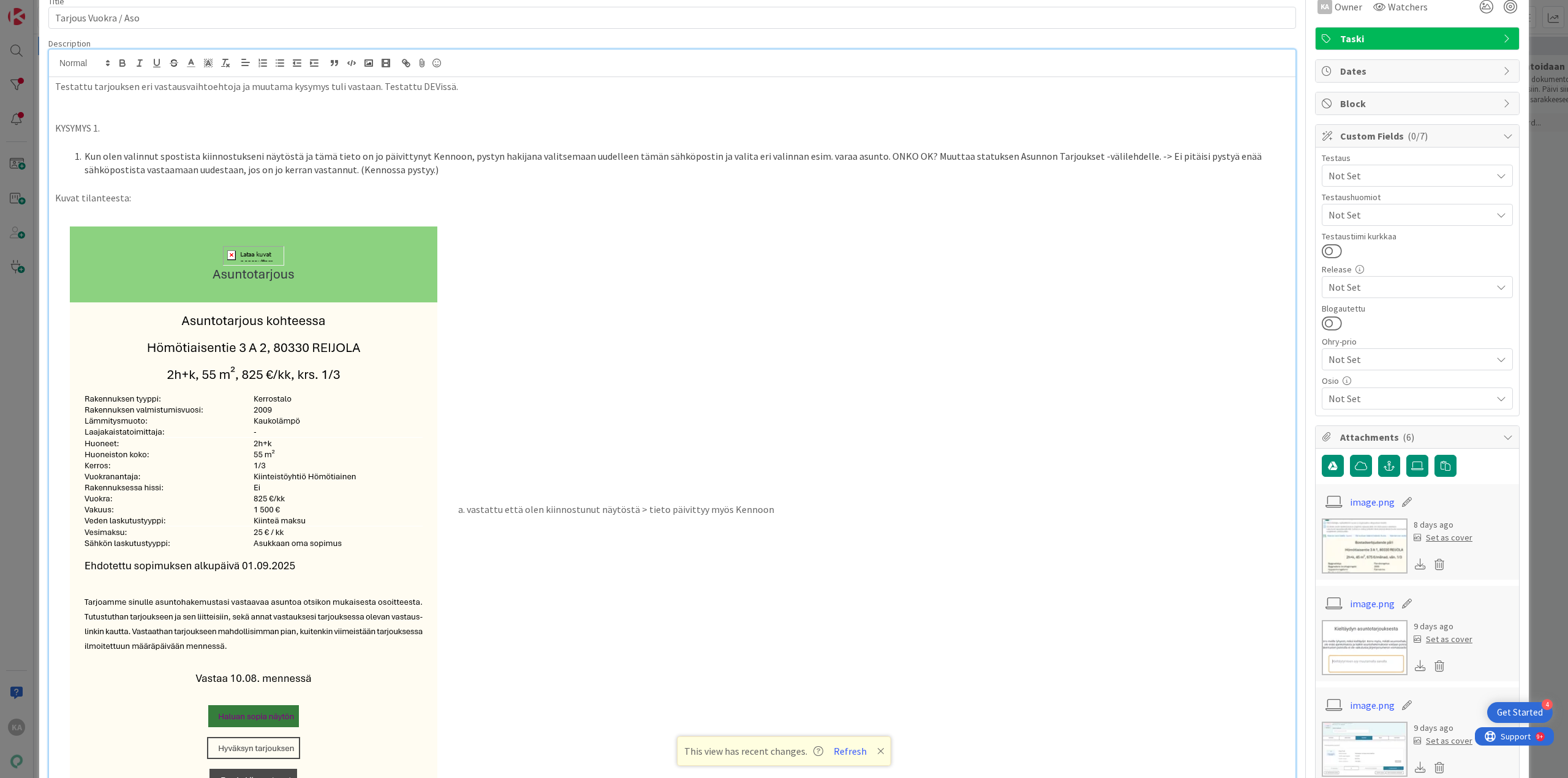 click on "Kun olen valinnut spostista kiinnostukseni näytöstä ja tämä tieto on jo päivittynyt Kennoon, pystyn hakijana valitsemaan uudelleen tämän sähköpostin ja valita eri valinnan esim. varaa asunto. ONKO OK? Muuttaa statuksen Asunnon Tarjoukset -välilehdelle. -> Ei pitäisi pystyä enää sähköpostista vastaamaan uudestaan, jos on jo kerran vastannut. (Kennossa pystyy.)" at bounding box center [679, 163] 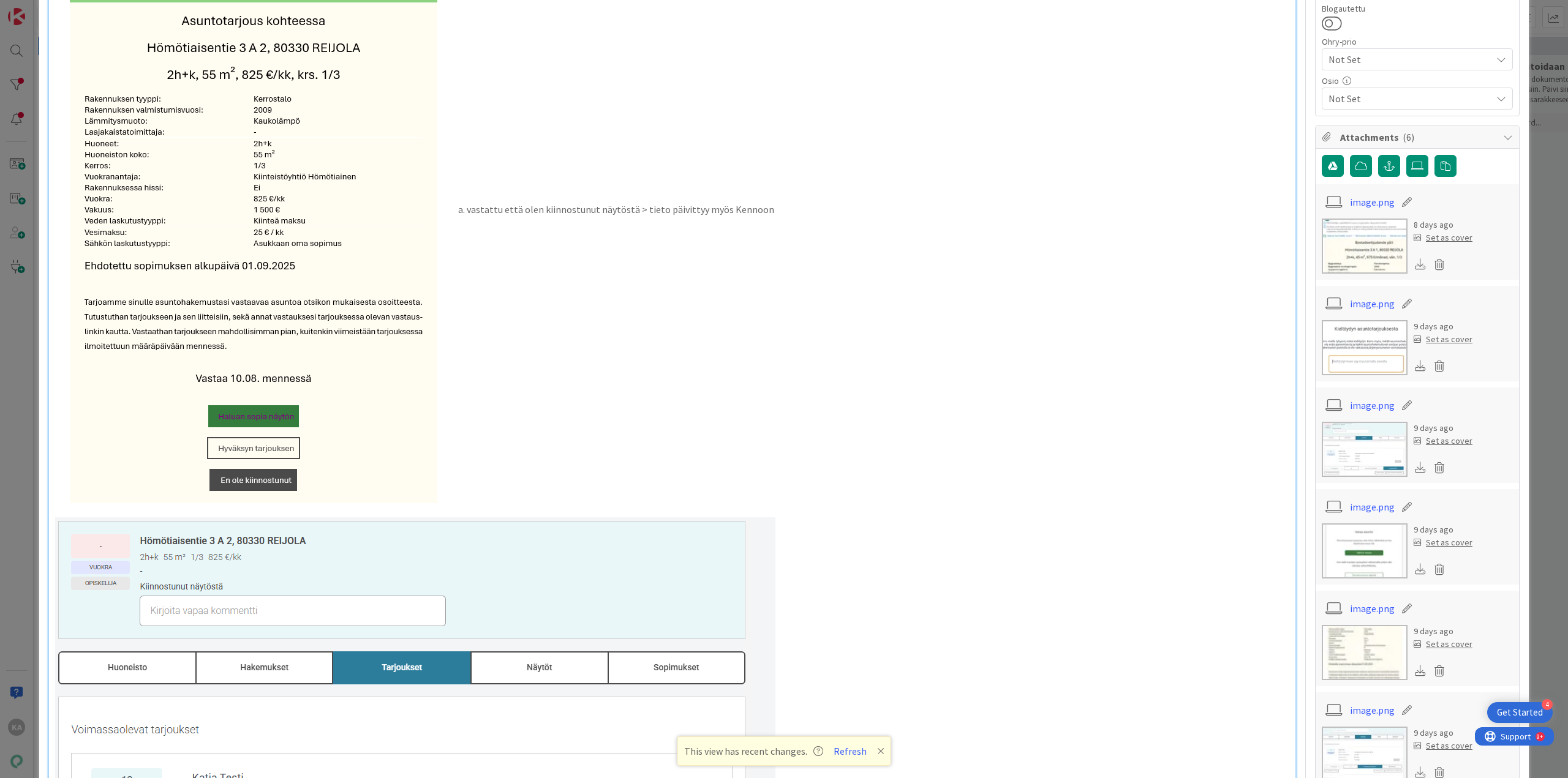 scroll, scrollTop: 367, scrollLeft: 0, axis: vertical 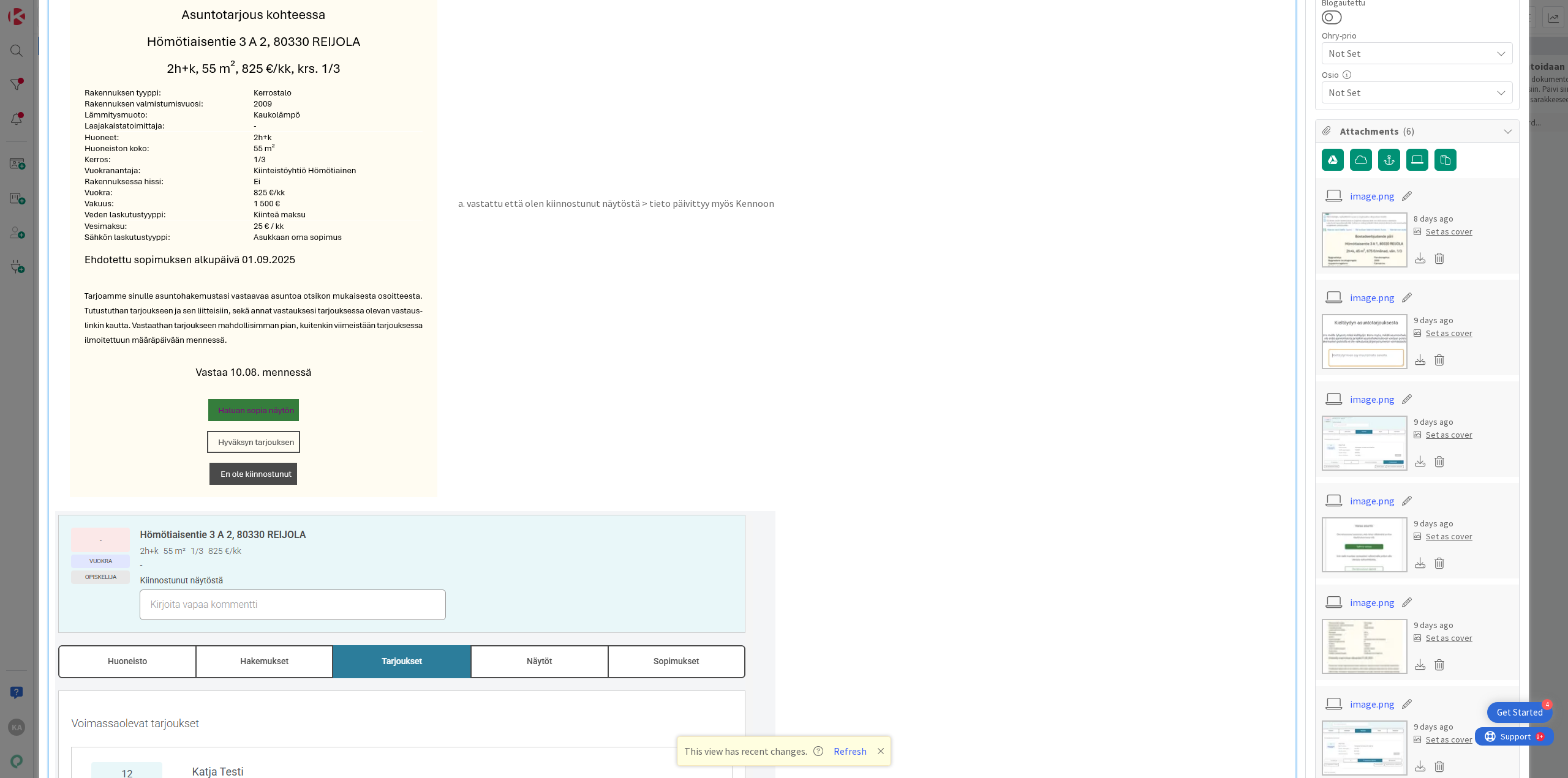 click at bounding box center (257, 204) 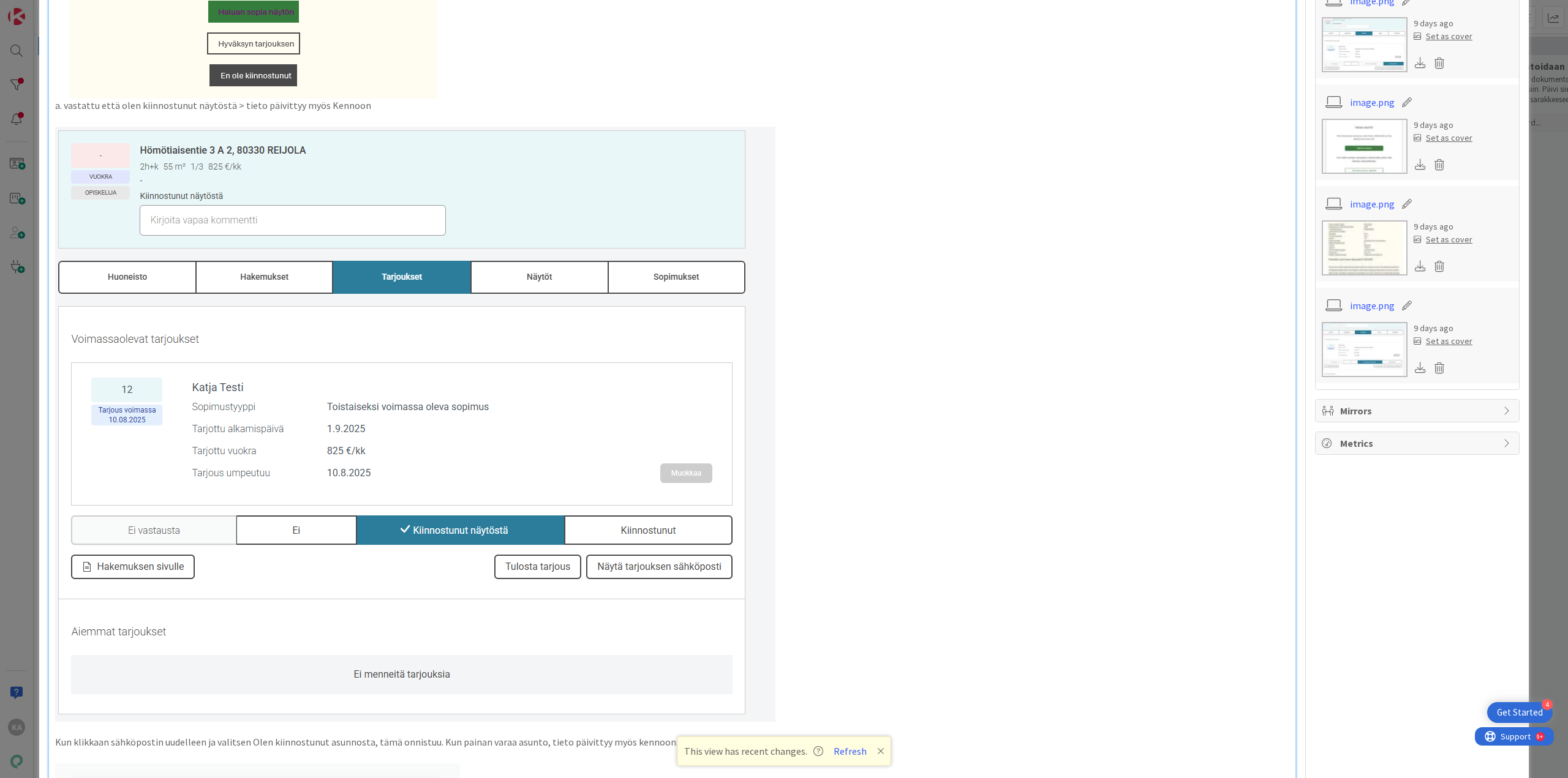 scroll, scrollTop: 612, scrollLeft: 0, axis: vertical 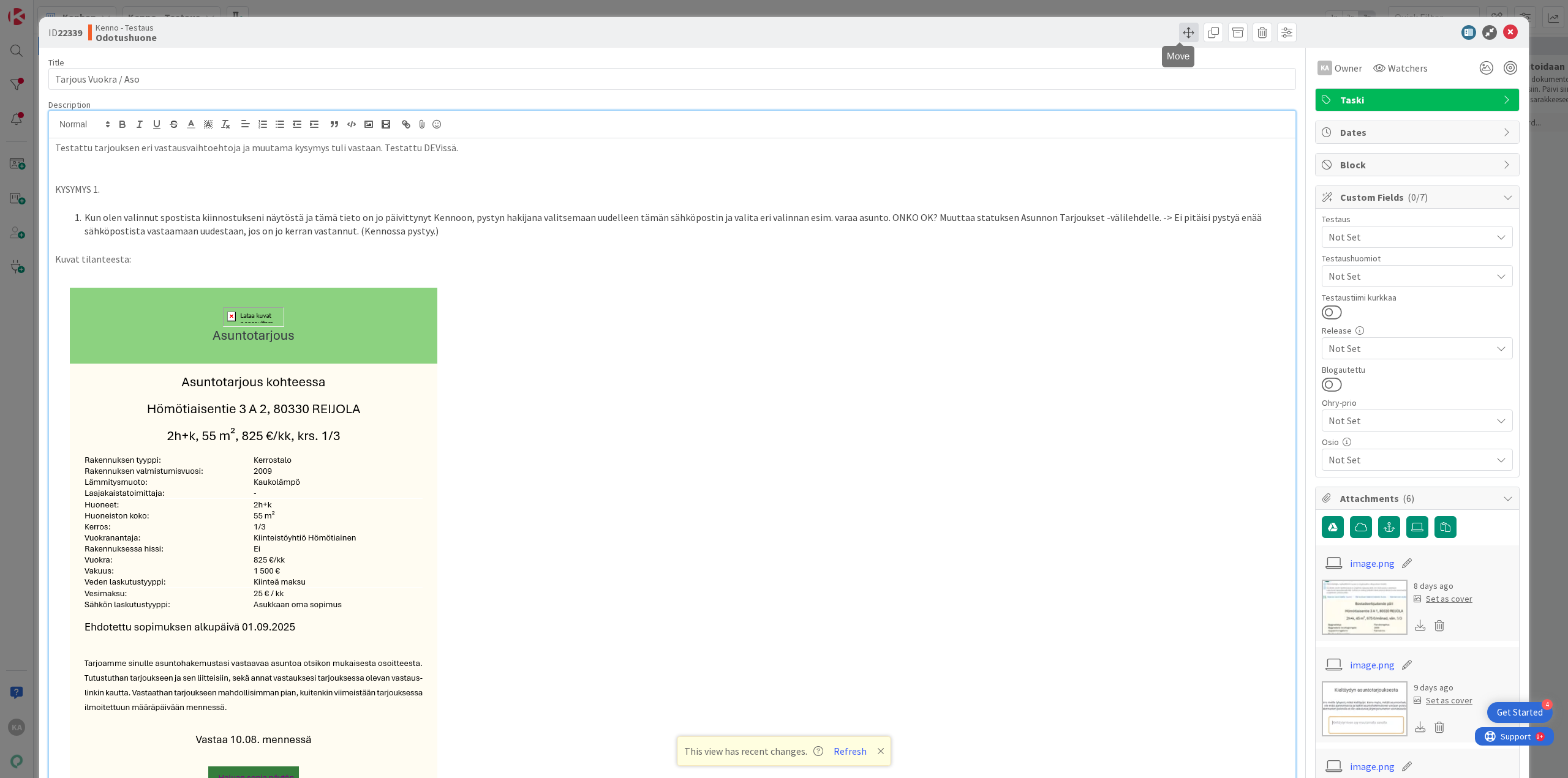 click at bounding box center [1189, 32] 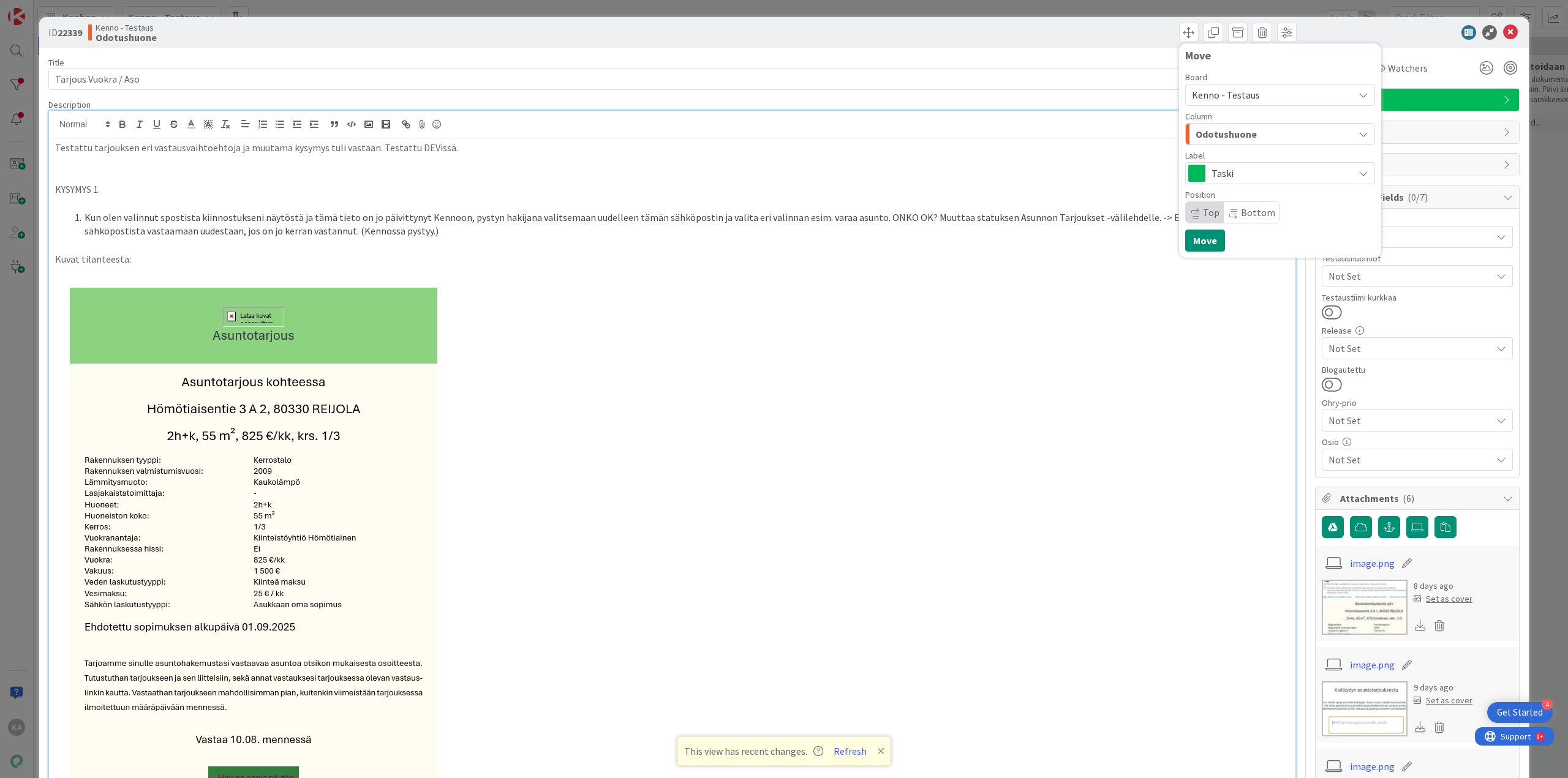 drag, startPoint x: 1224, startPoint y: 176, endPoint x: 1286, endPoint y: 182, distance: 62.28965 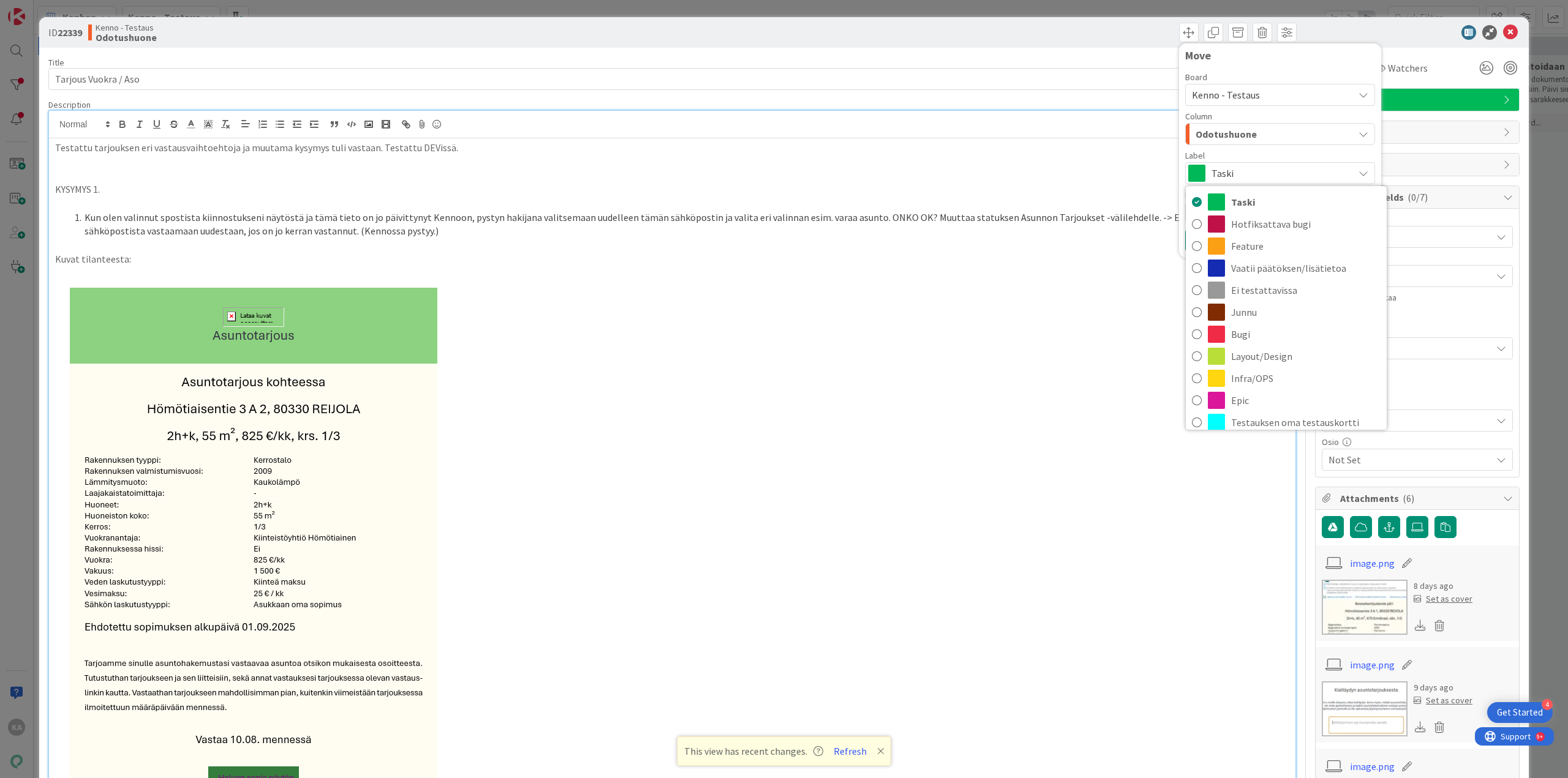 click on "Odotushuone" at bounding box center (1273, 134) 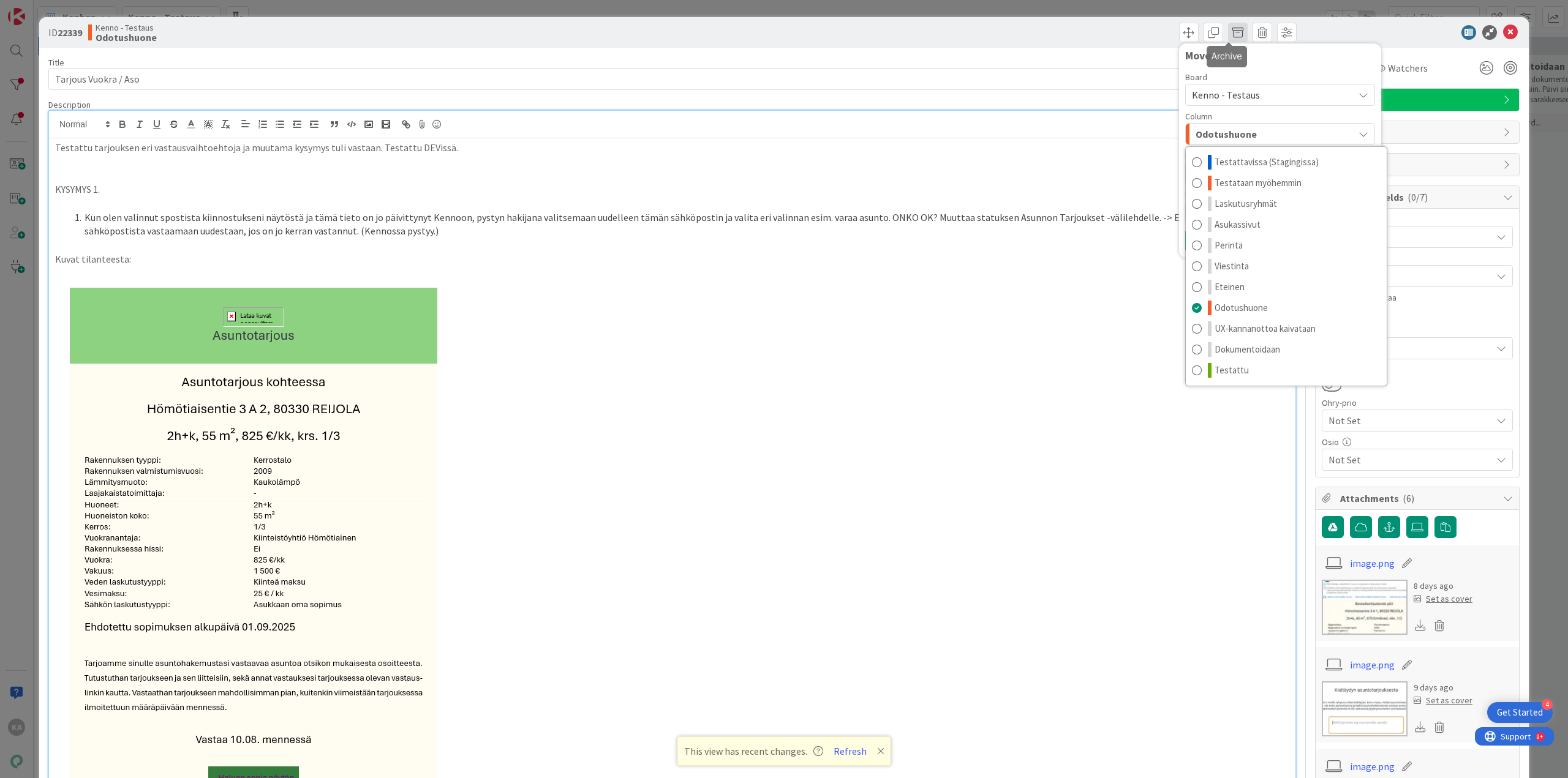 click at bounding box center [1238, 32] 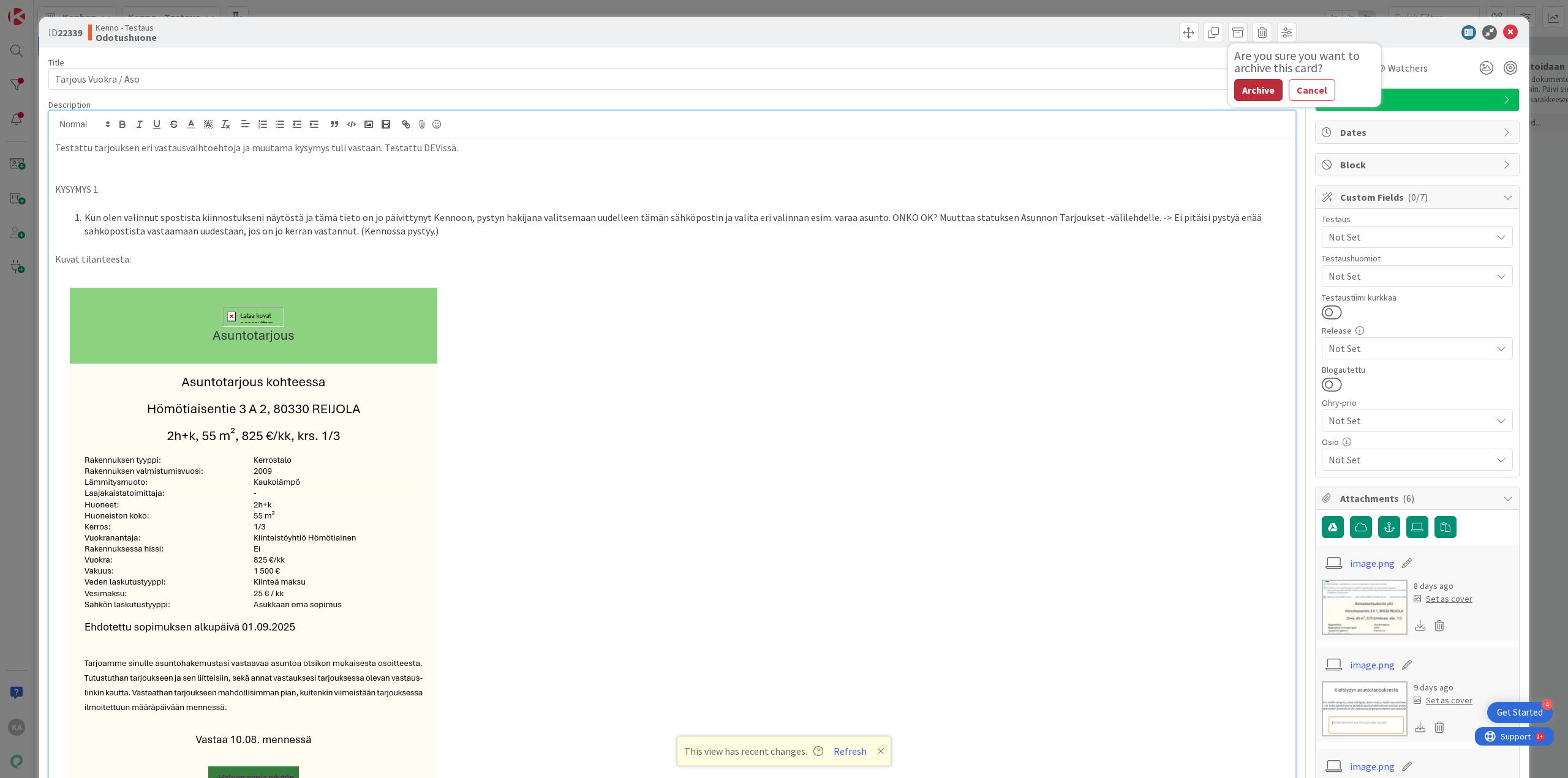 click on "Archive" at bounding box center [1258, 90] 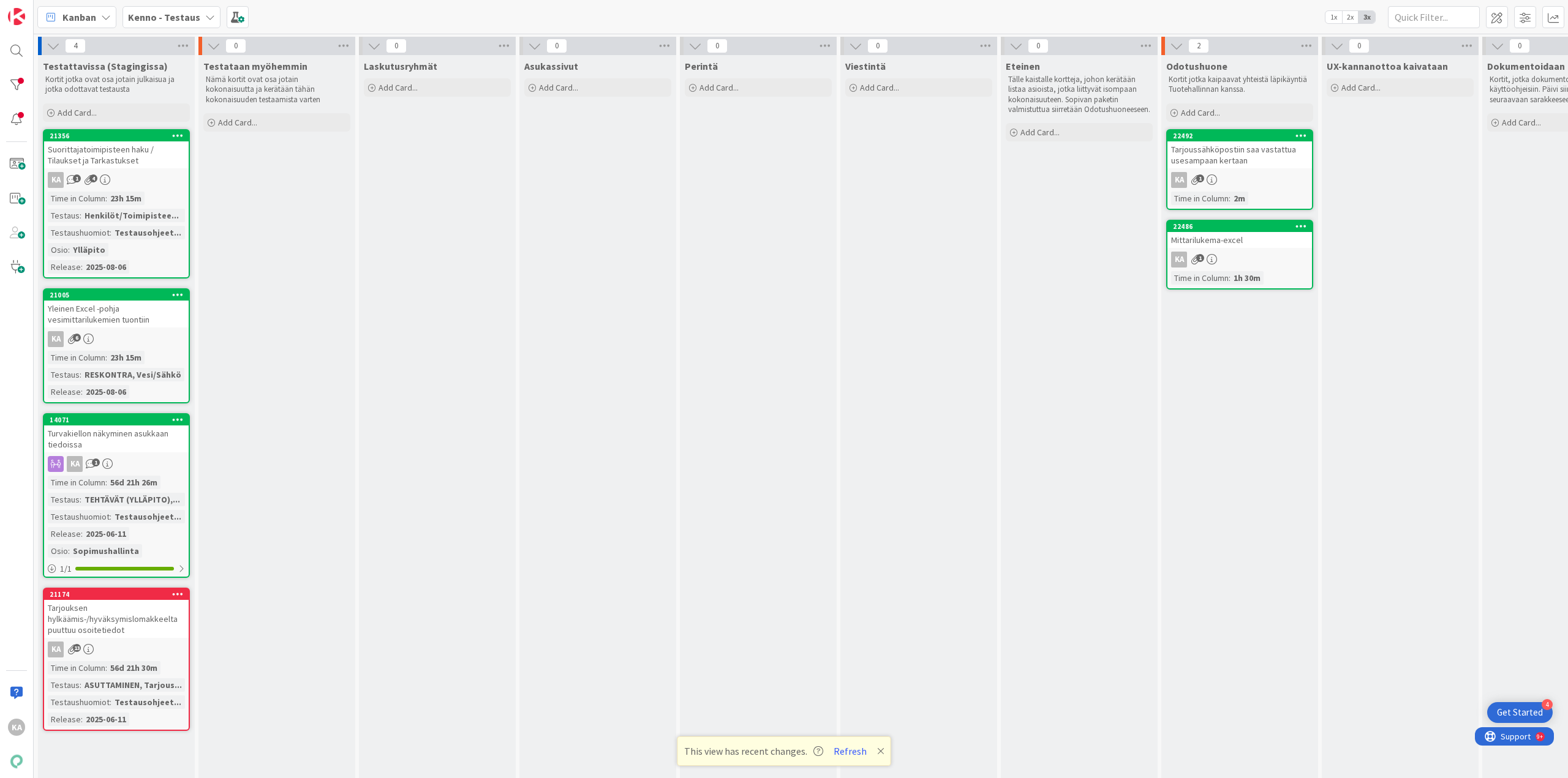 scroll, scrollTop: 0, scrollLeft: 0, axis: both 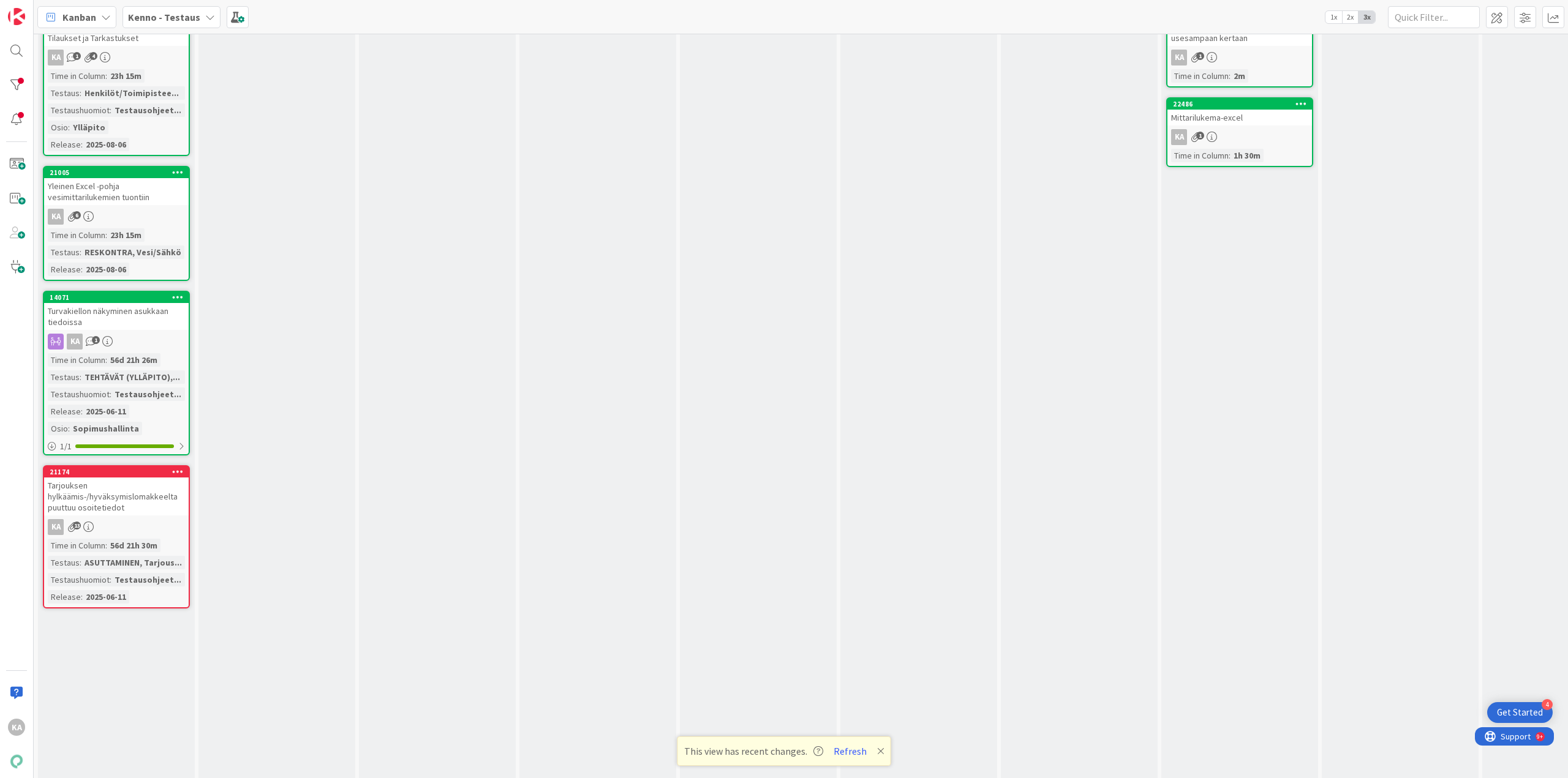click on "Yleinen Excel -pohja vesimittarilukemien tuontiin" at bounding box center (116, 192) 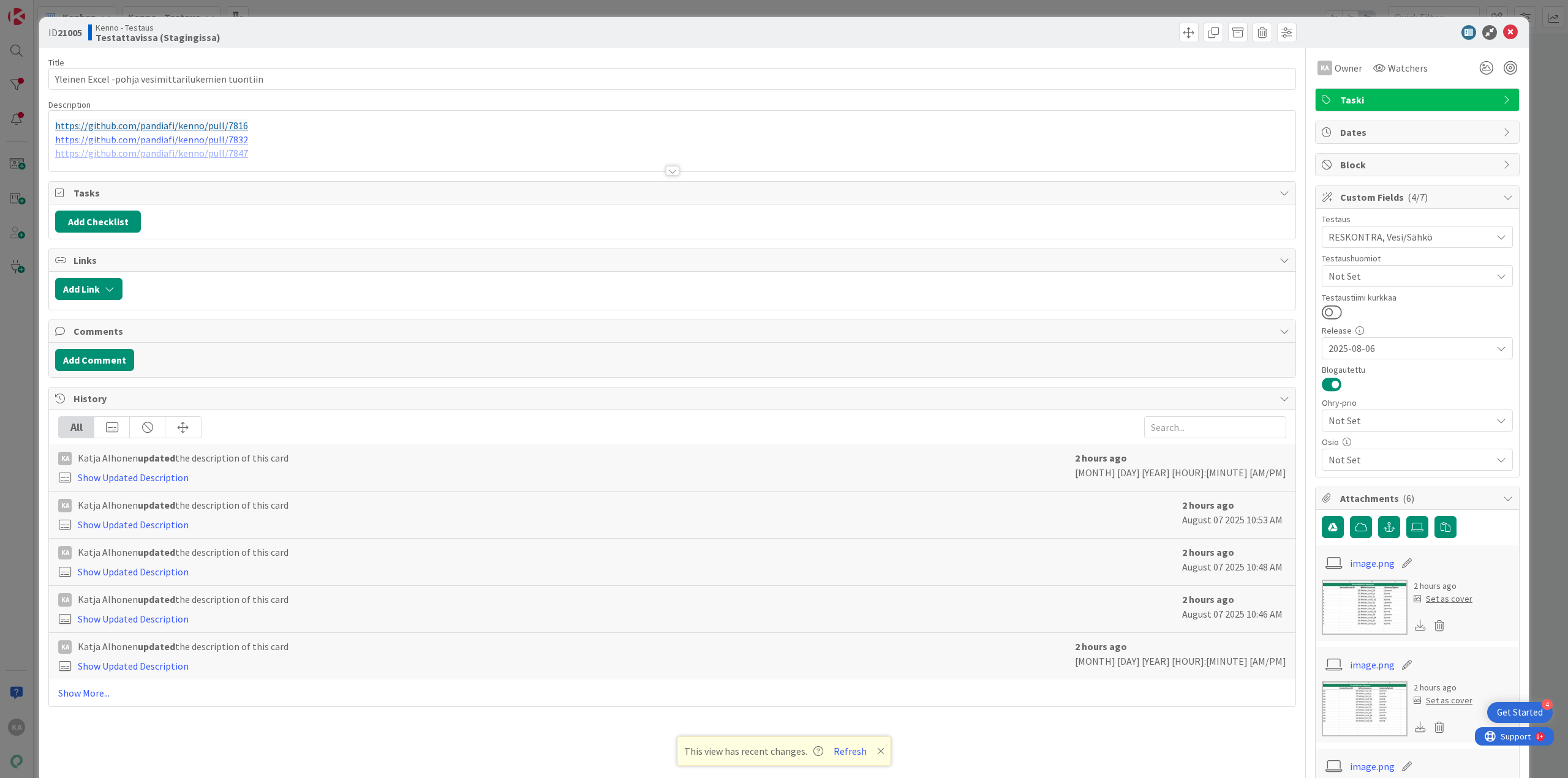 scroll, scrollTop: 0, scrollLeft: 0, axis: both 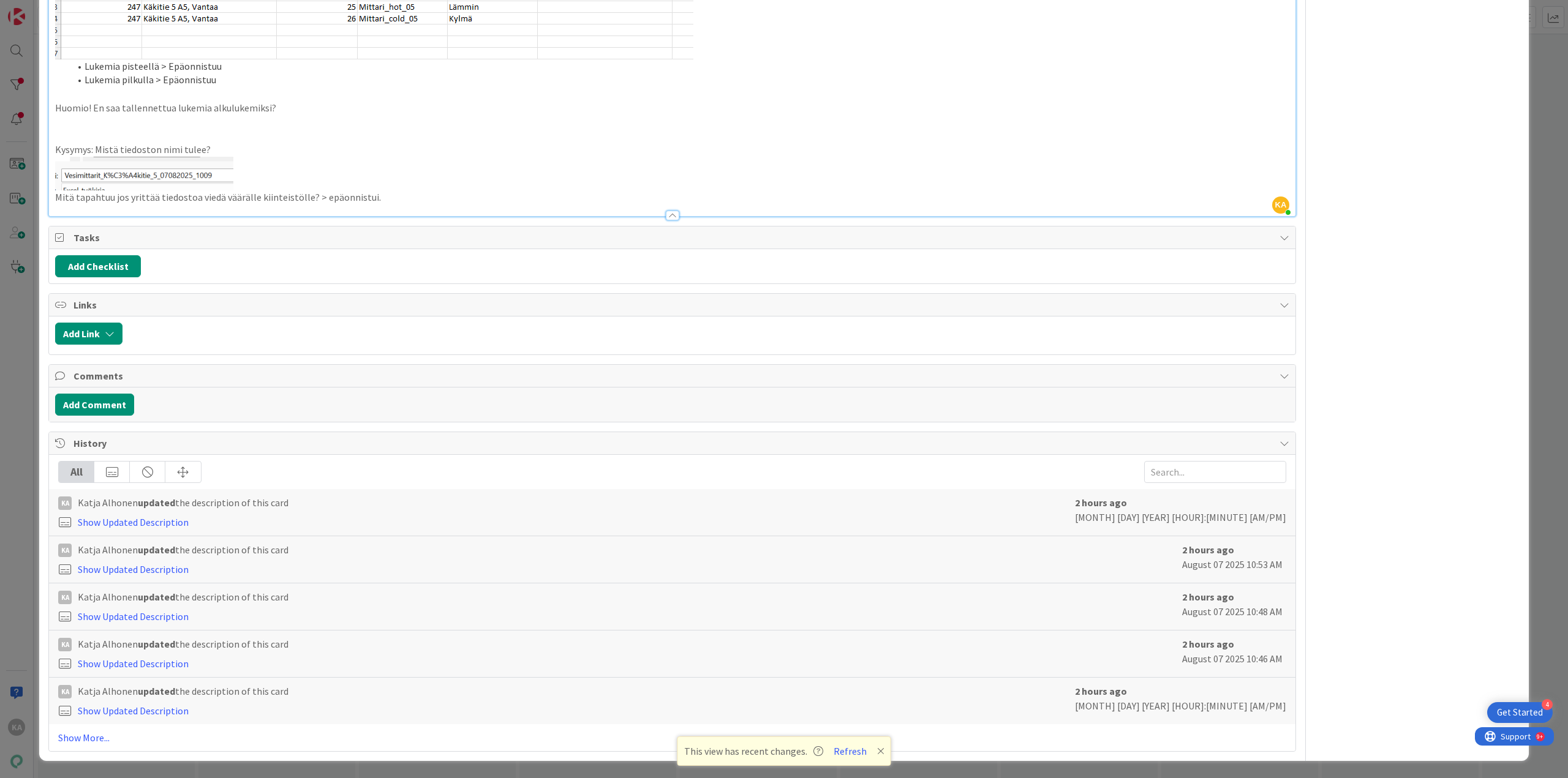 click on "Mitä tapahtuu jos yrittää tiedostoa viedä väärälle kiinteistölle? > epäonnistui." at bounding box center [672, 197] 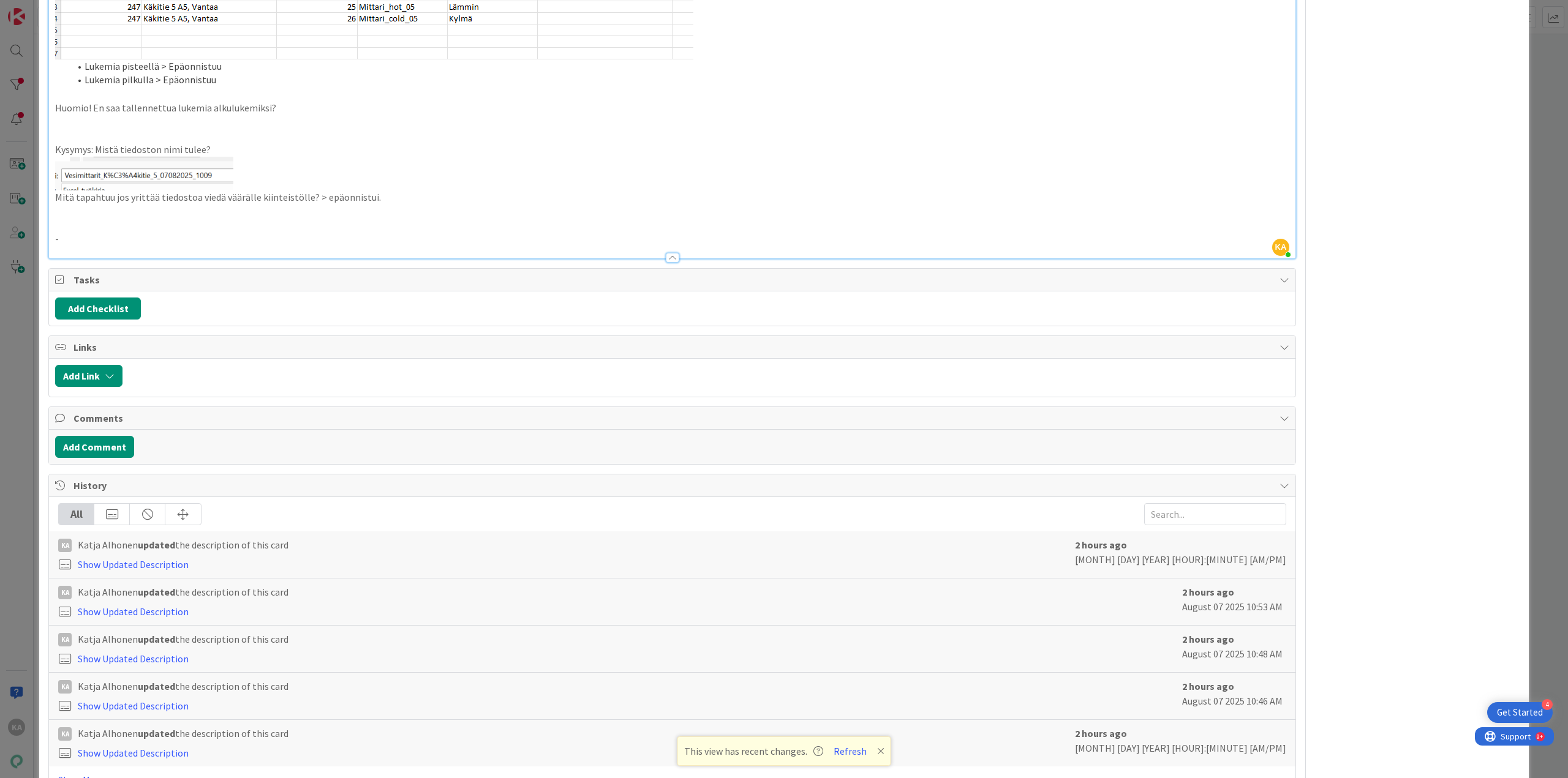 type 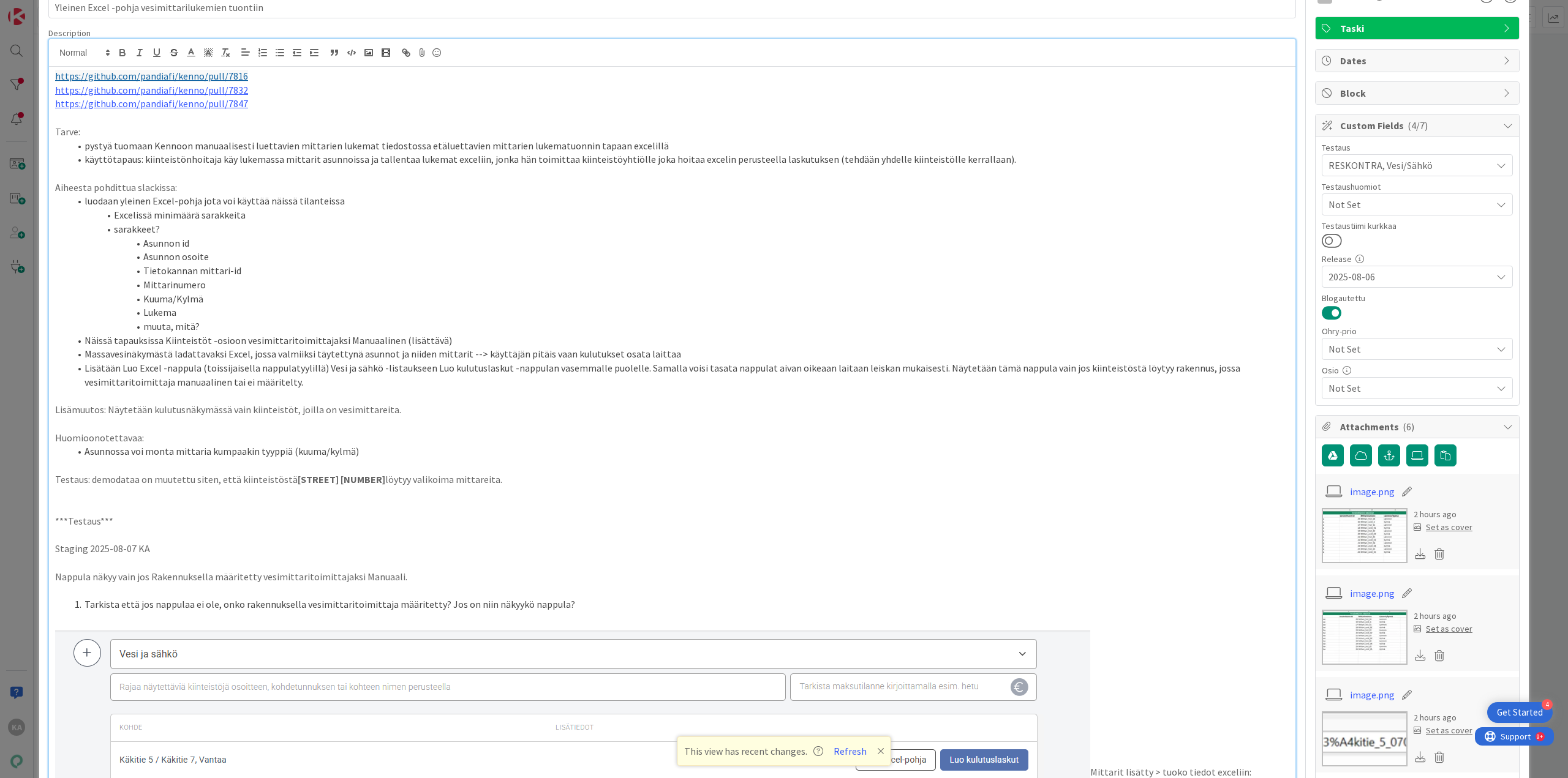 scroll, scrollTop: 0, scrollLeft: 0, axis: both 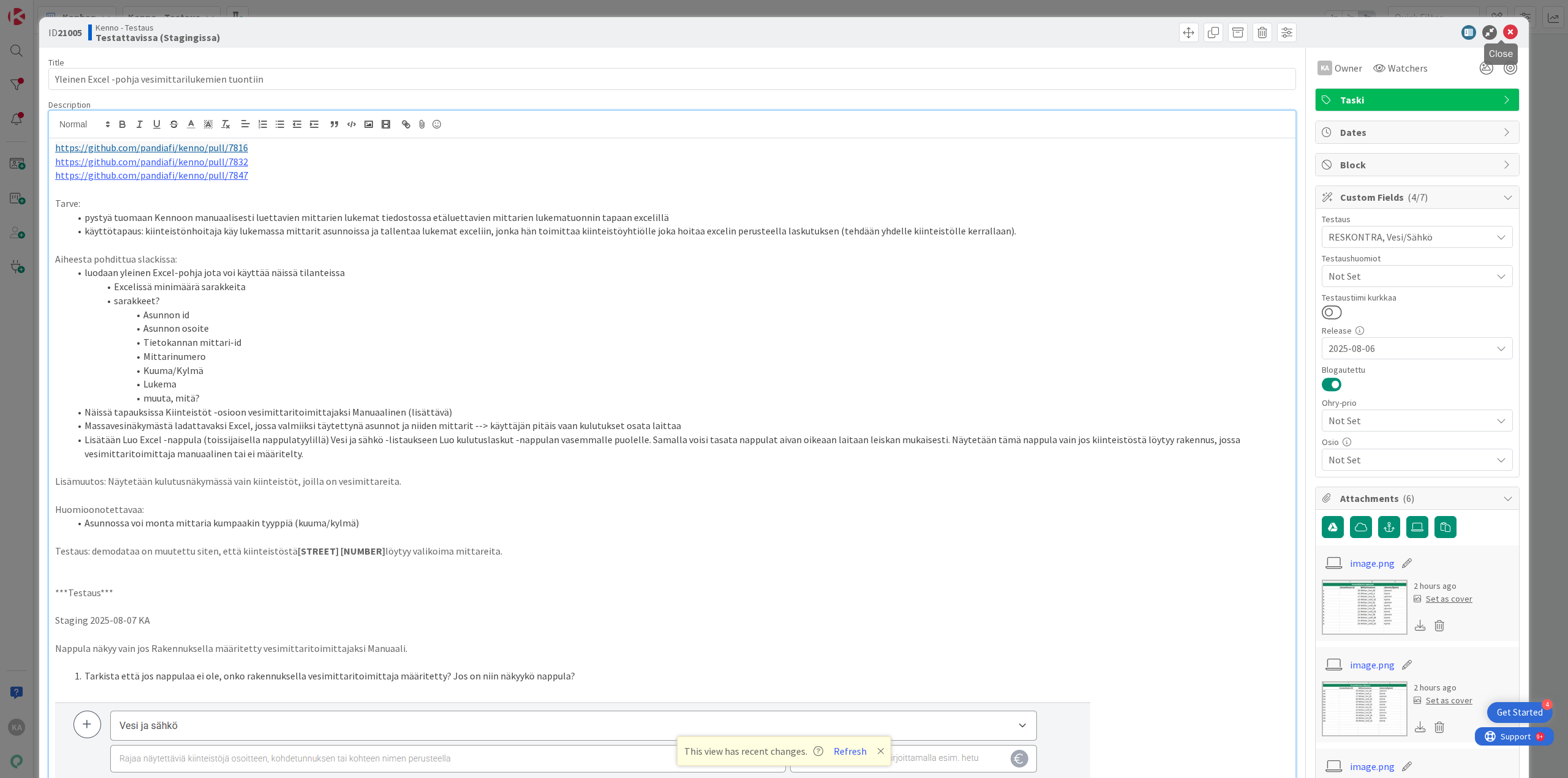 click at bounding box center (1510, 32) 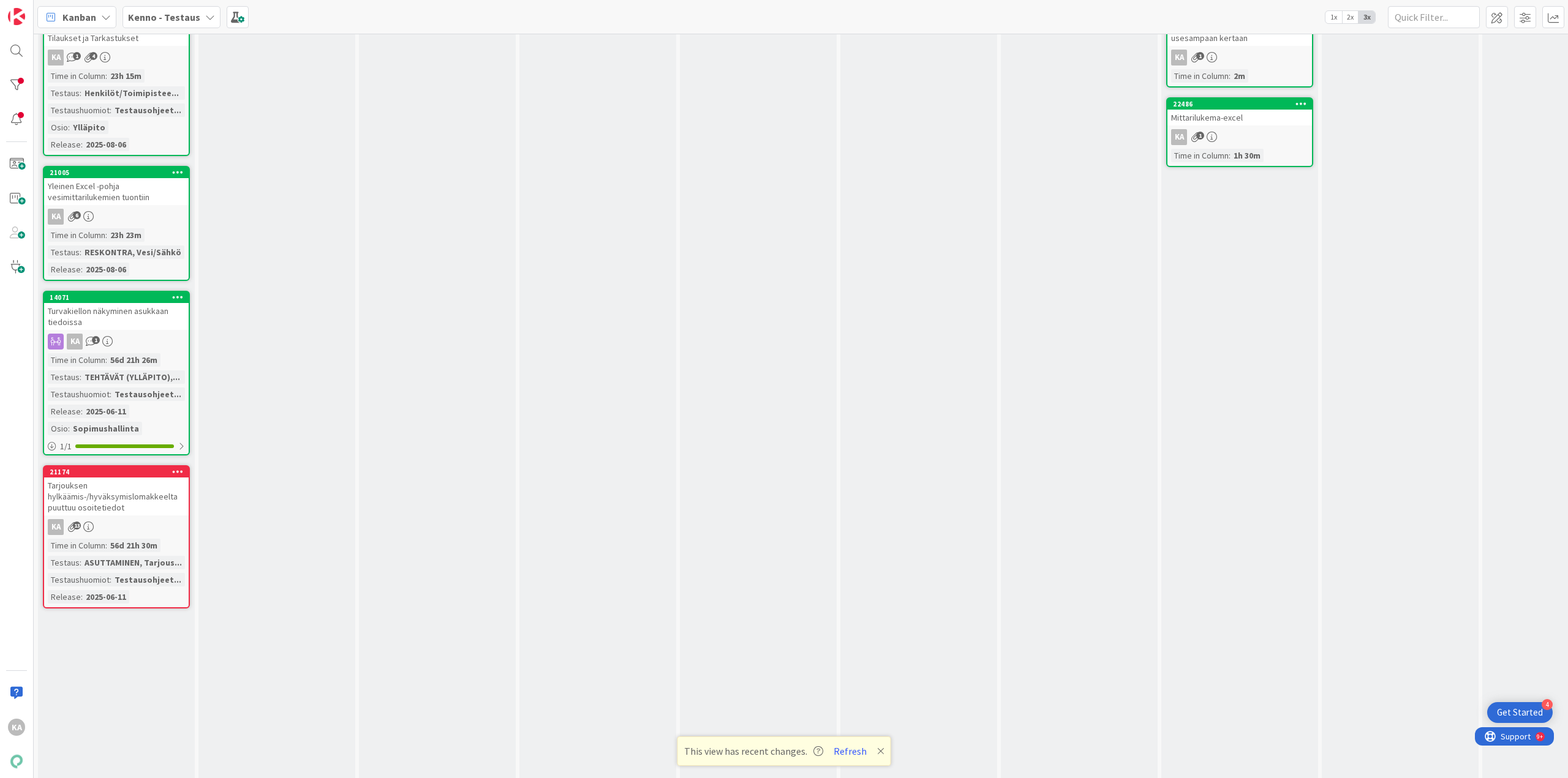 scroll, scrollTop: 0, scrollLeft: 0, axis: both 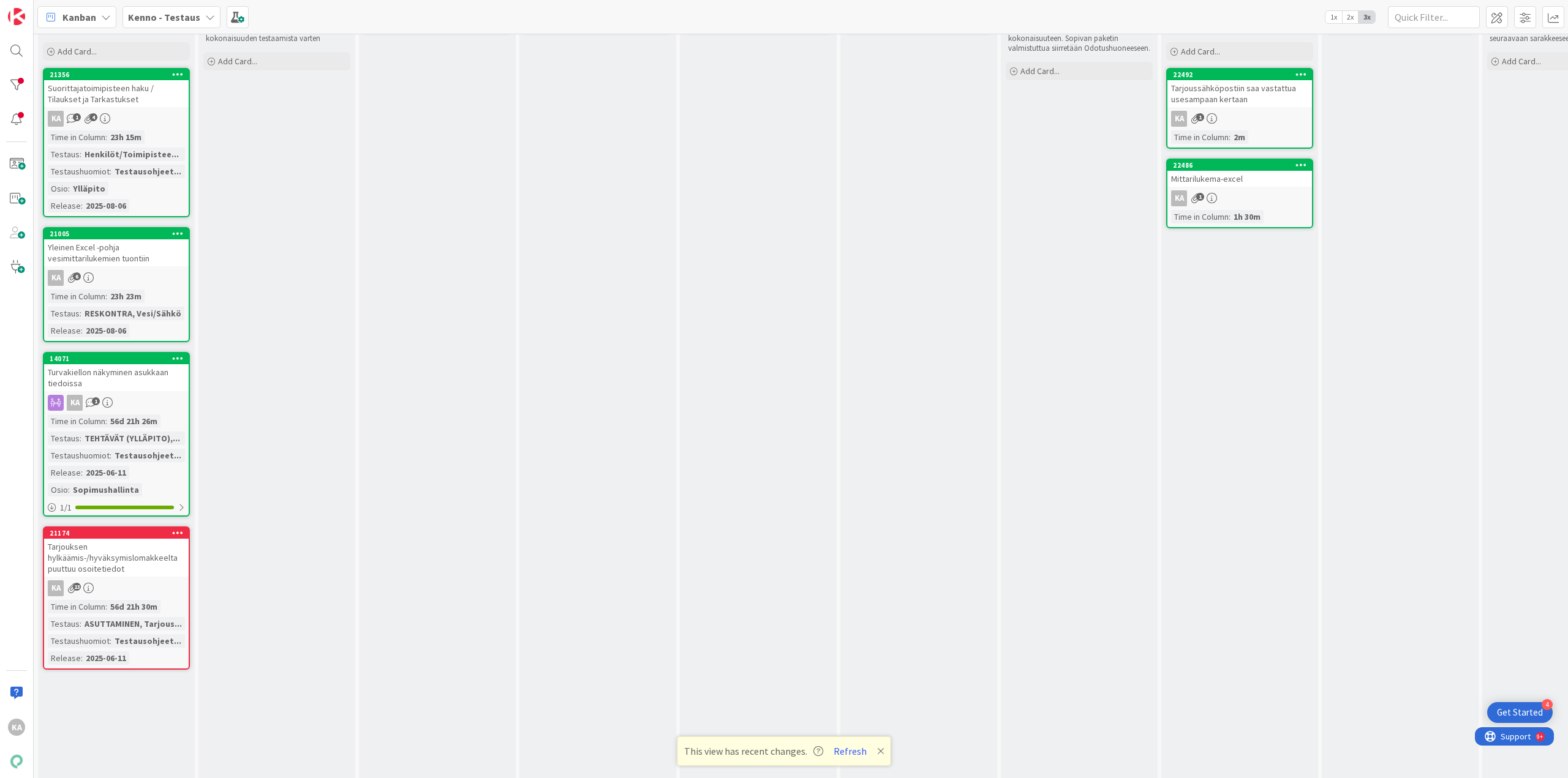 click on "Suorittajatoimipisteen haku / Tilaukset ja Tarkastukset" at bounding box center [116, 94] 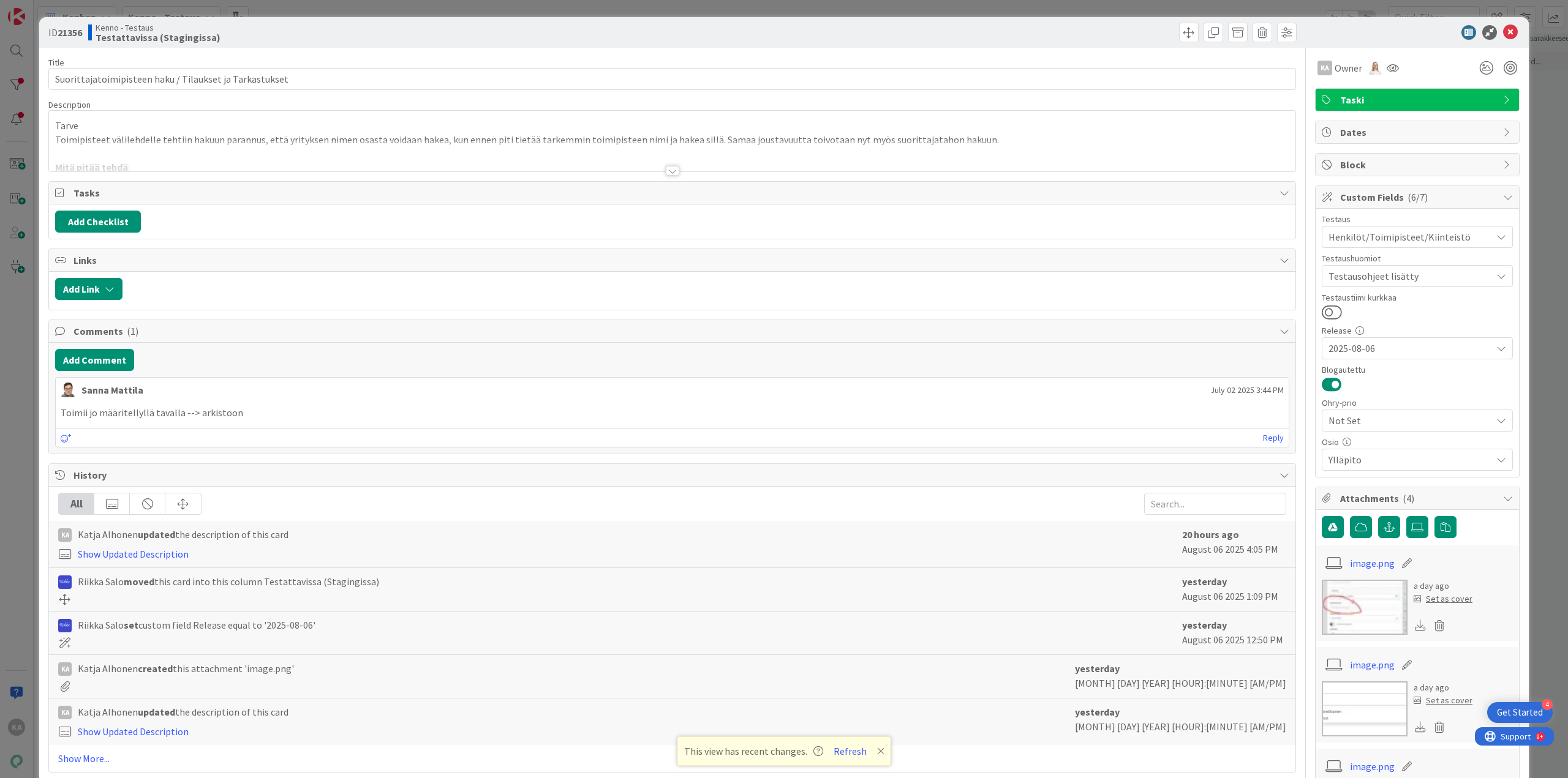 scroll, scrollTop: 0, scrollLeft: 0, axis: both 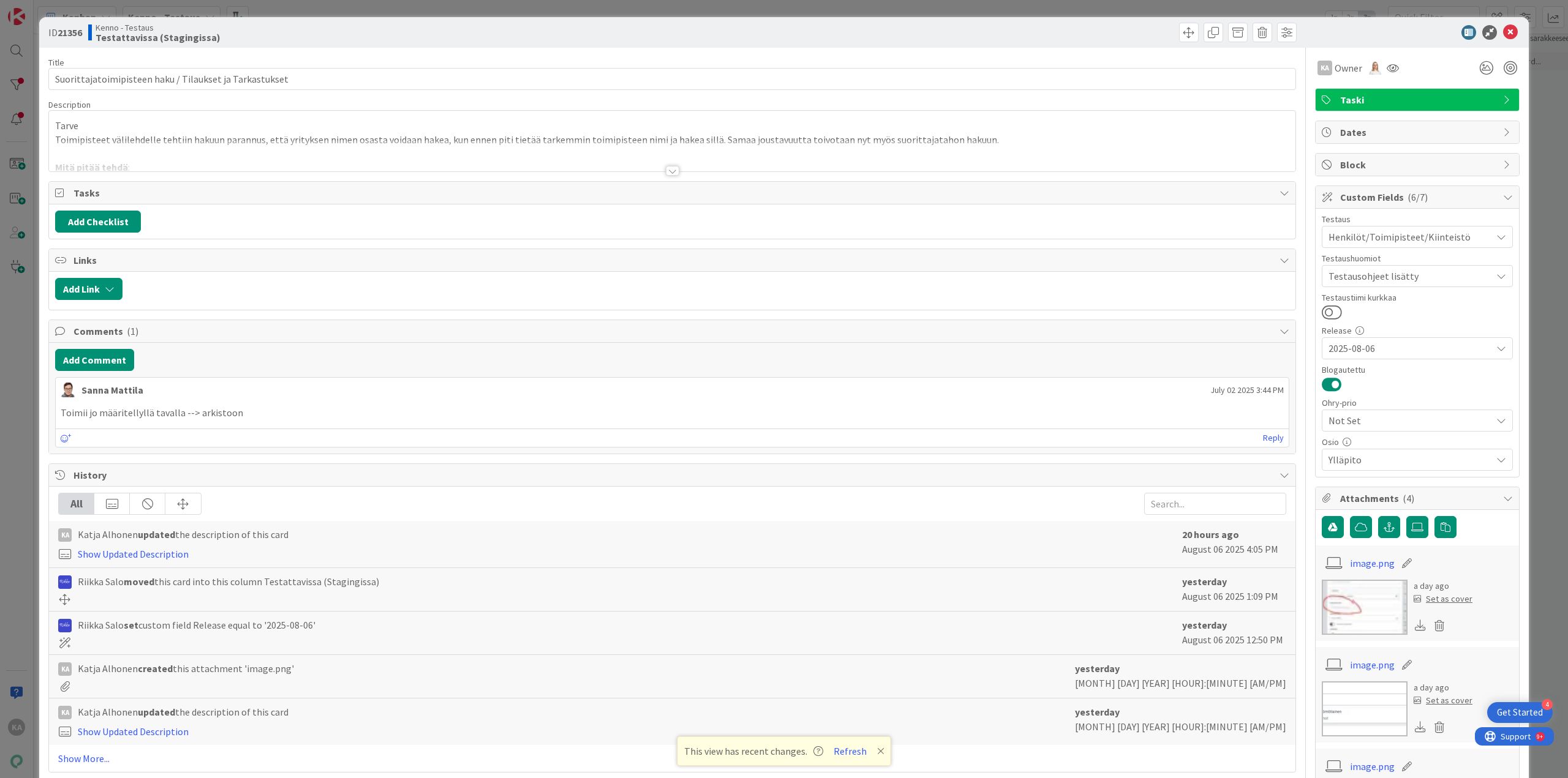click at bounding box center [673, 171] 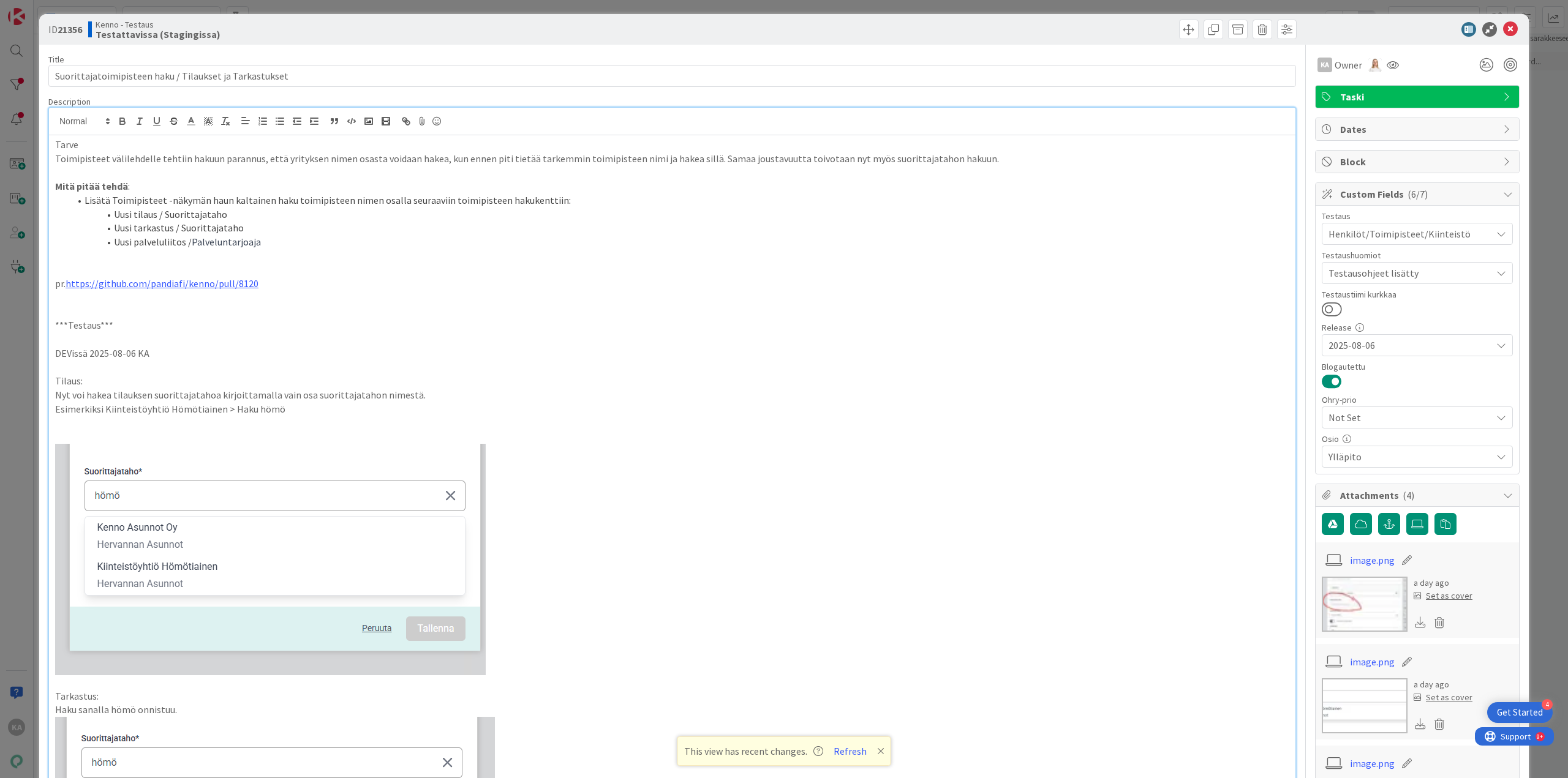 scroll, scrollTop: 0, scrollLeft: 0, axis: both 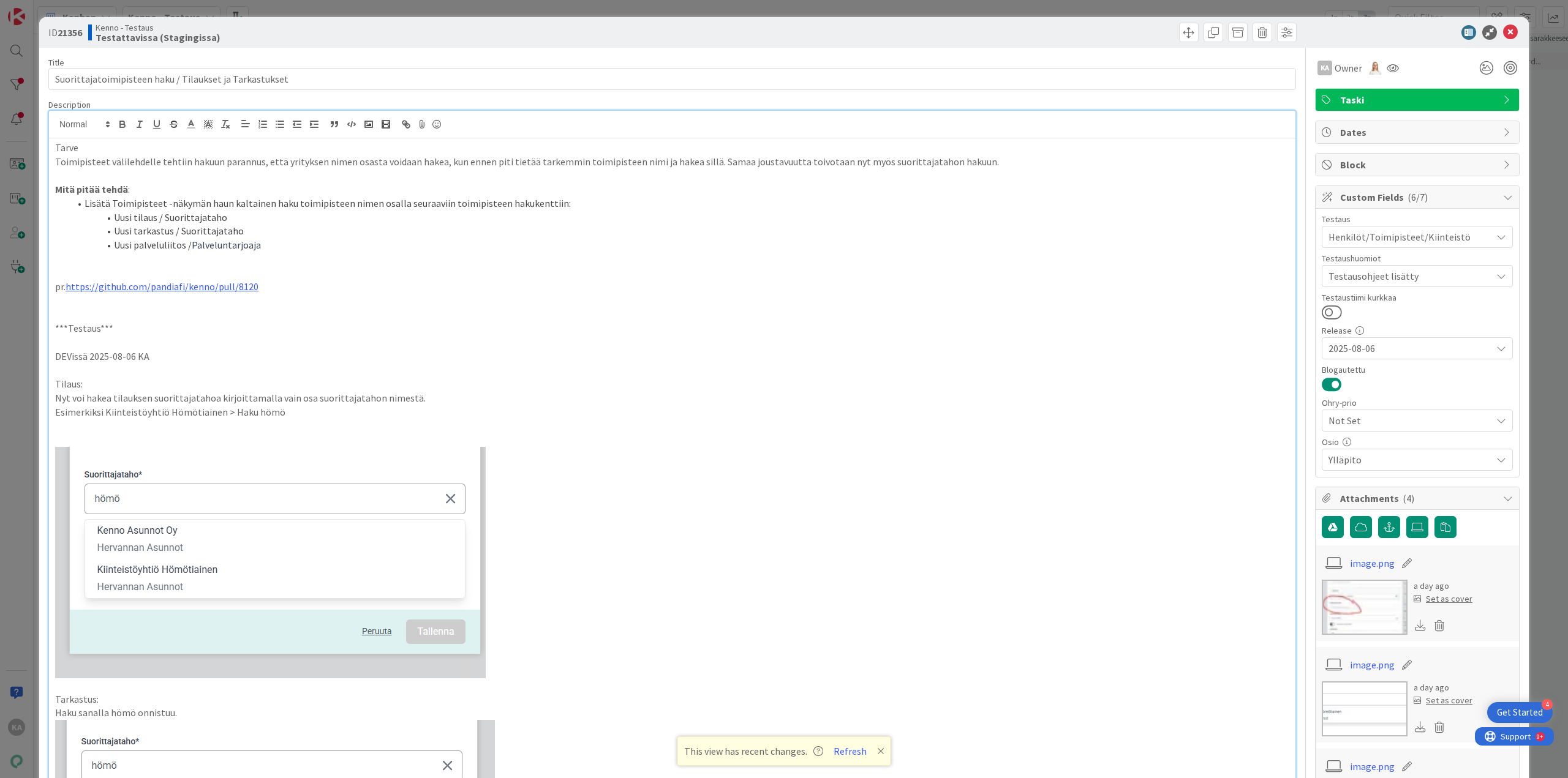 click at bounding box center (1510, 32) 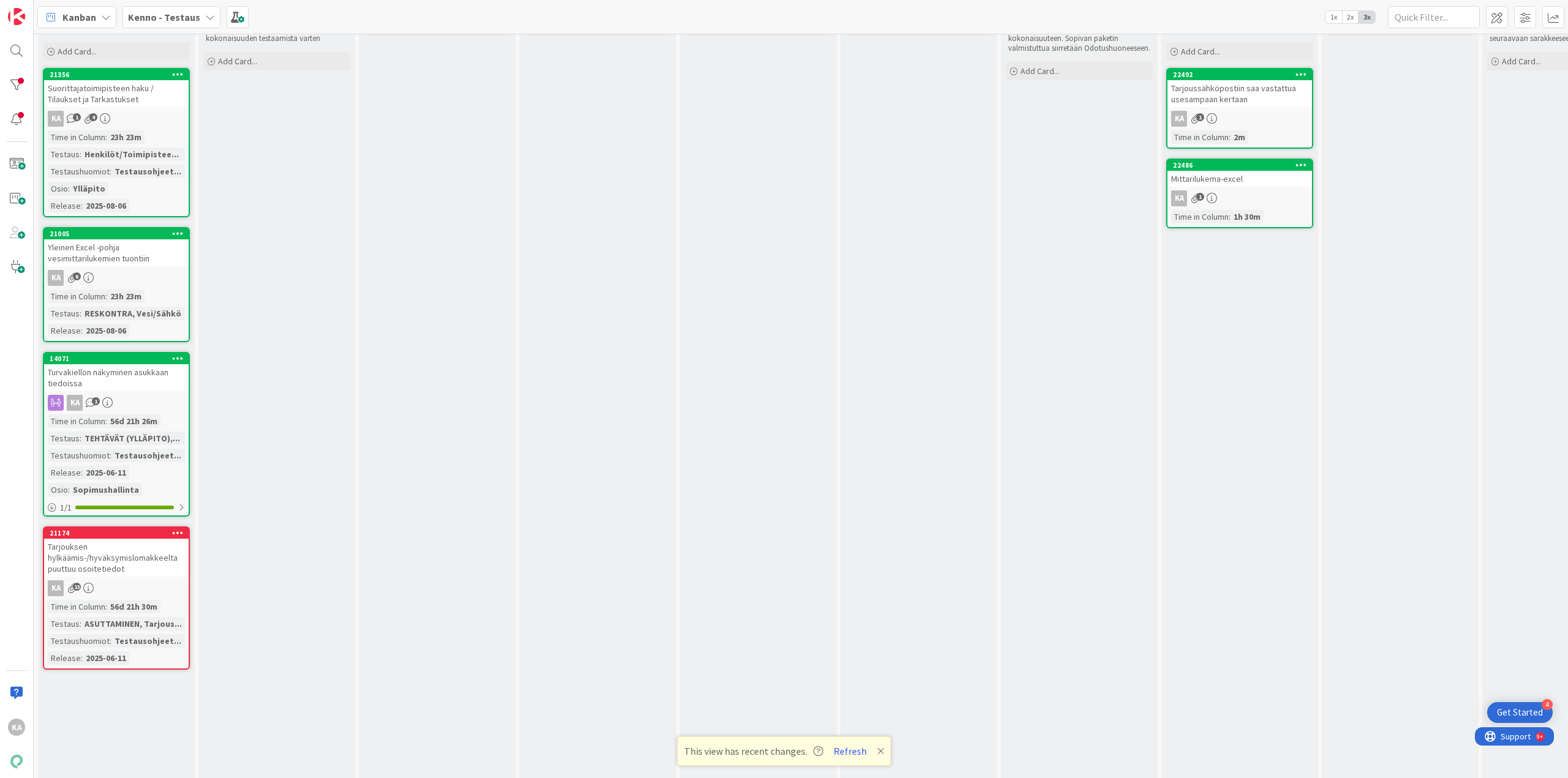 scroll, scrollTop: 0, scrollLeft: 0, axis: both 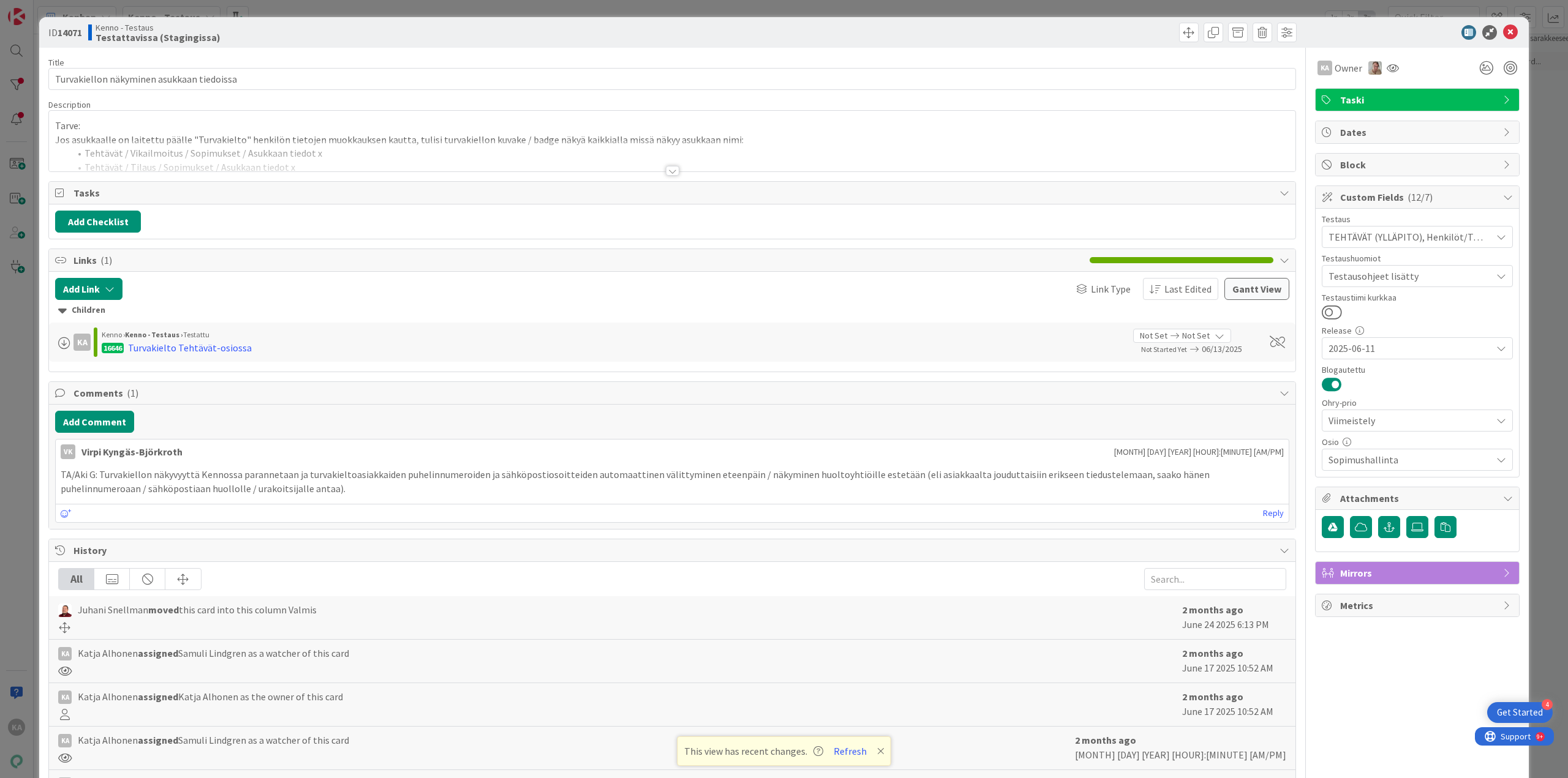 click at bounding box center [673, 171] 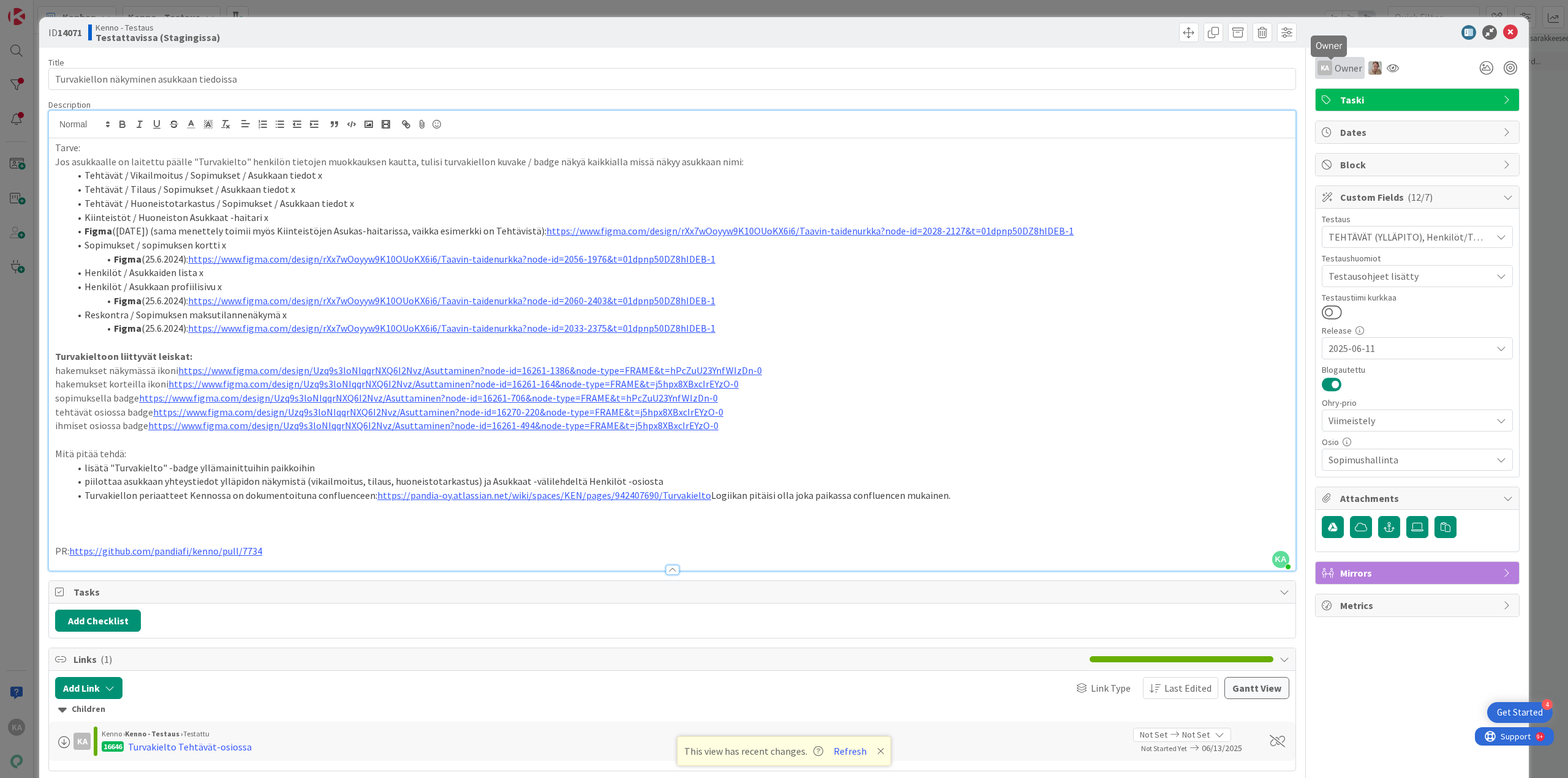 click on "Owner" at bounding box center (1348, 68) 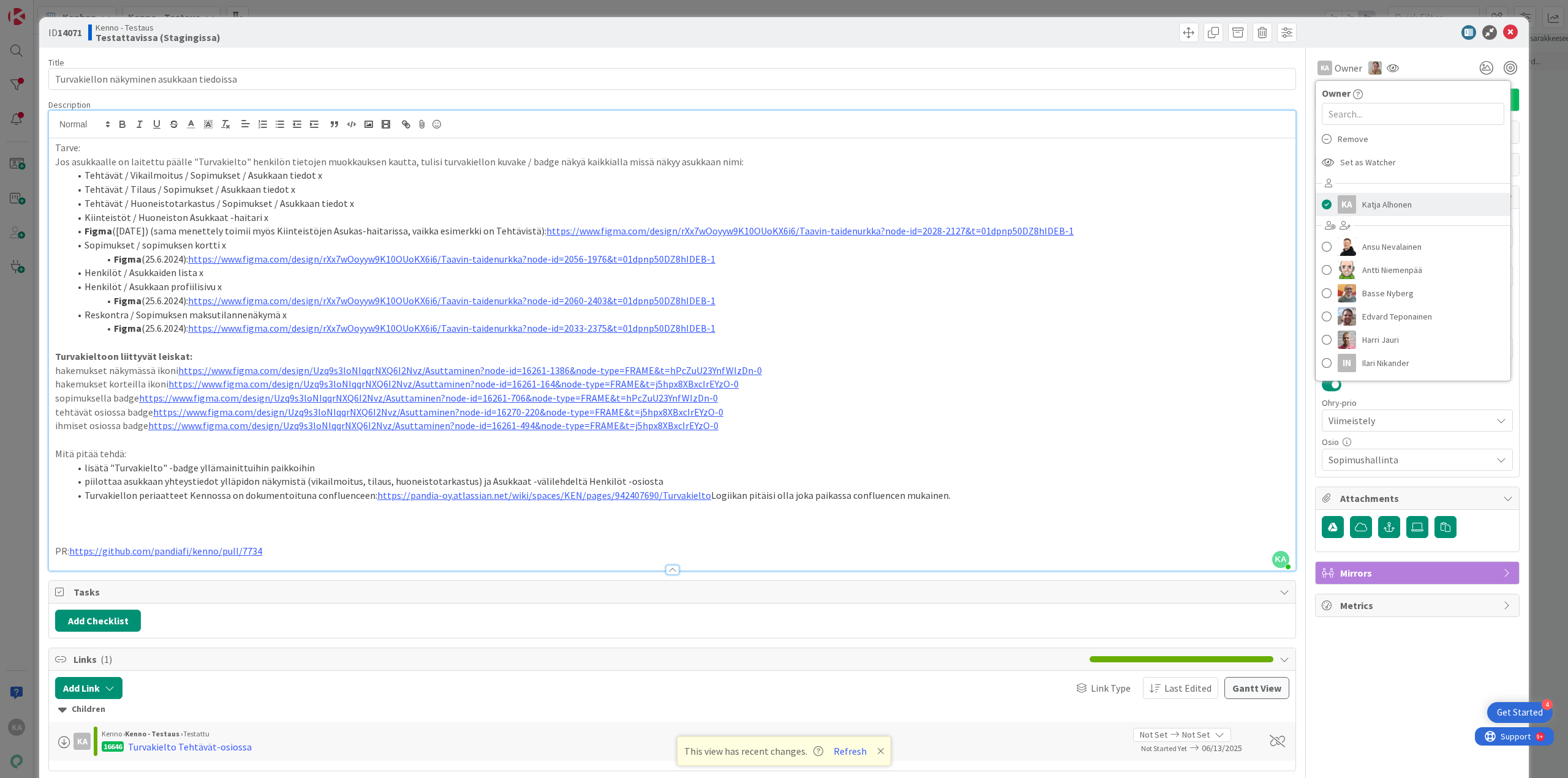 click on "Katja Alhonen" at bounding box center [1387, 204] 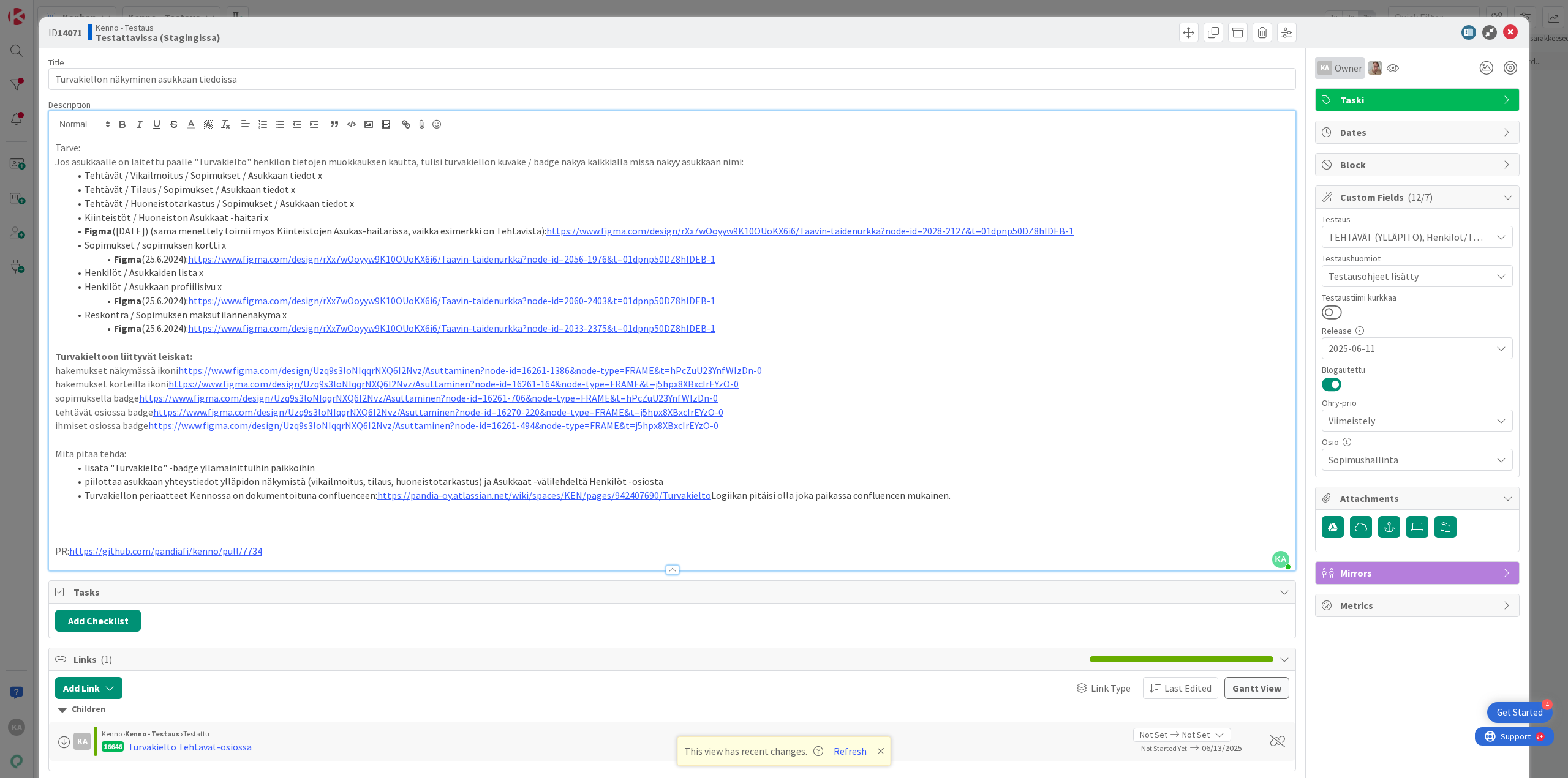 click on "KA Owner" at bounding box center (1340, 68) 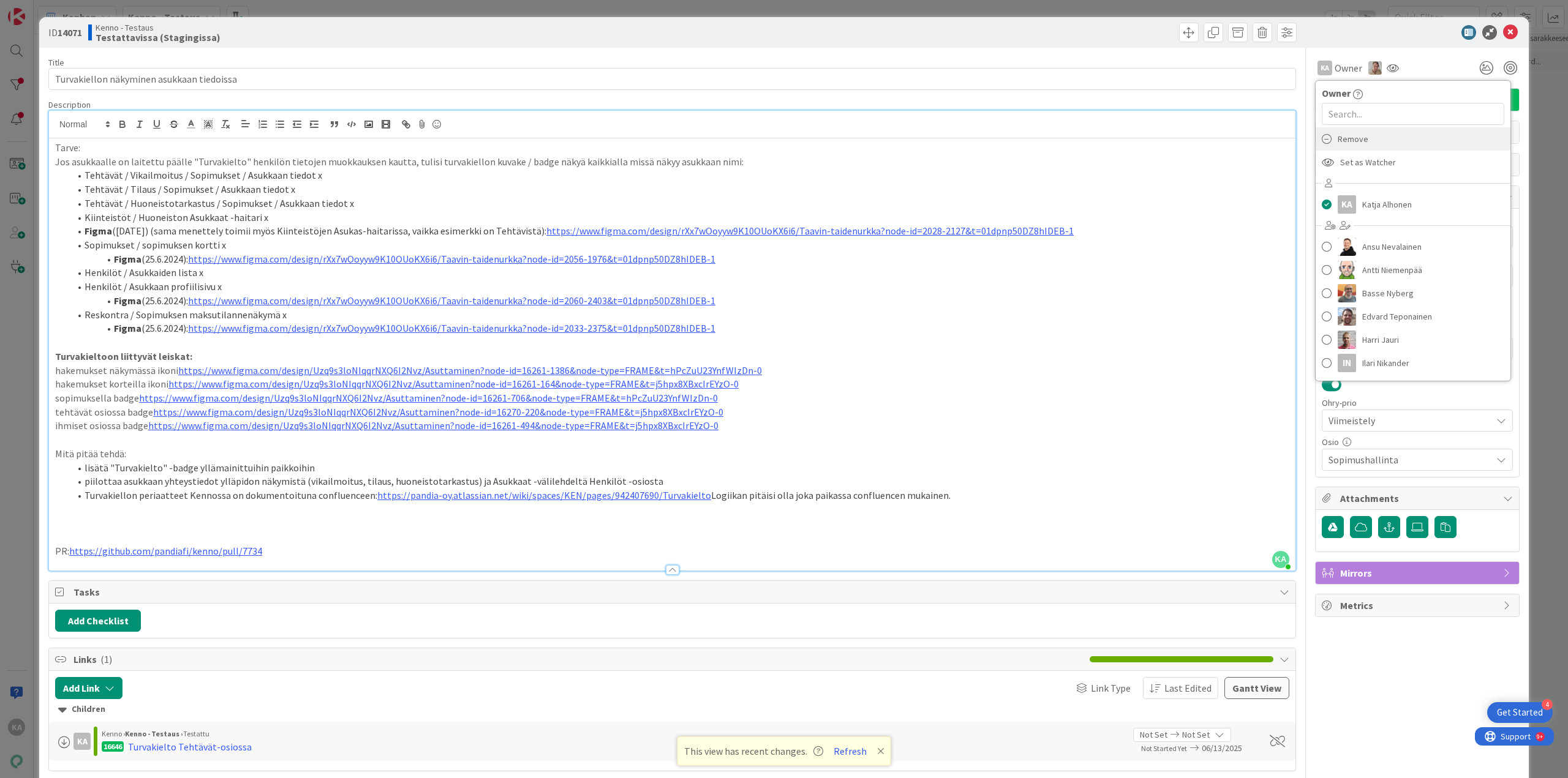 click on "Remove" at bounding box center (1413, 139) 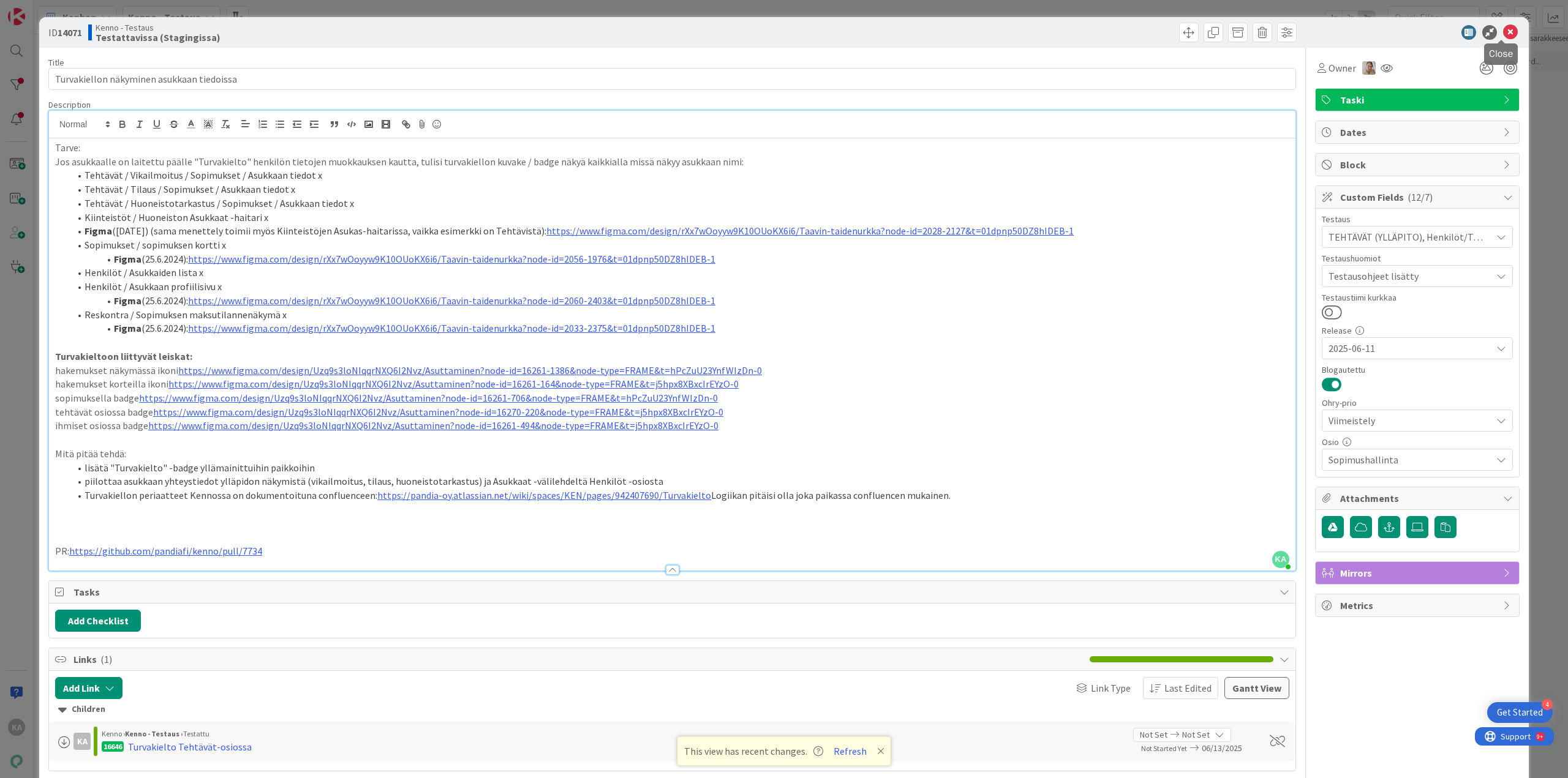 click at bounding box center [1510, 32] 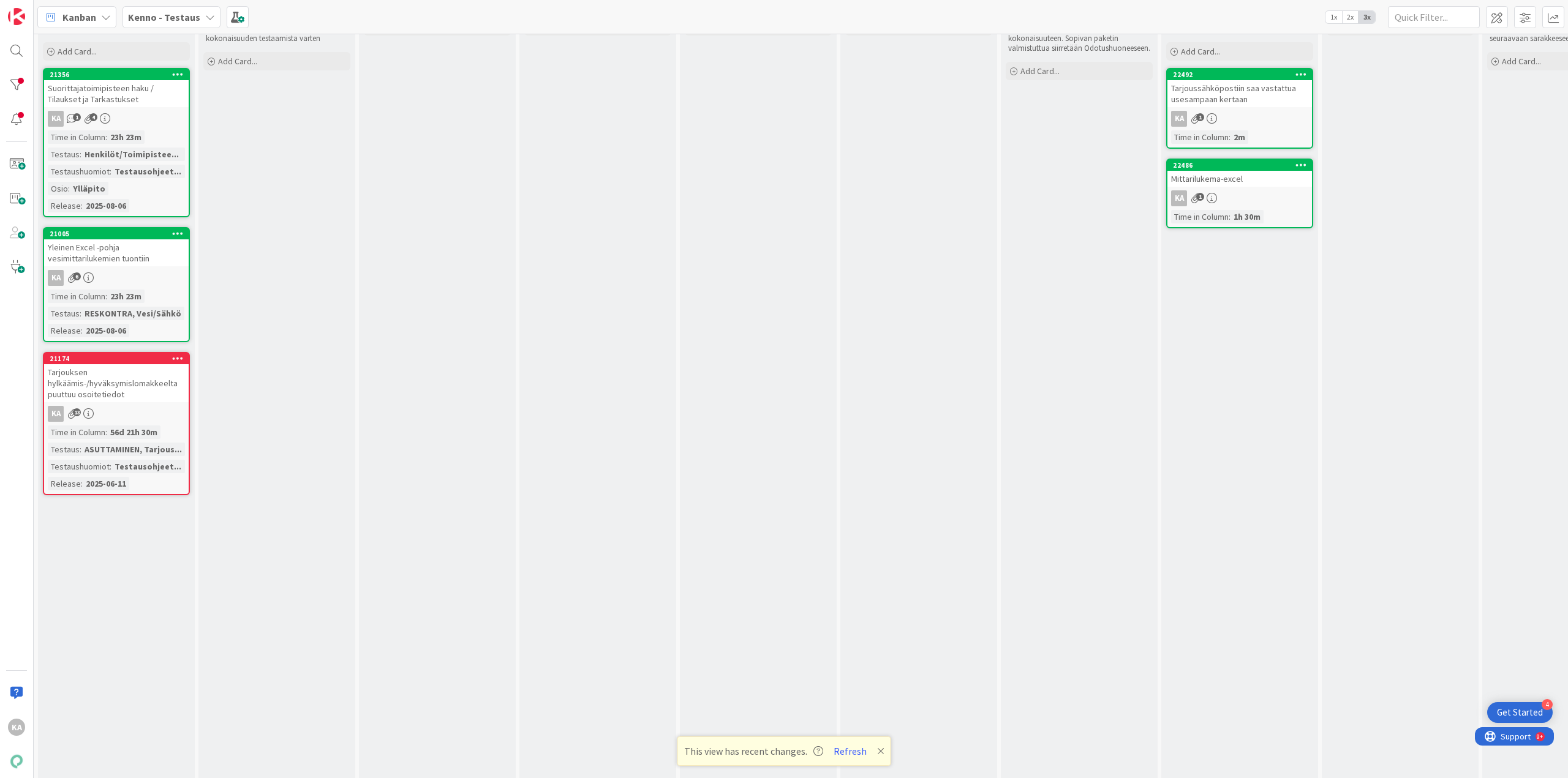 scroll, scrollTop: 0, scrollLeft: 0, axis: both 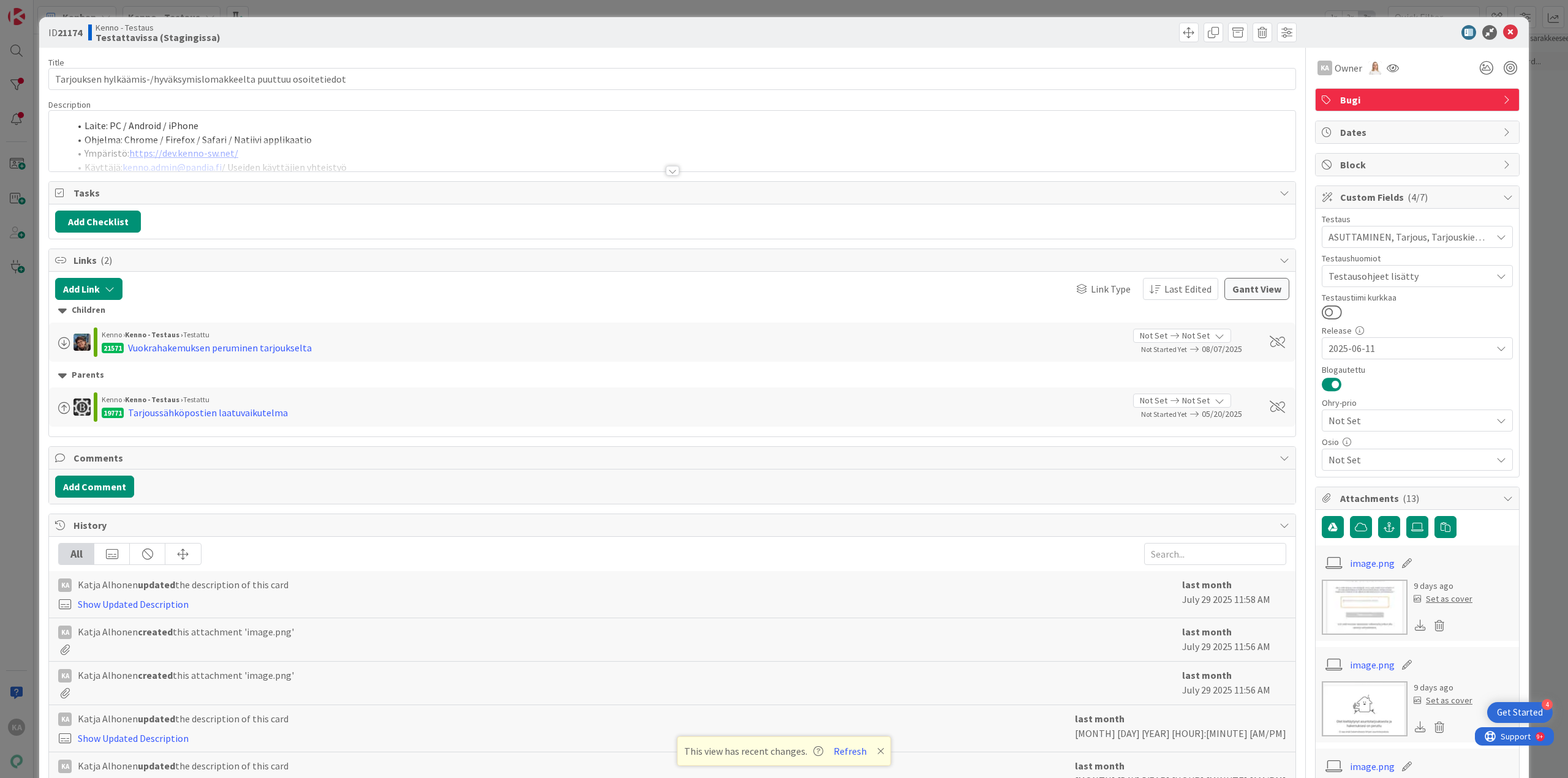 click at bounding box center (673, 171) 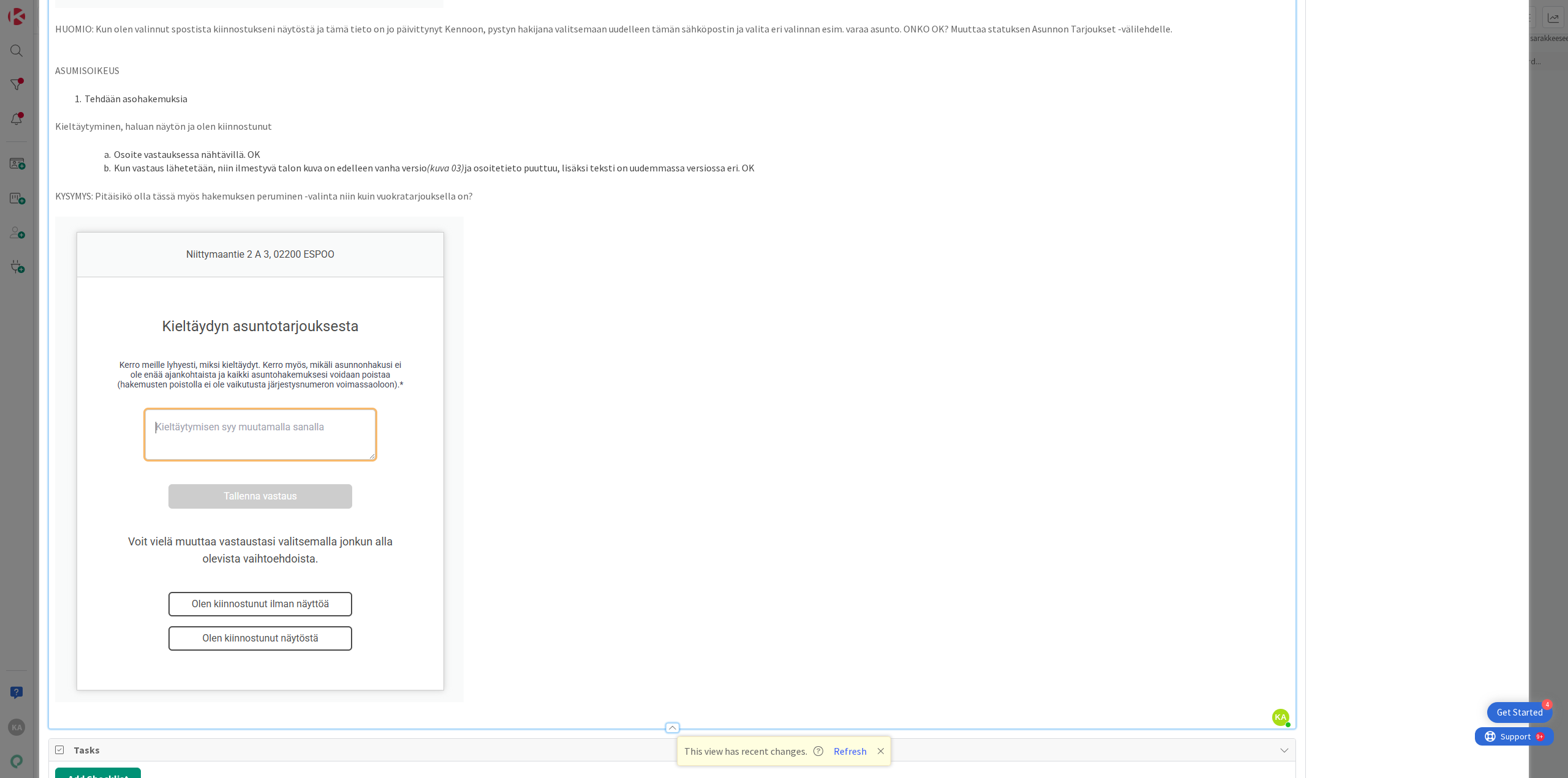 scroll, scrollTop: 4530, scrollLeft: 0, axis: vertical 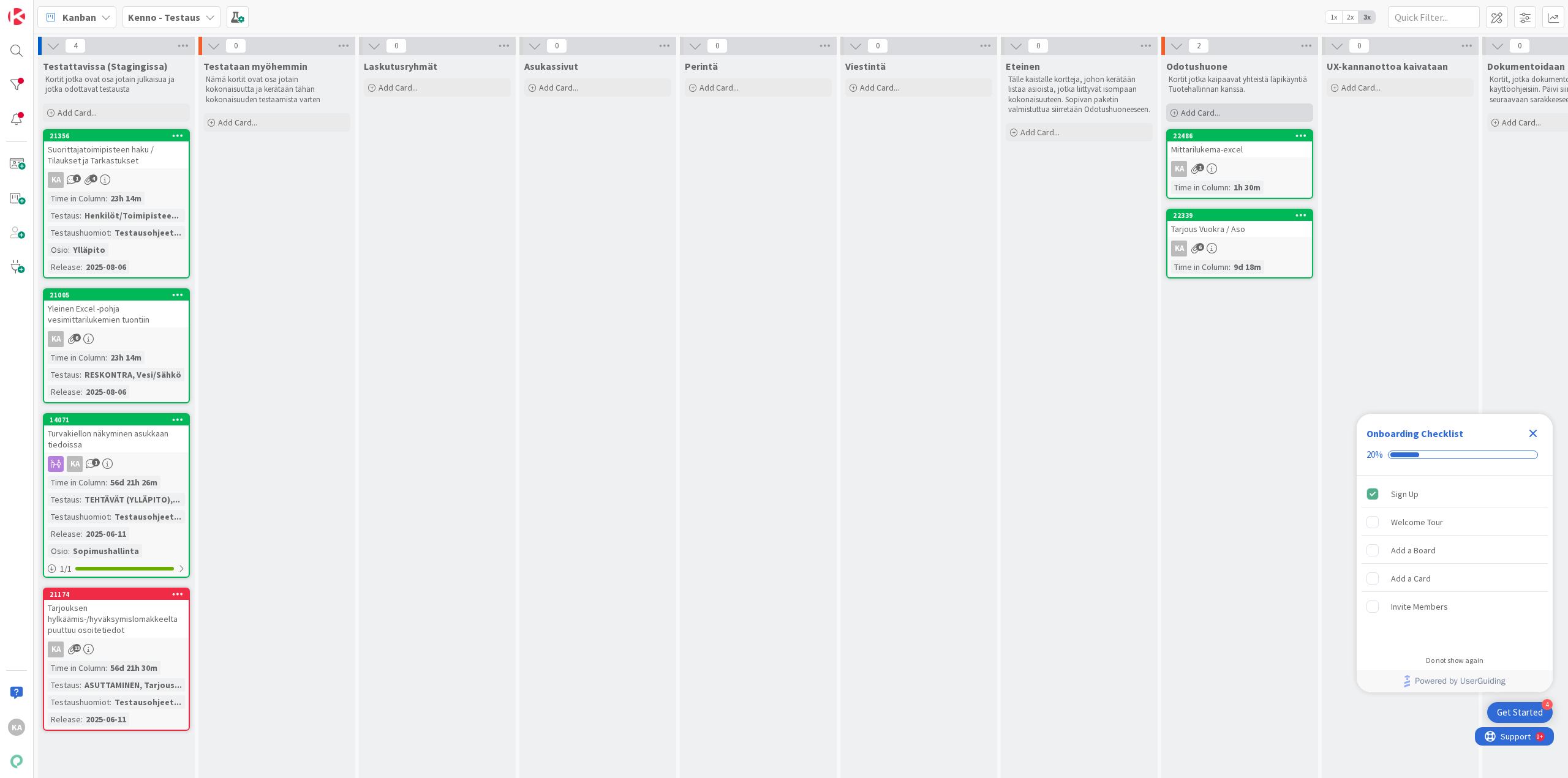 click on "Add Card..." at bounding box center (1200, 113) 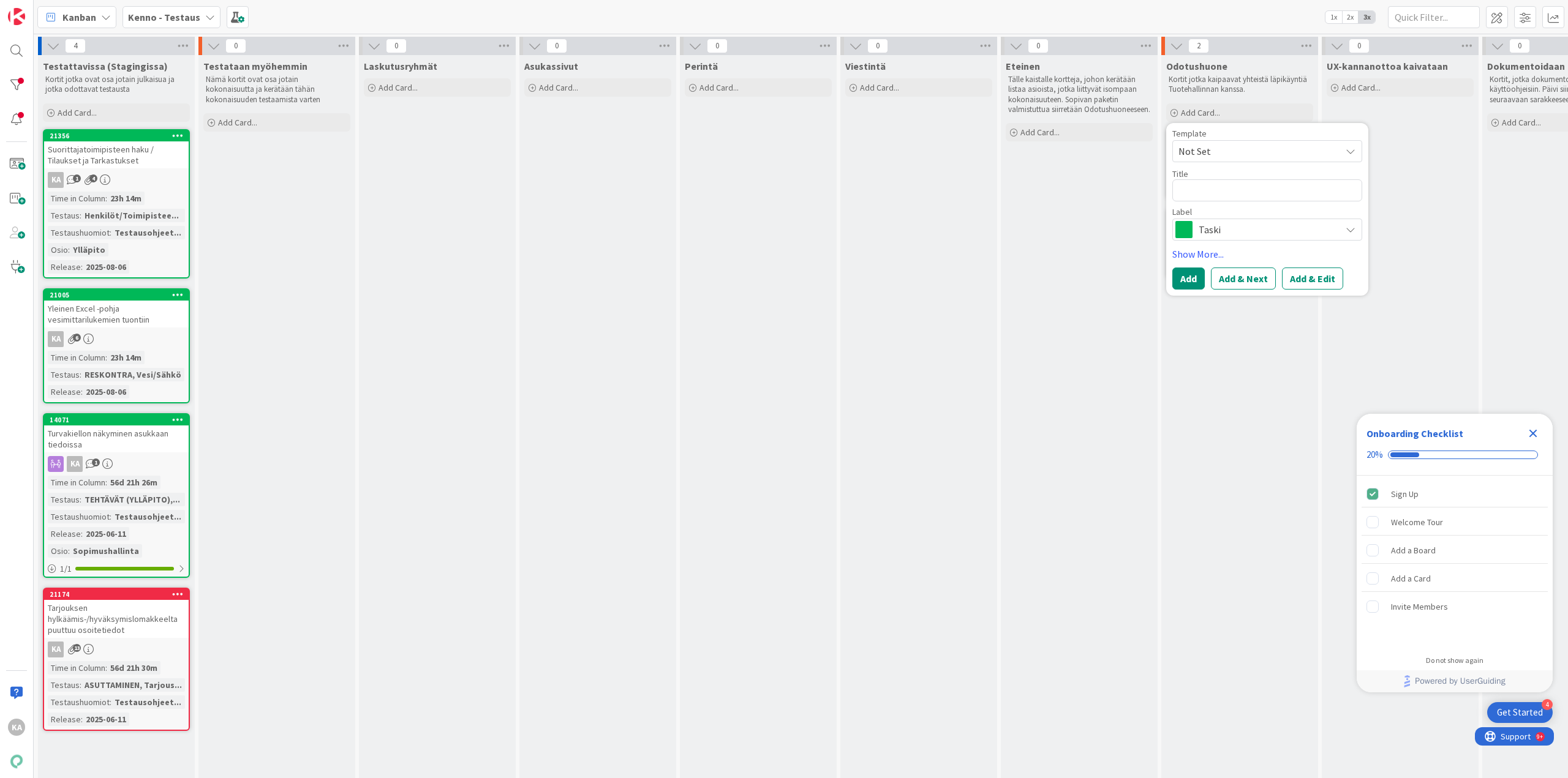 click at bounding box center [1267, 190] 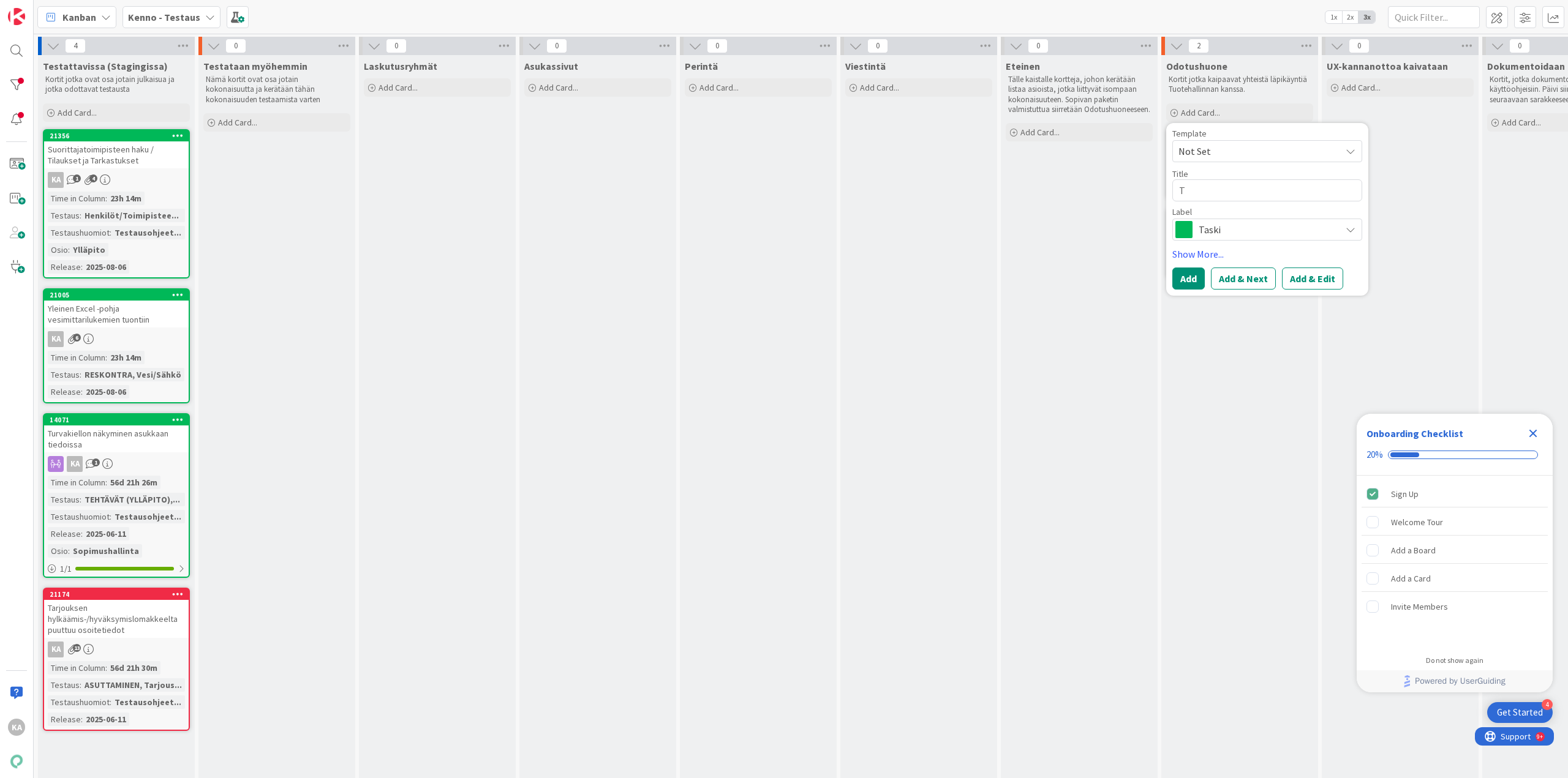 type on "x" 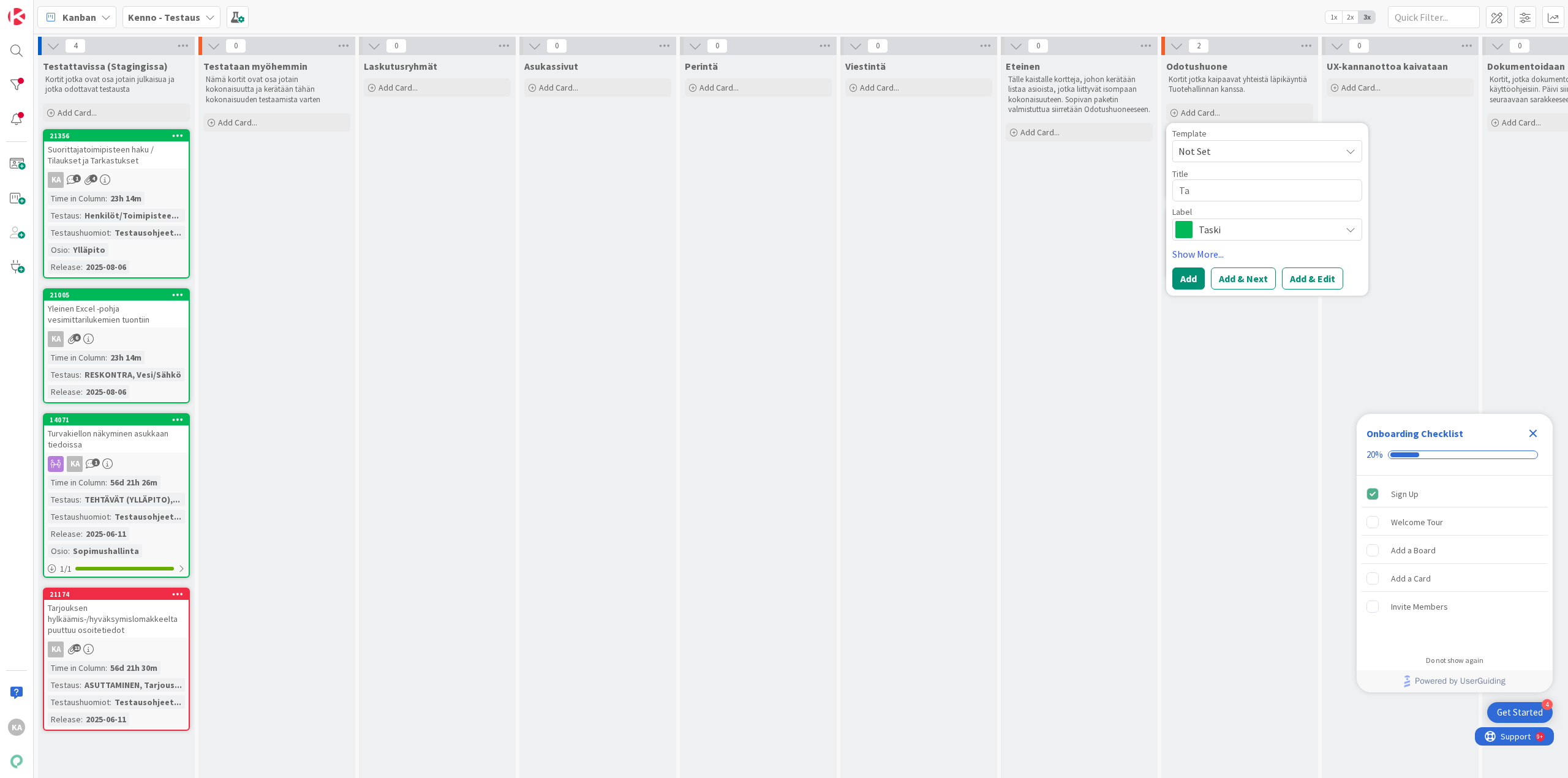 type on "x" 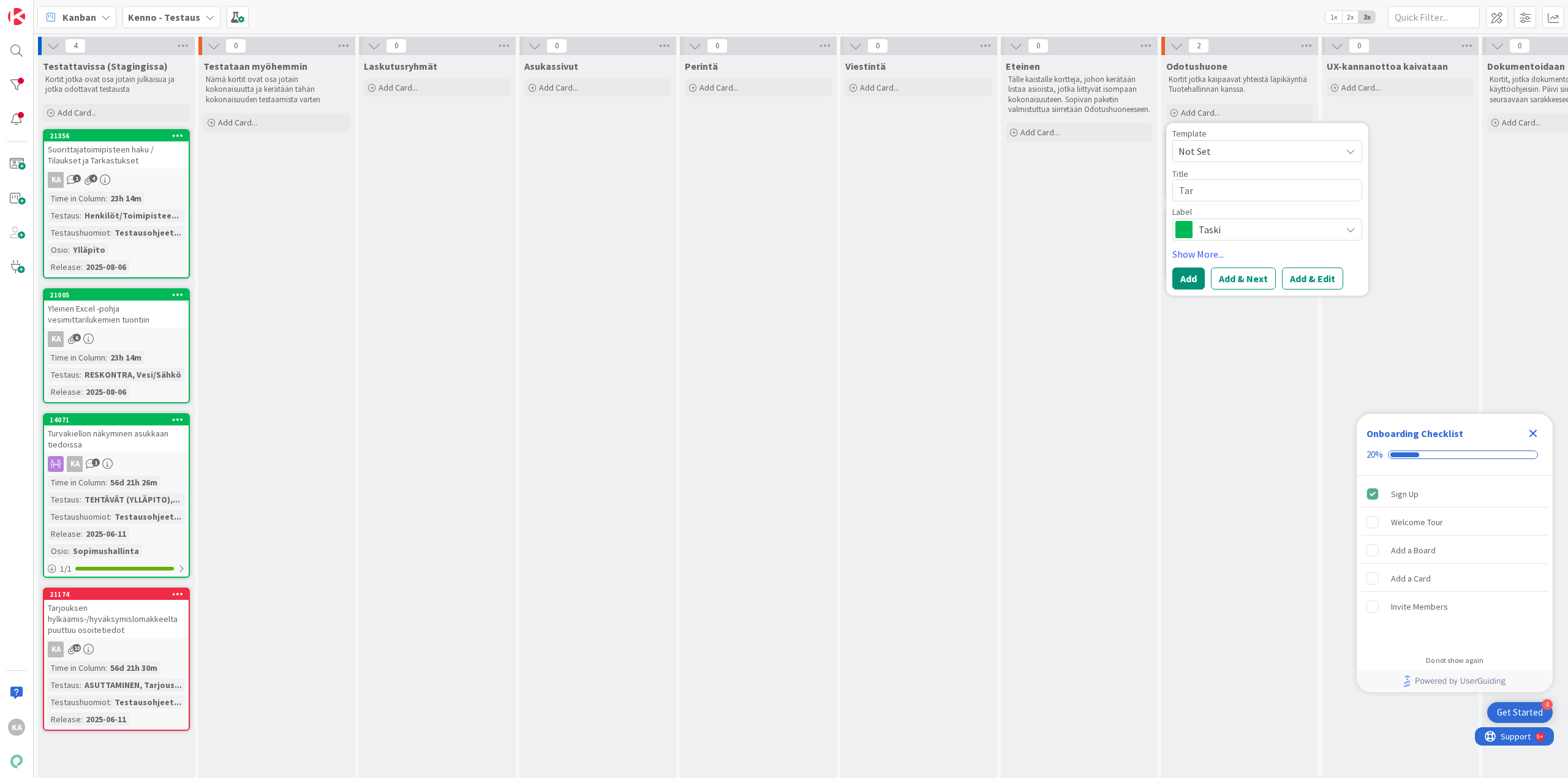 type on "x" 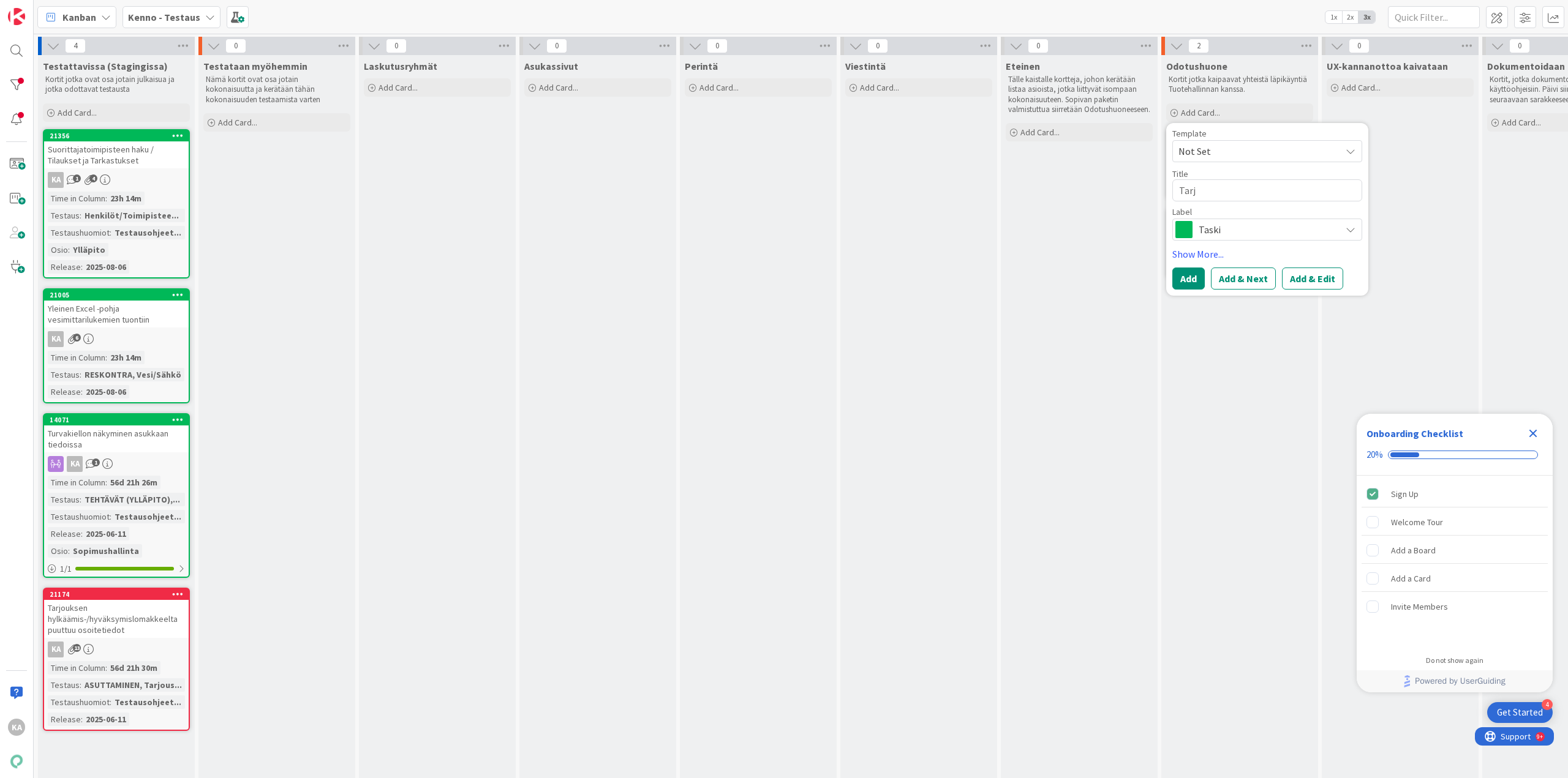 type on "x" 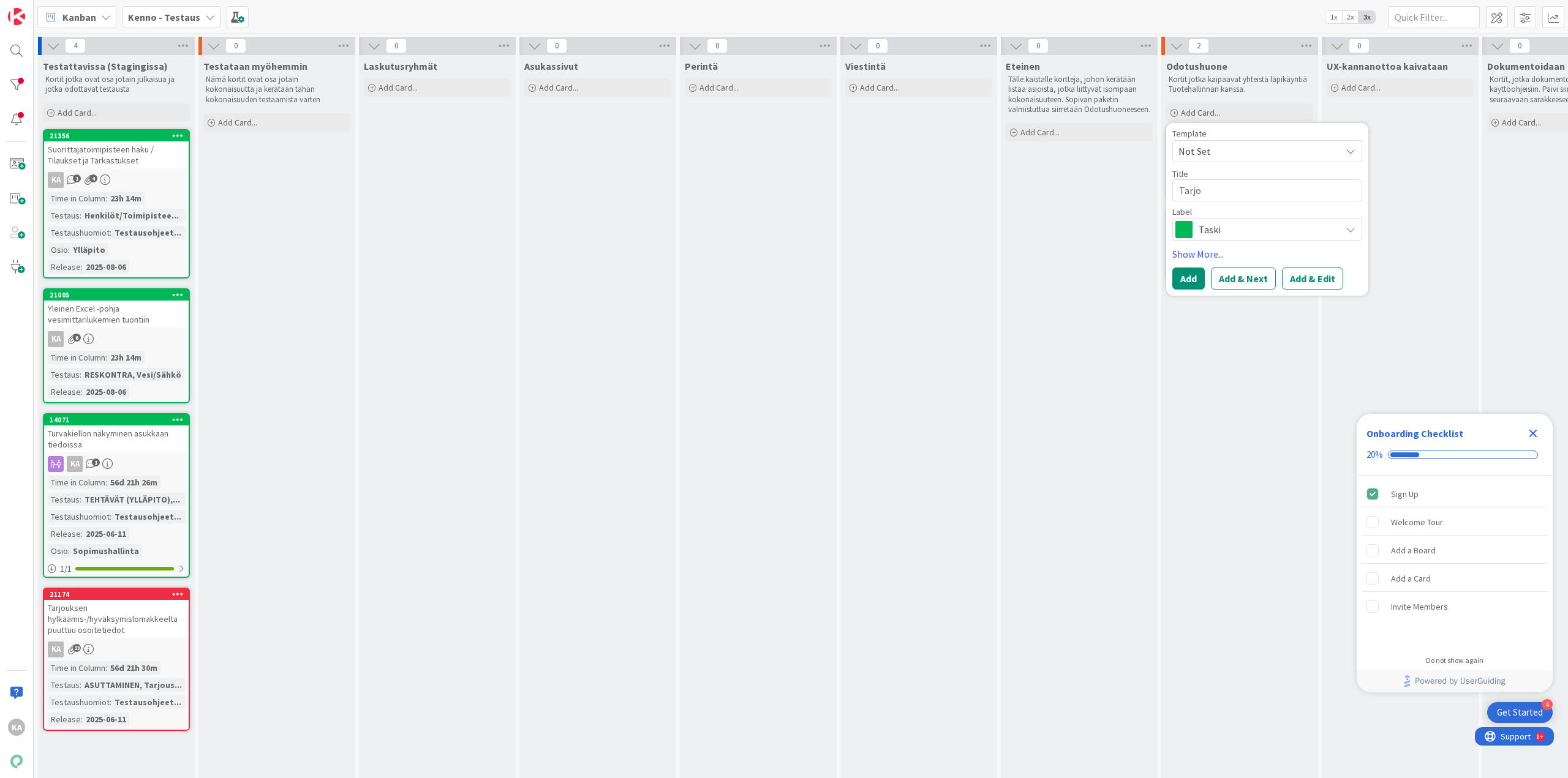 type on "x" 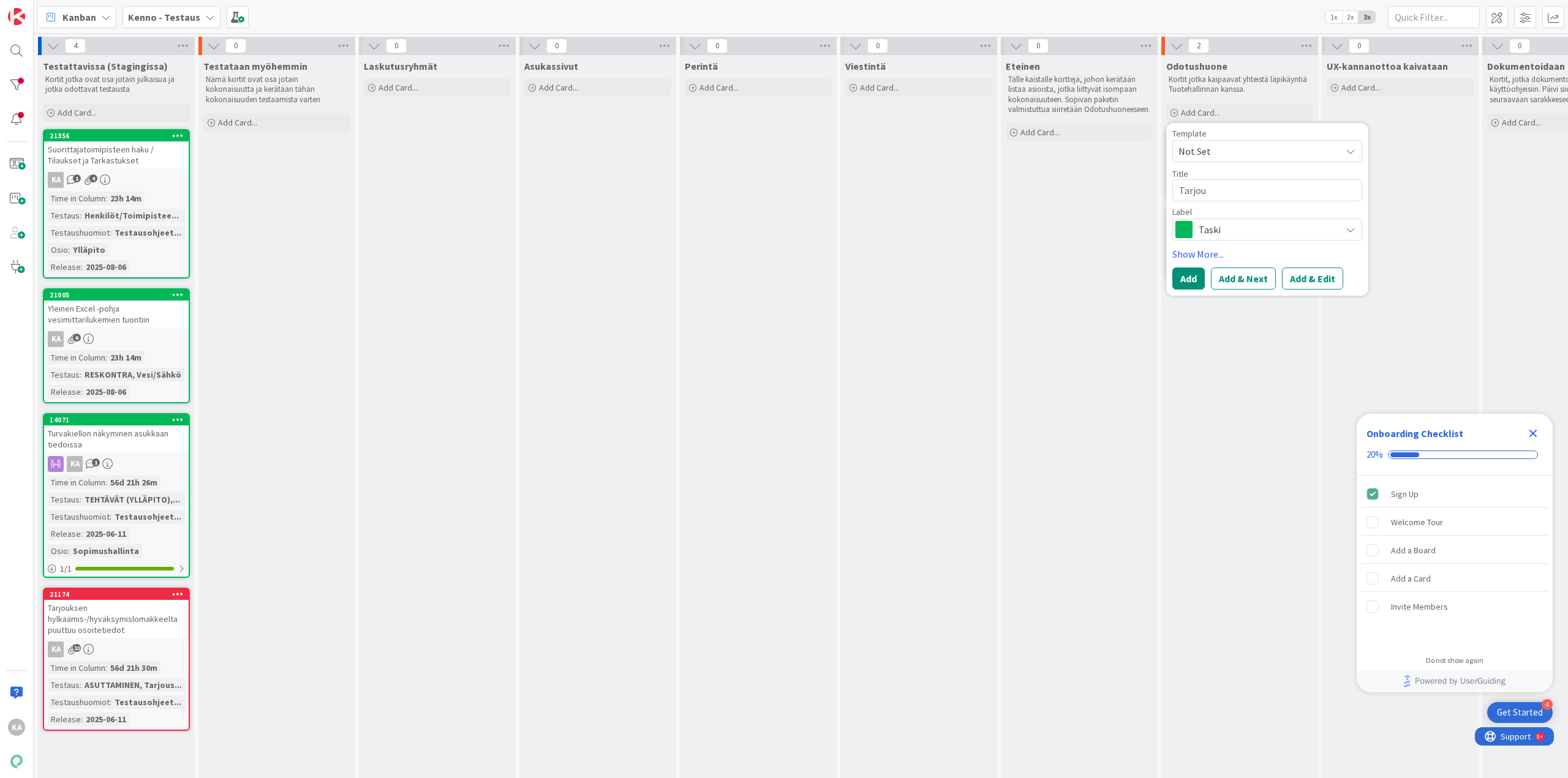 type on "x" 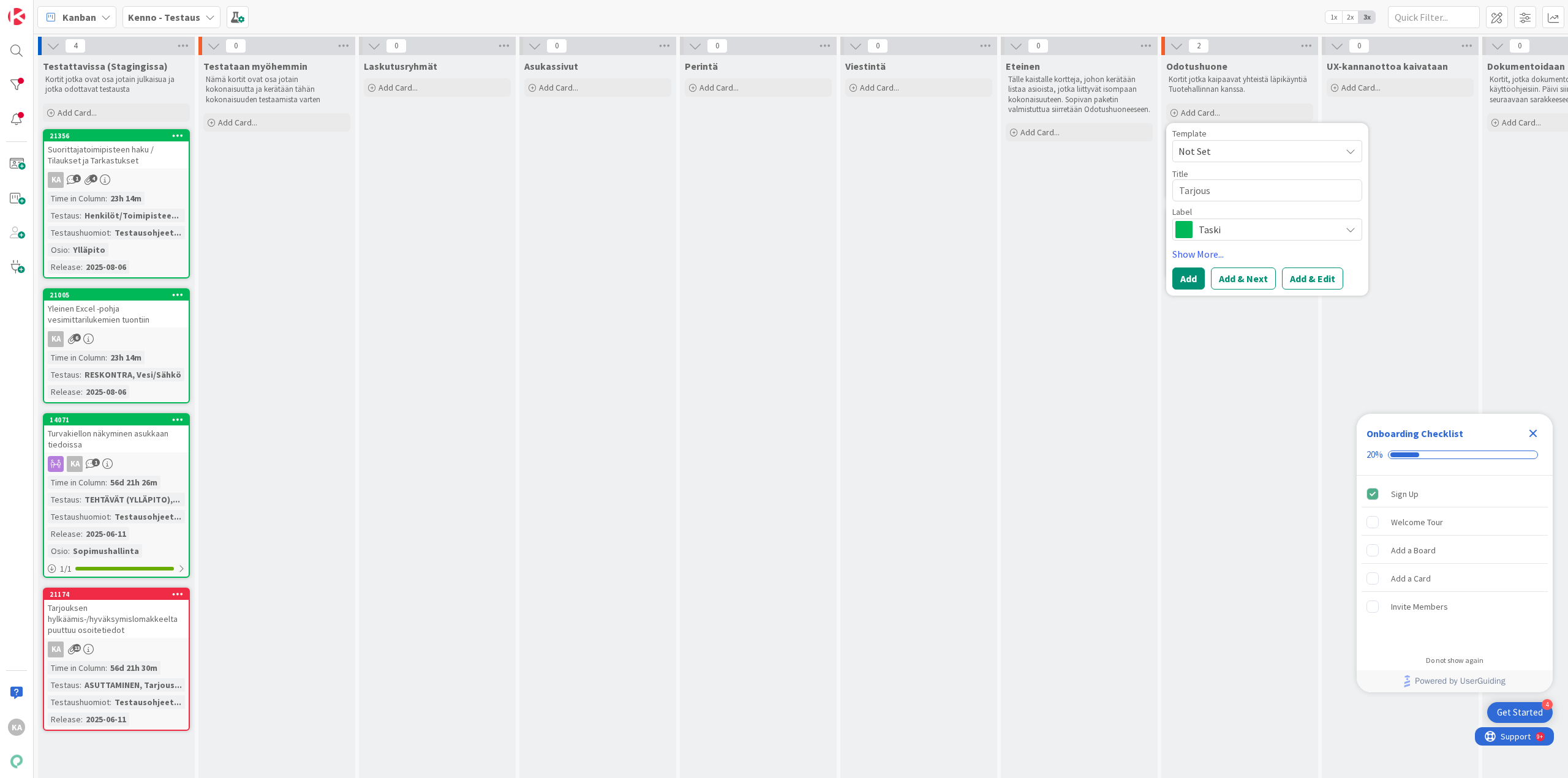 type on "x" 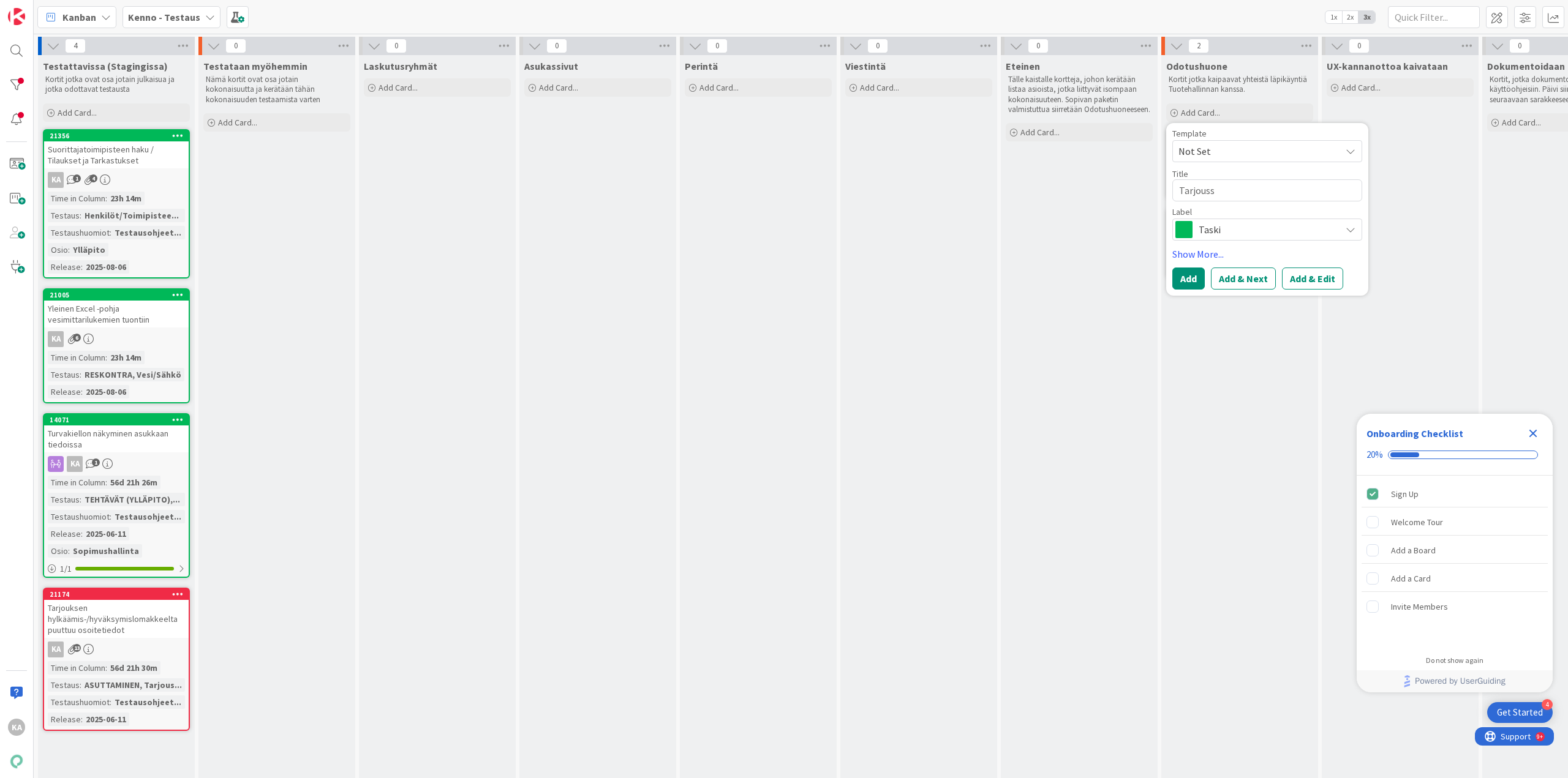 type on "x" 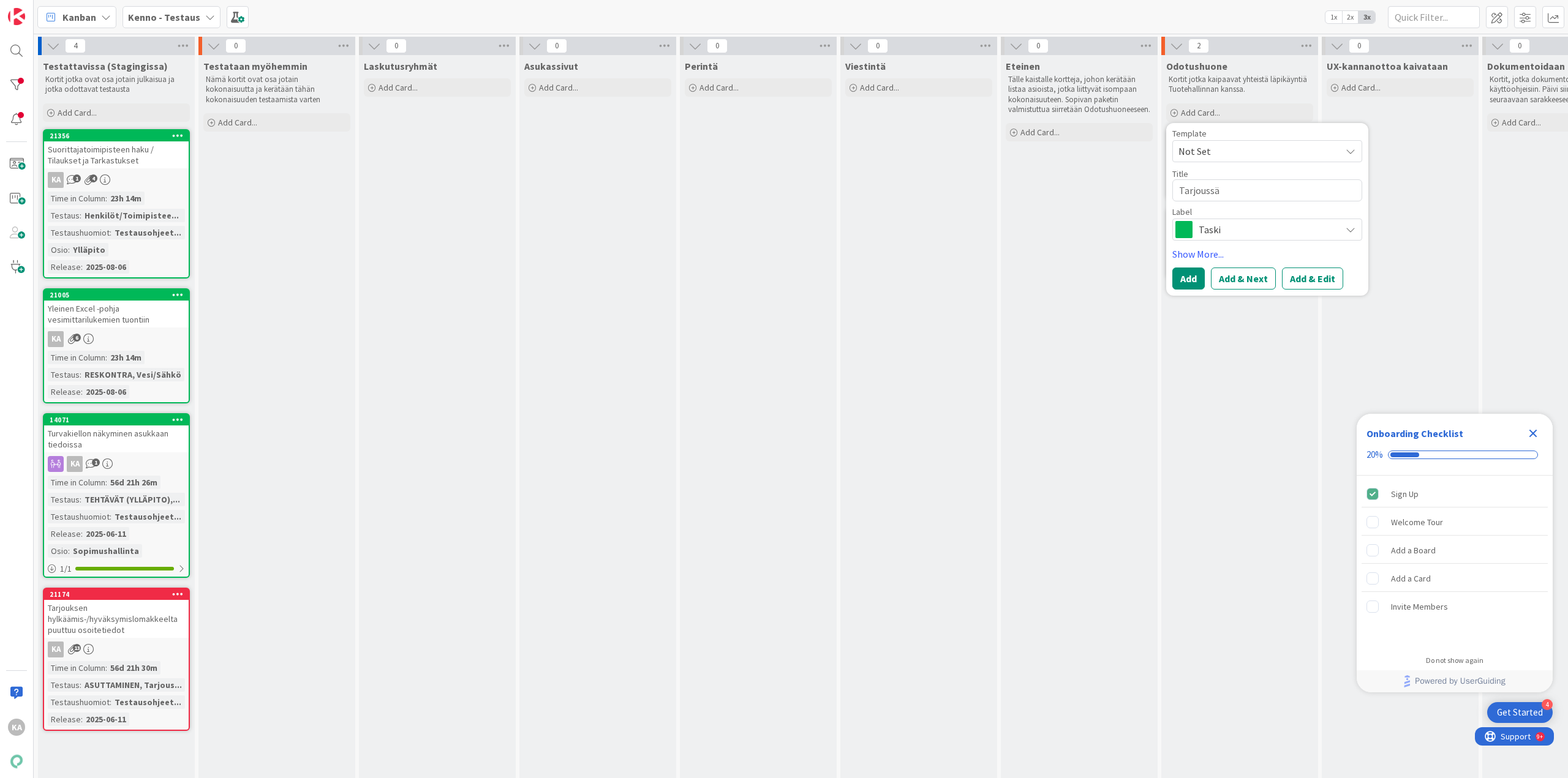 type on "x" 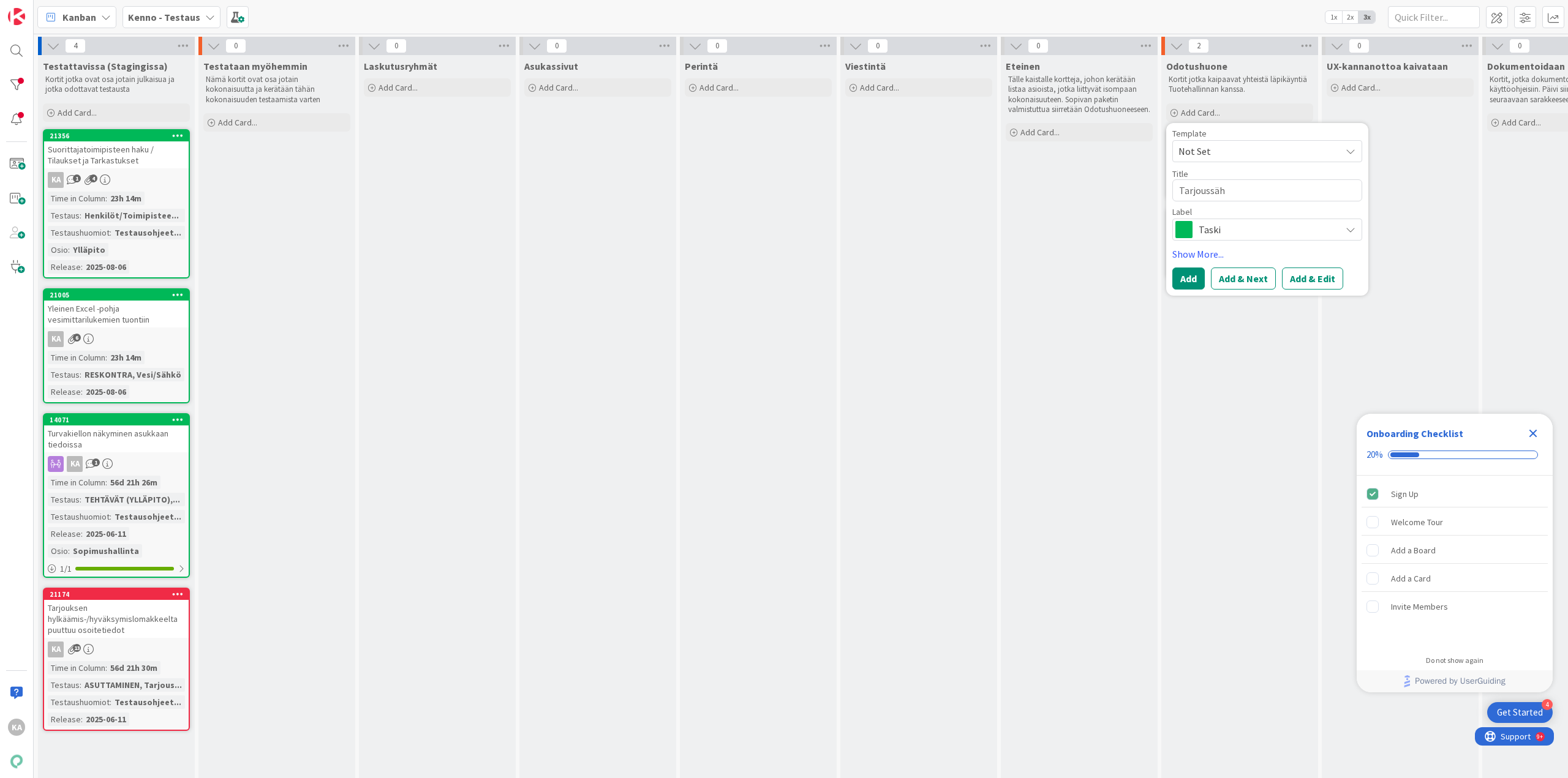 type on "x" 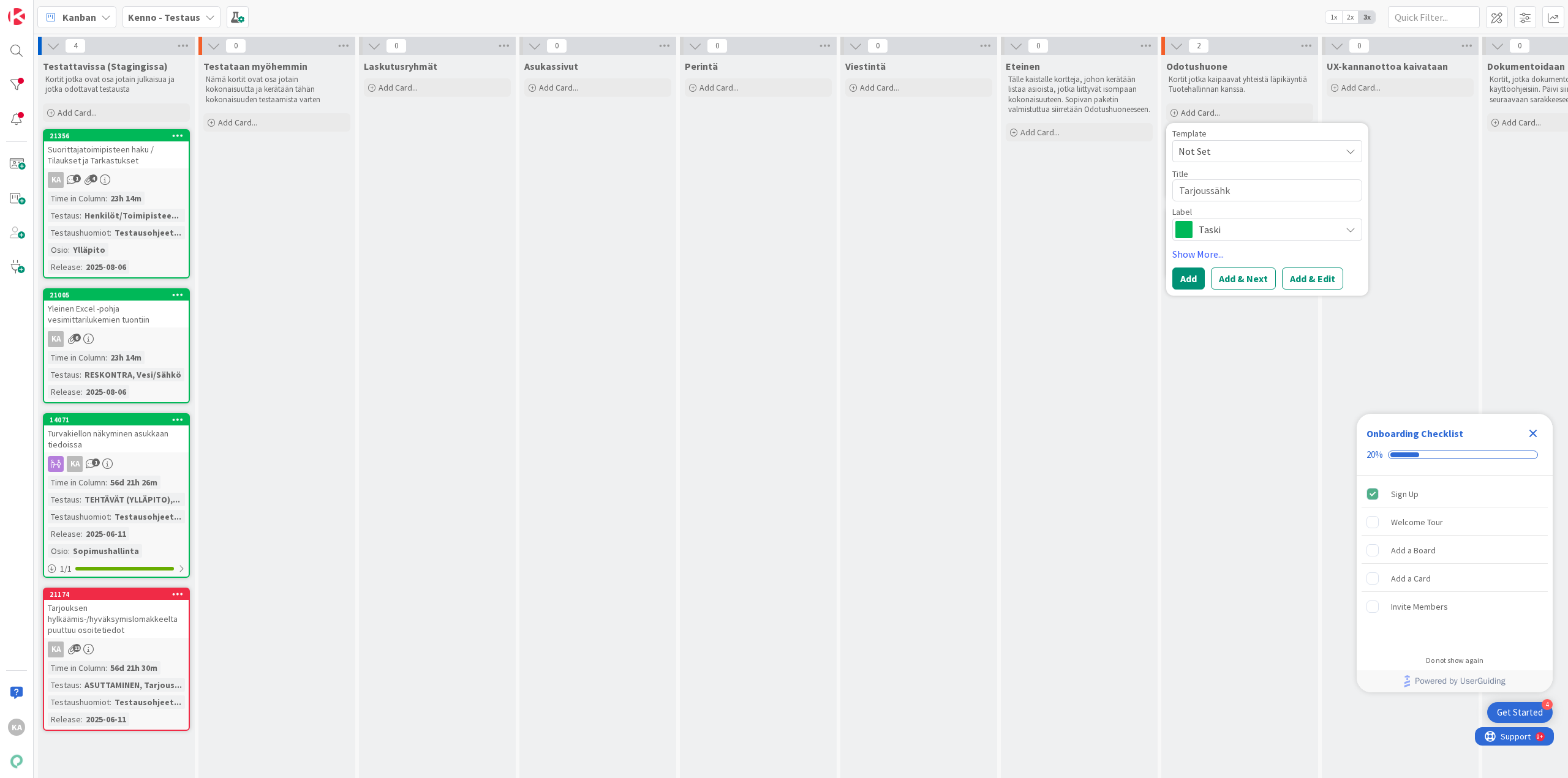 type on "x" 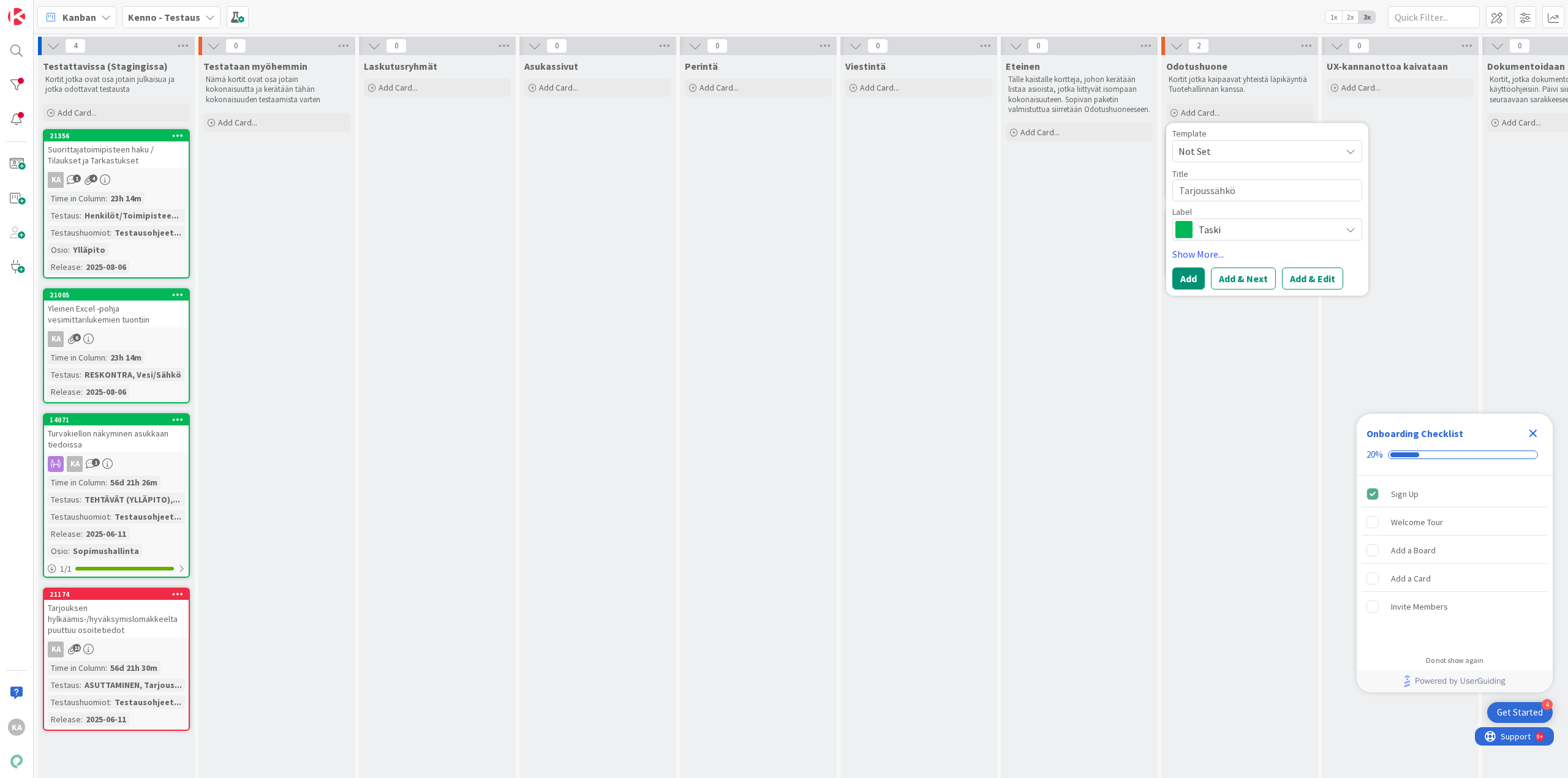 type on "x" 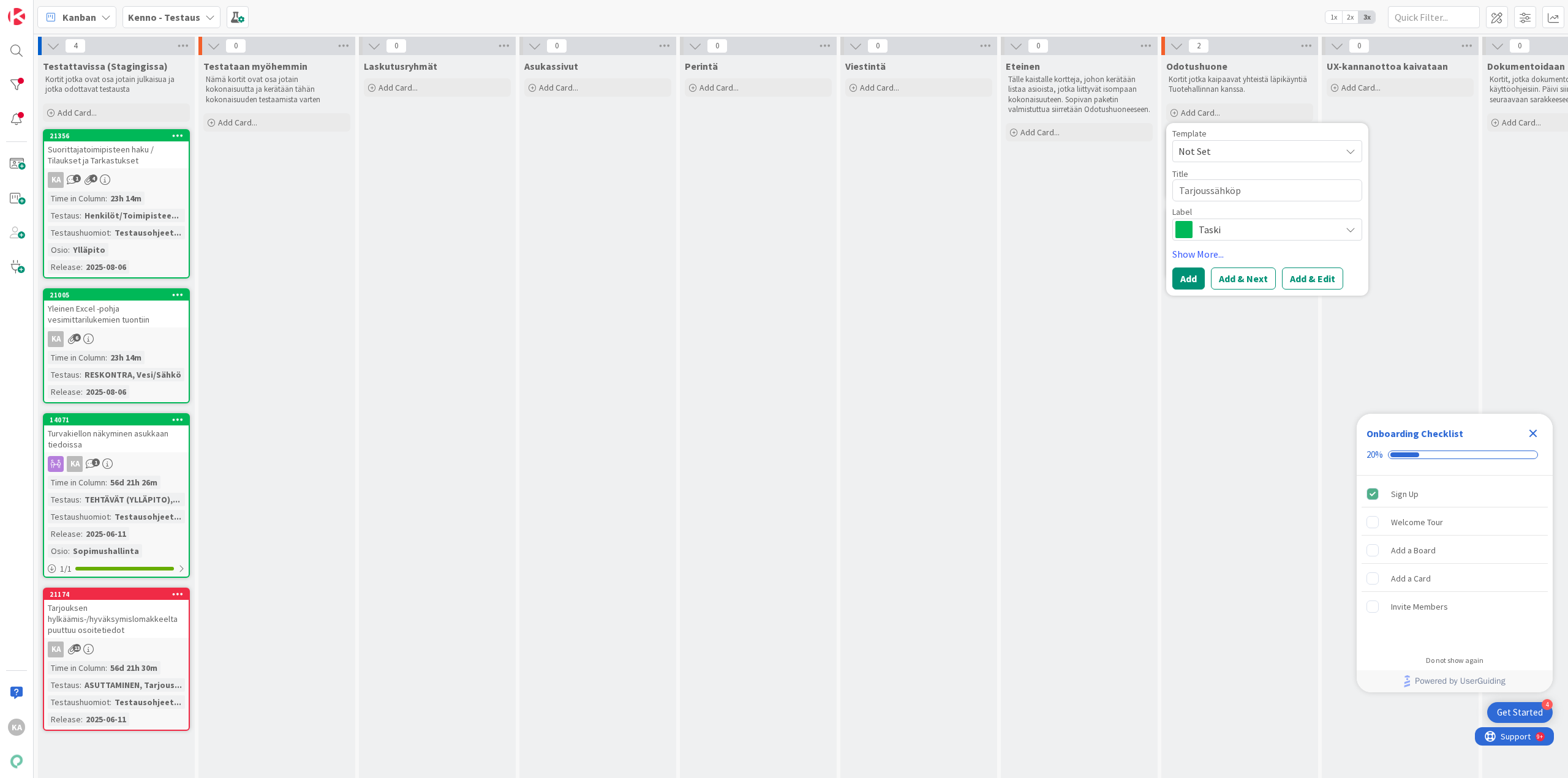 type on "x" 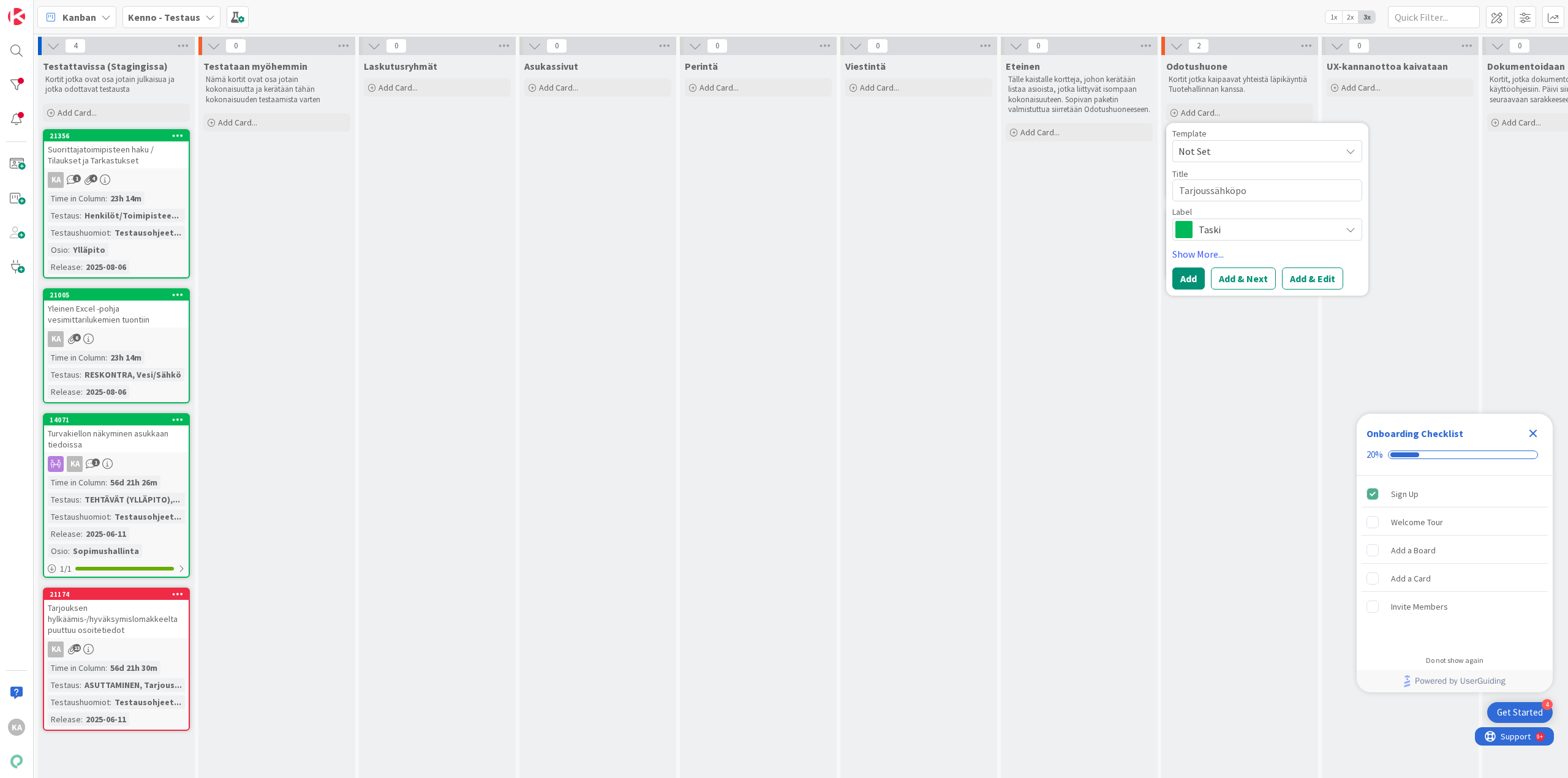 type on "x" 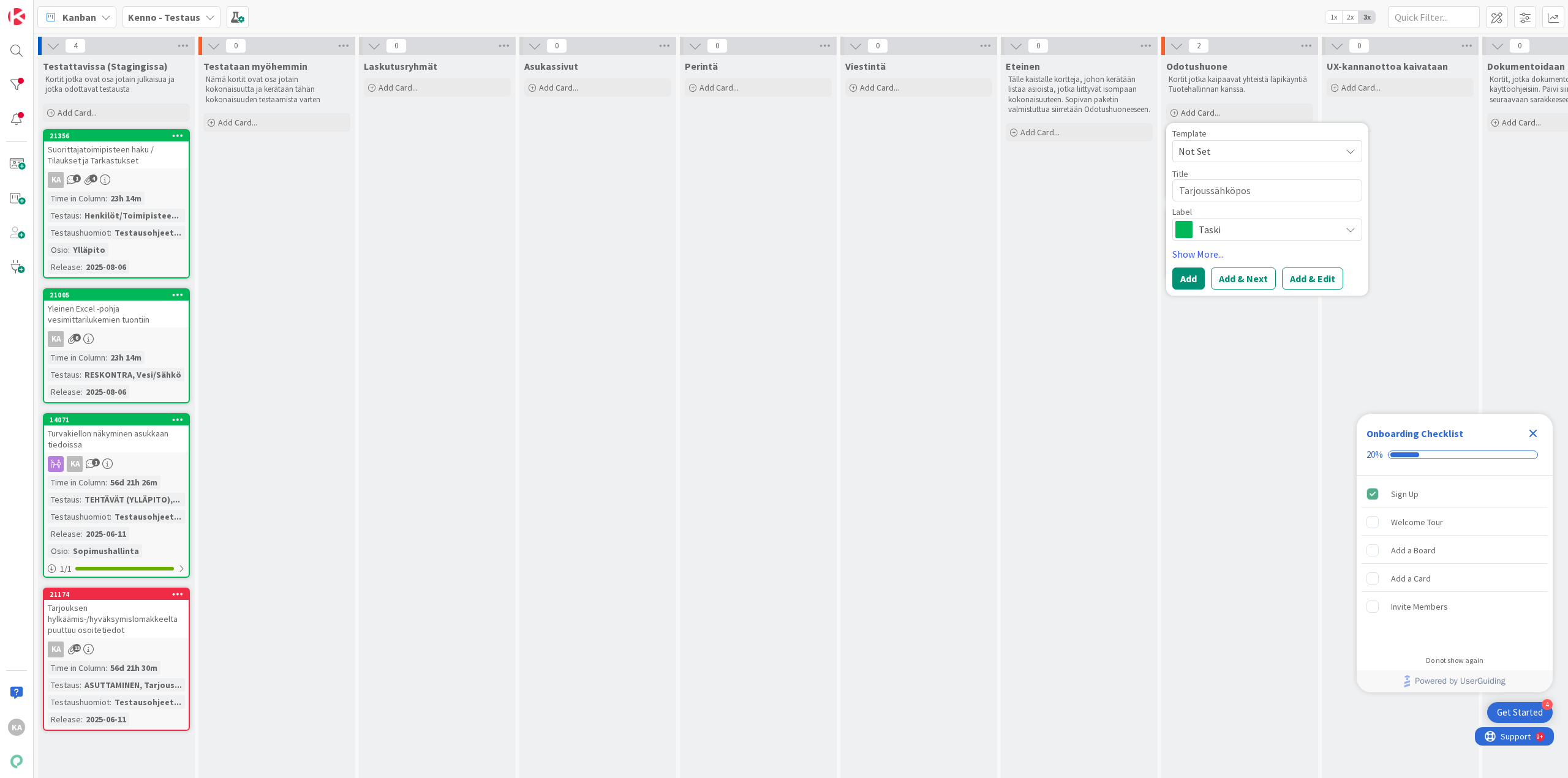 type on "x" 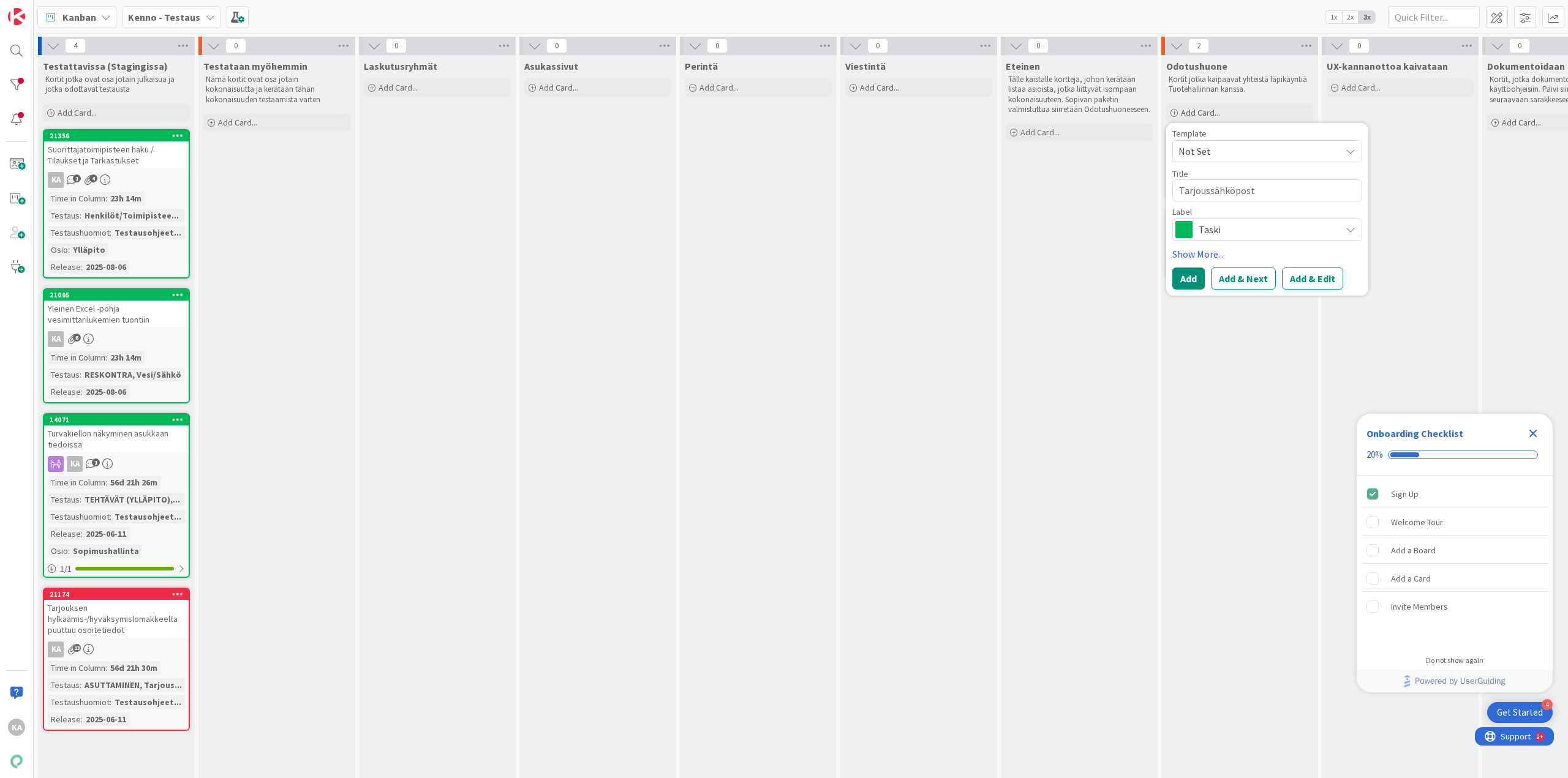 type on "x" 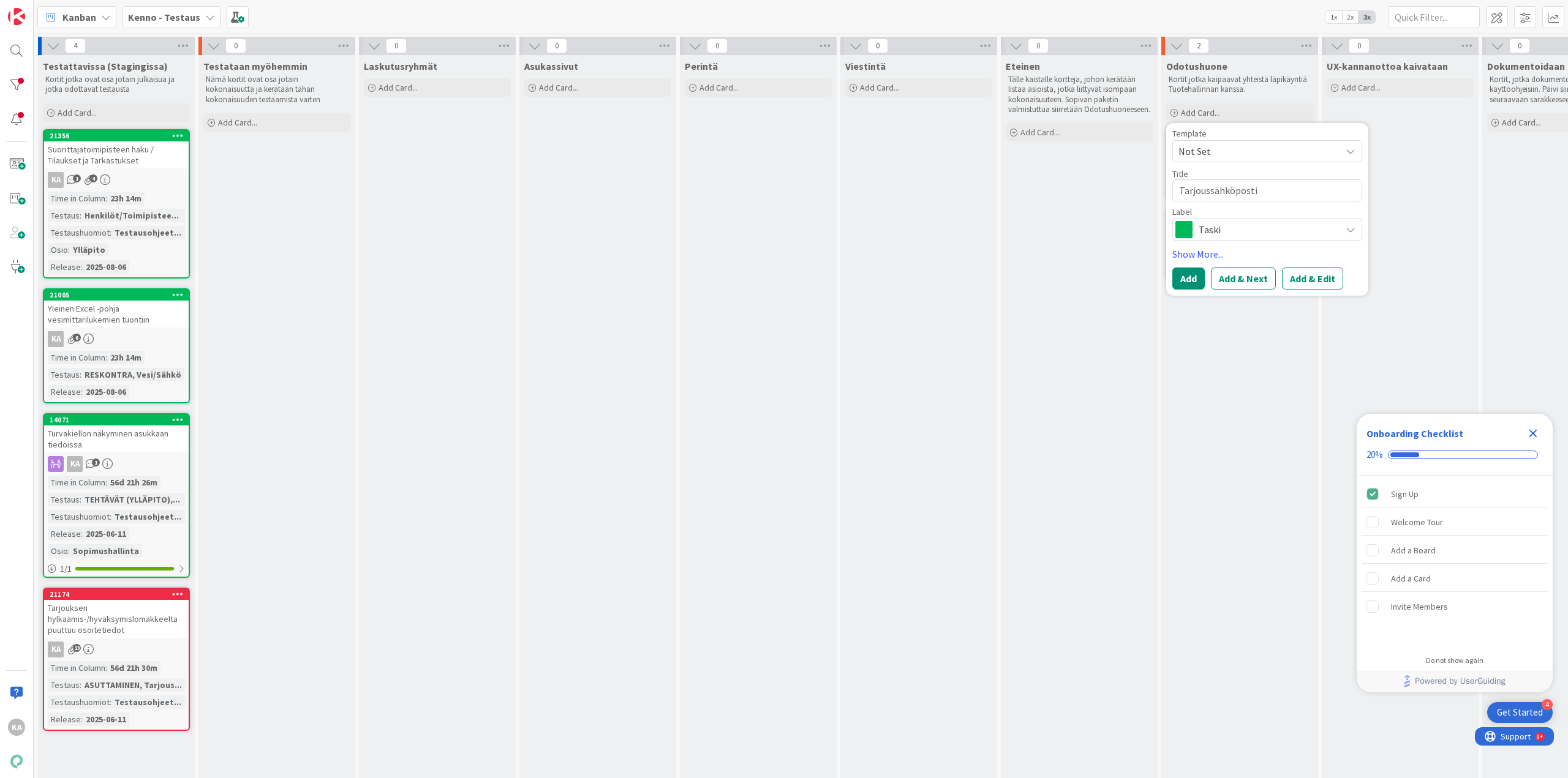 scroll, scrollTop: 0, scrollLeft: 0, axis: both 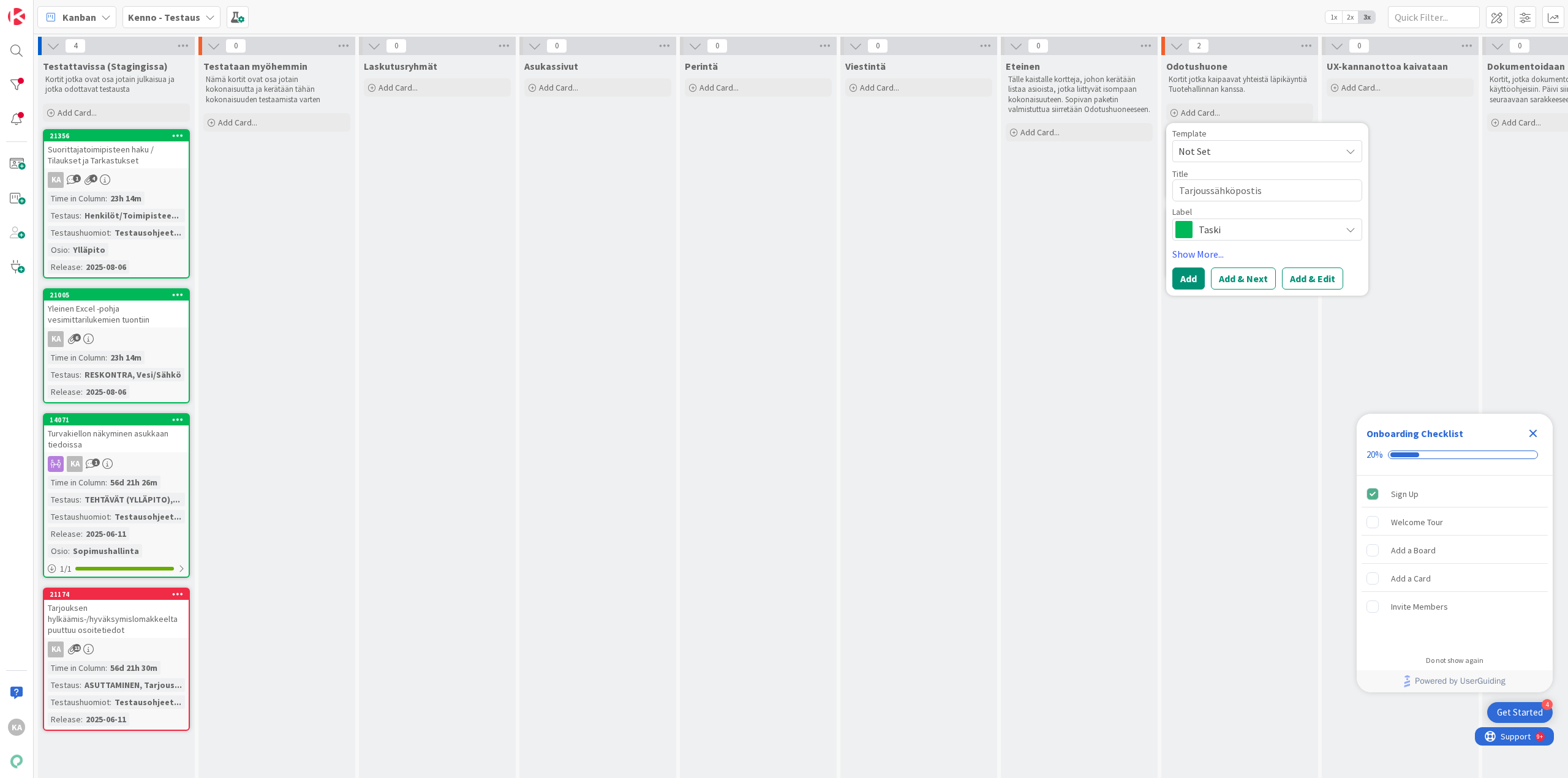 type on "x" 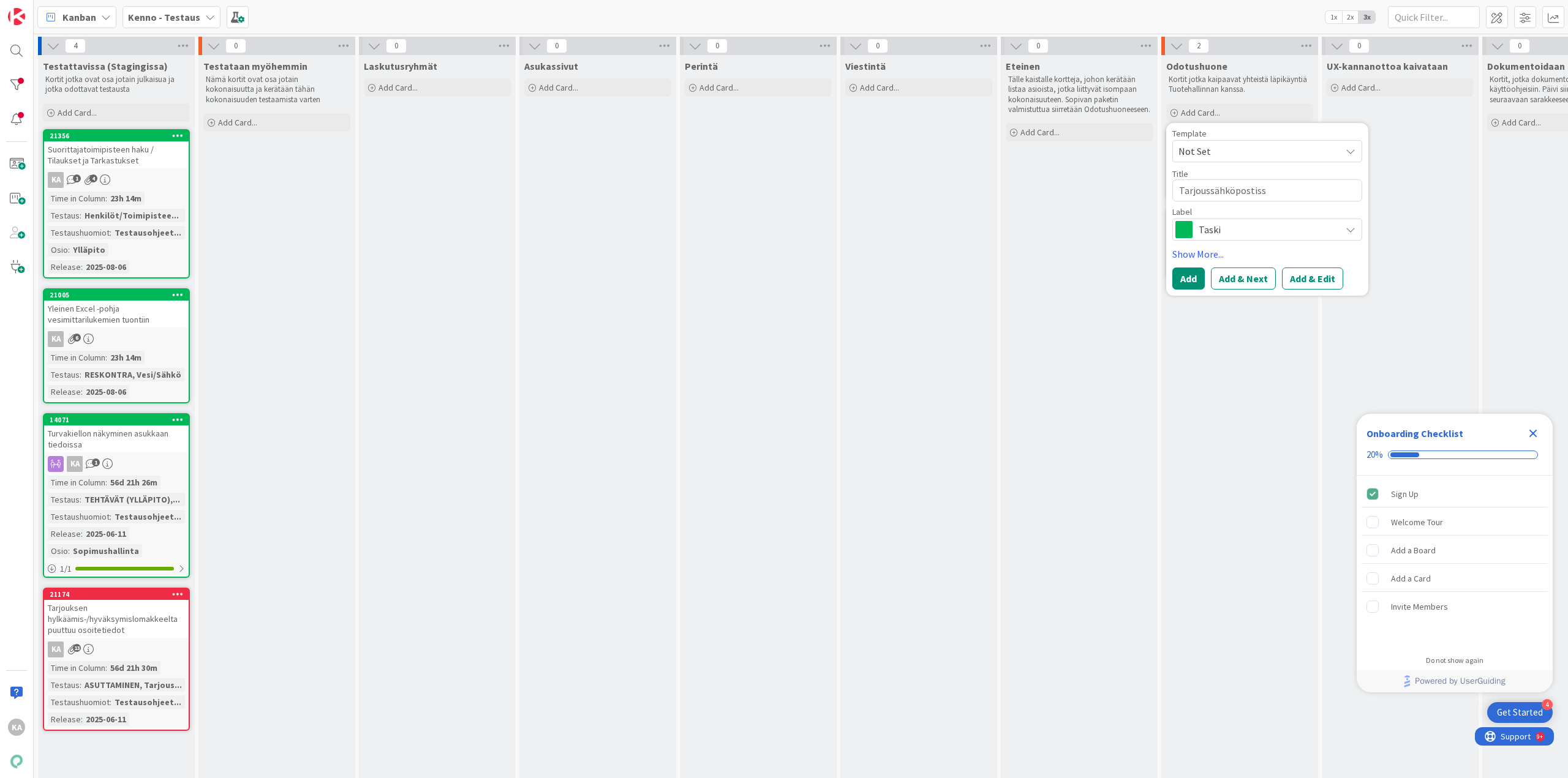 type on "x" 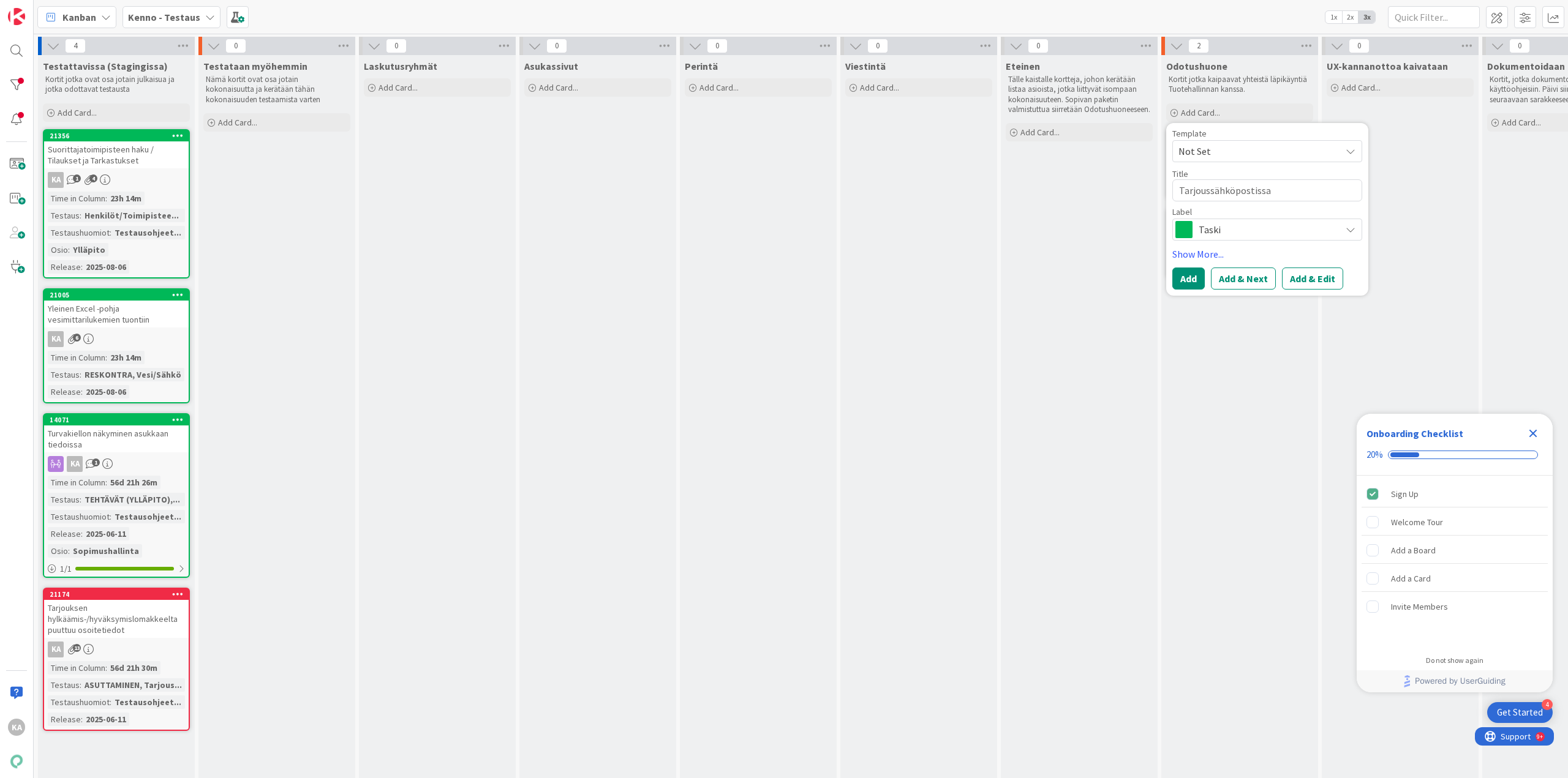 type on "x" 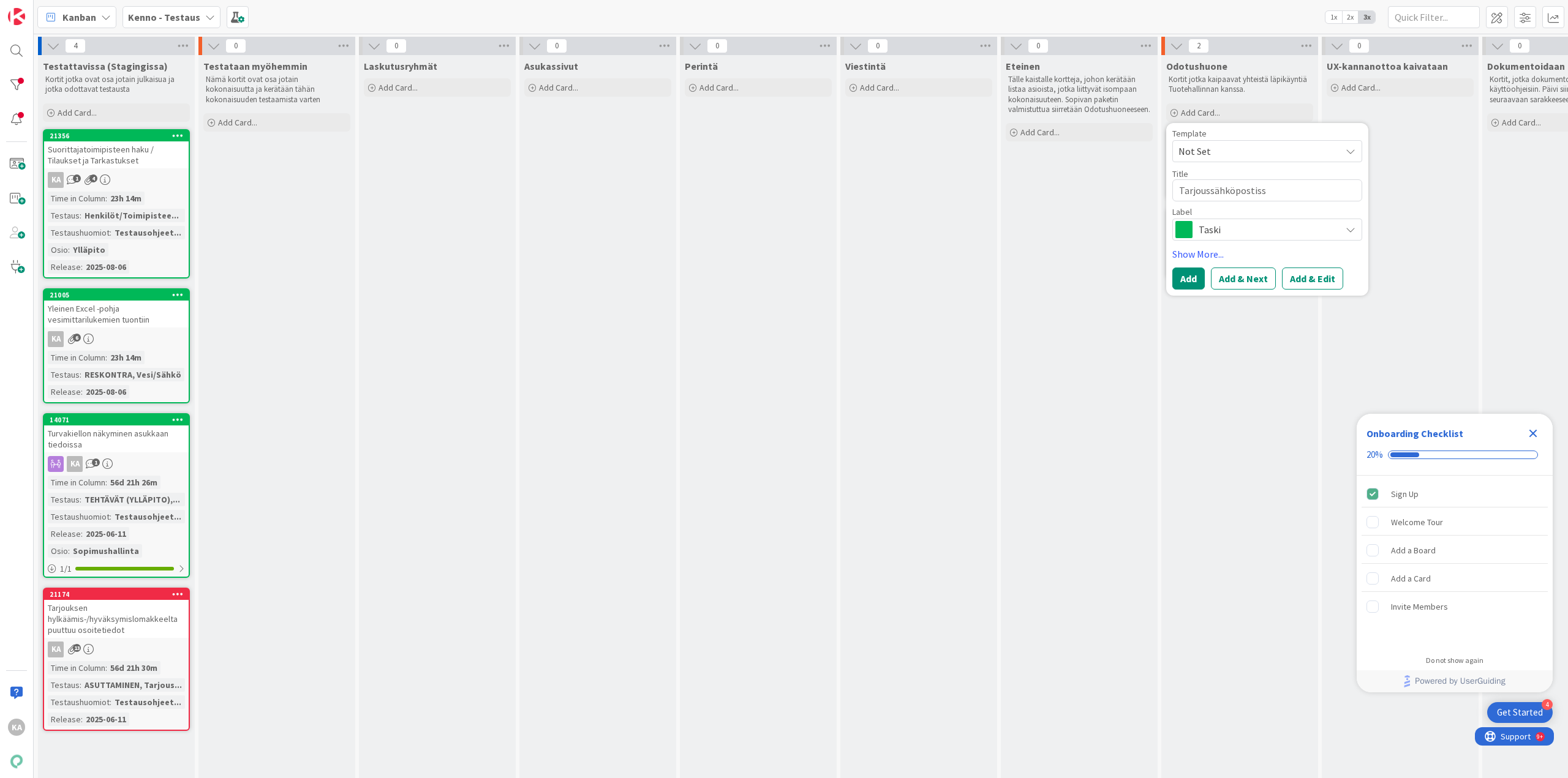 type on "x" 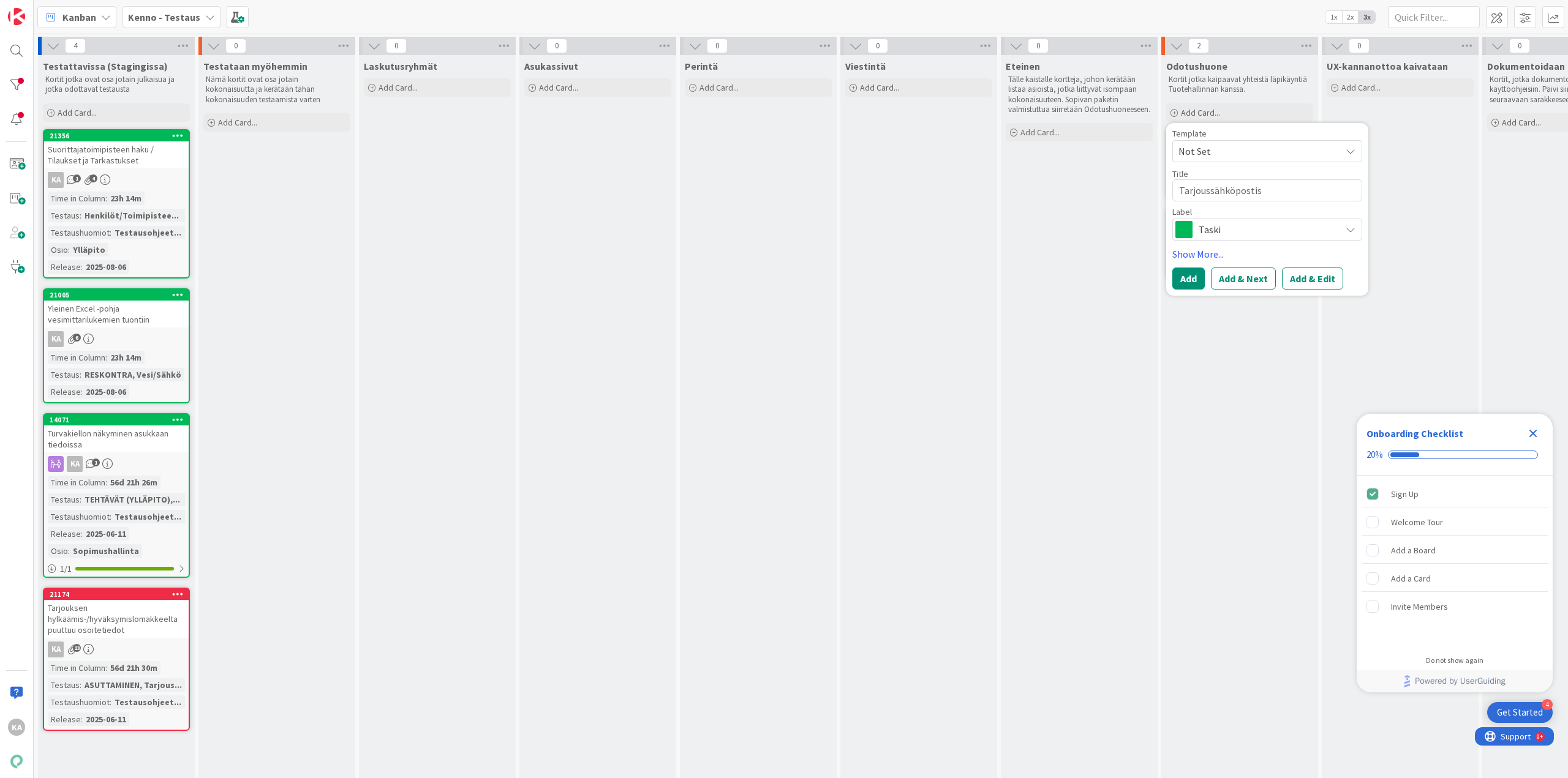 type on "x" 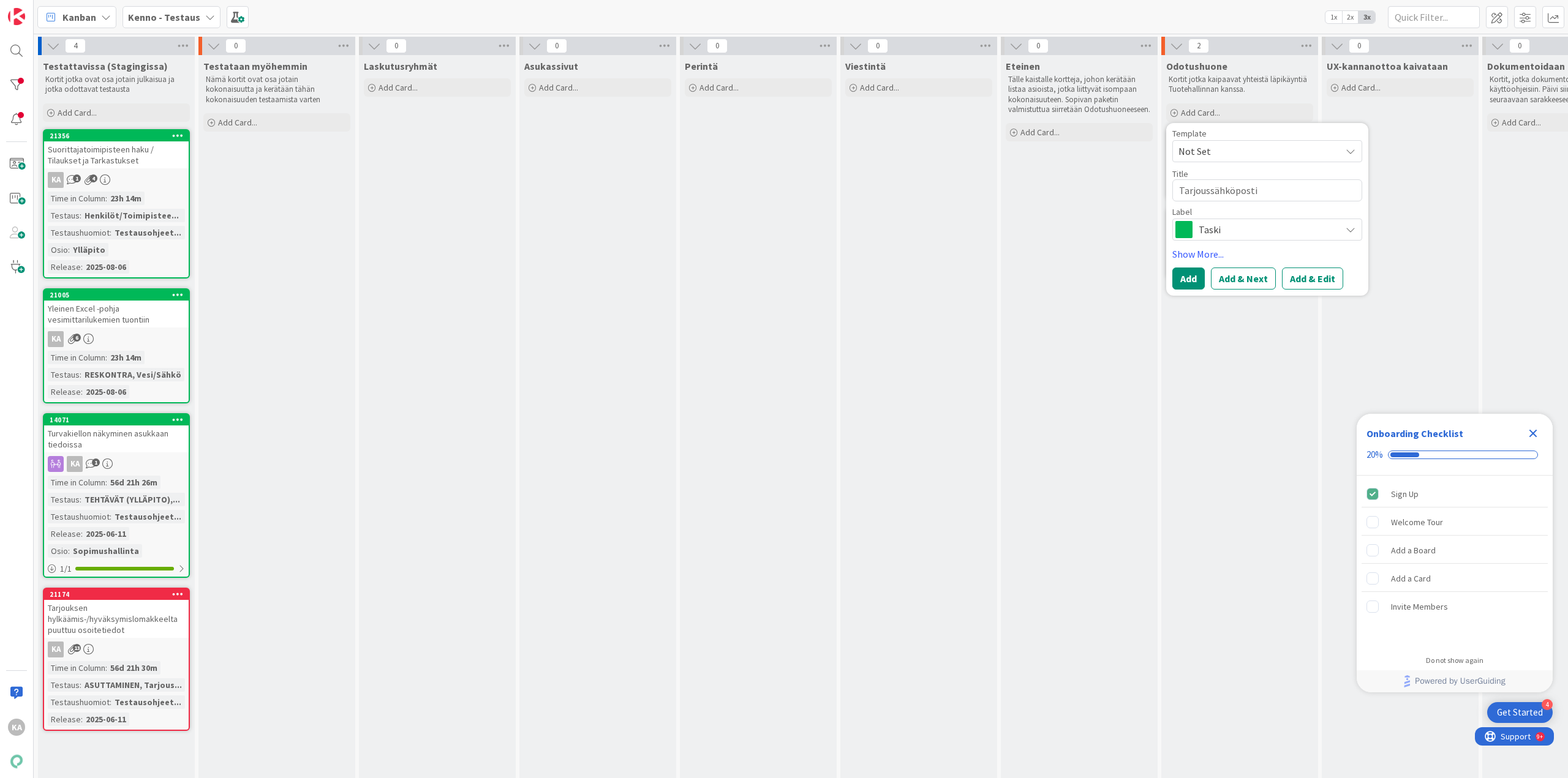 type on "x" 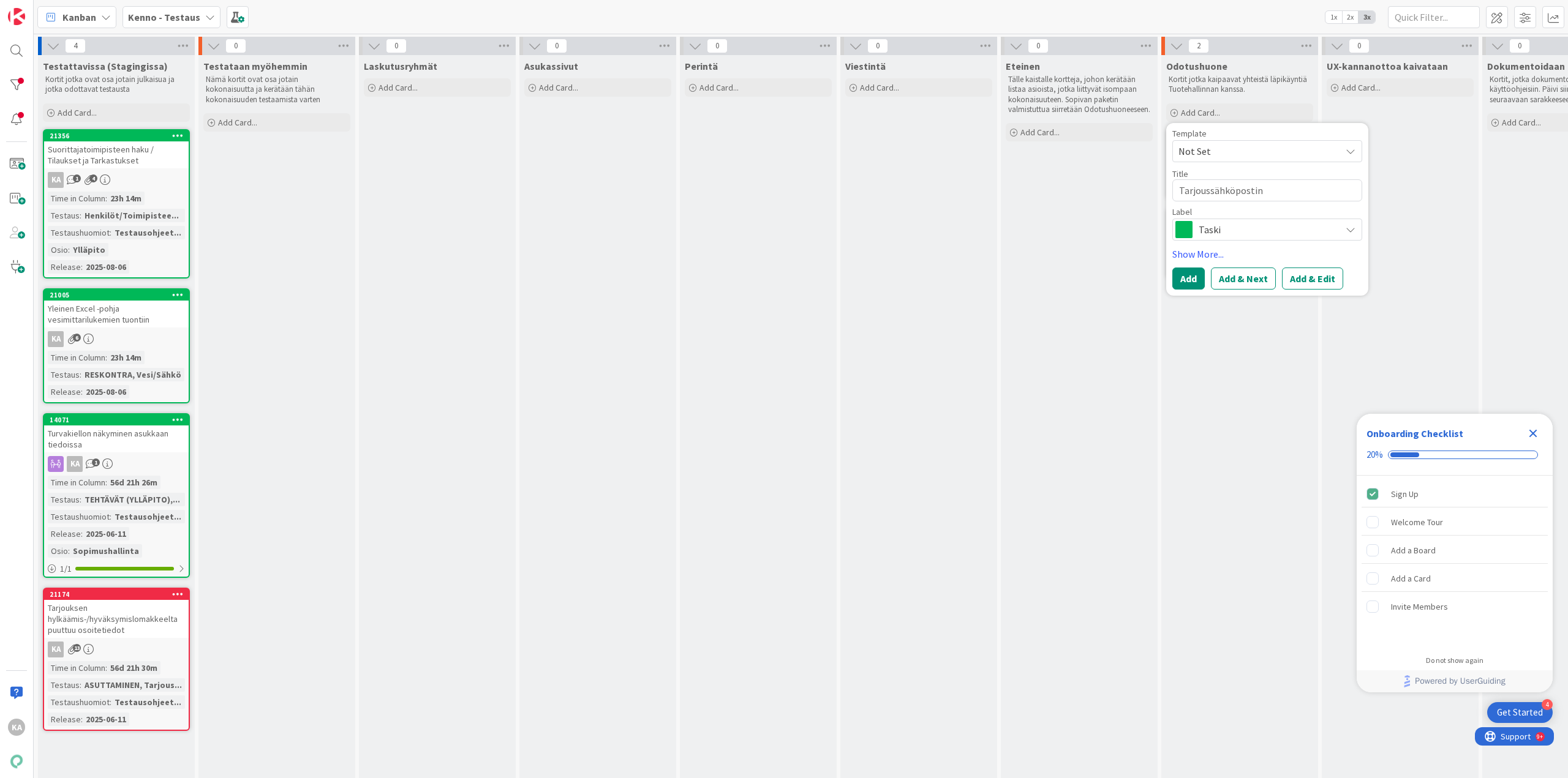 type on "x" 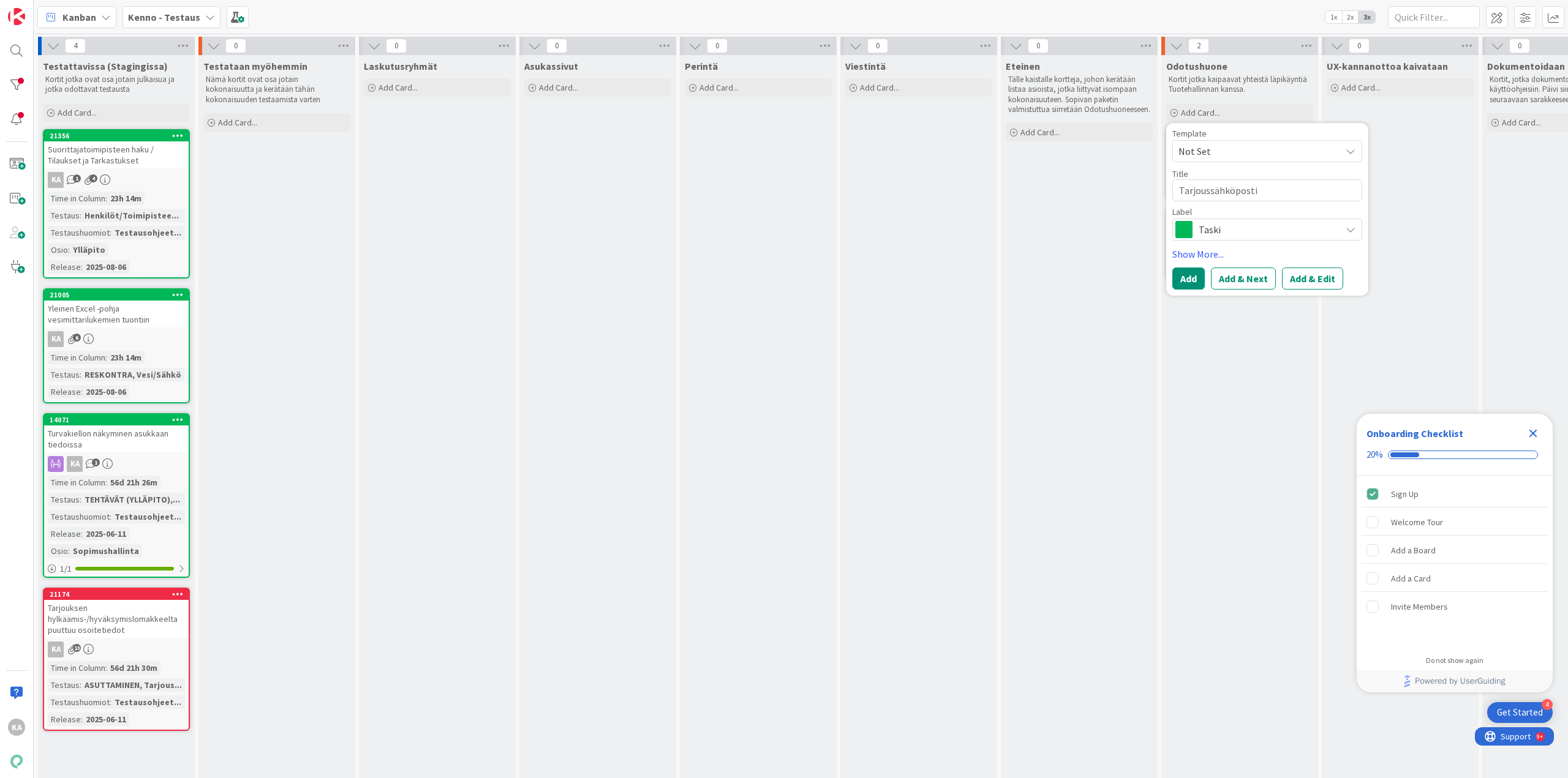 type on "x" 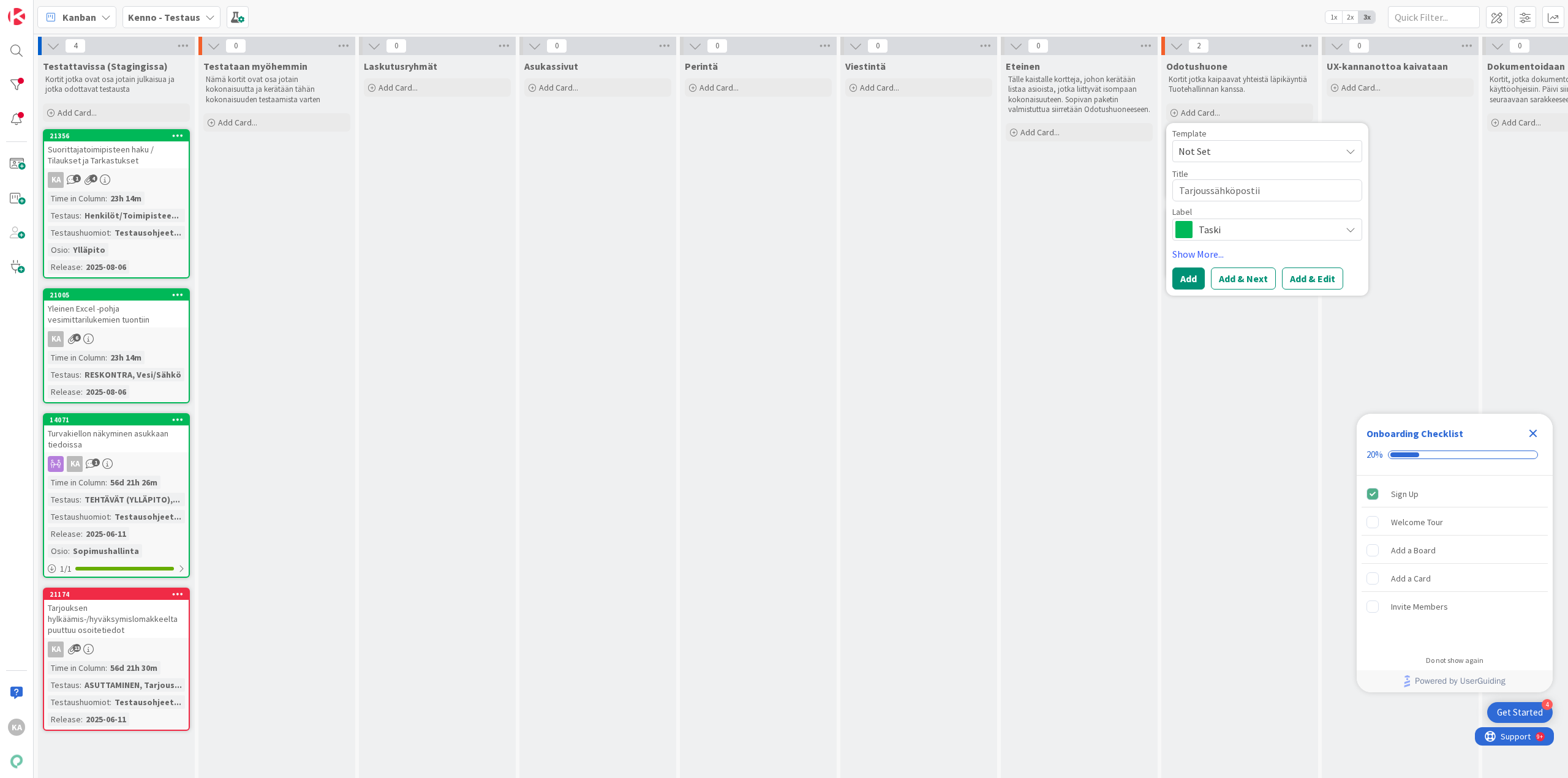 type on "x" 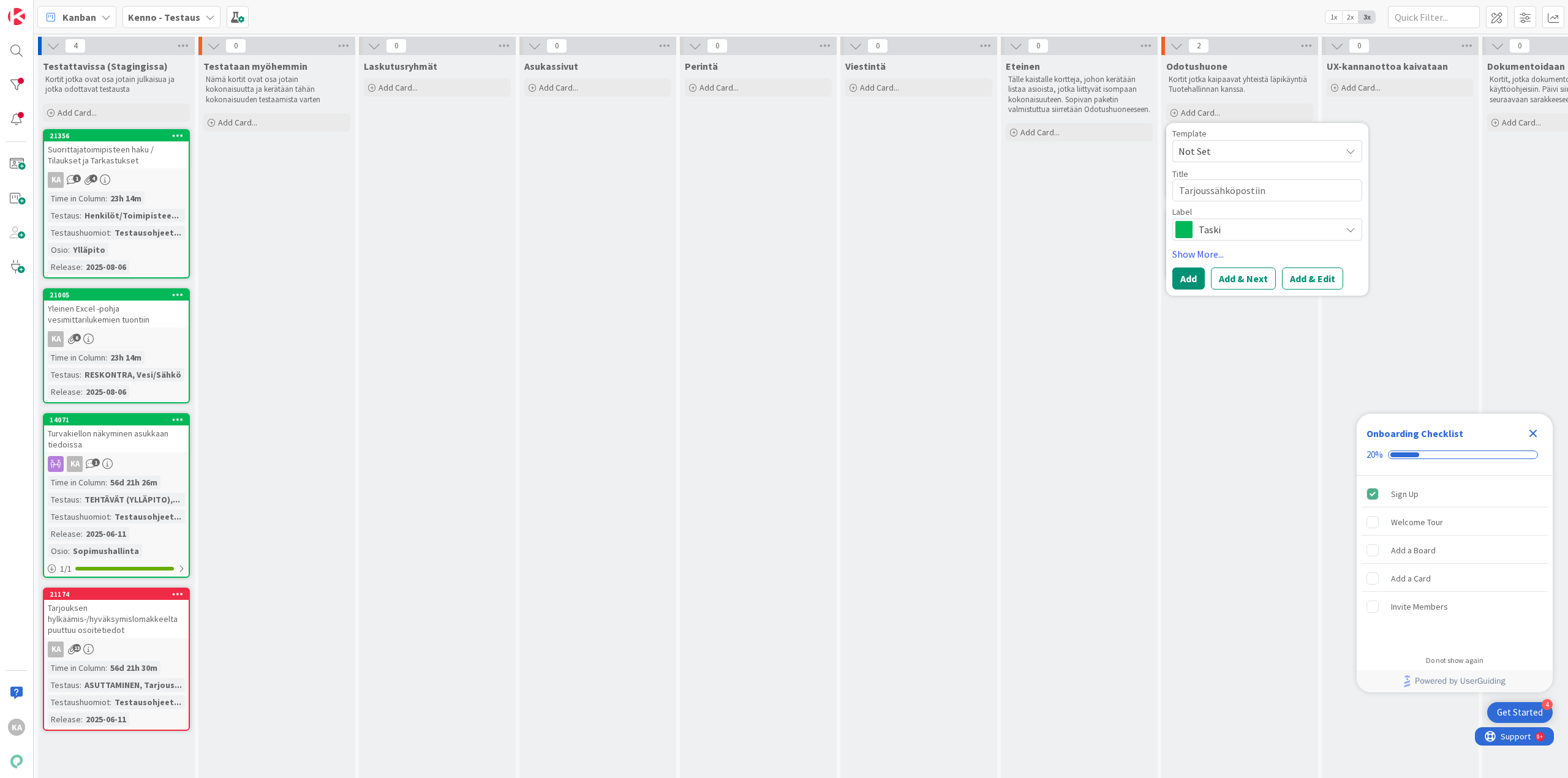 type on "x" 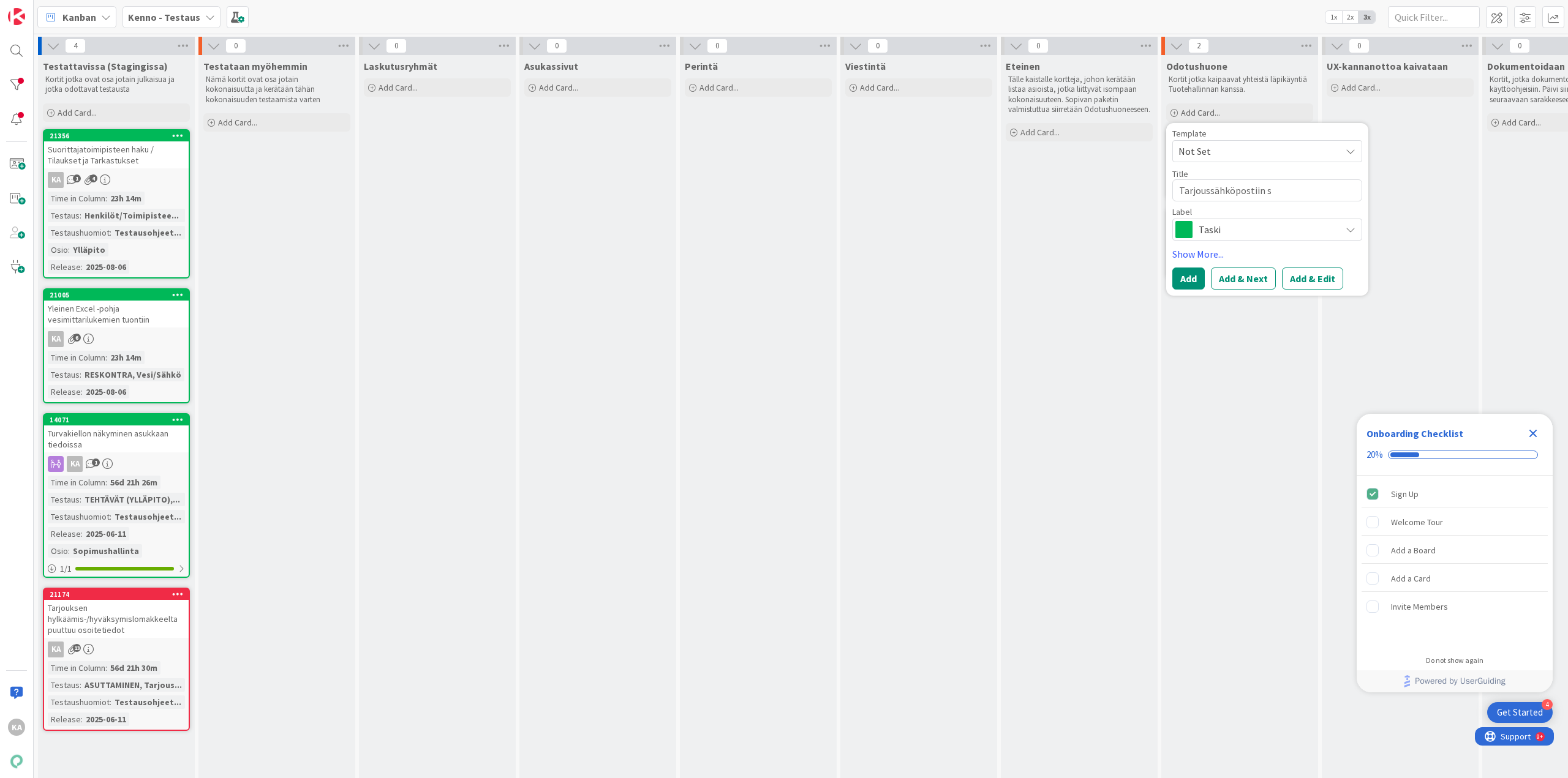 type on "x" 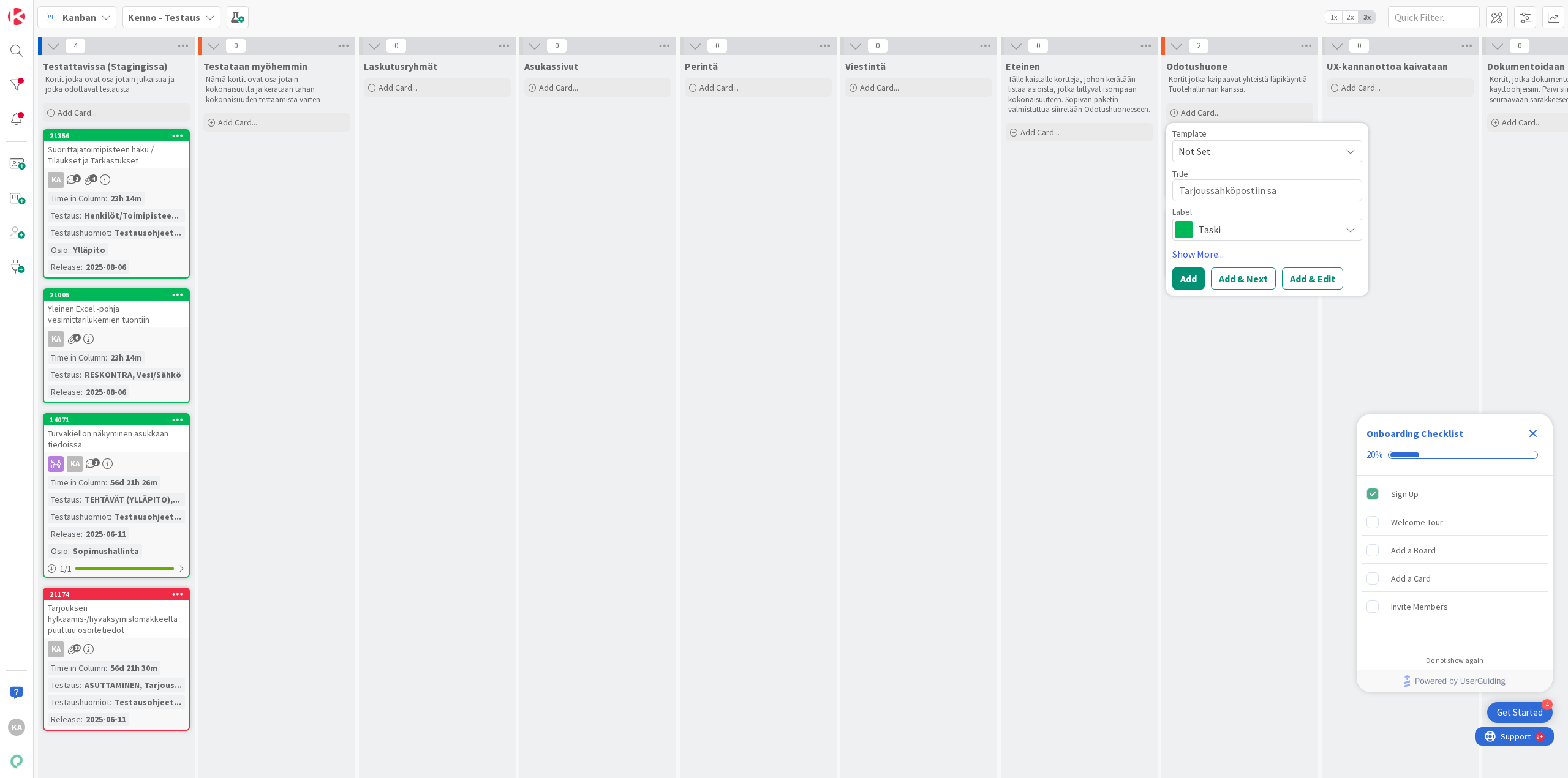 type on "x" 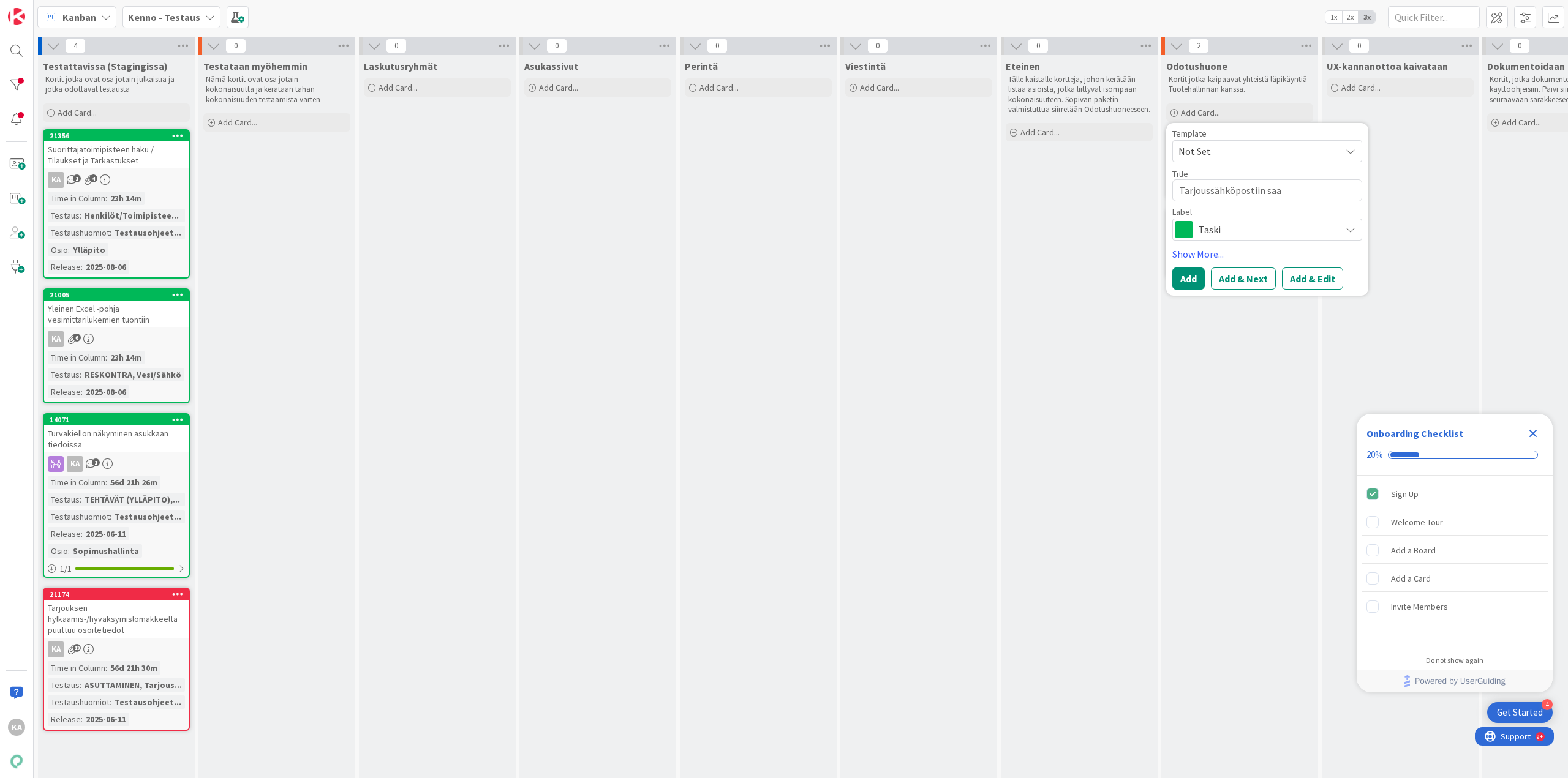 type on "x" 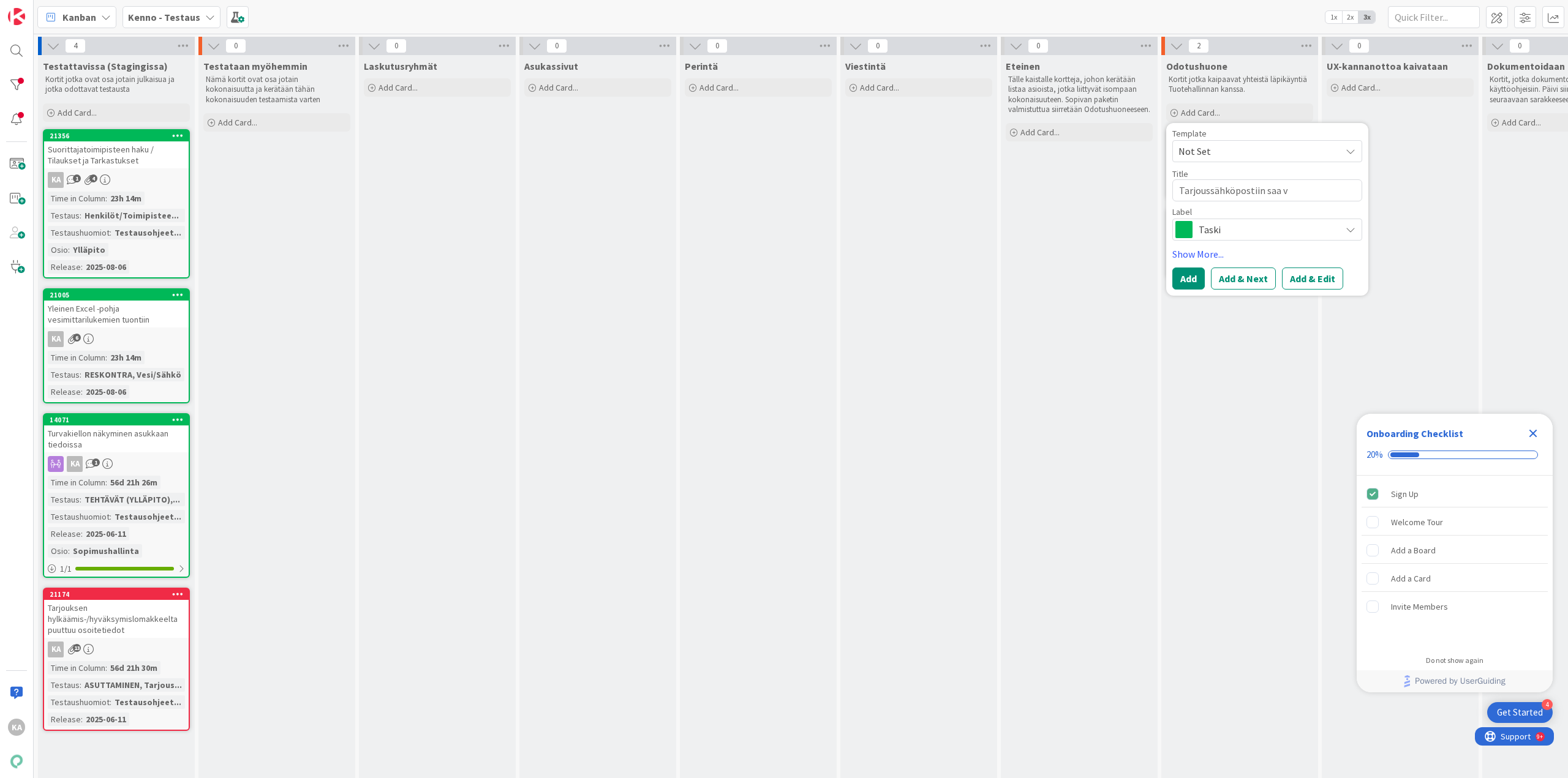 type on "x" 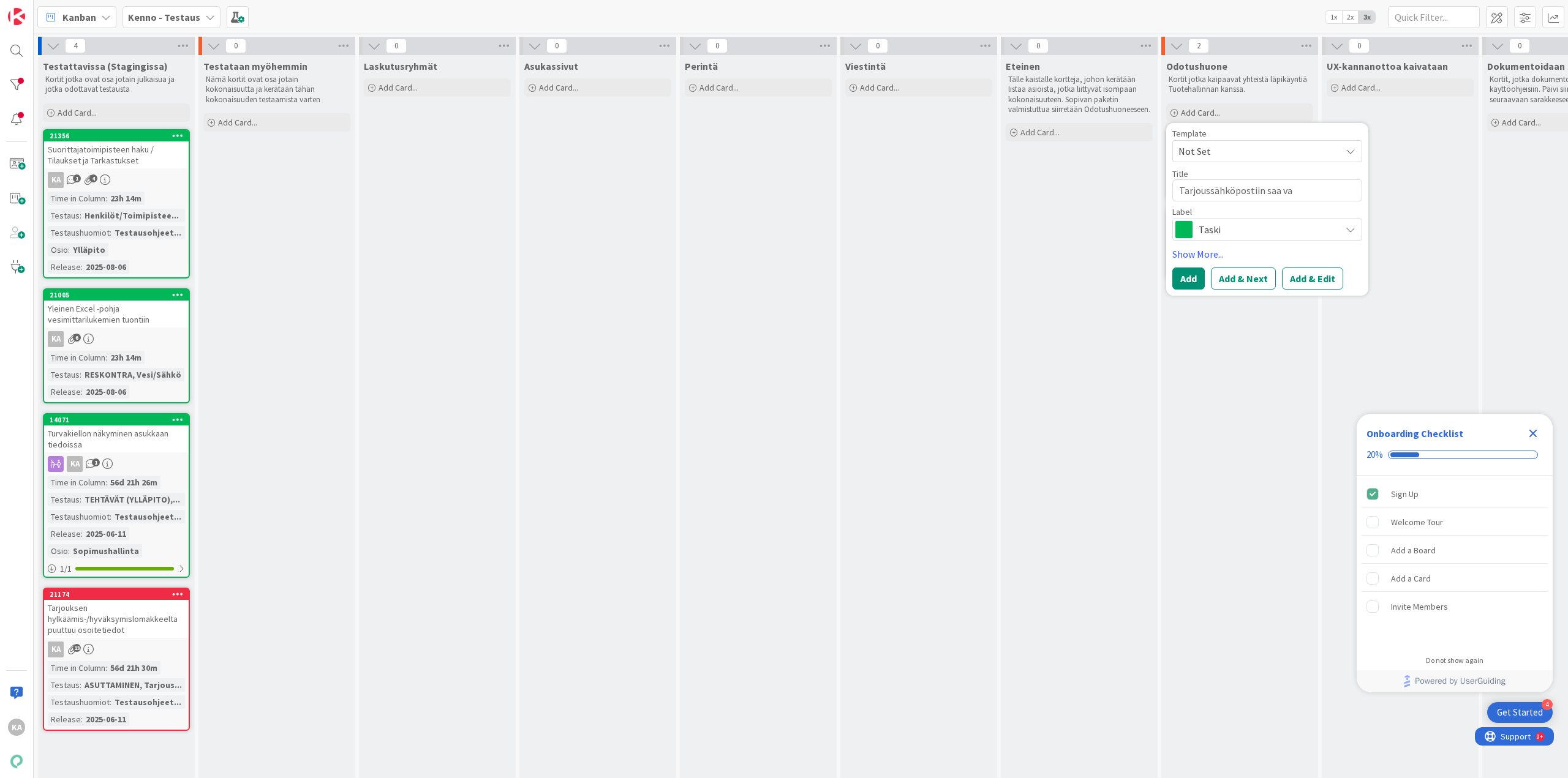 type on "x" 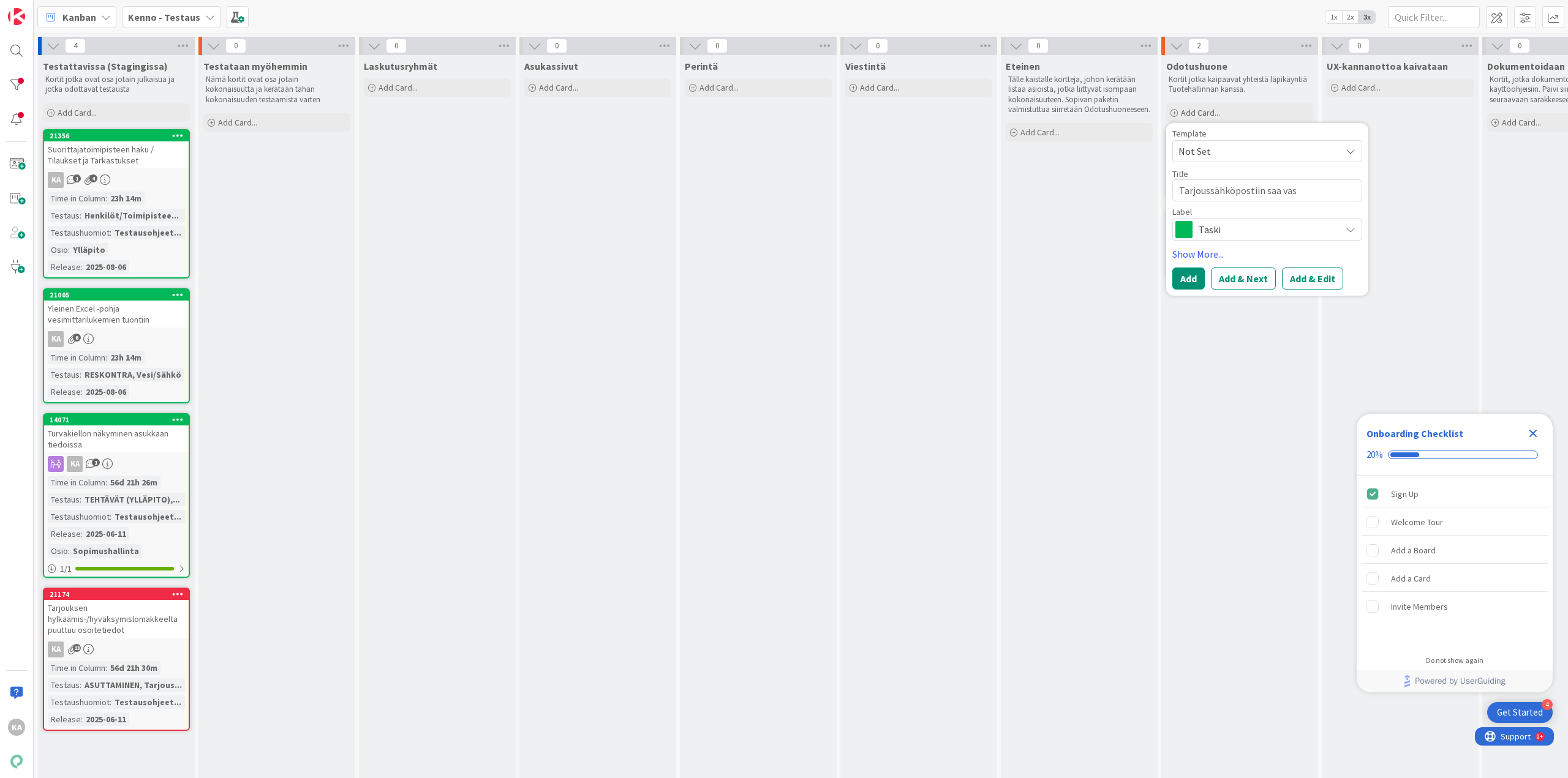 type on "x" 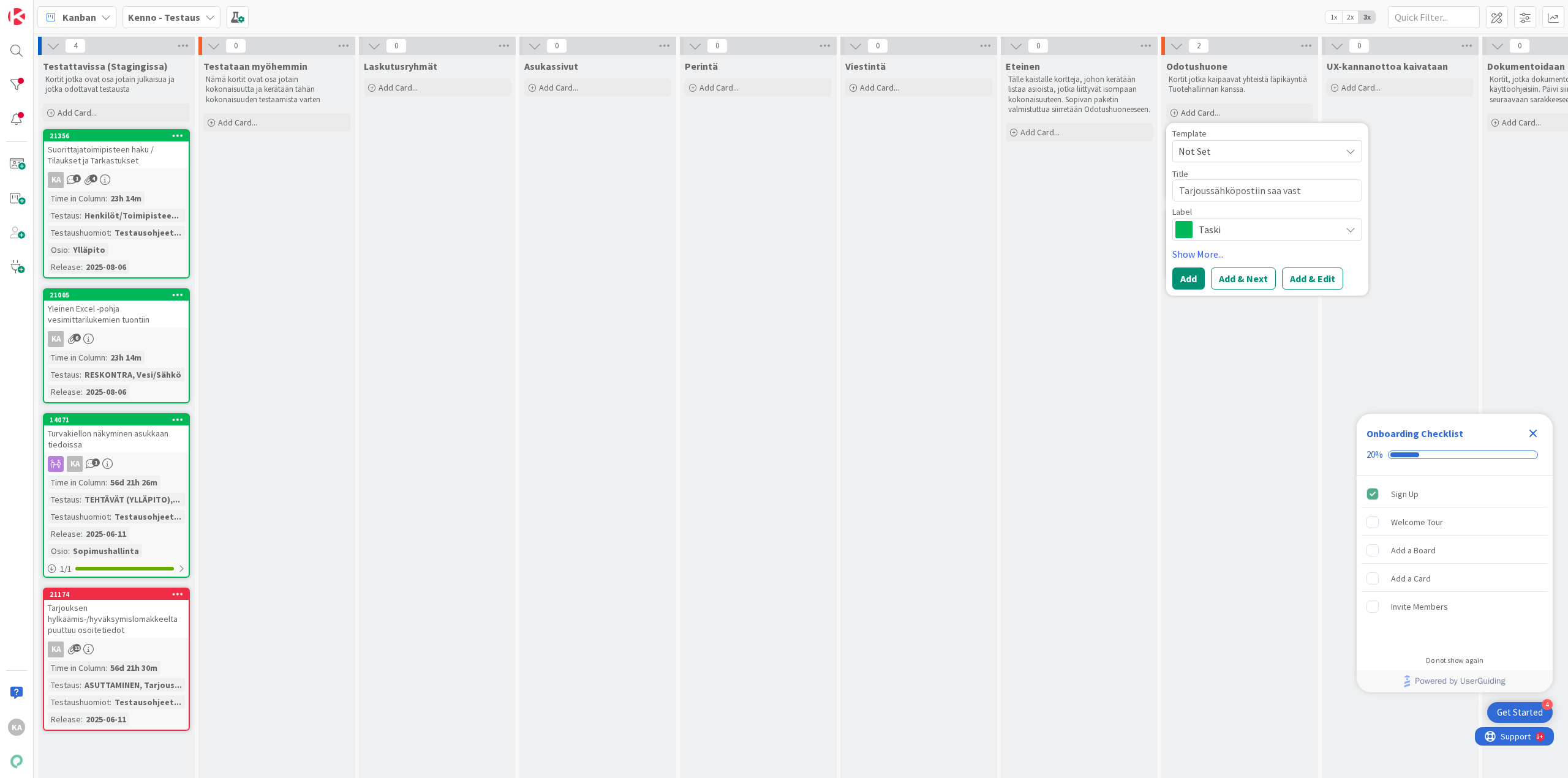 type on "x" 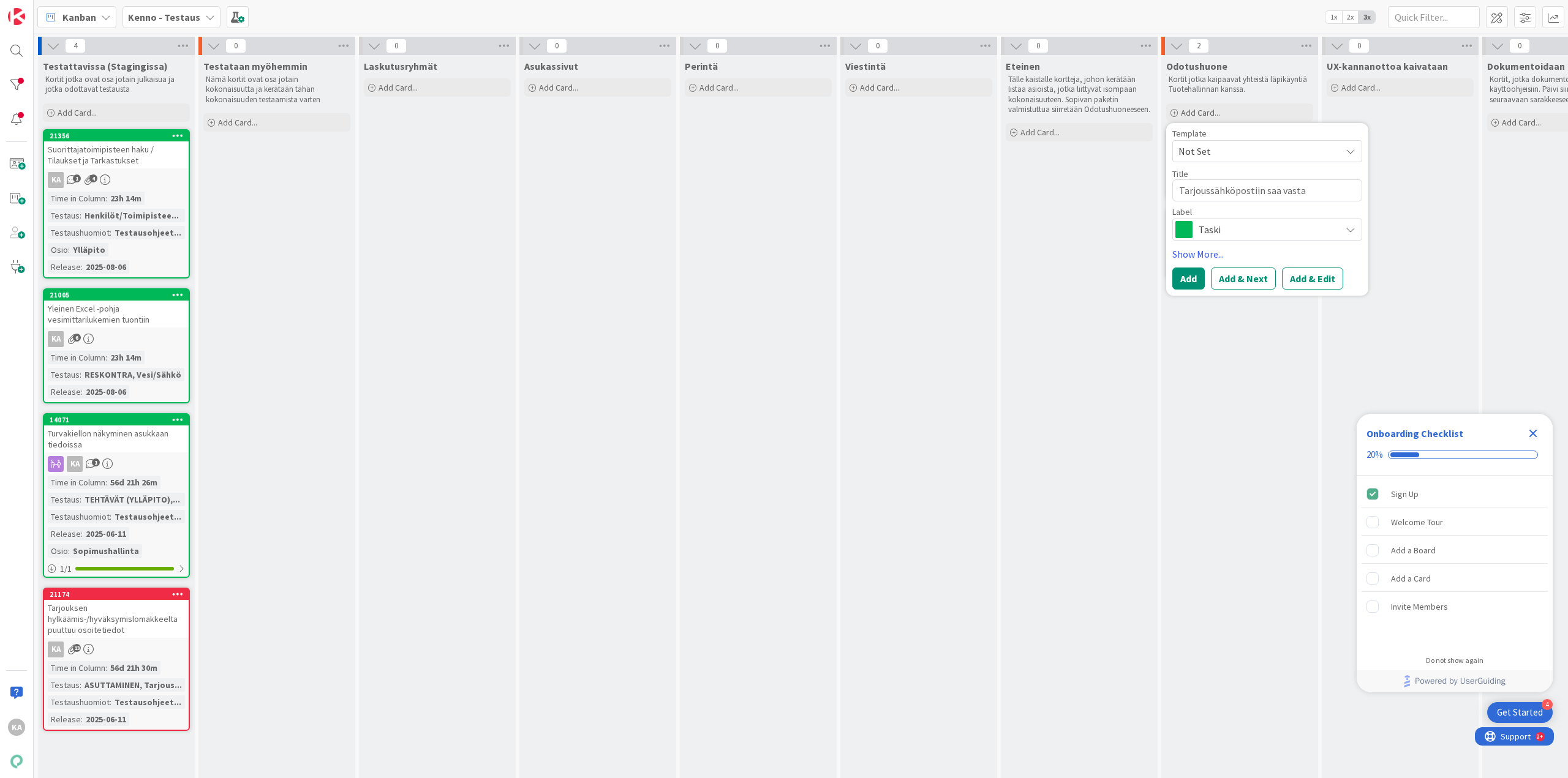 type on "x" 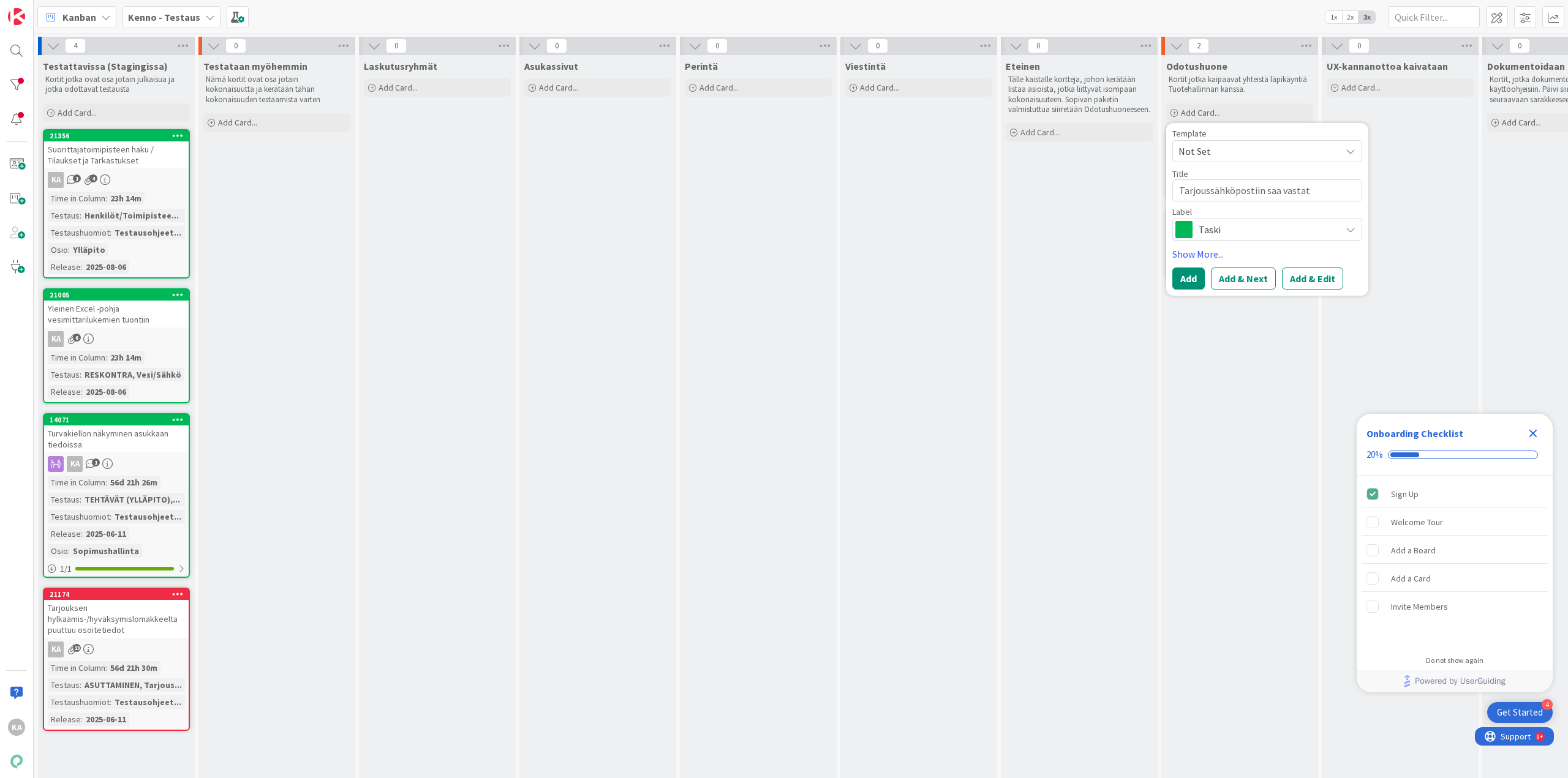 type on "x" 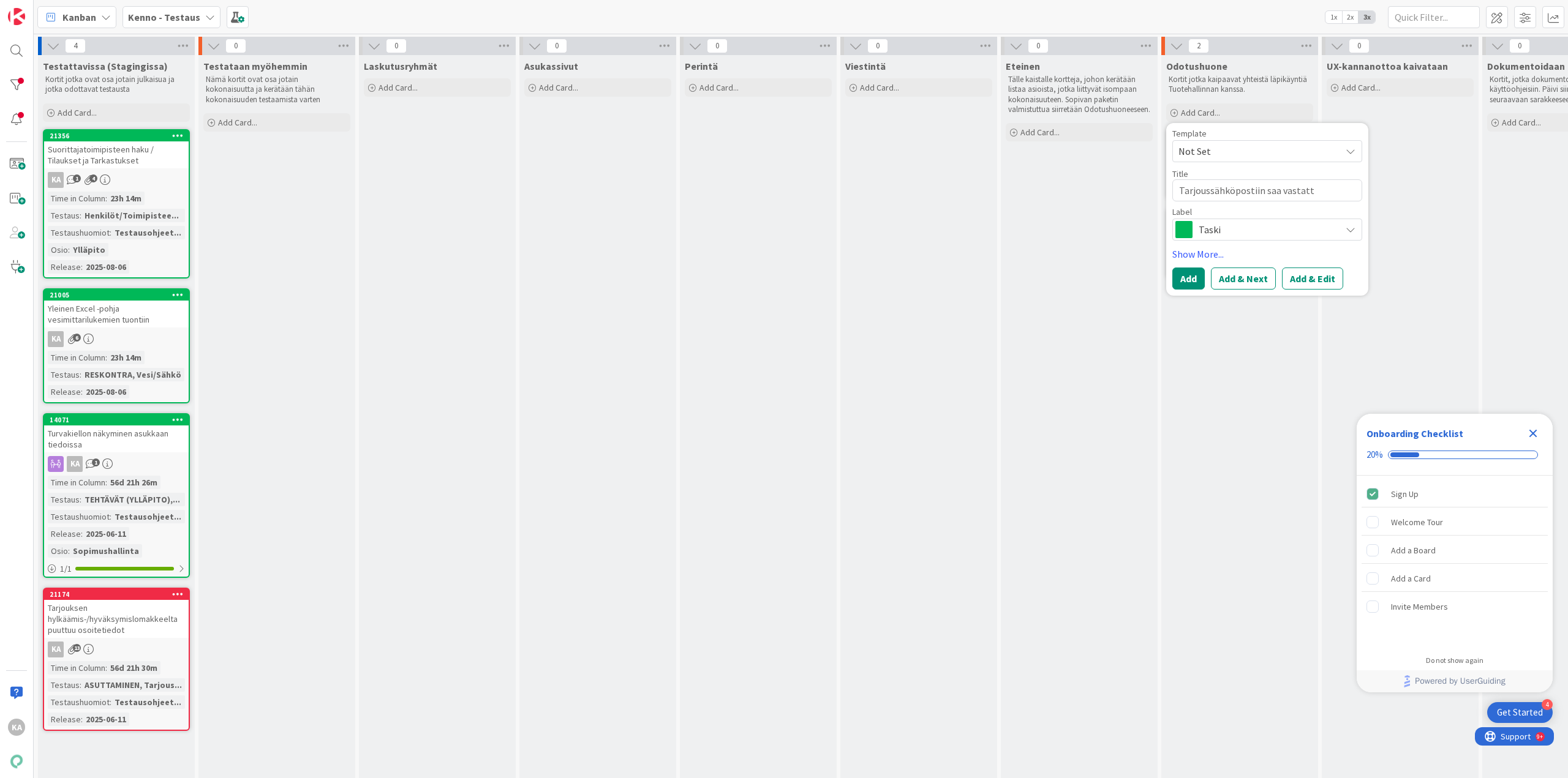 type on "x" 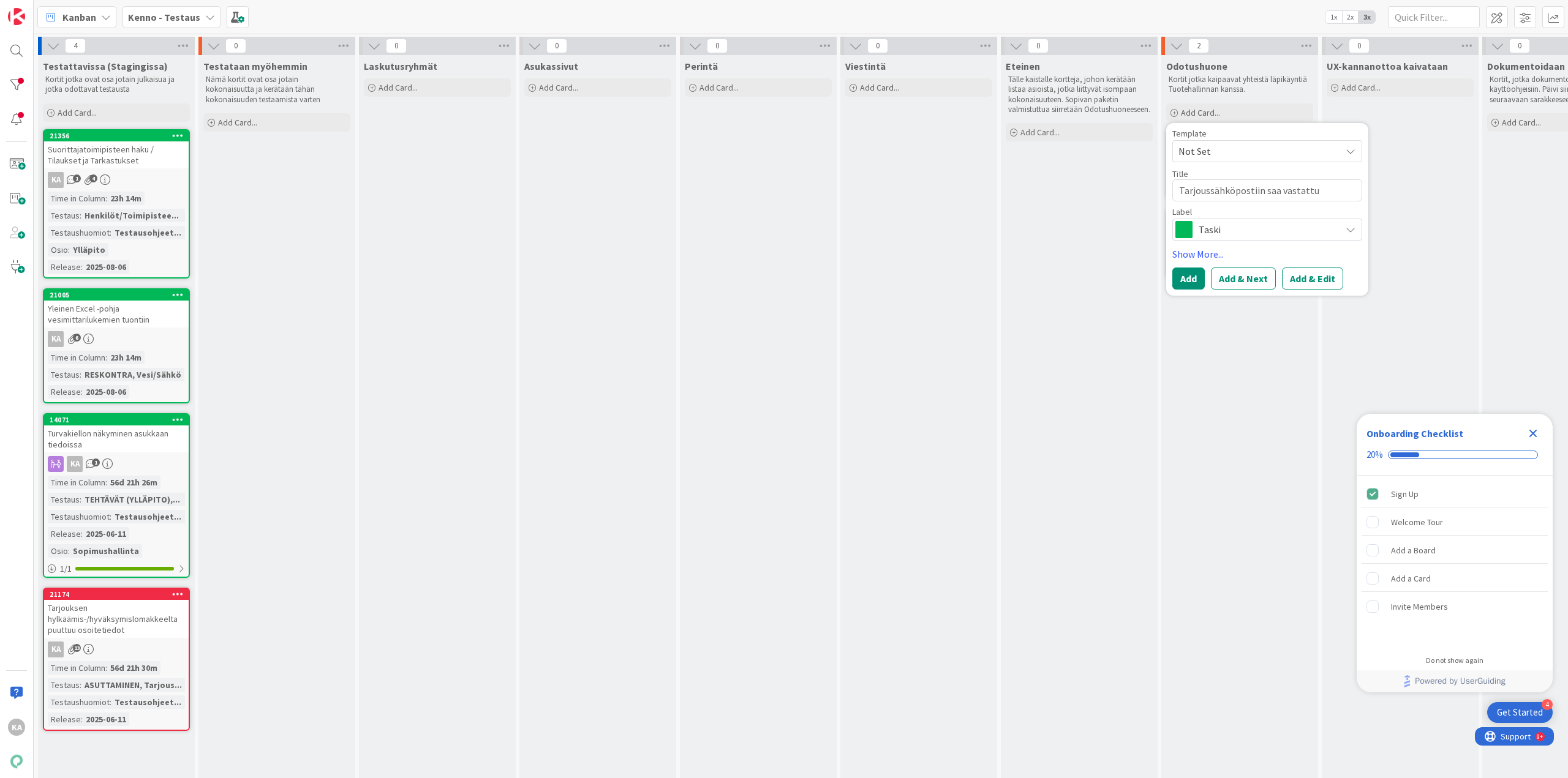 type on "x" 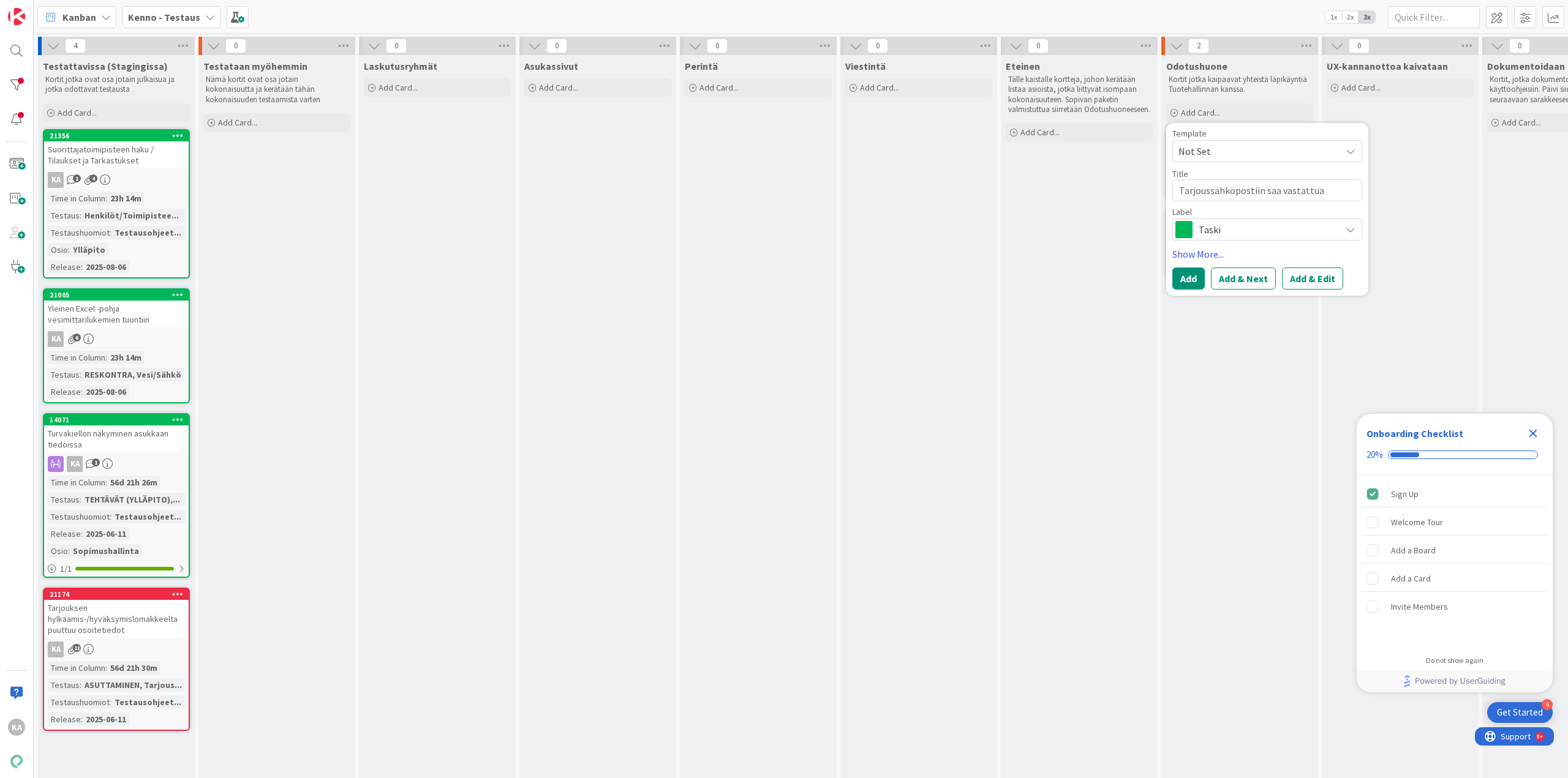 type on "x" 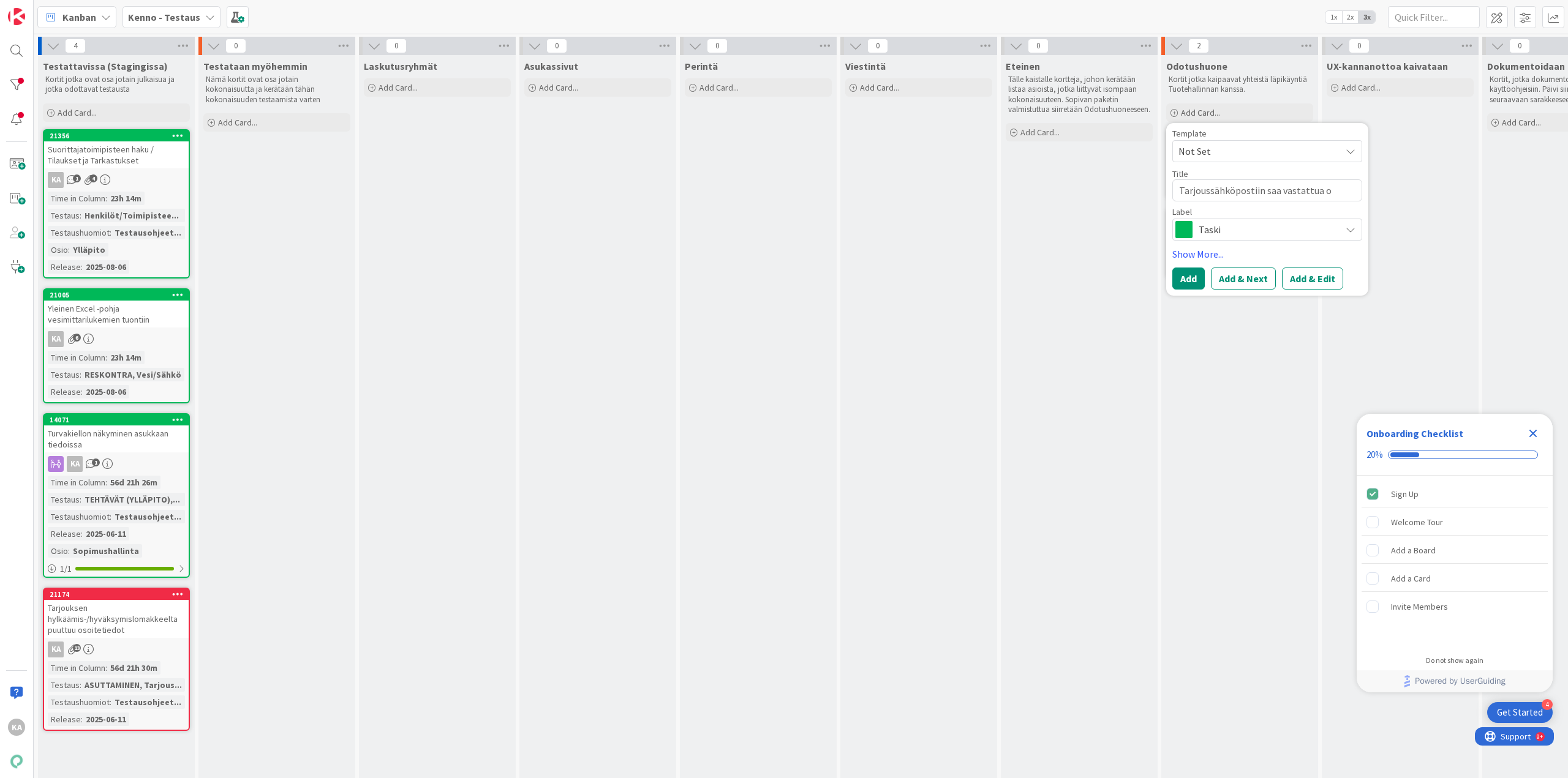 type on "x" 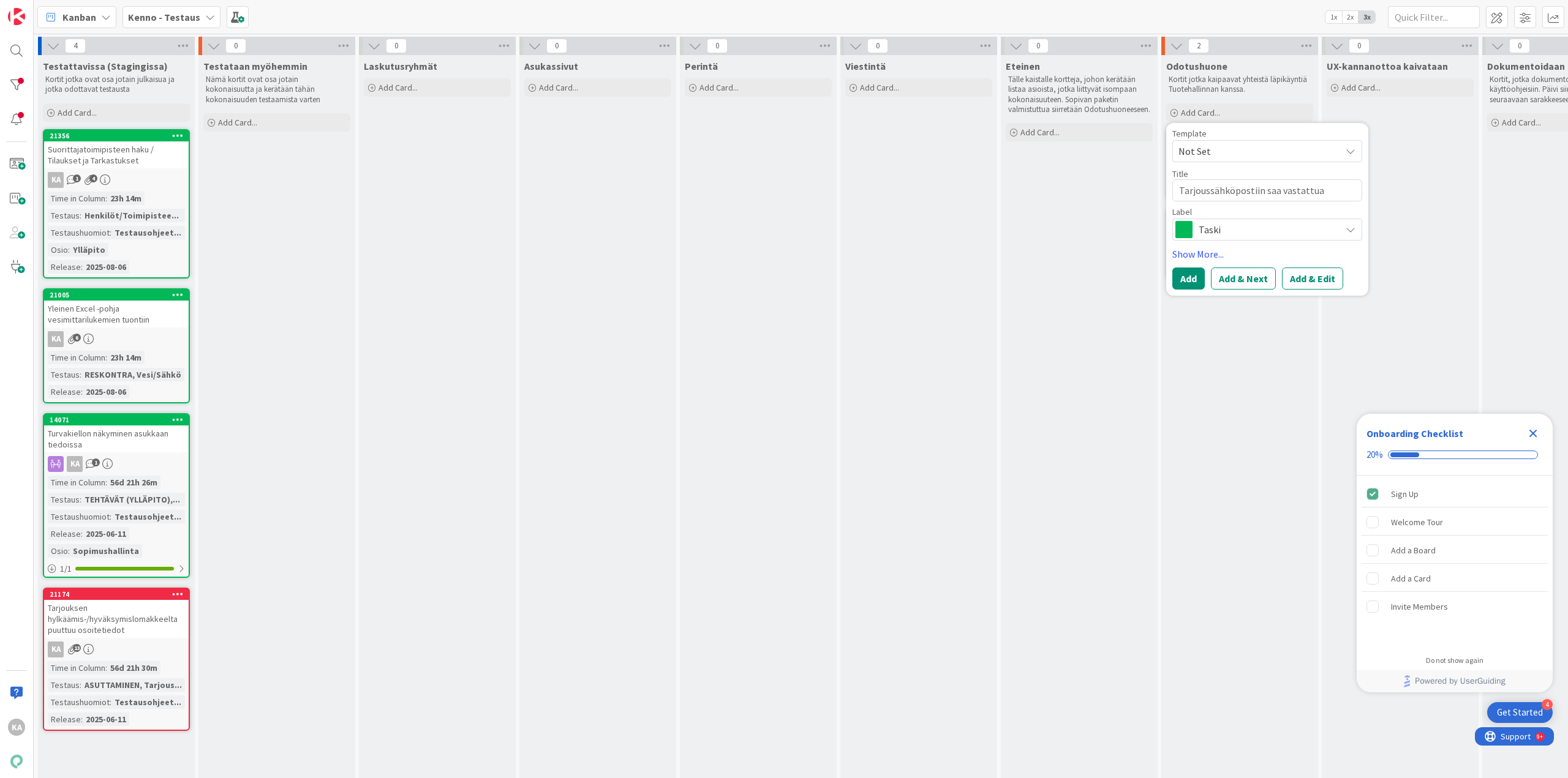 type on "x" 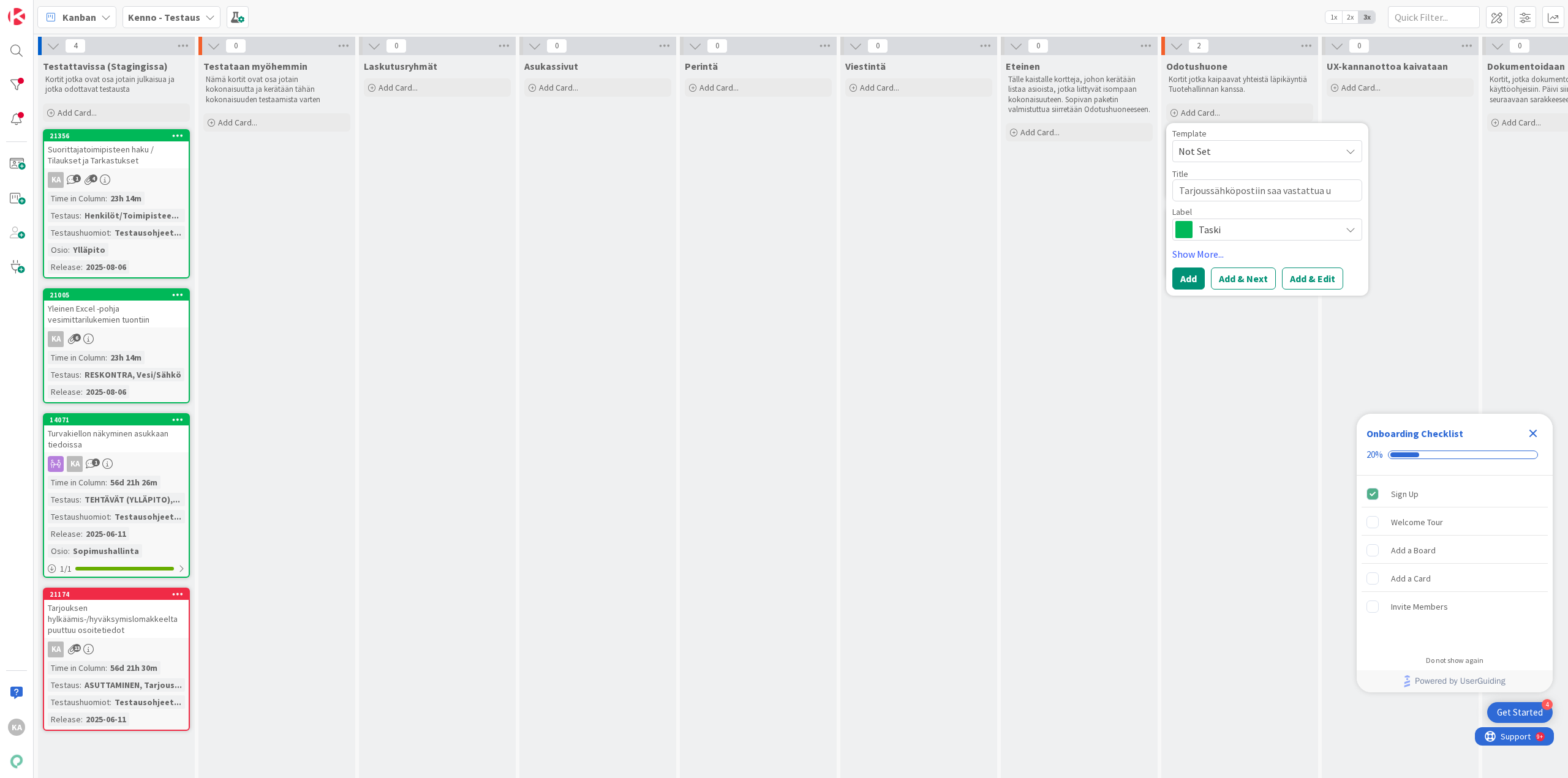 type on "x" 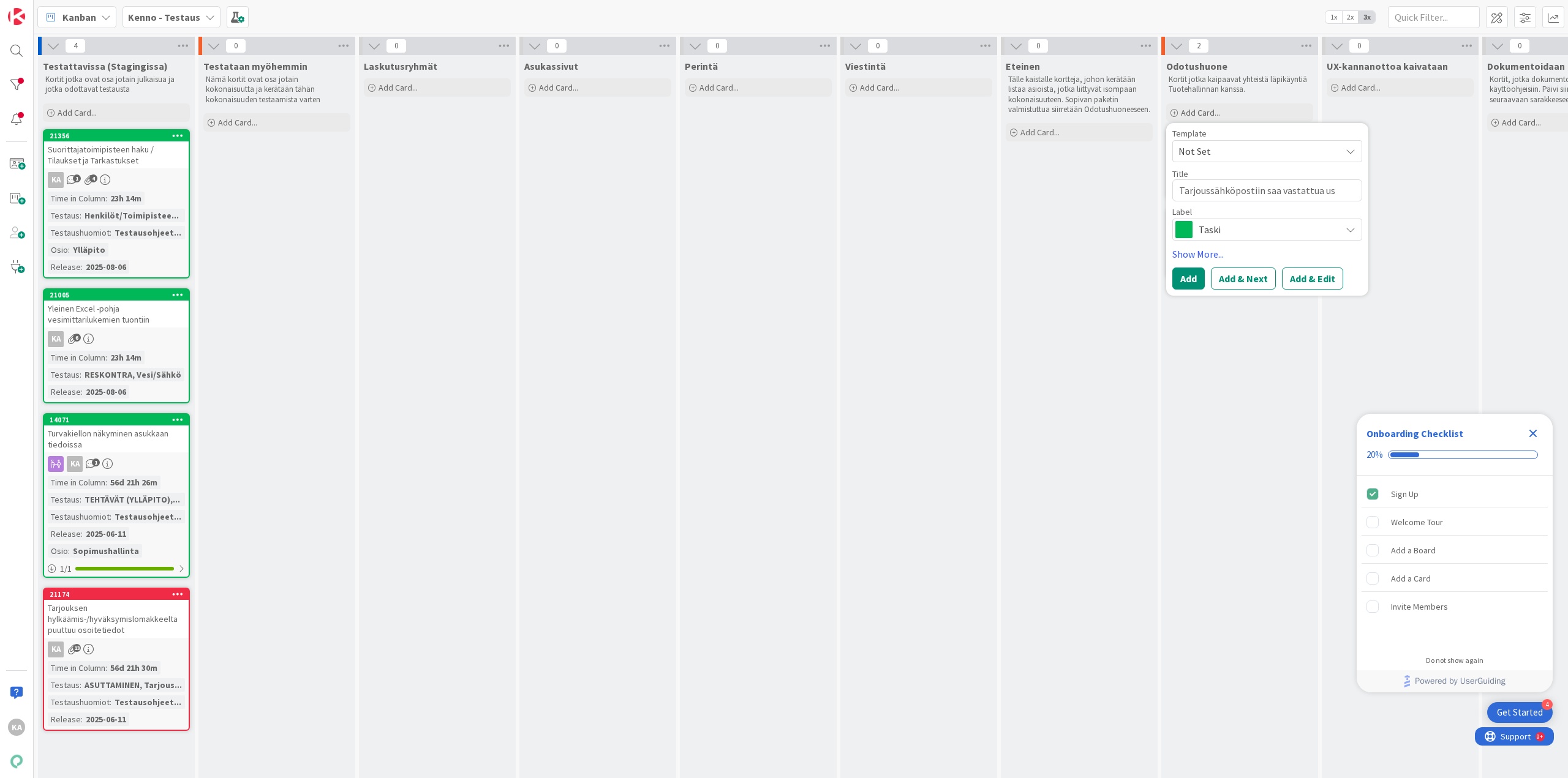 type on "x" 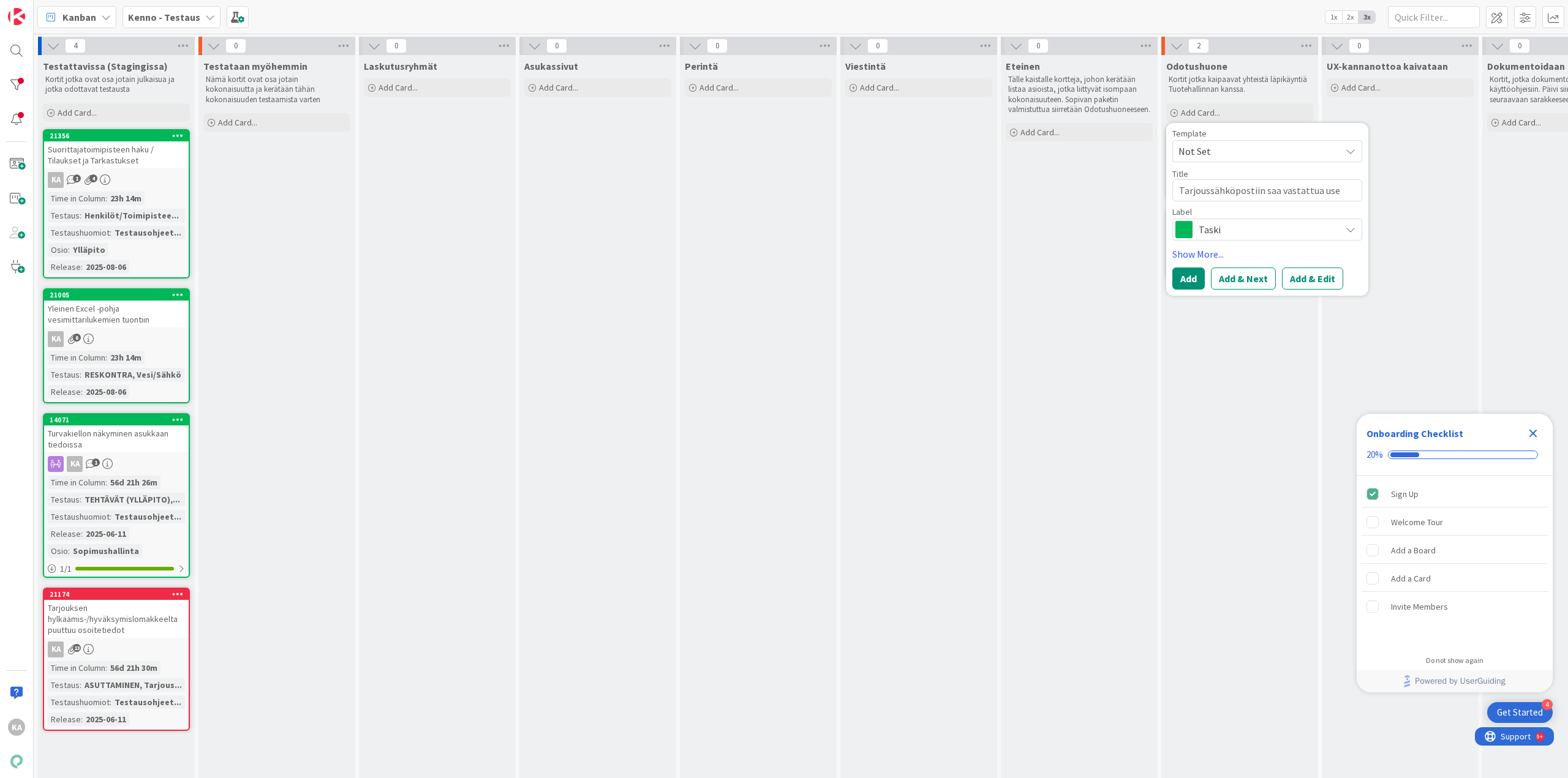 type on "x" 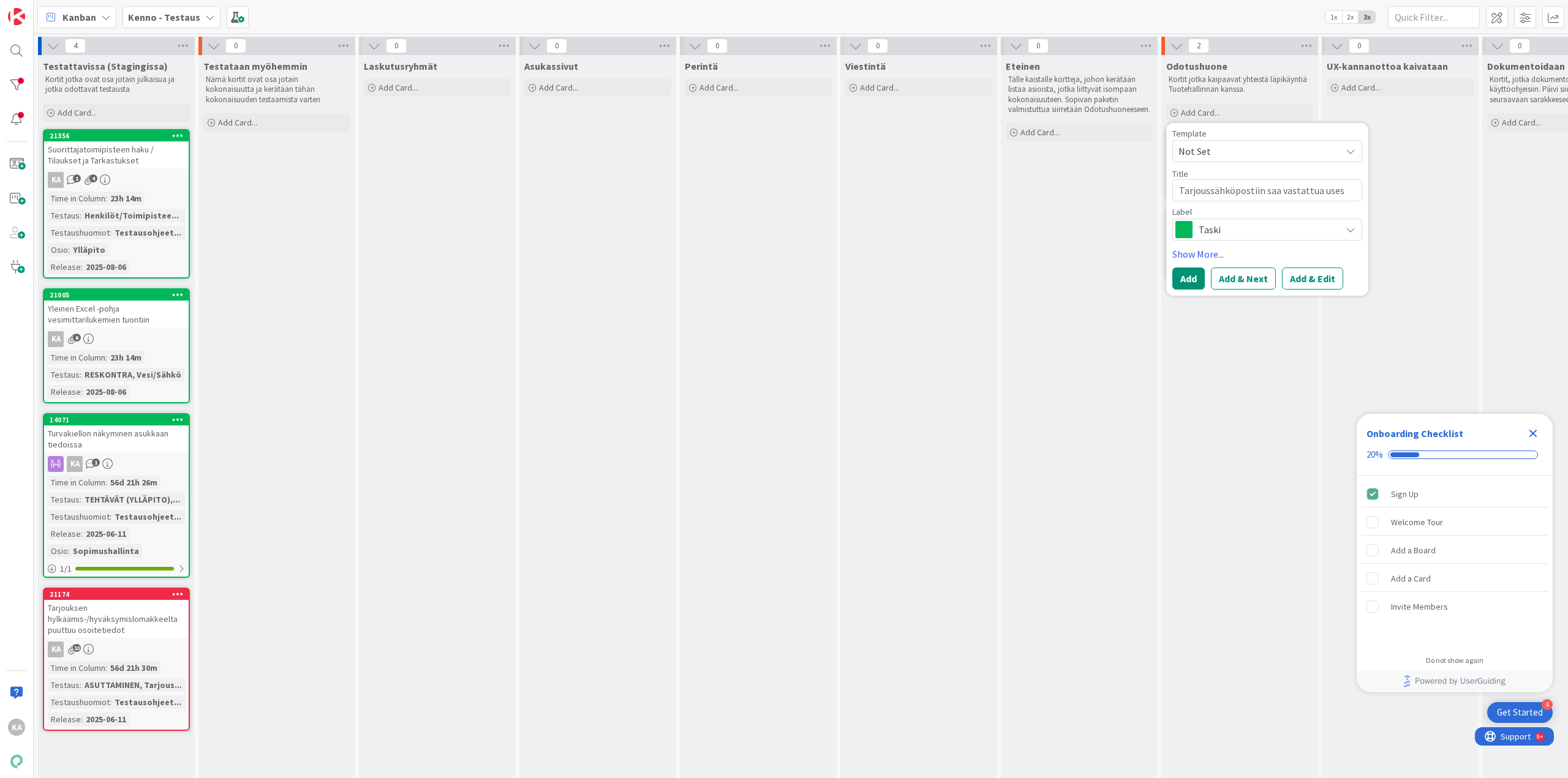 type on "x" 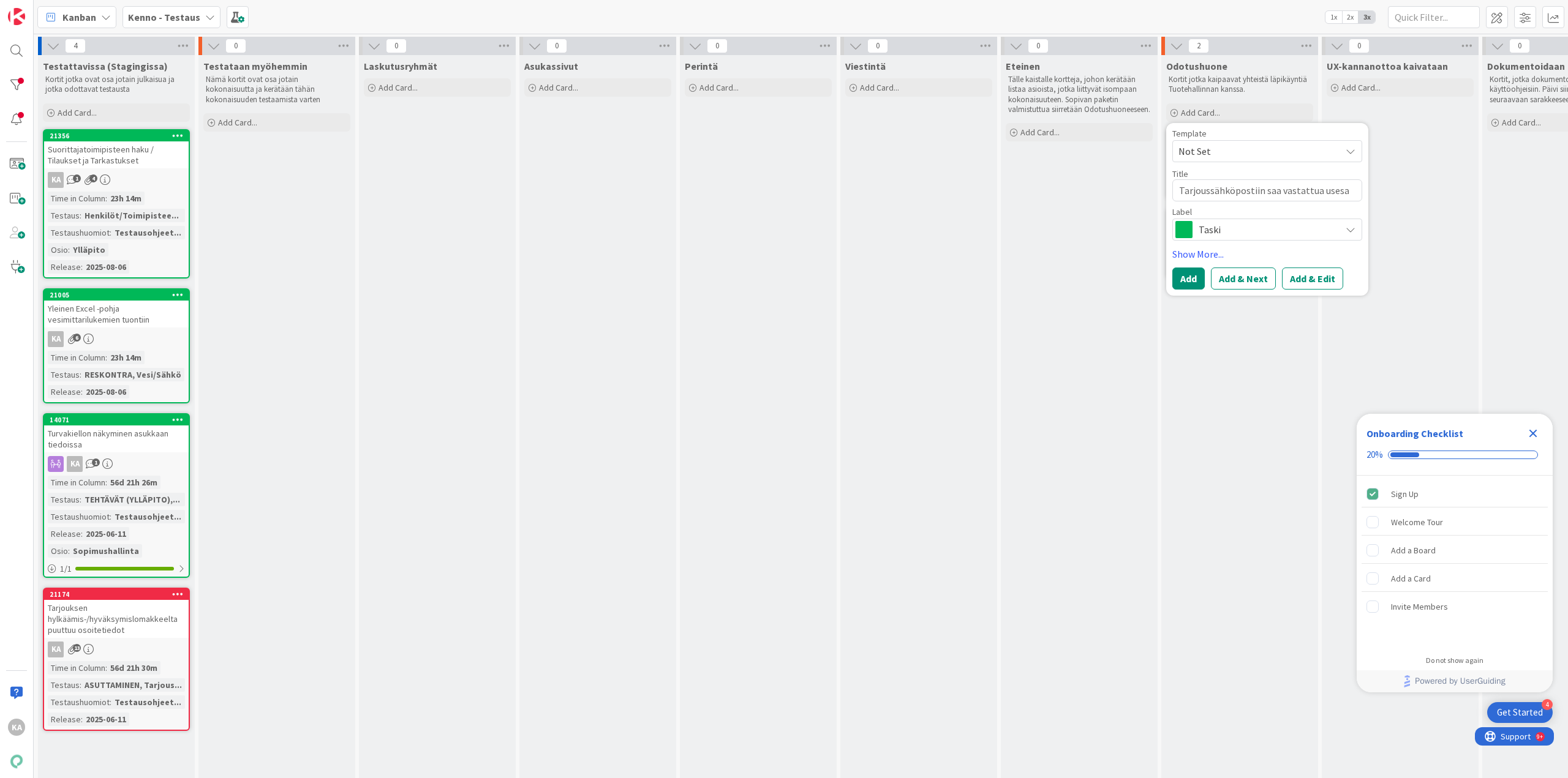type on "x" 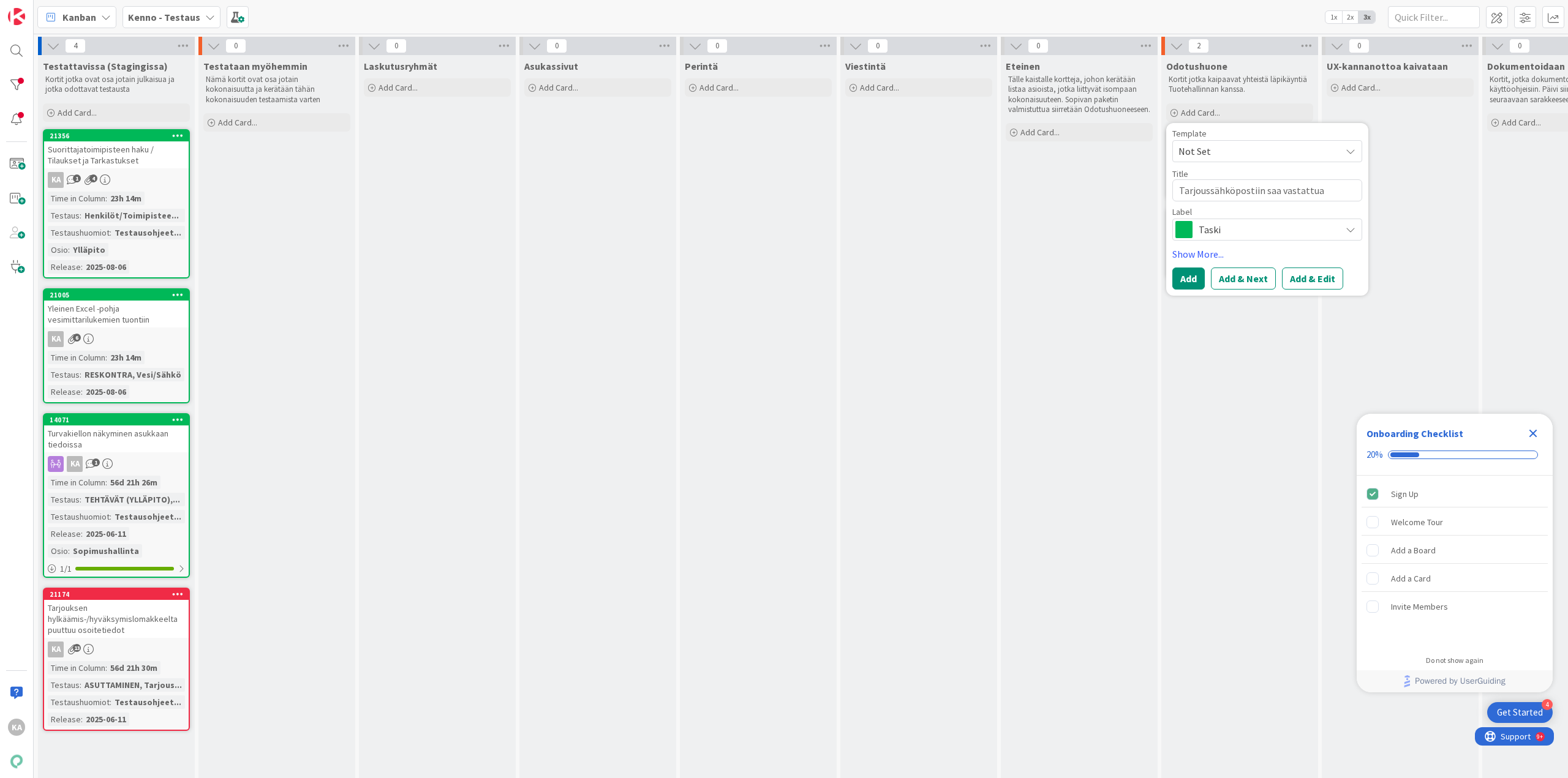 type on "x" 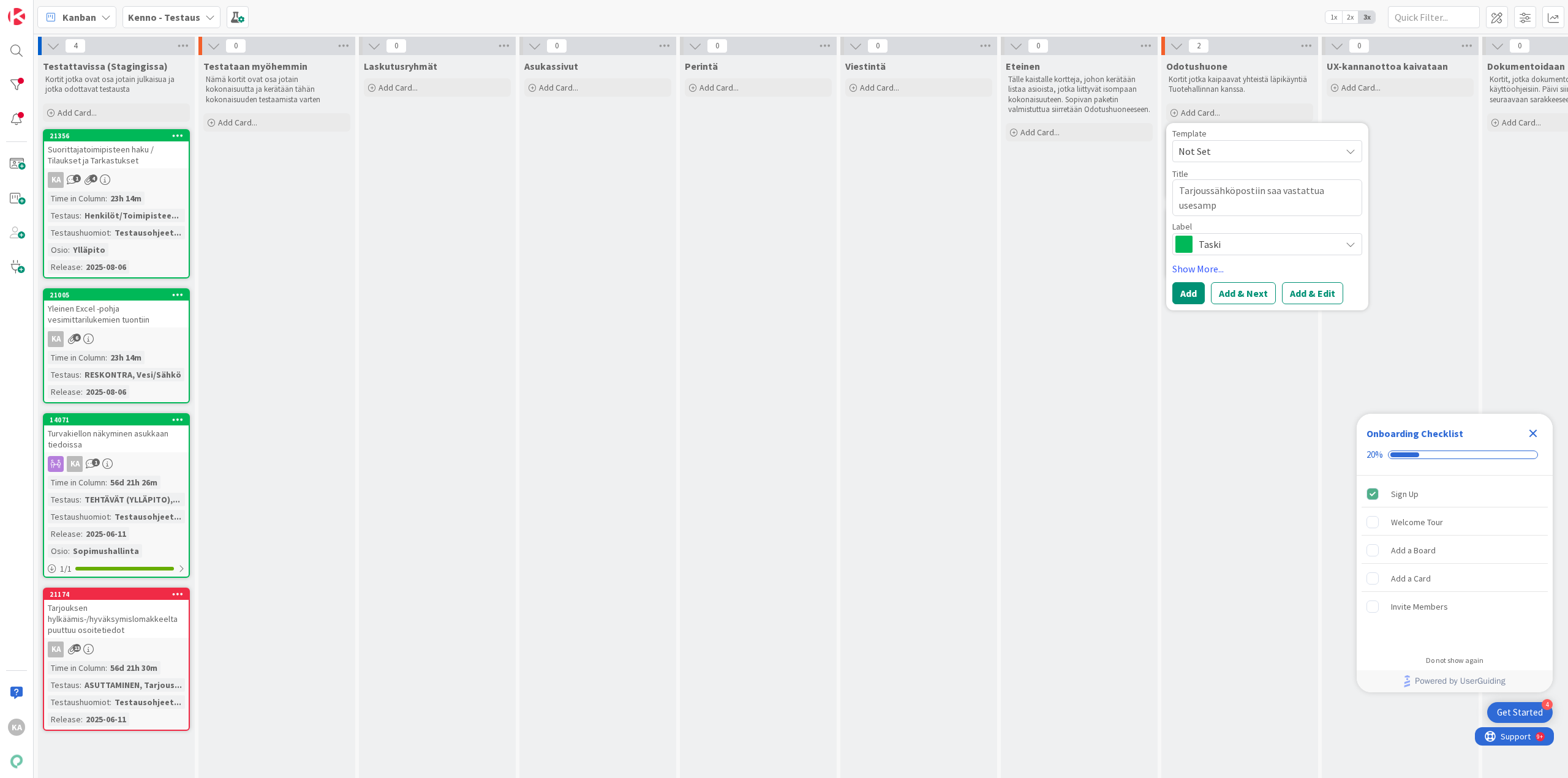 type on "x" 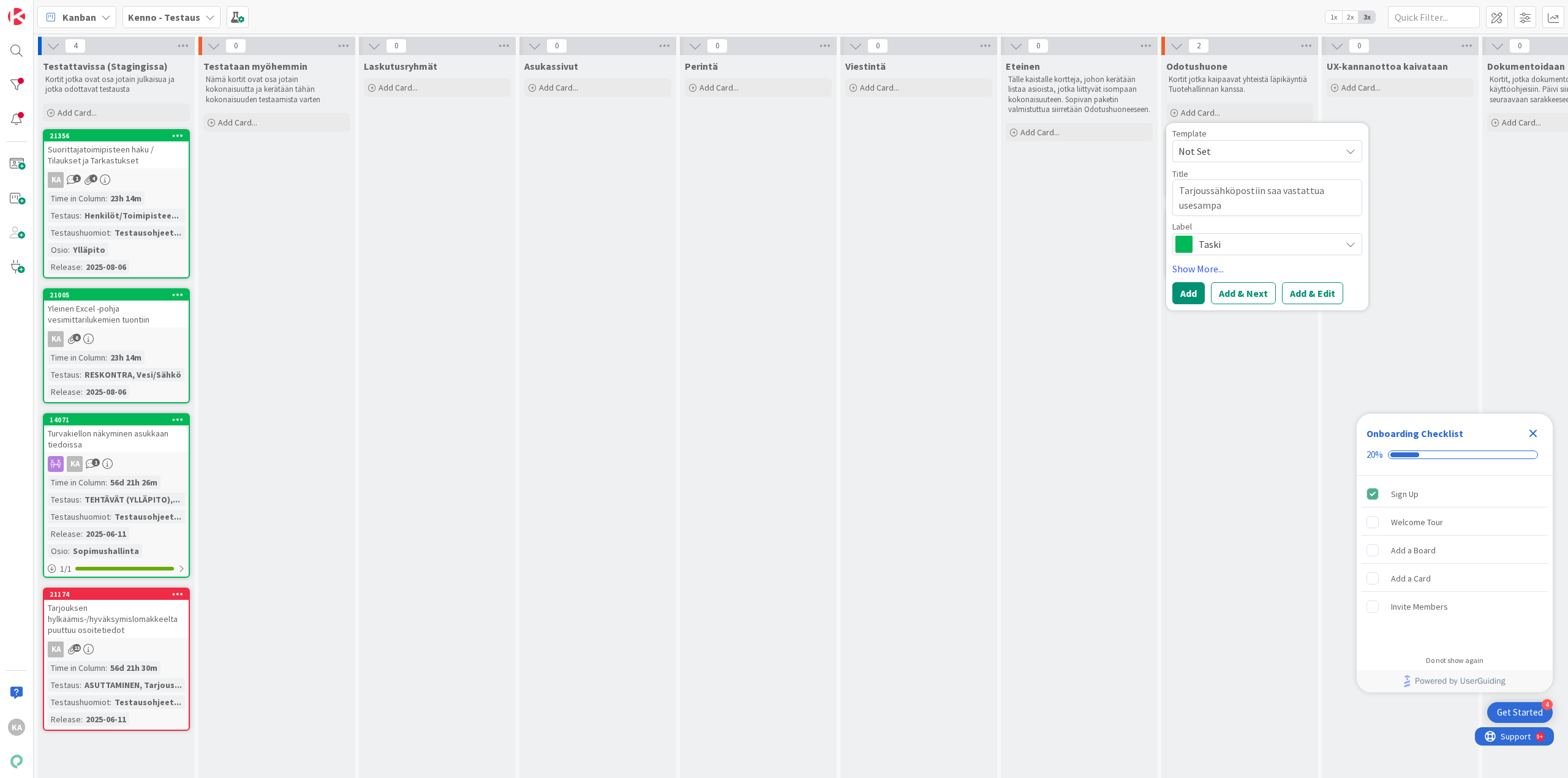 type on "x" 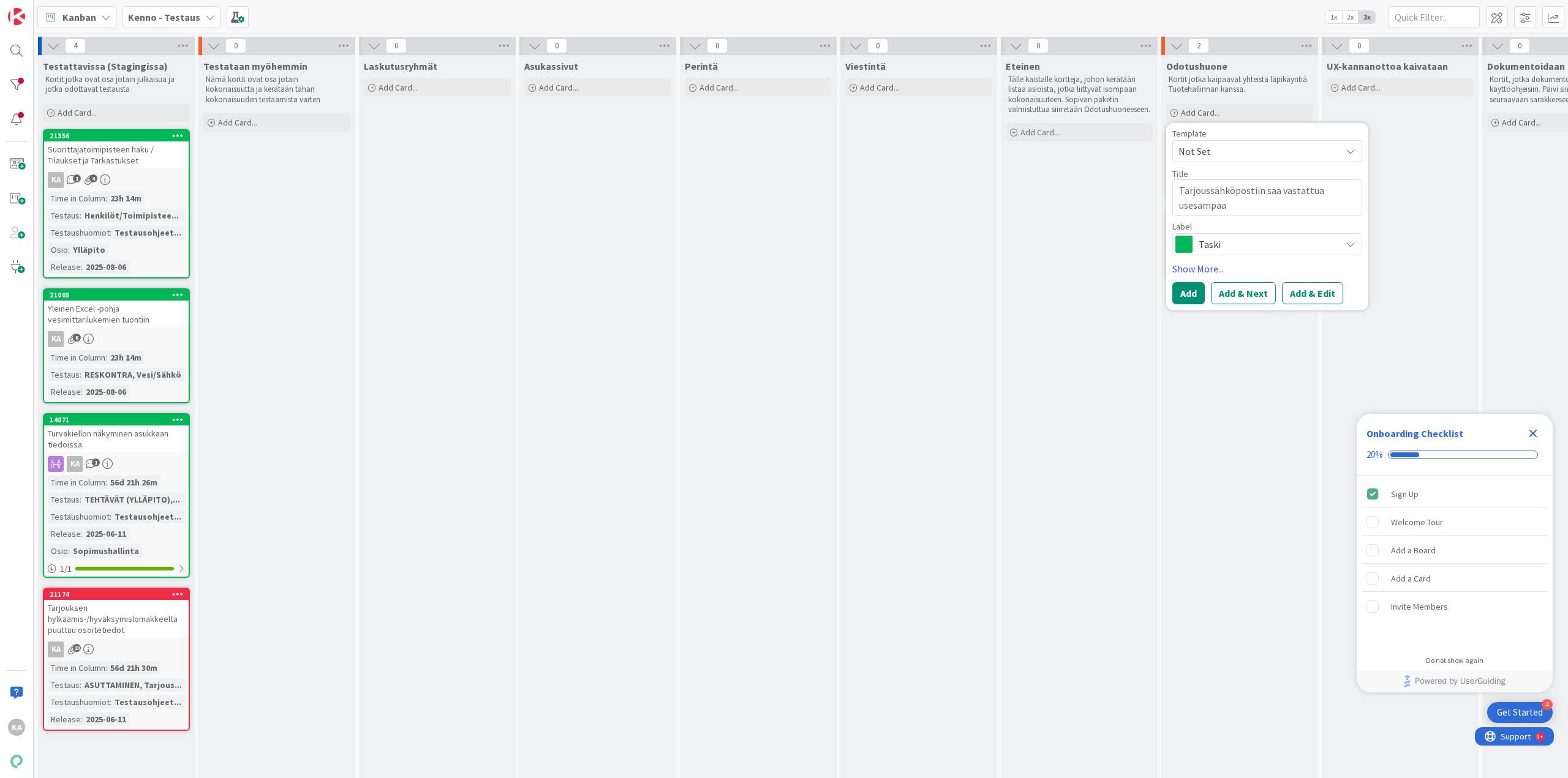 type on "x" 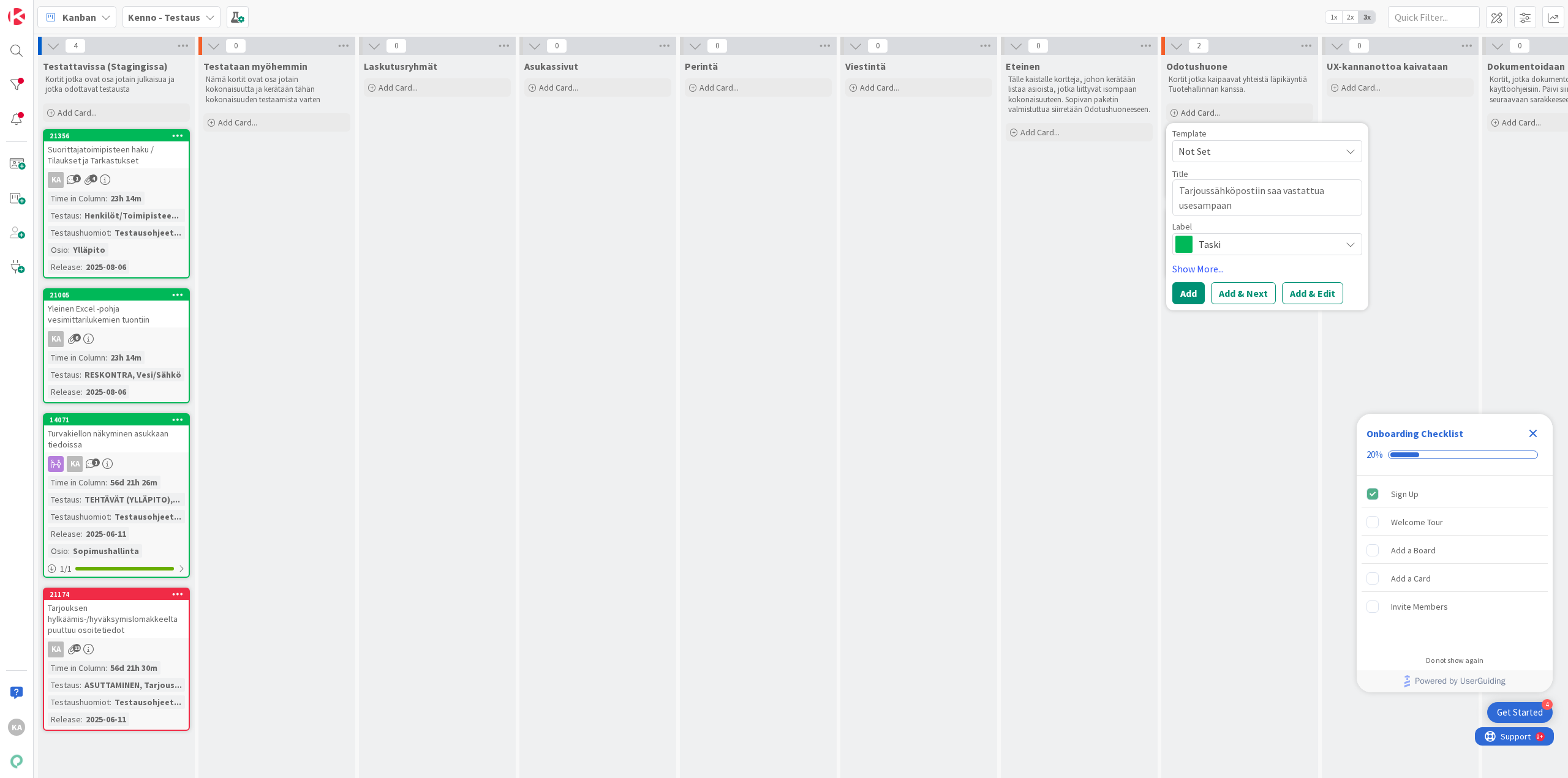 type on "x" 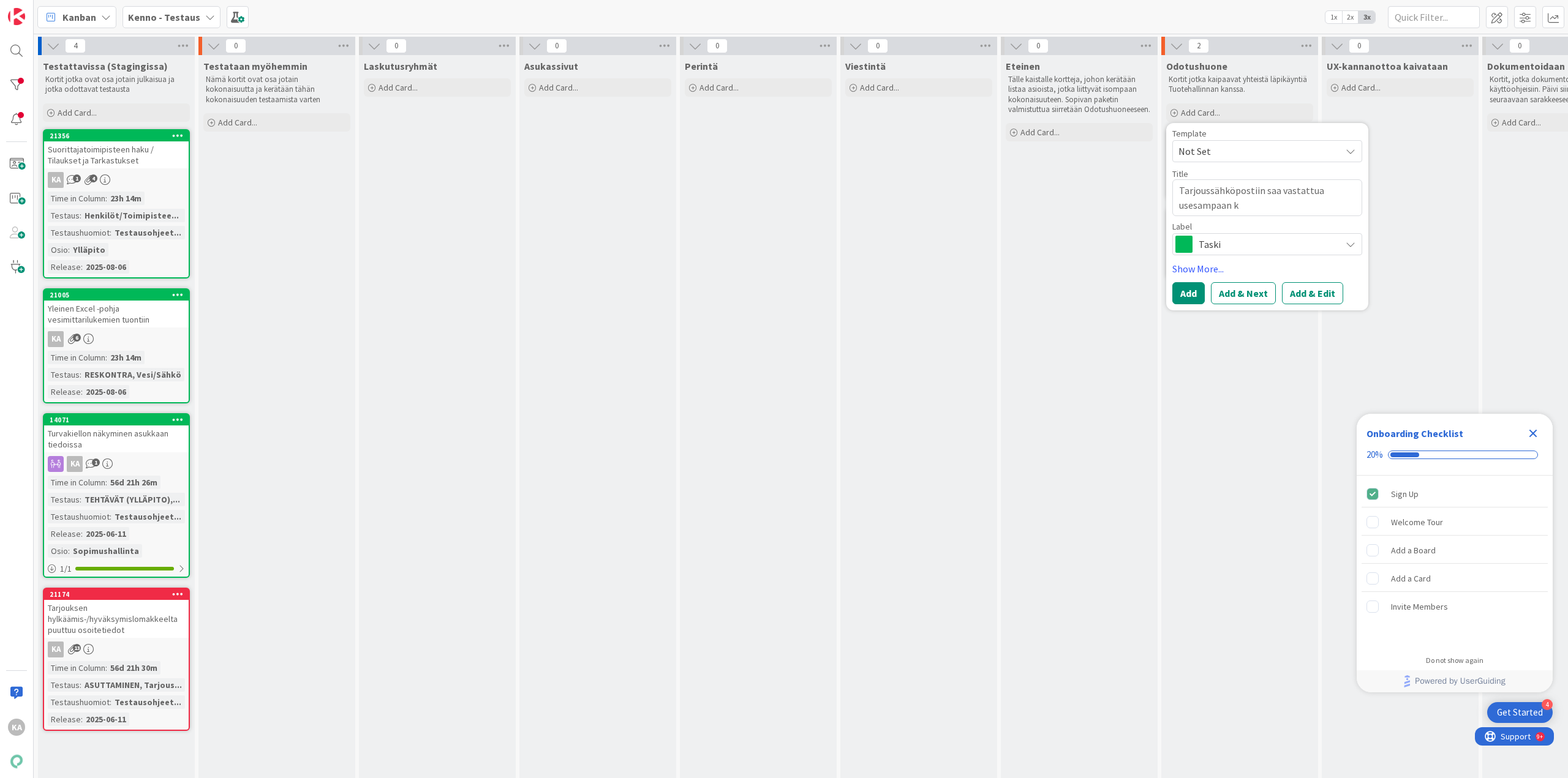 type on "x" 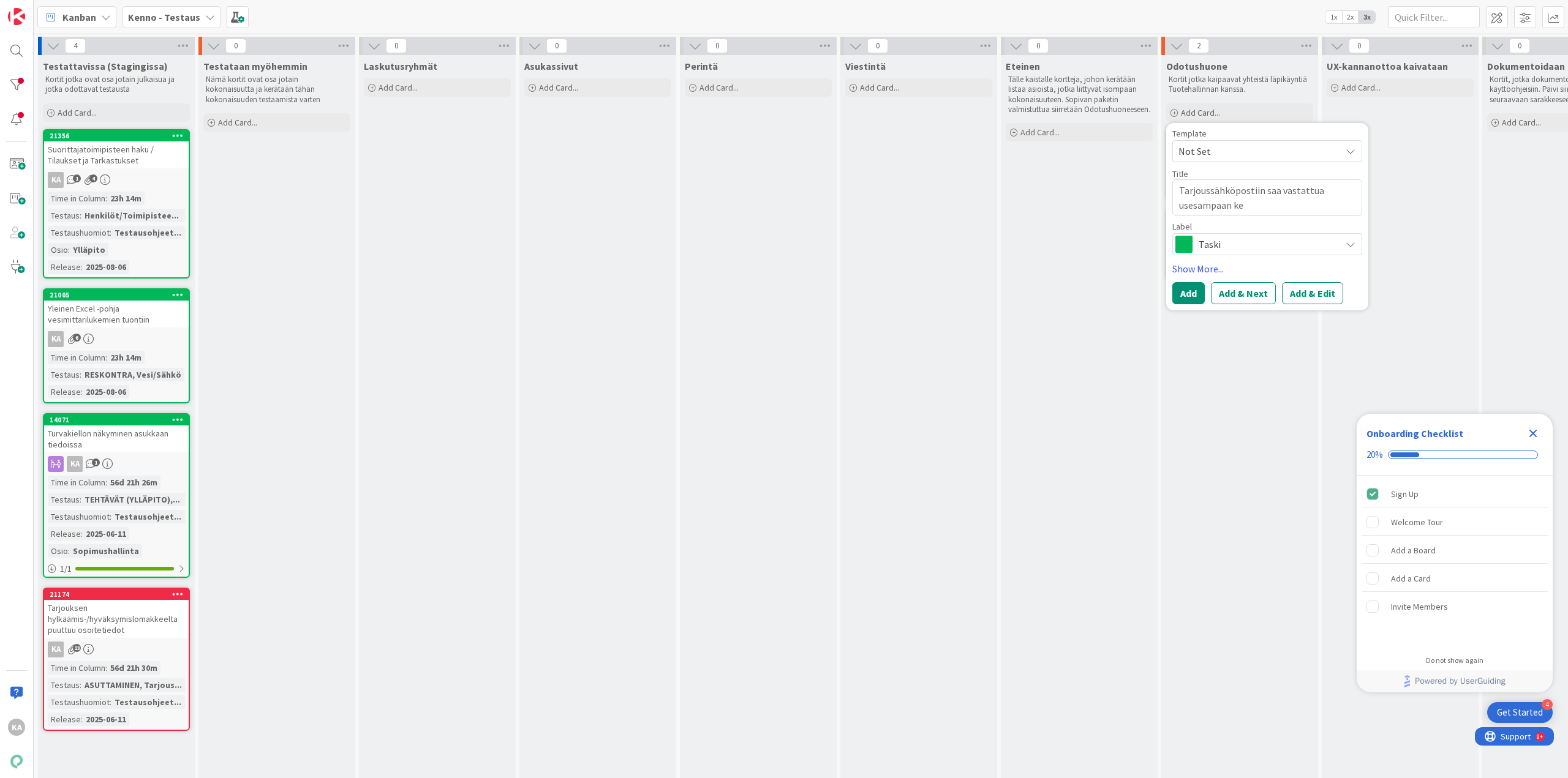 type on "x" 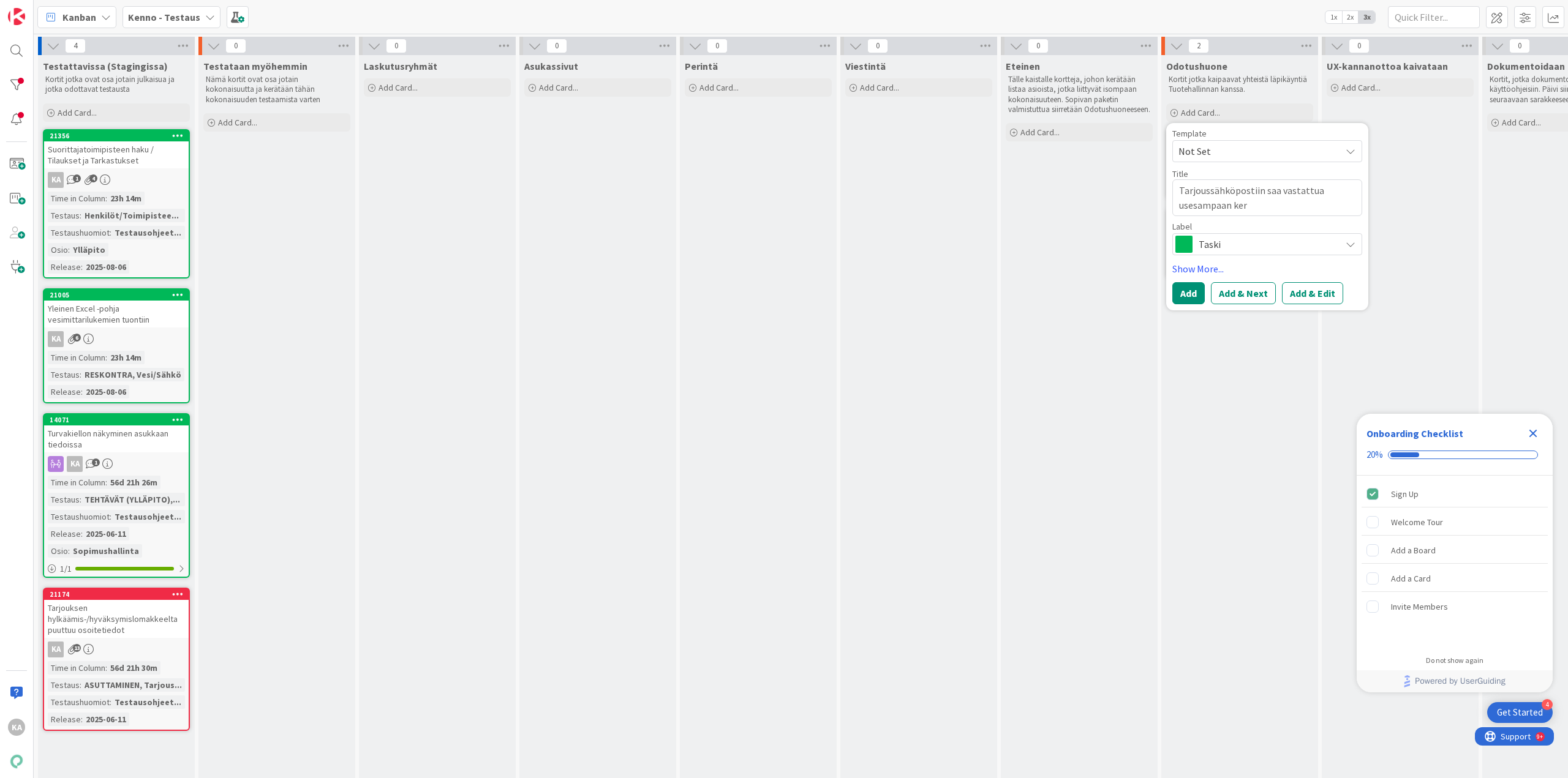 type on "x" 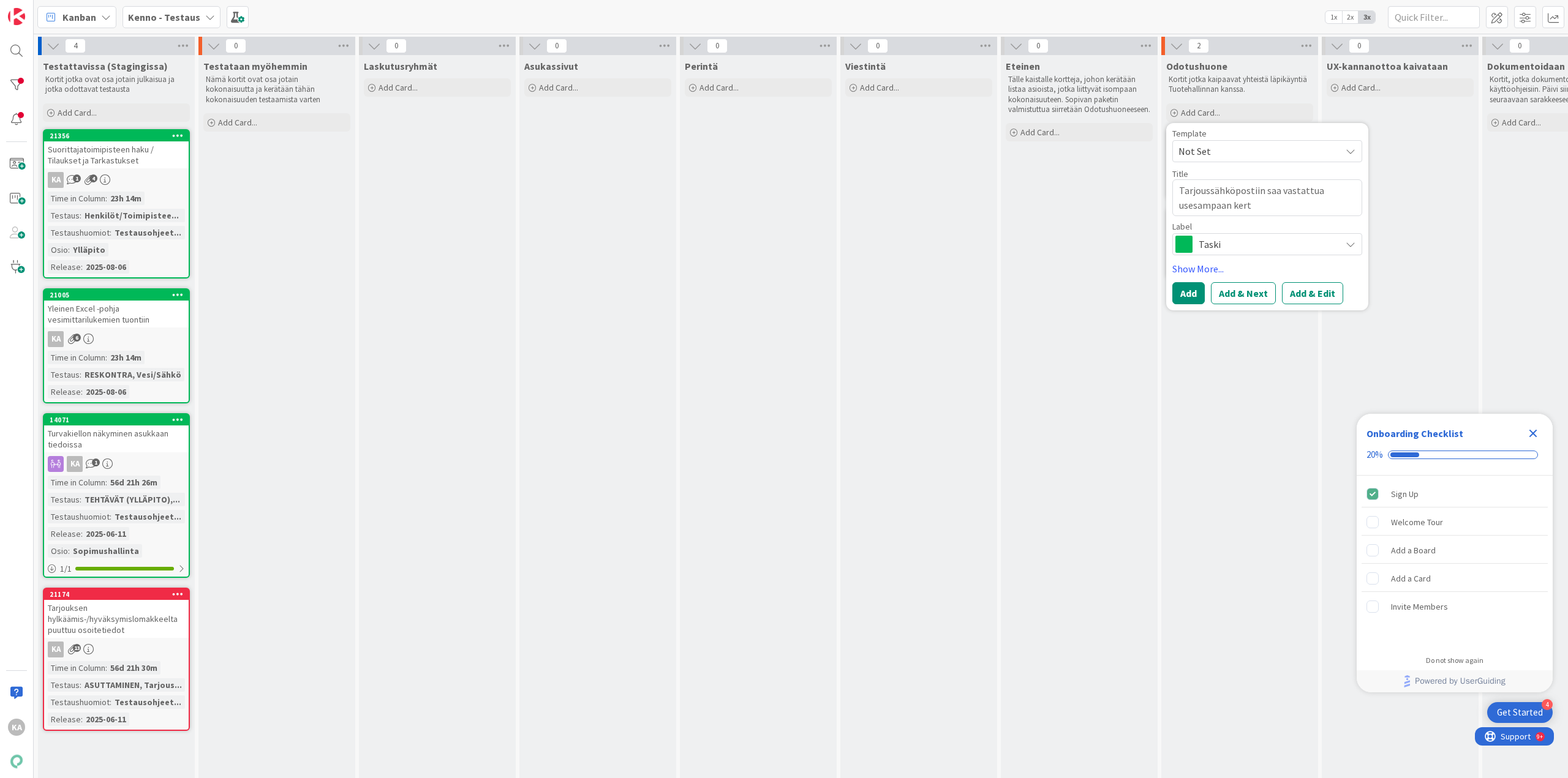 type on "x" 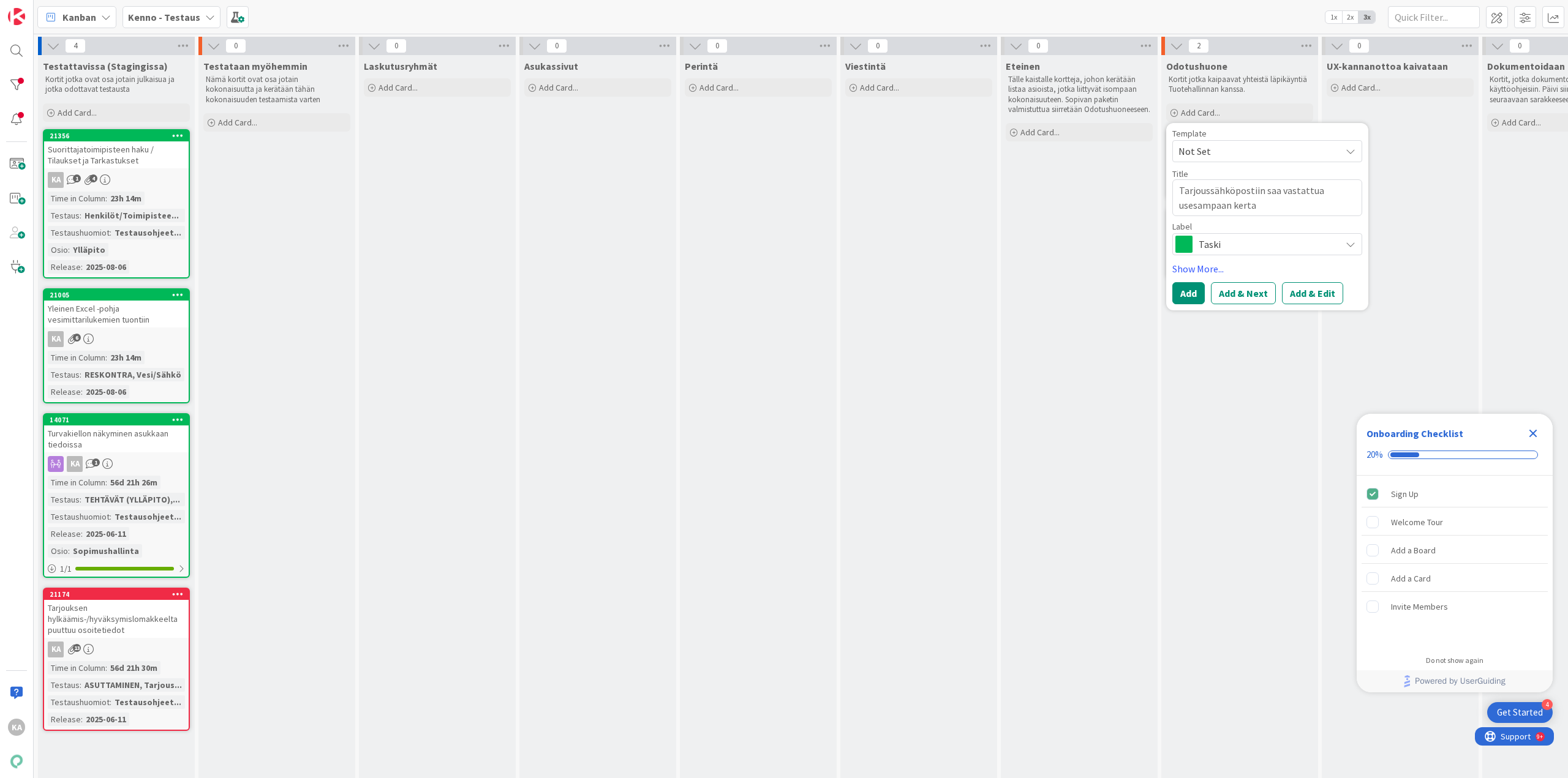 type on "x" 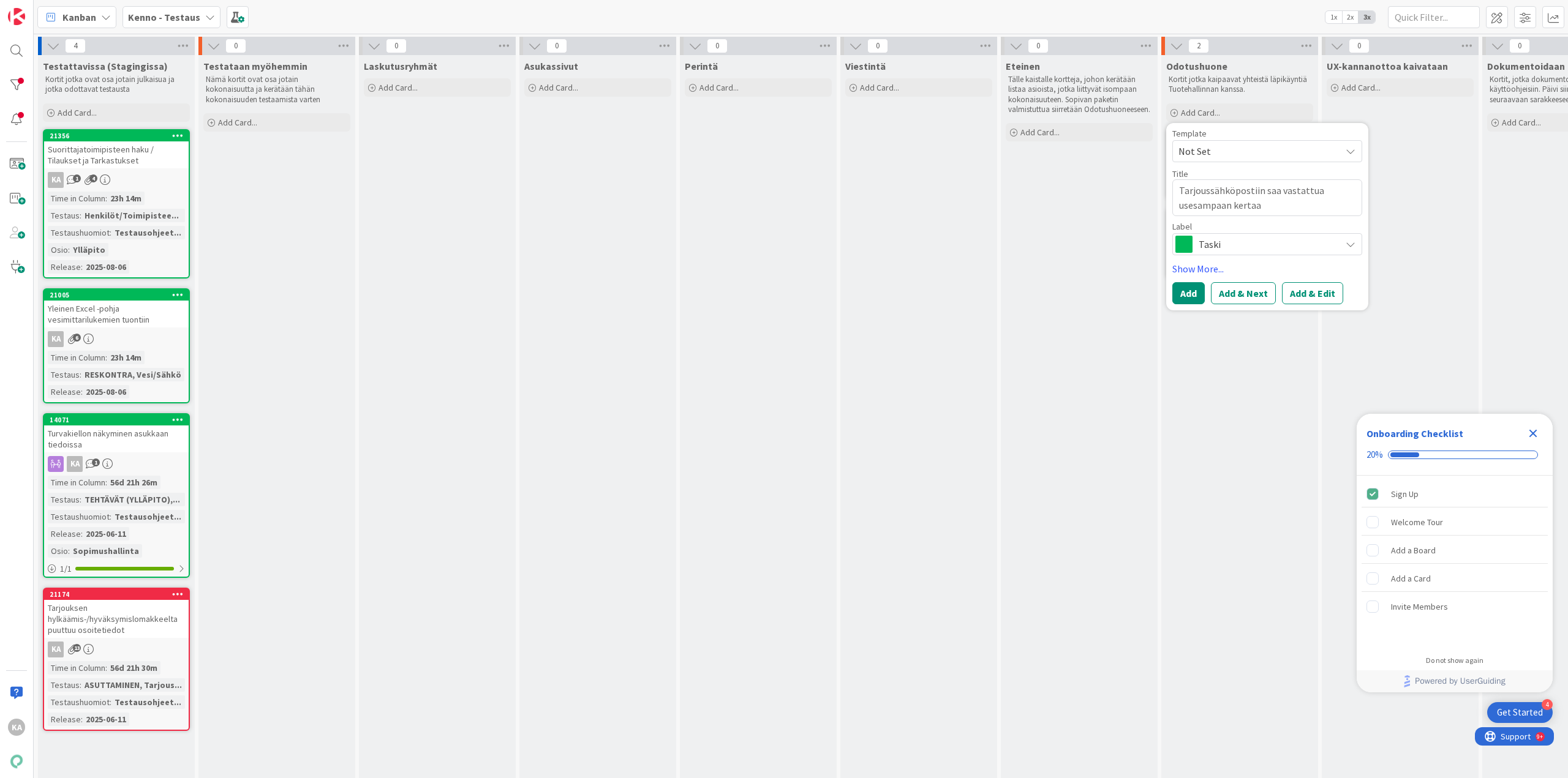type on "x" 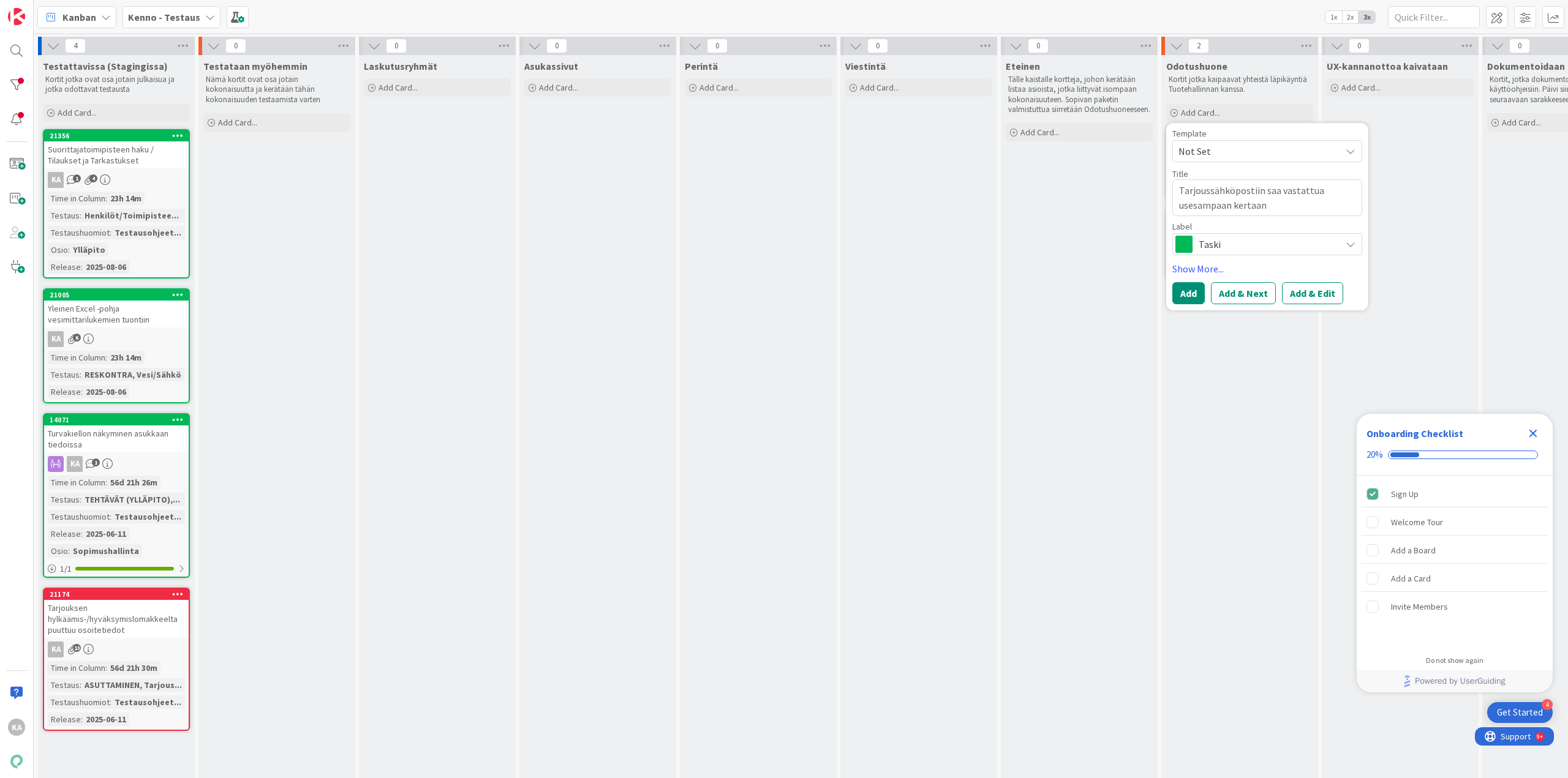 type on "x" 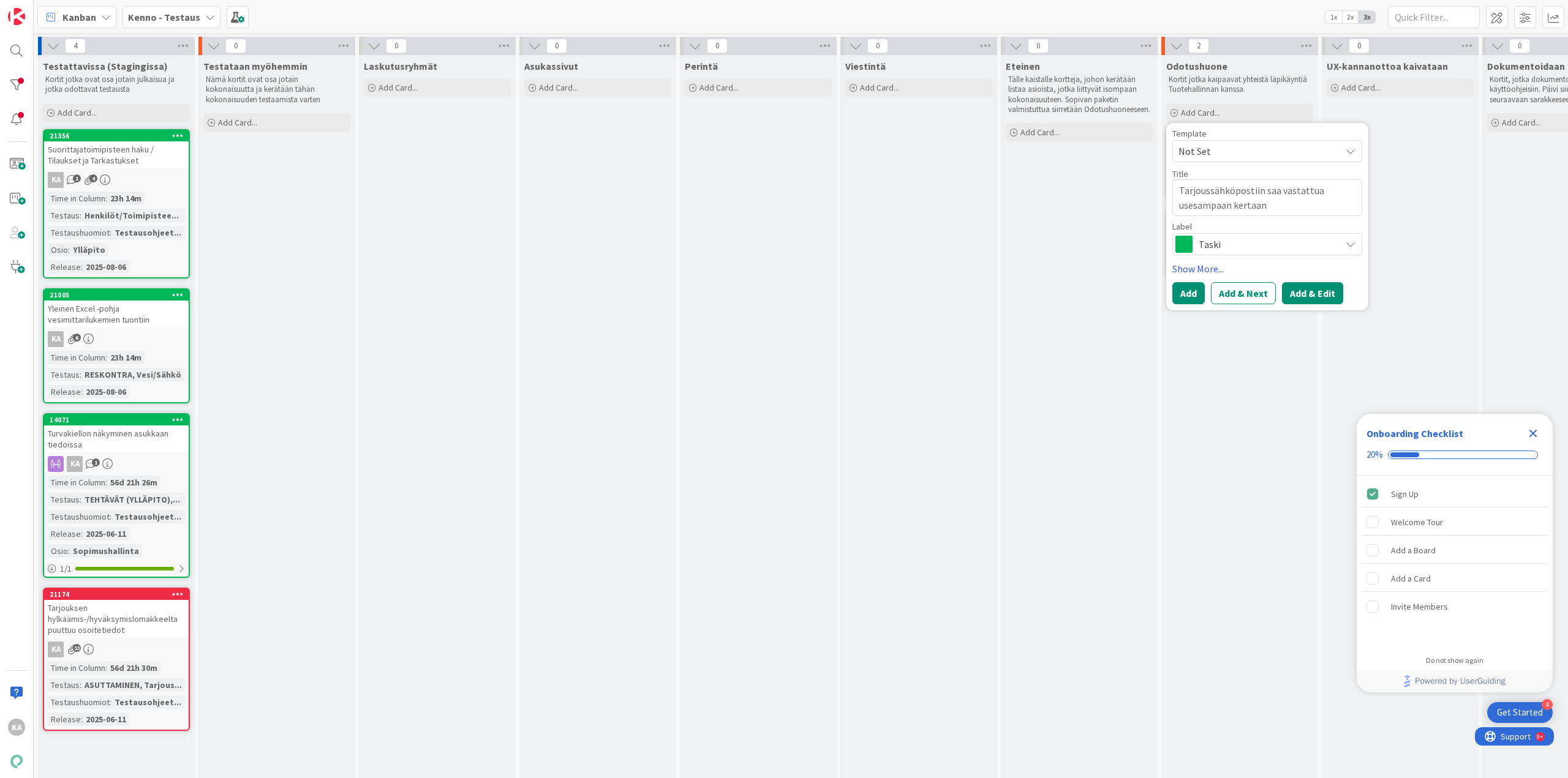 type on "Tarjoussähköpostiin saa vastattua usesampaan kertaan" 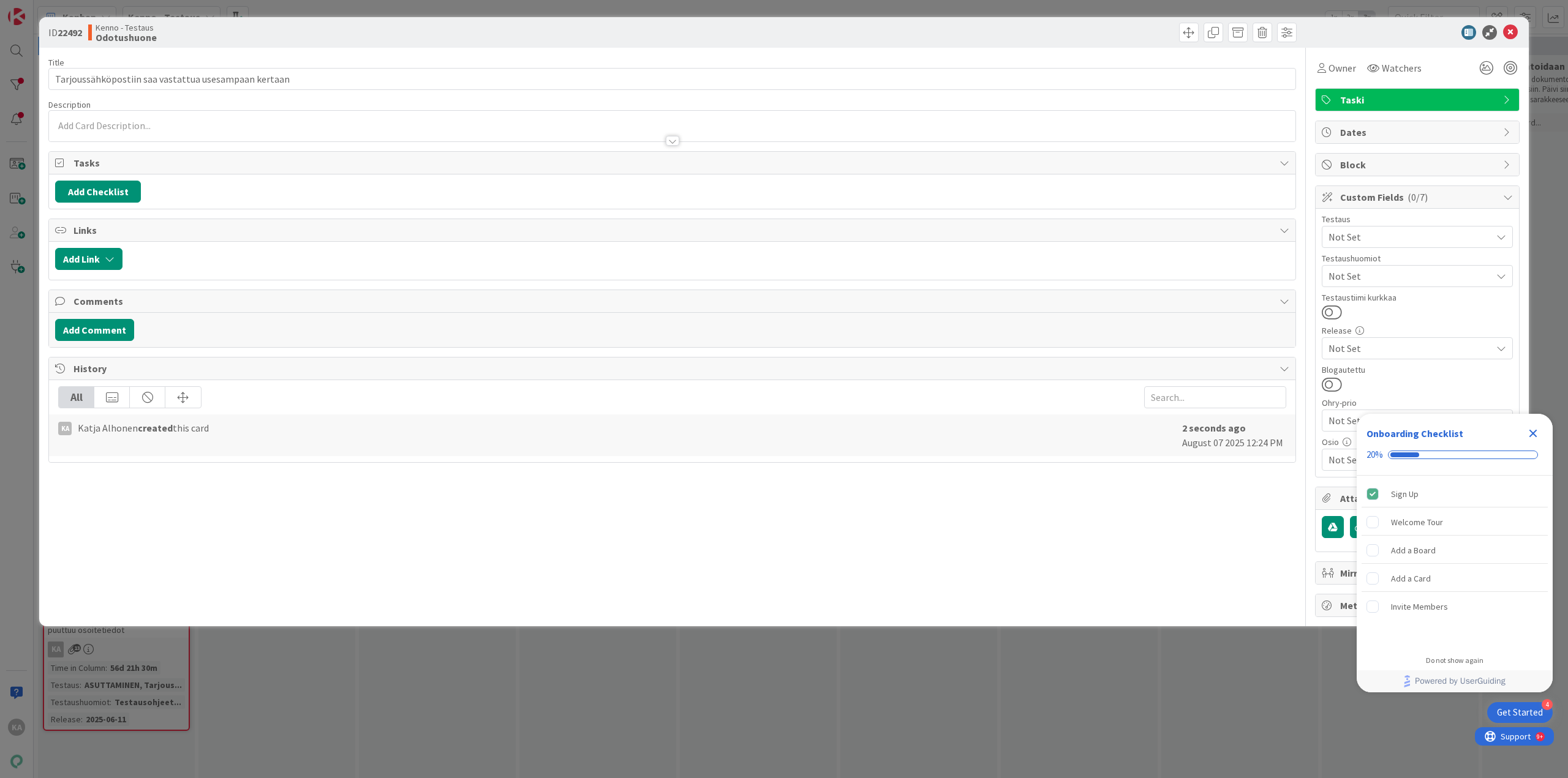 scroll, scrollTop: 0, scrollLeft: 0, axis: both 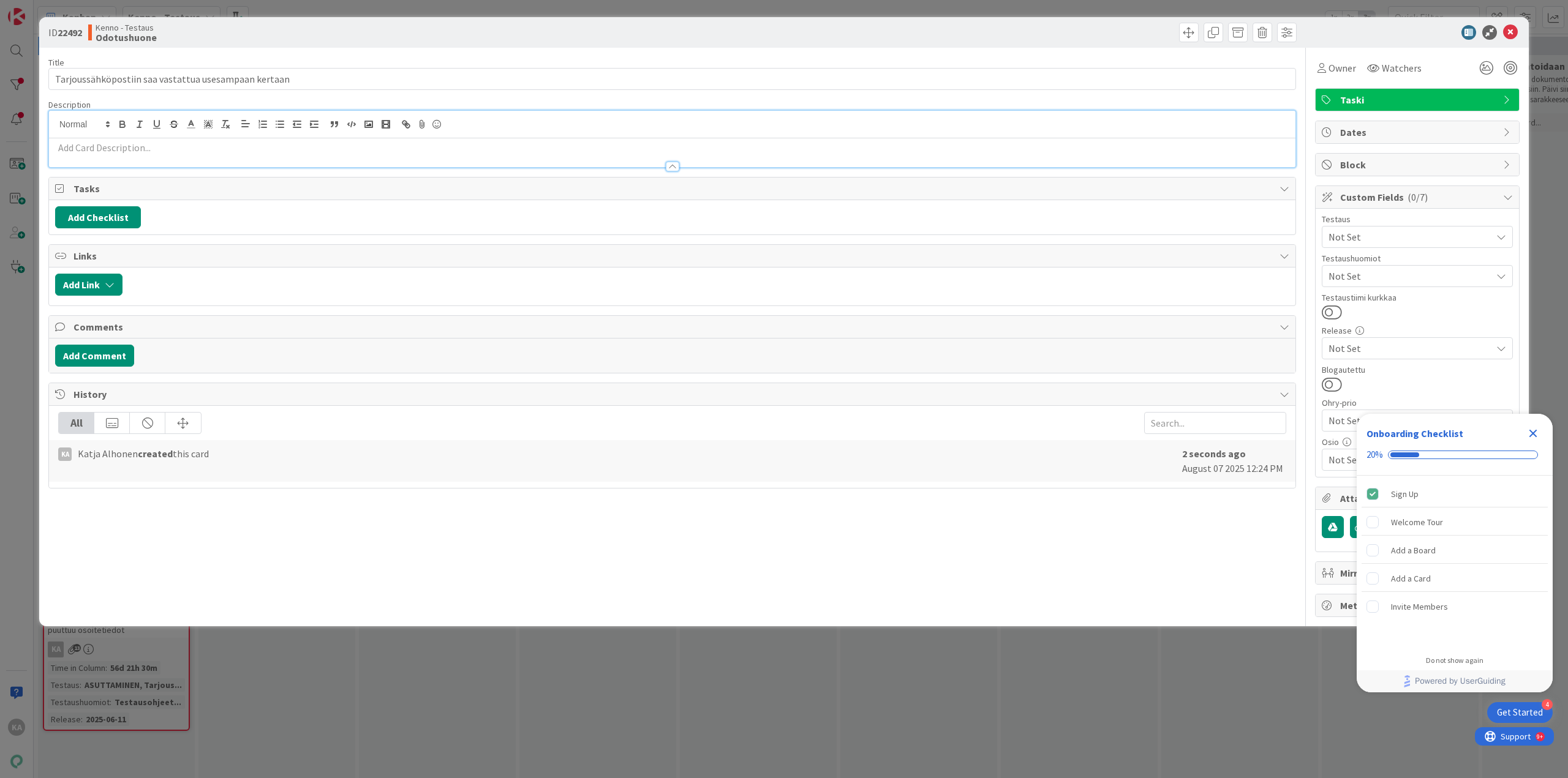 type 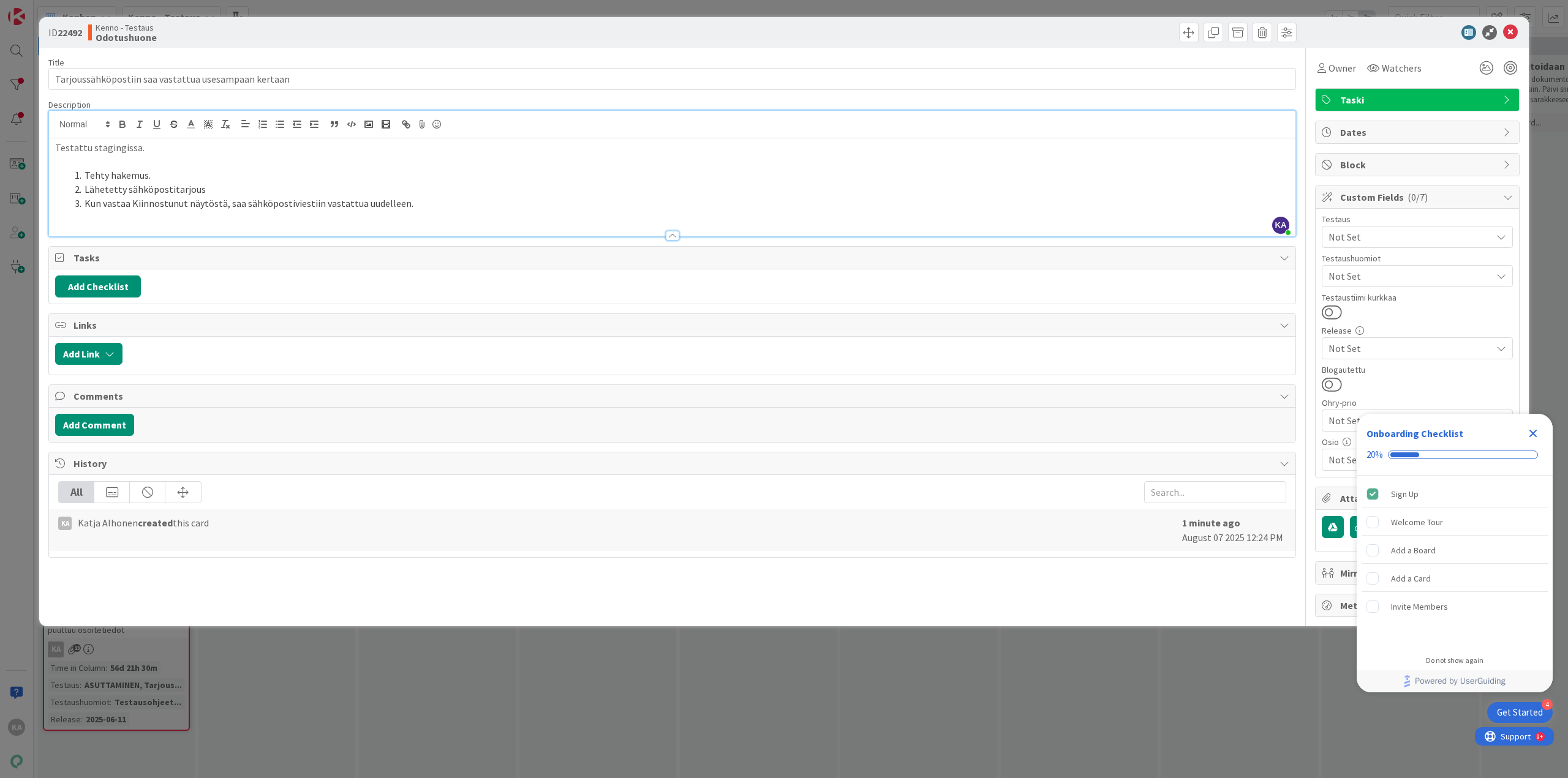 click at bounding box center [672, 230] 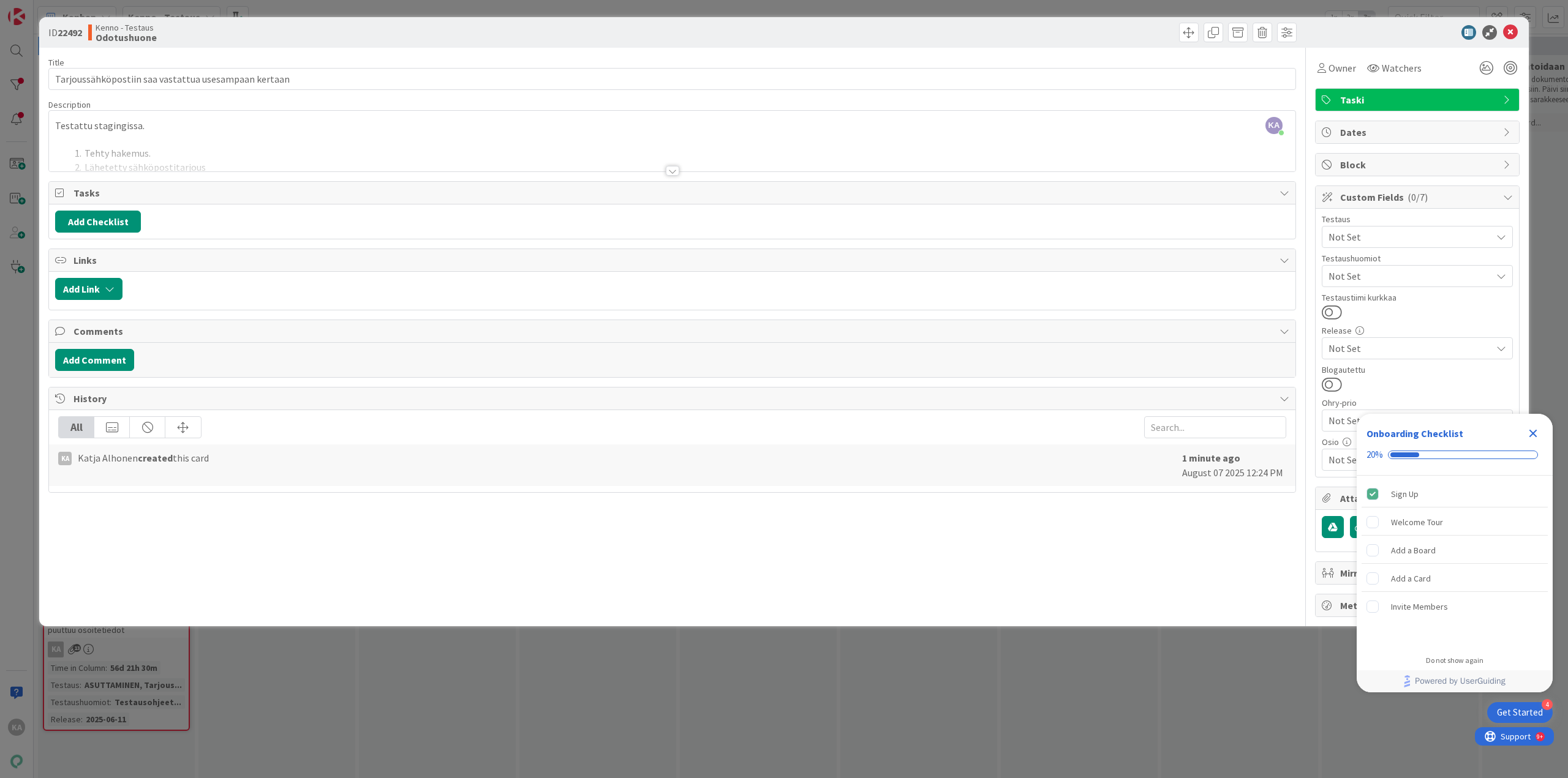 click at bounding box center [672, 155] 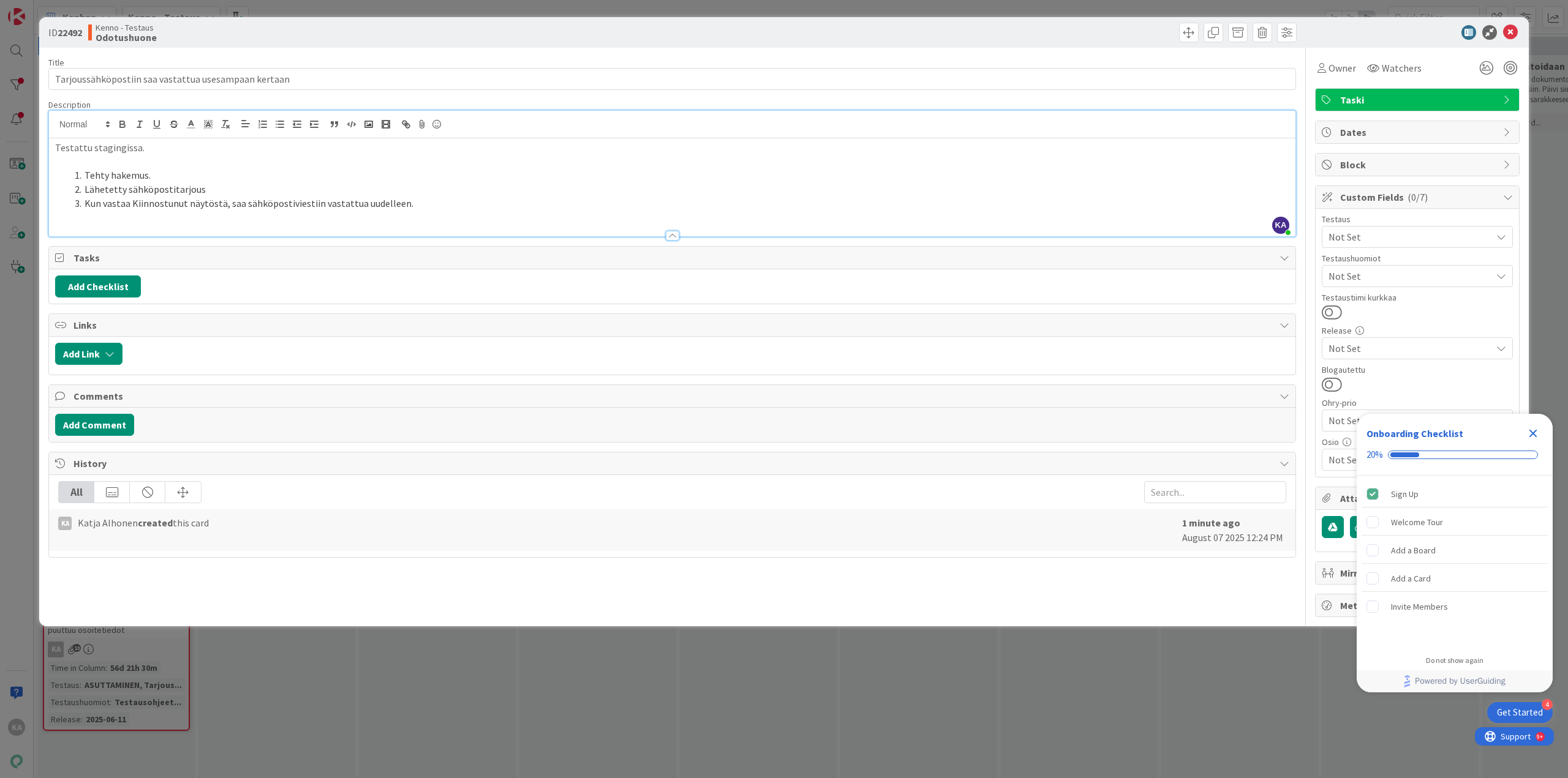 click at bounding box center (672, 217) 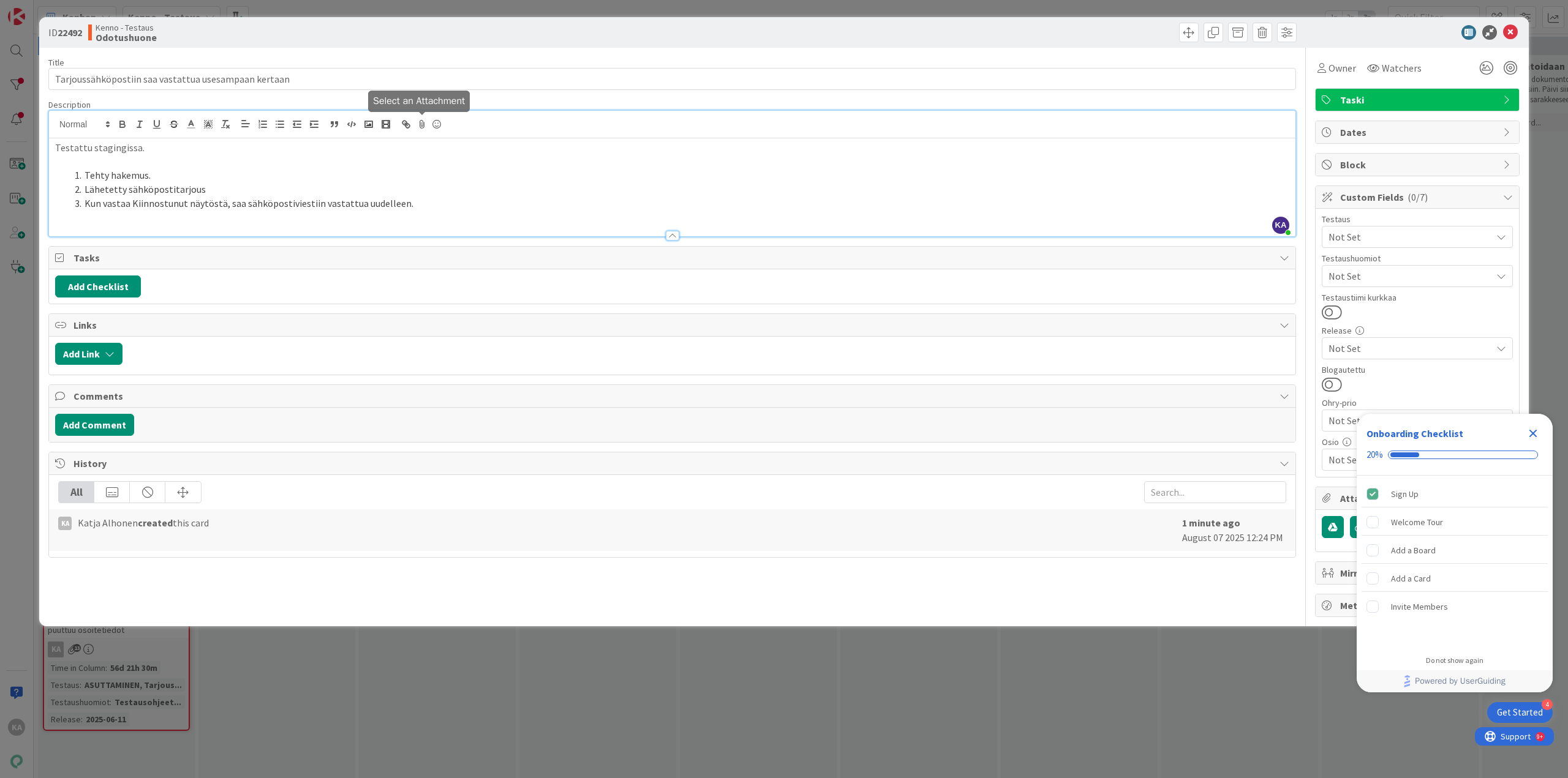 click at bounding box center (422, 124) 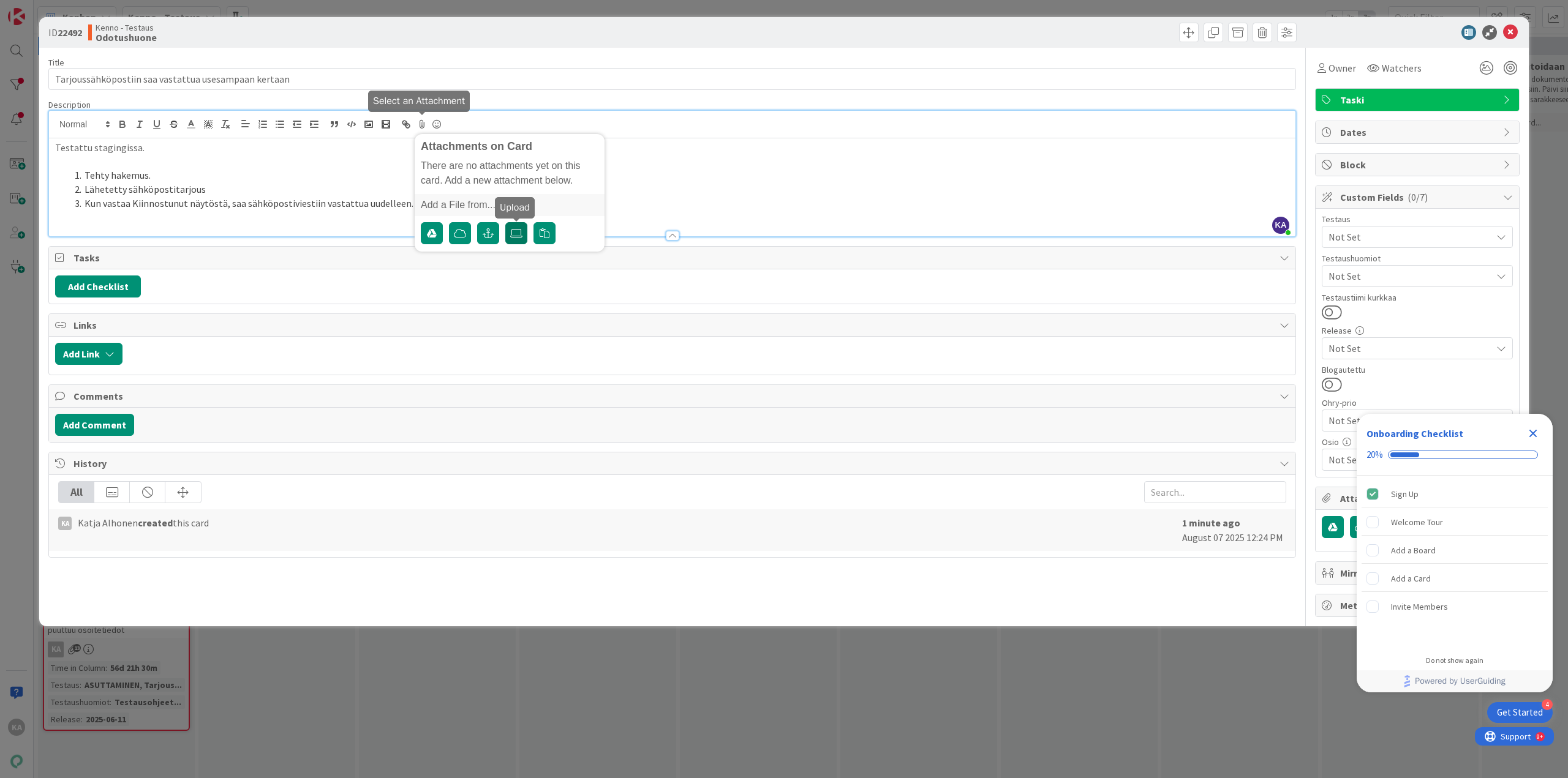 click at bounding box center [516, 233] 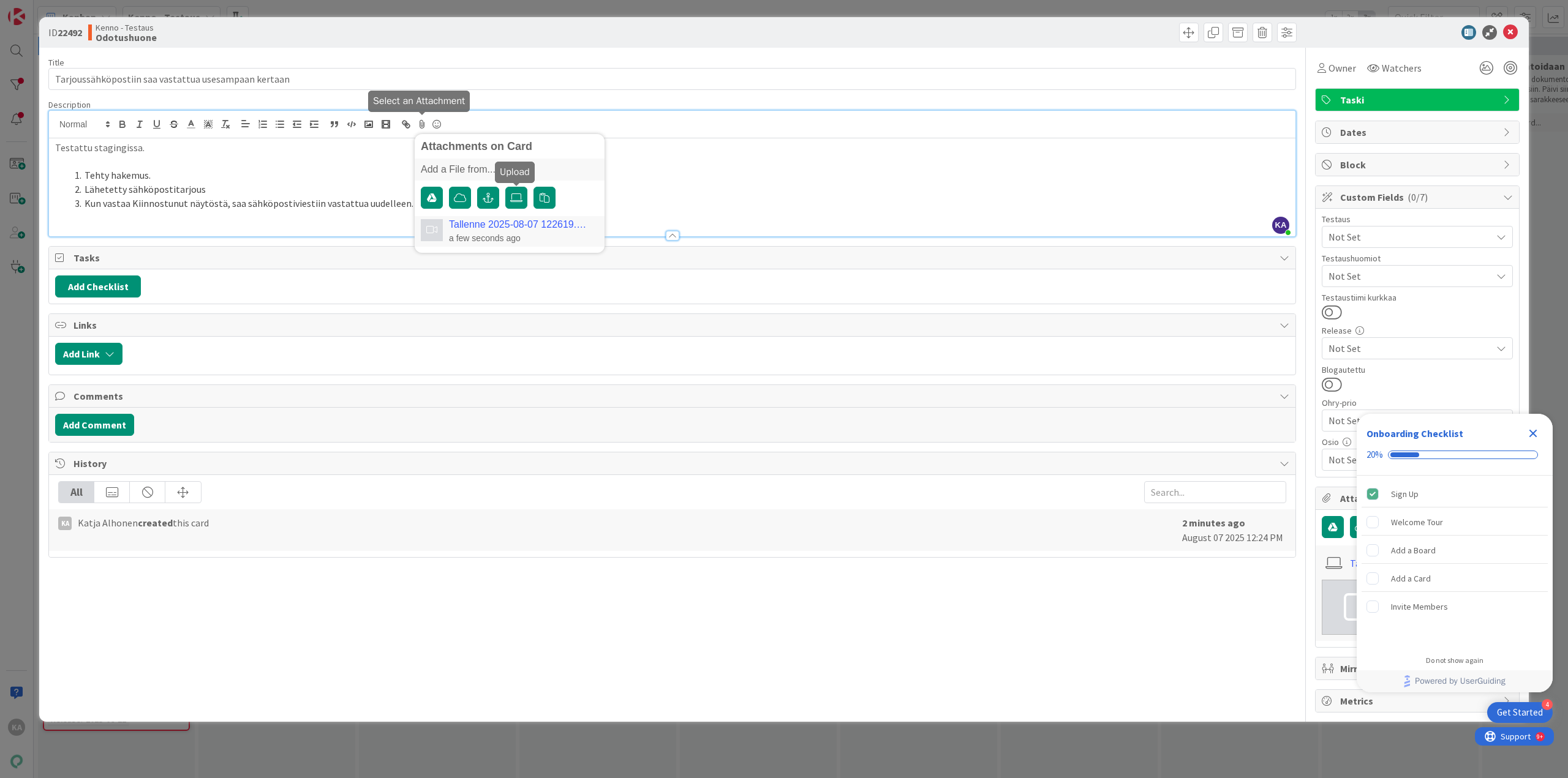 click on "Tehty hakemus." at bounding box center [679, 175] 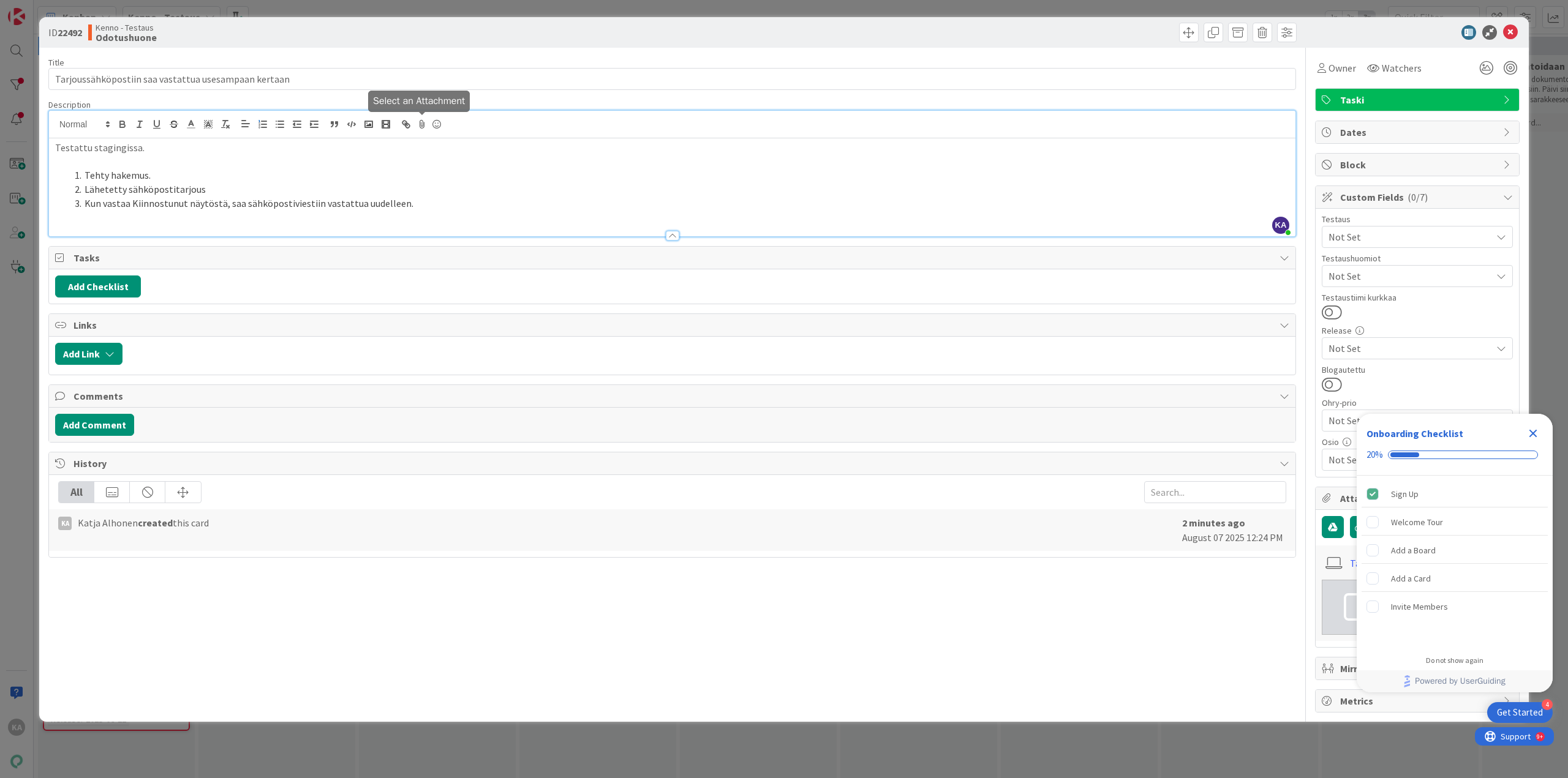 click at bounding box center (422, 124) 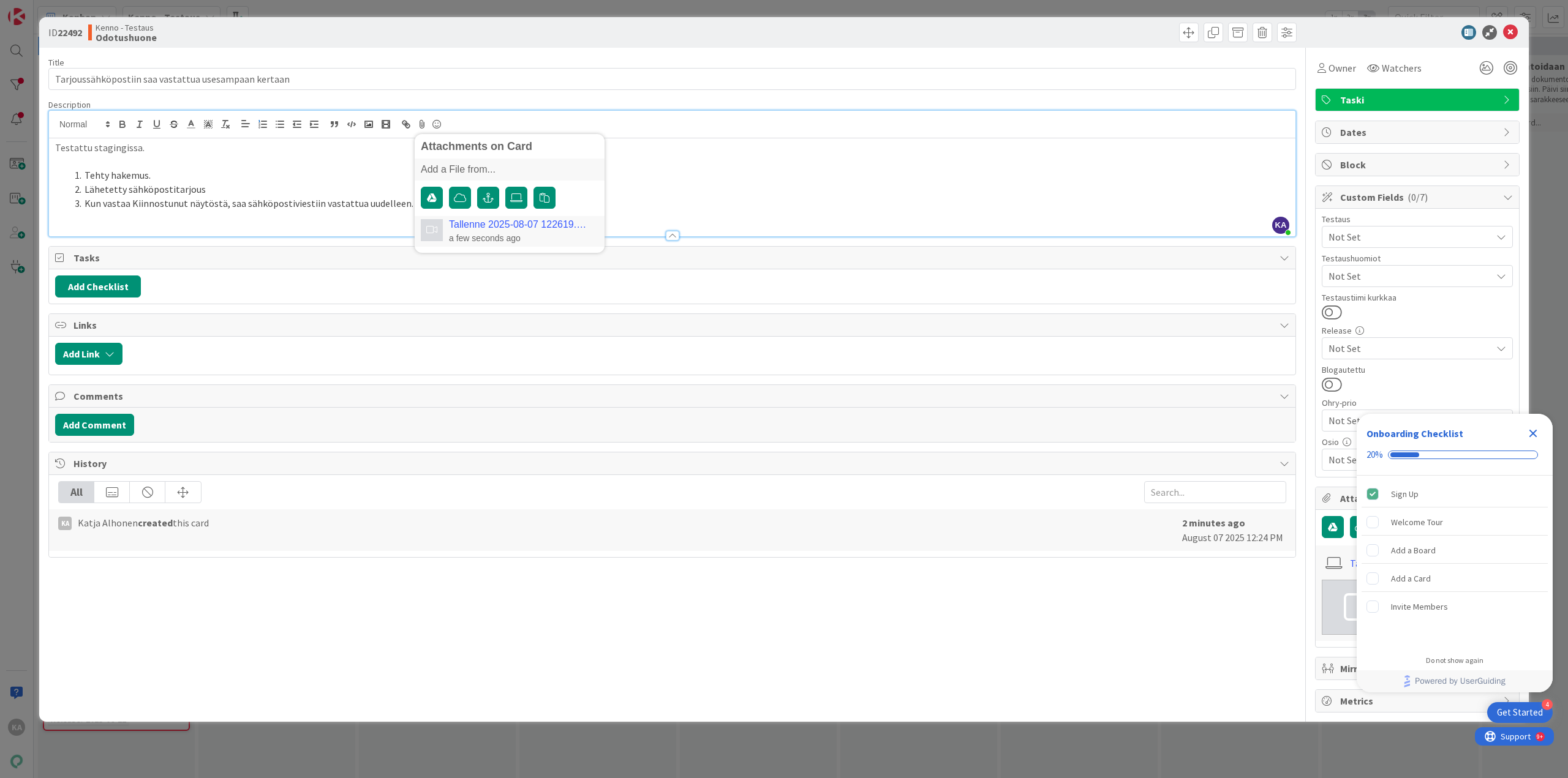 click on "Lähetetty sähköpostitarjous" at bounding box center [679, 189] 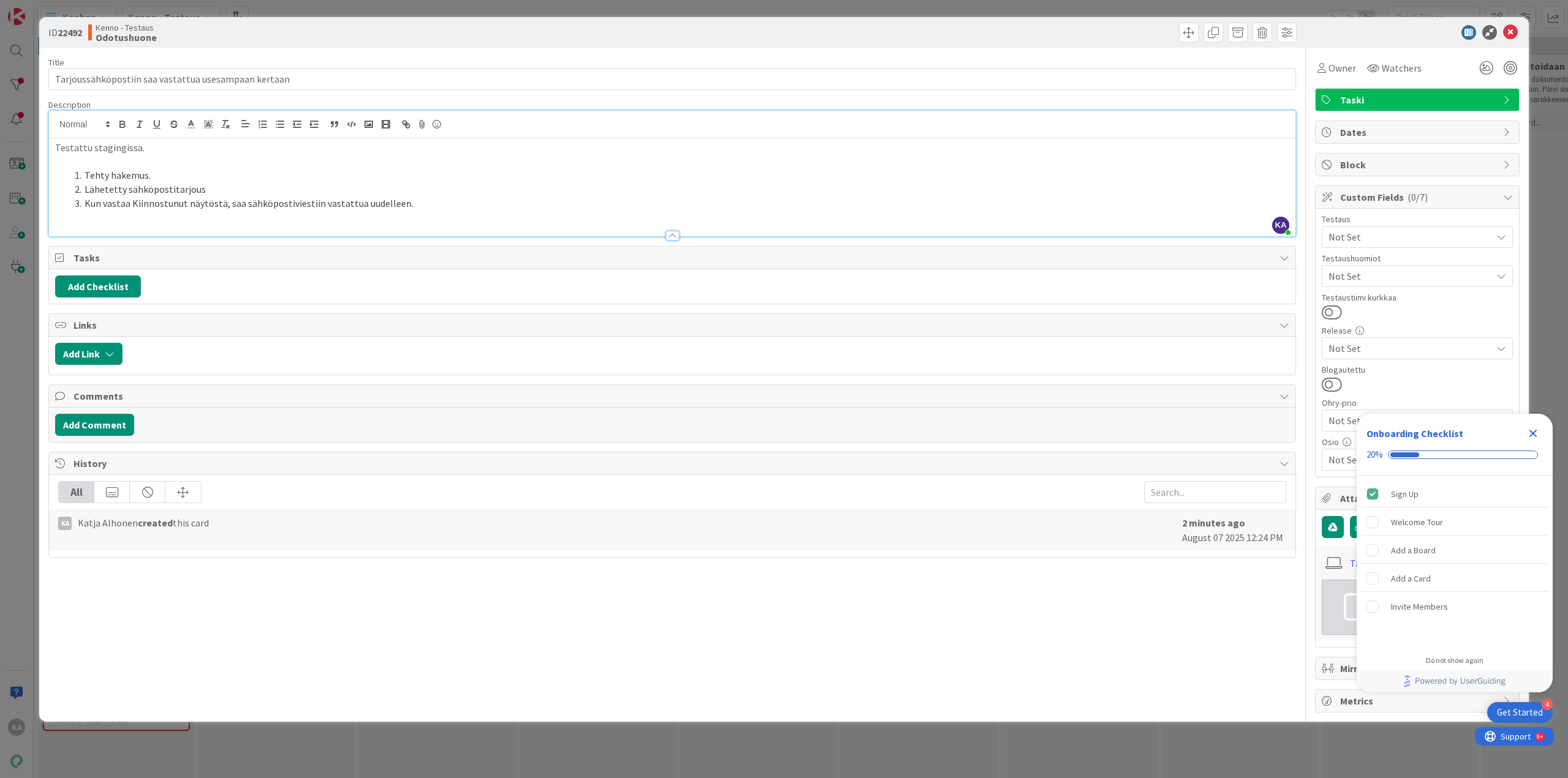 click on "Kun vastaa Kiinnostunut näytöstä, saa sähköpostiviestiin vastattua uudelleen." at bounding box center (679, 203) 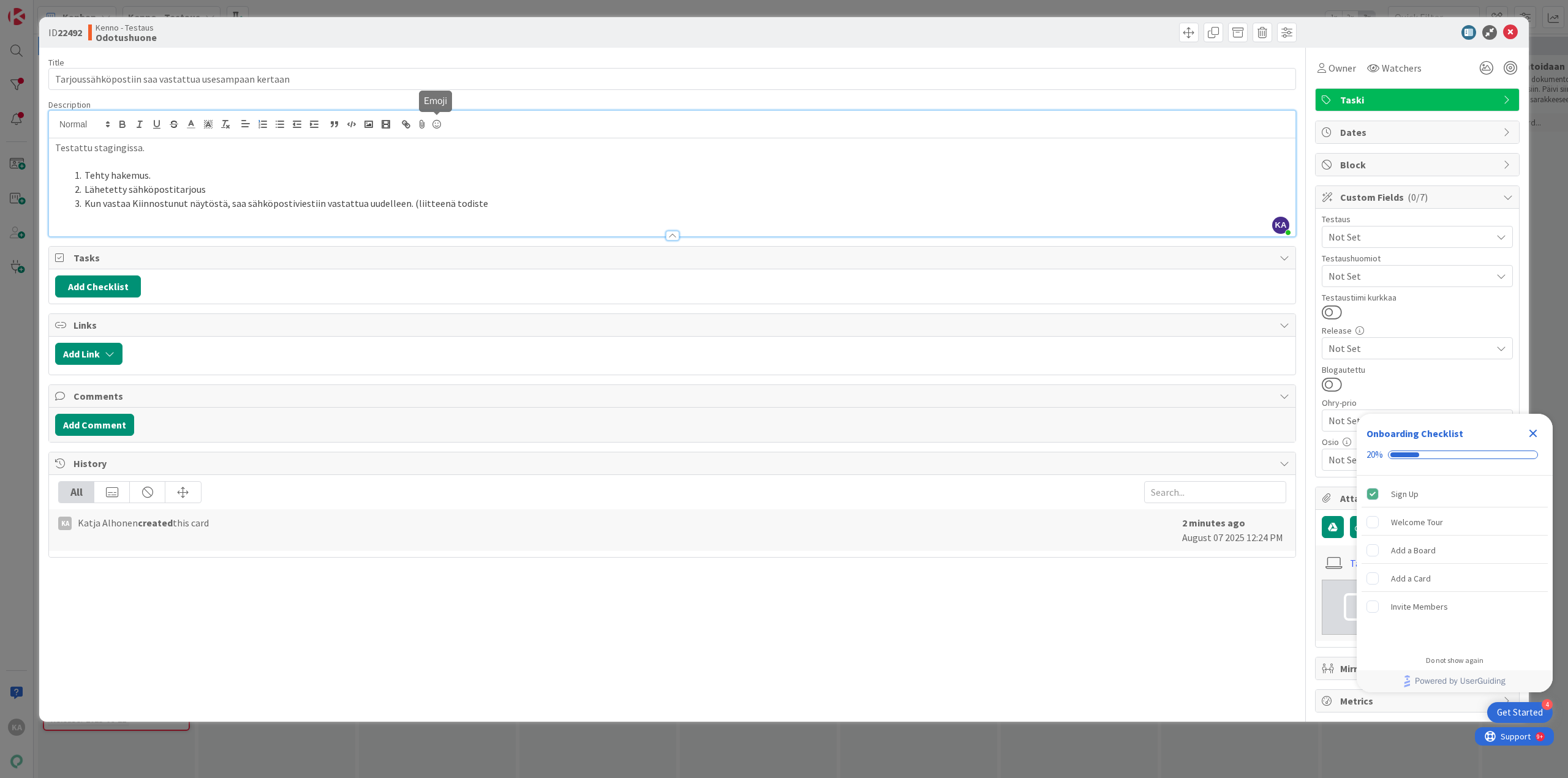 click at bounding box center [437, 124] 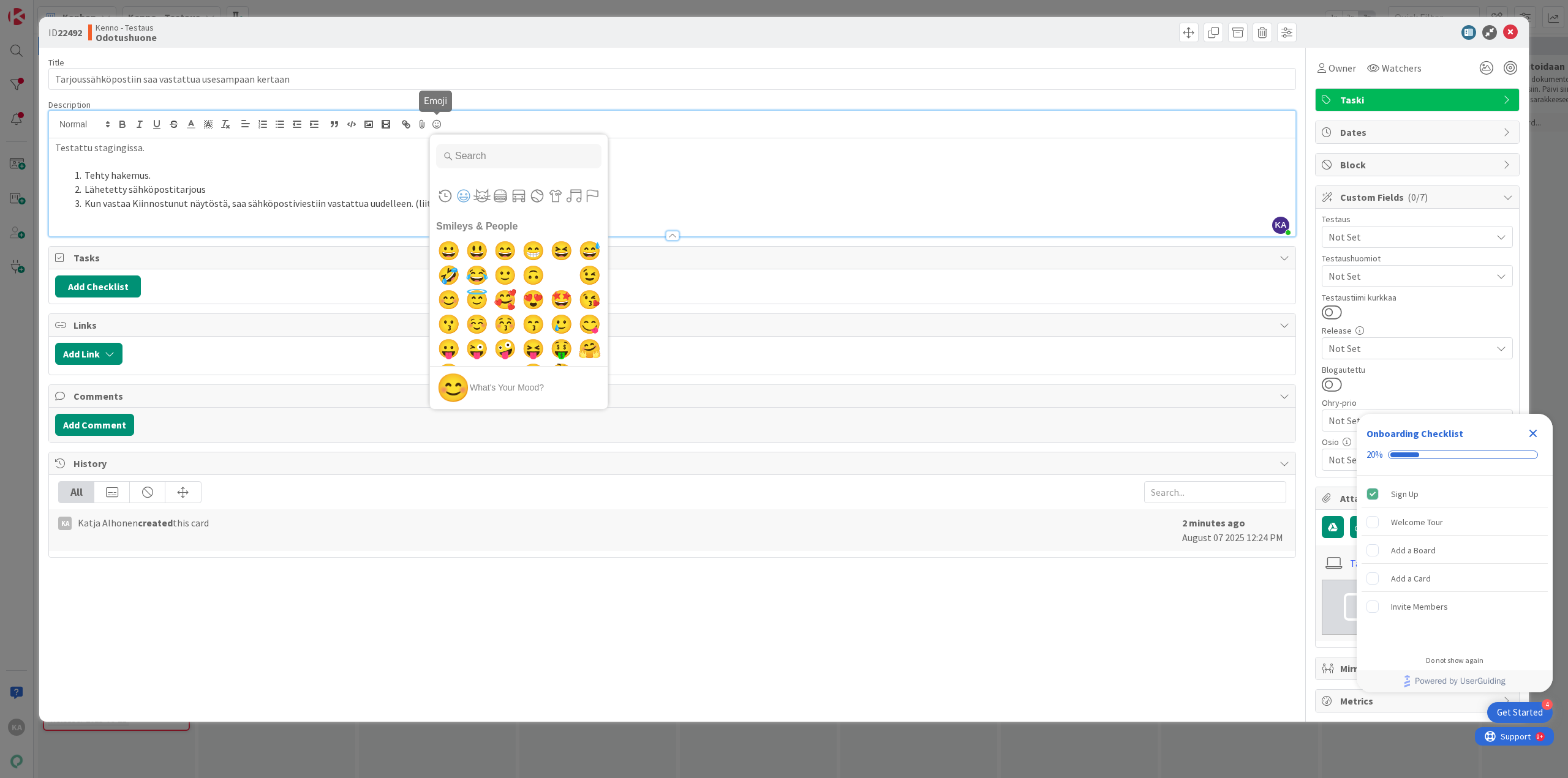 drag, startPoint x: 437, startPoint y: 125, endPoint x: 582, endPoint y: 278, distance: 210.79374 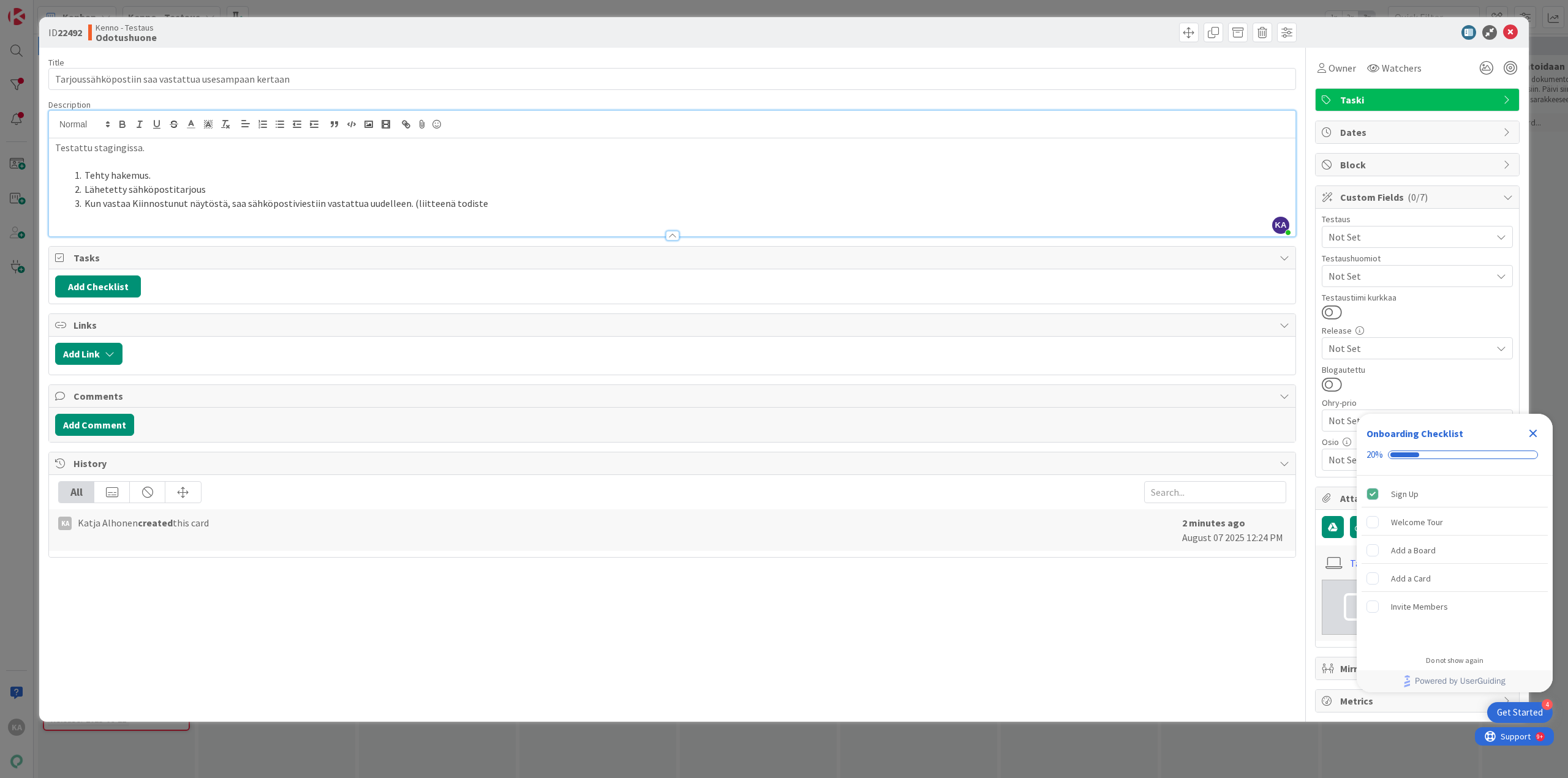 click on "Kun vastaa Kiinnostunut näytöstä, saa sähköpostiviestiin vastattua uudelleen. (liitteenä todiste" at bounding box center [679, 203] 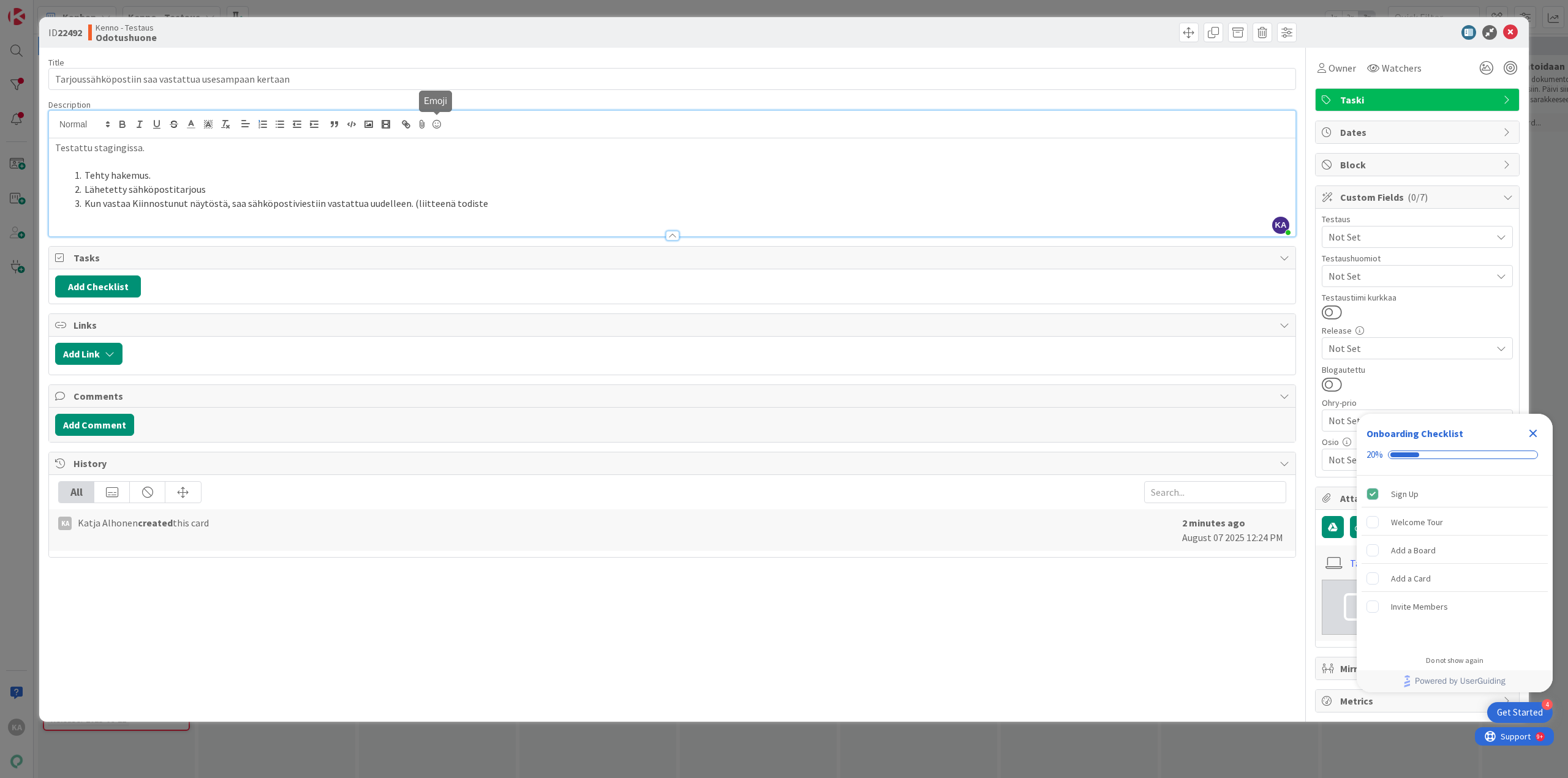 click at bounding box center [437, 124] 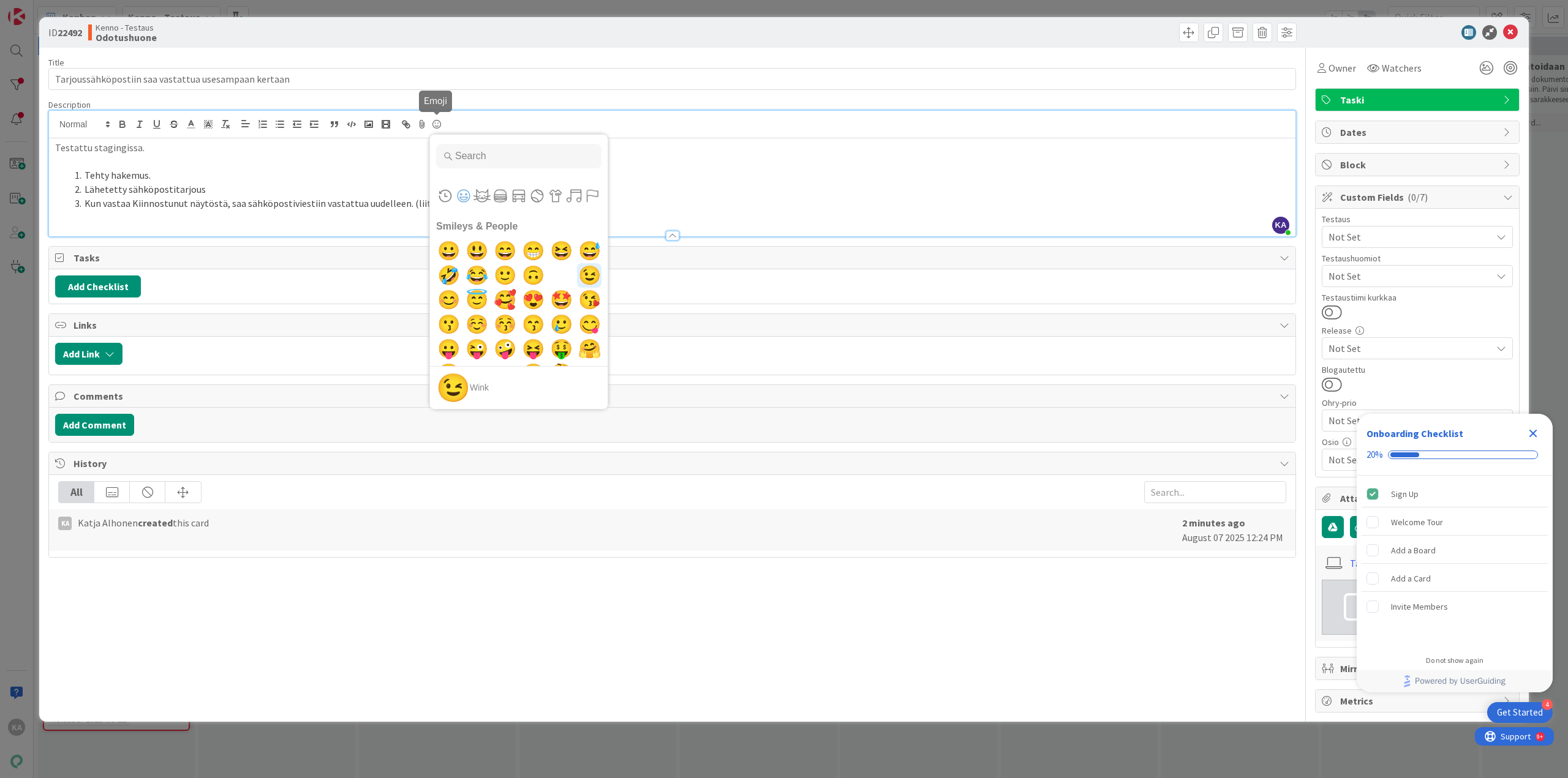 click on "😉" at bounding box center (589, 275) 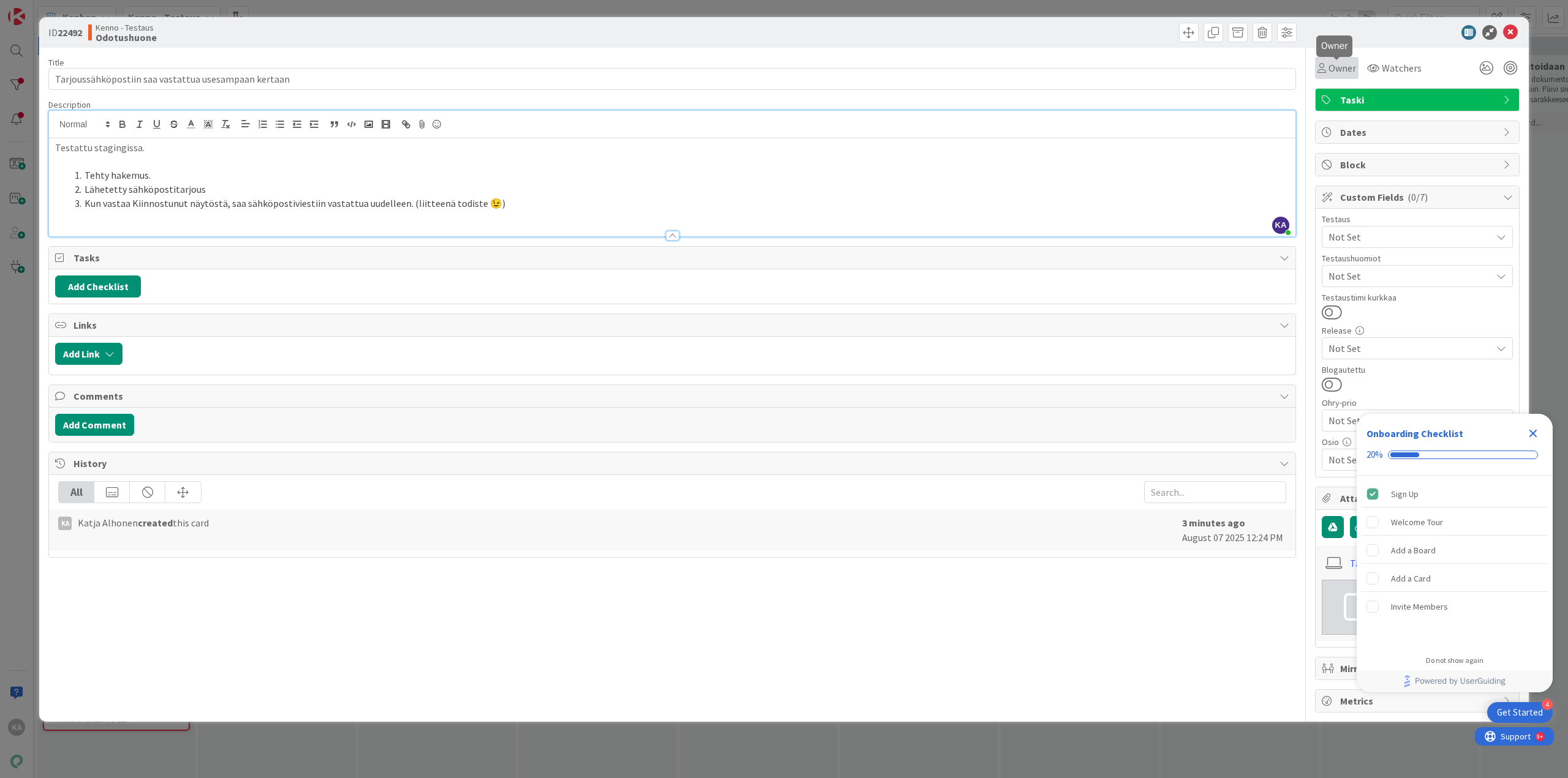 click at bounding box center [1322, 68] 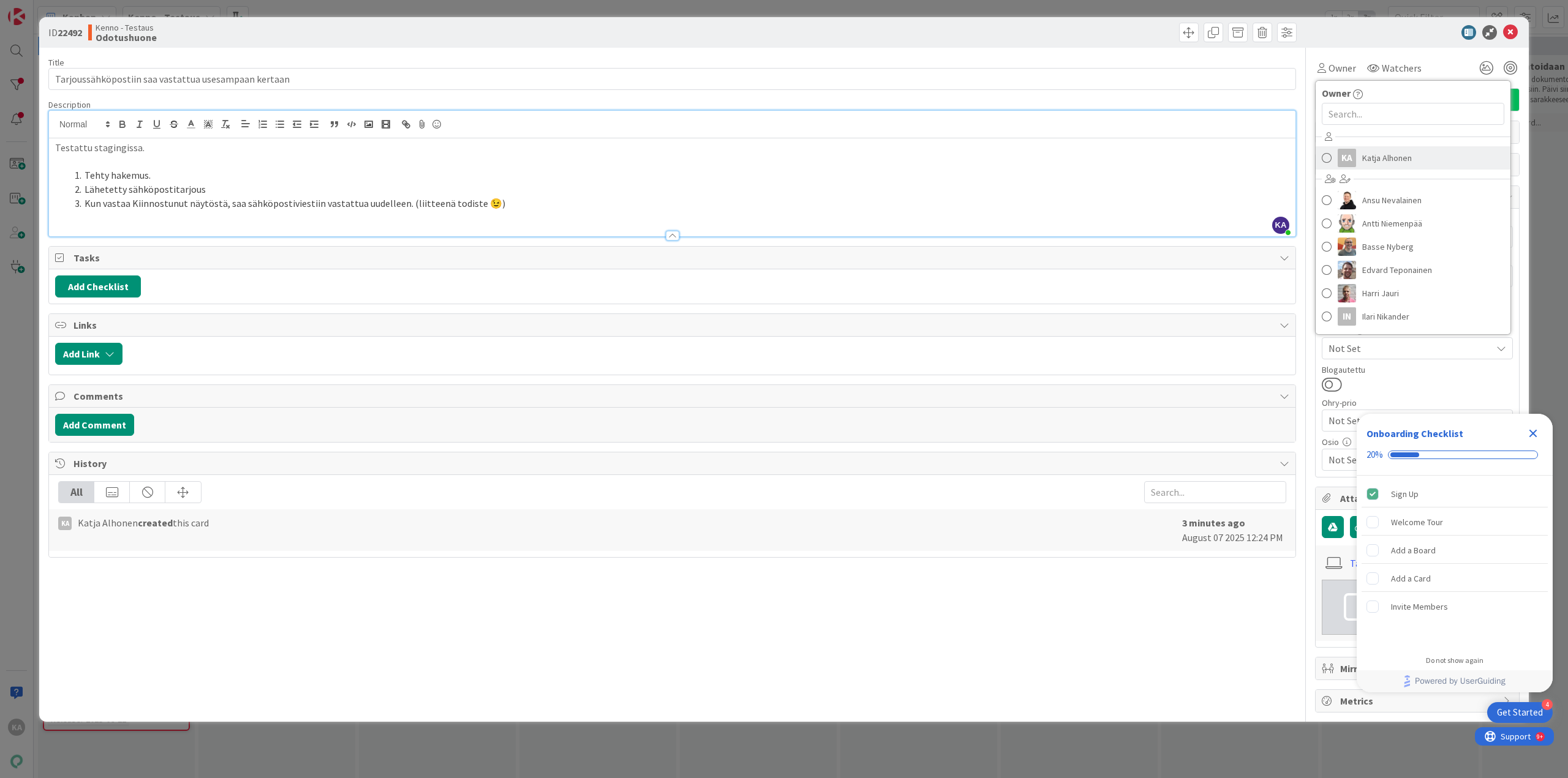 click on "Katja Alhonen" at bounding box center (1387, 158) 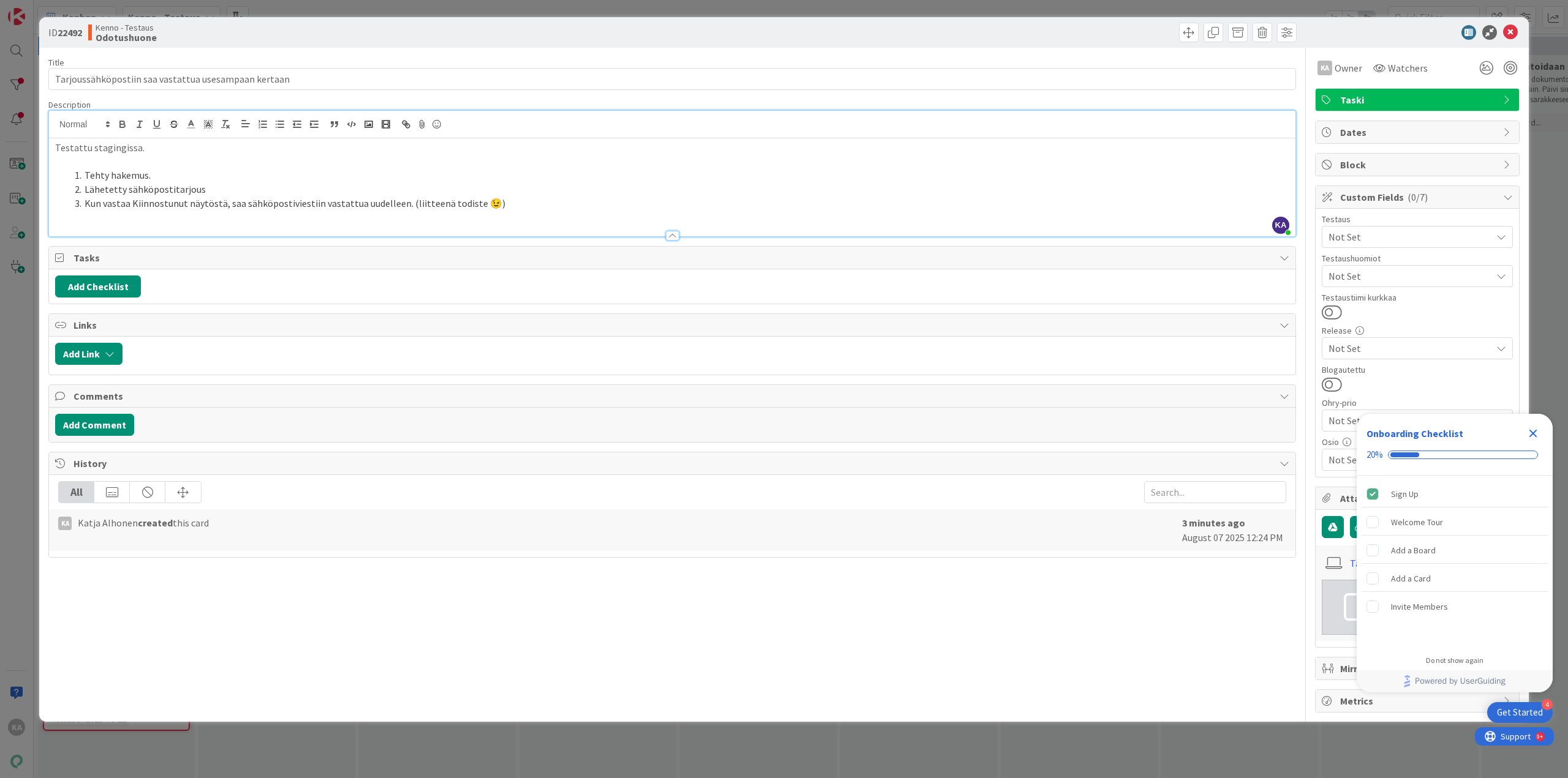click on "Testattu stagingissa." at bounding box center (672, 148) 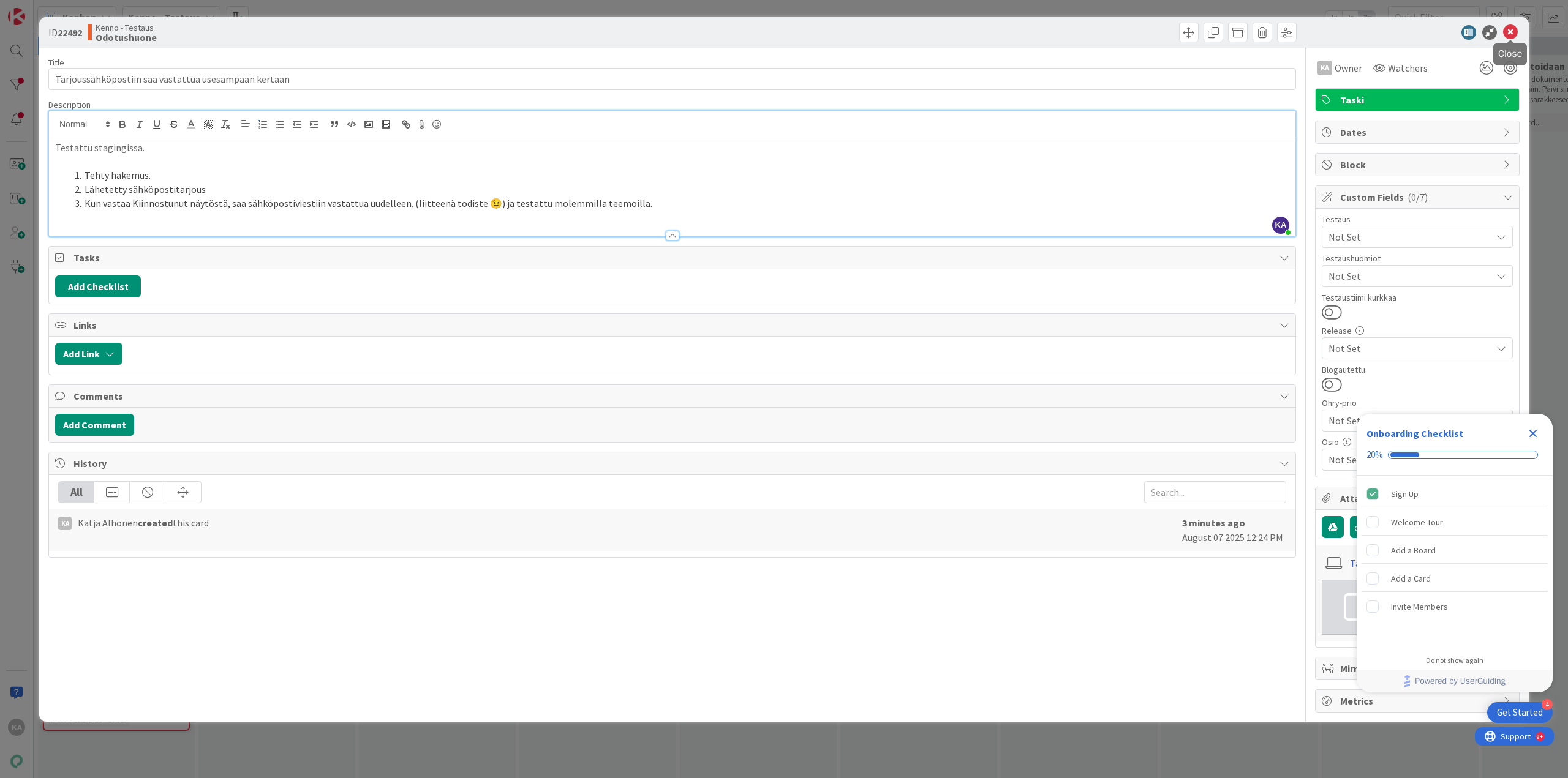click at bounding box center [1510, 32] 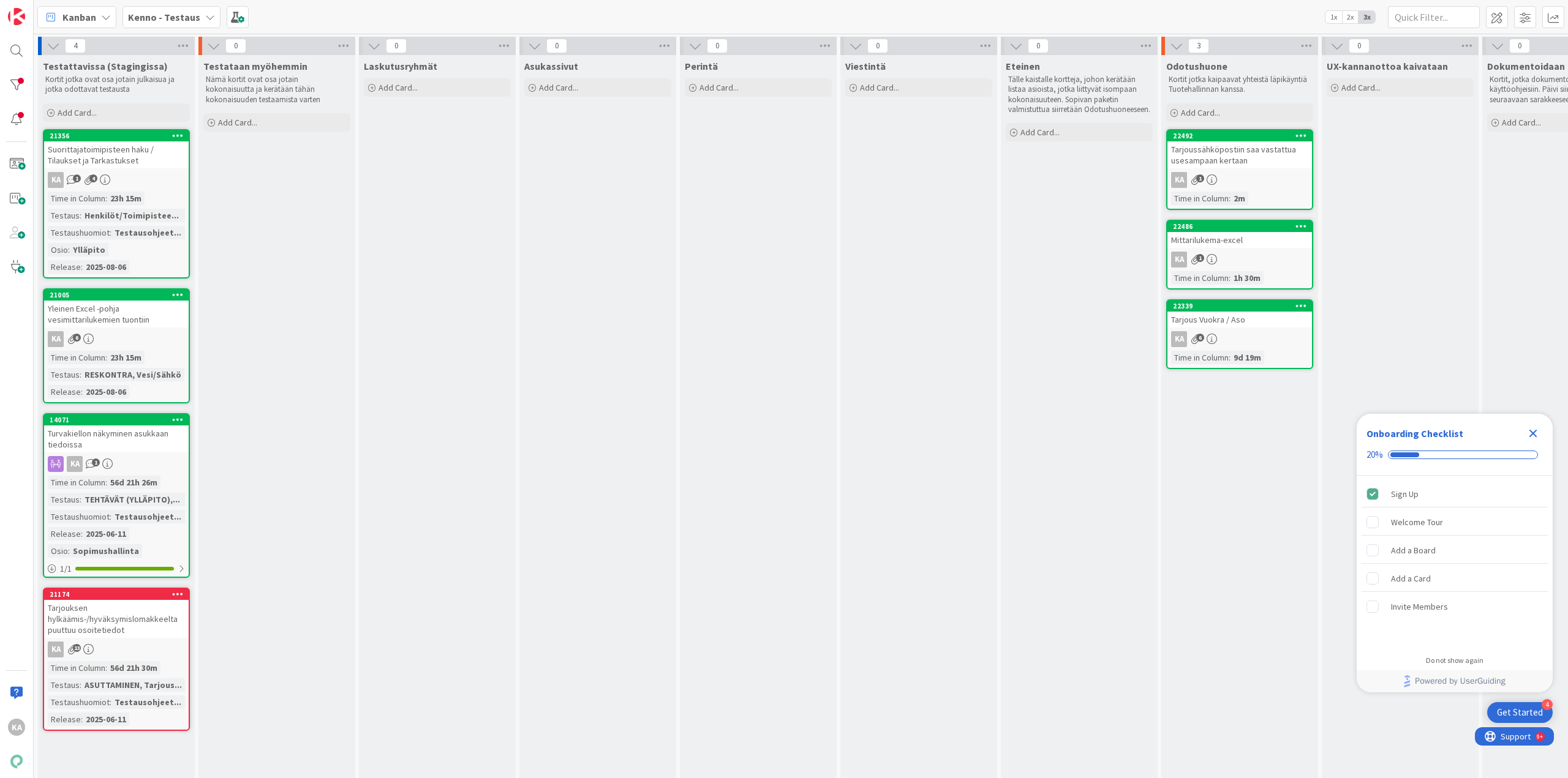 scroll, scrollTop: 0, scrollLeft: 0, axis: both 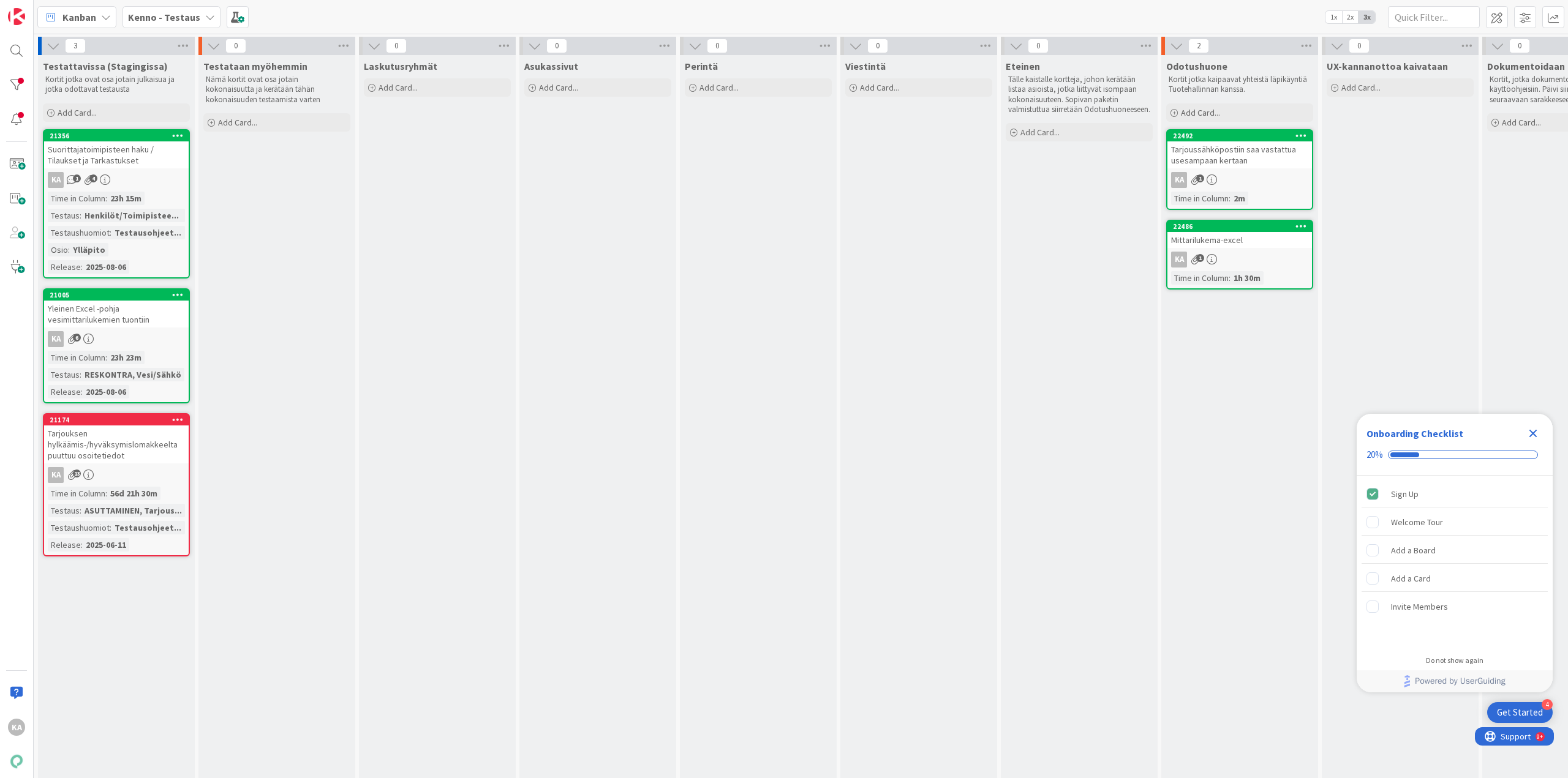 click on "Kanban" at bounding box center [79, 17] 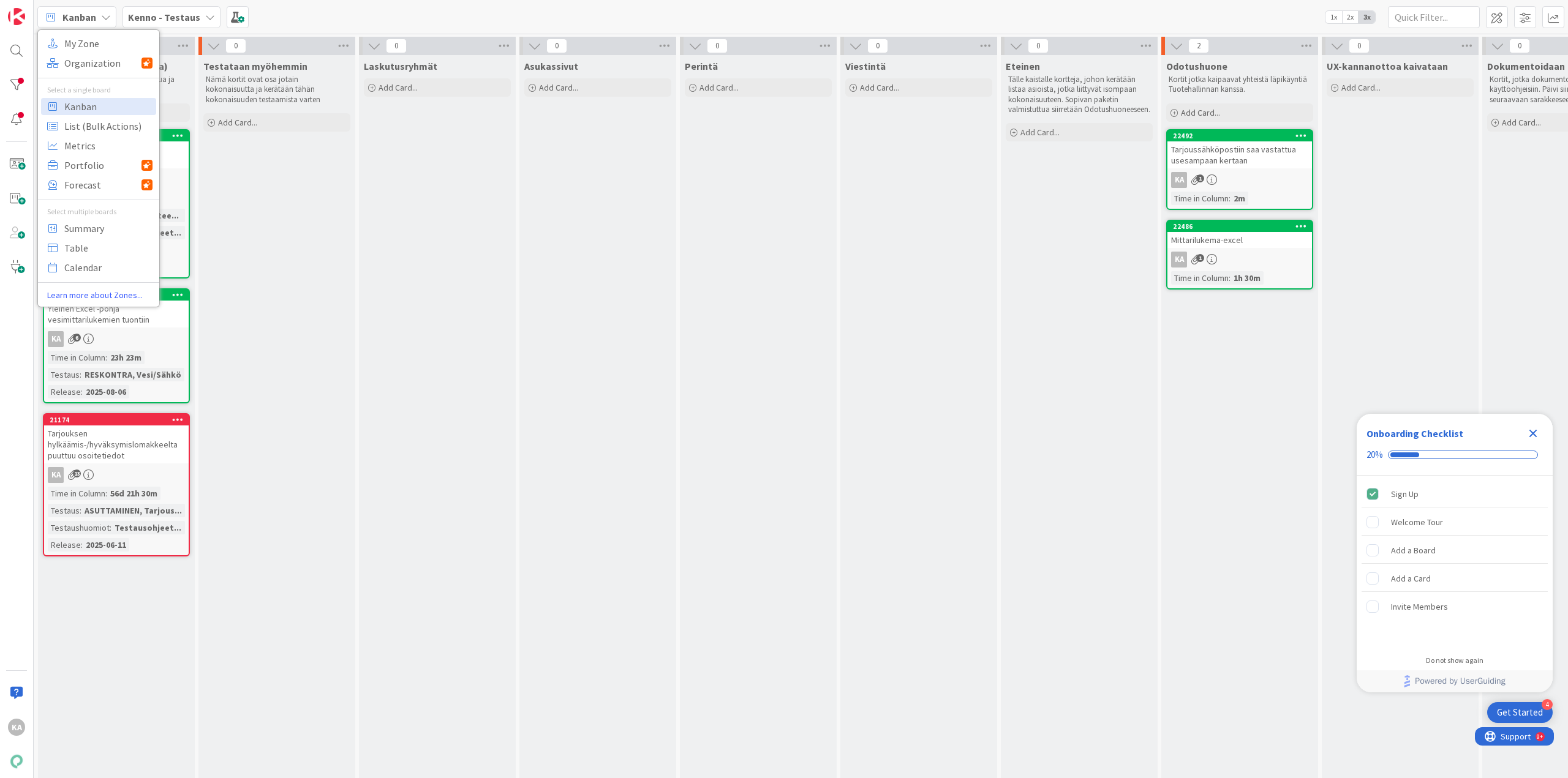 click on "Kanban" at bounding box center (79, 17) 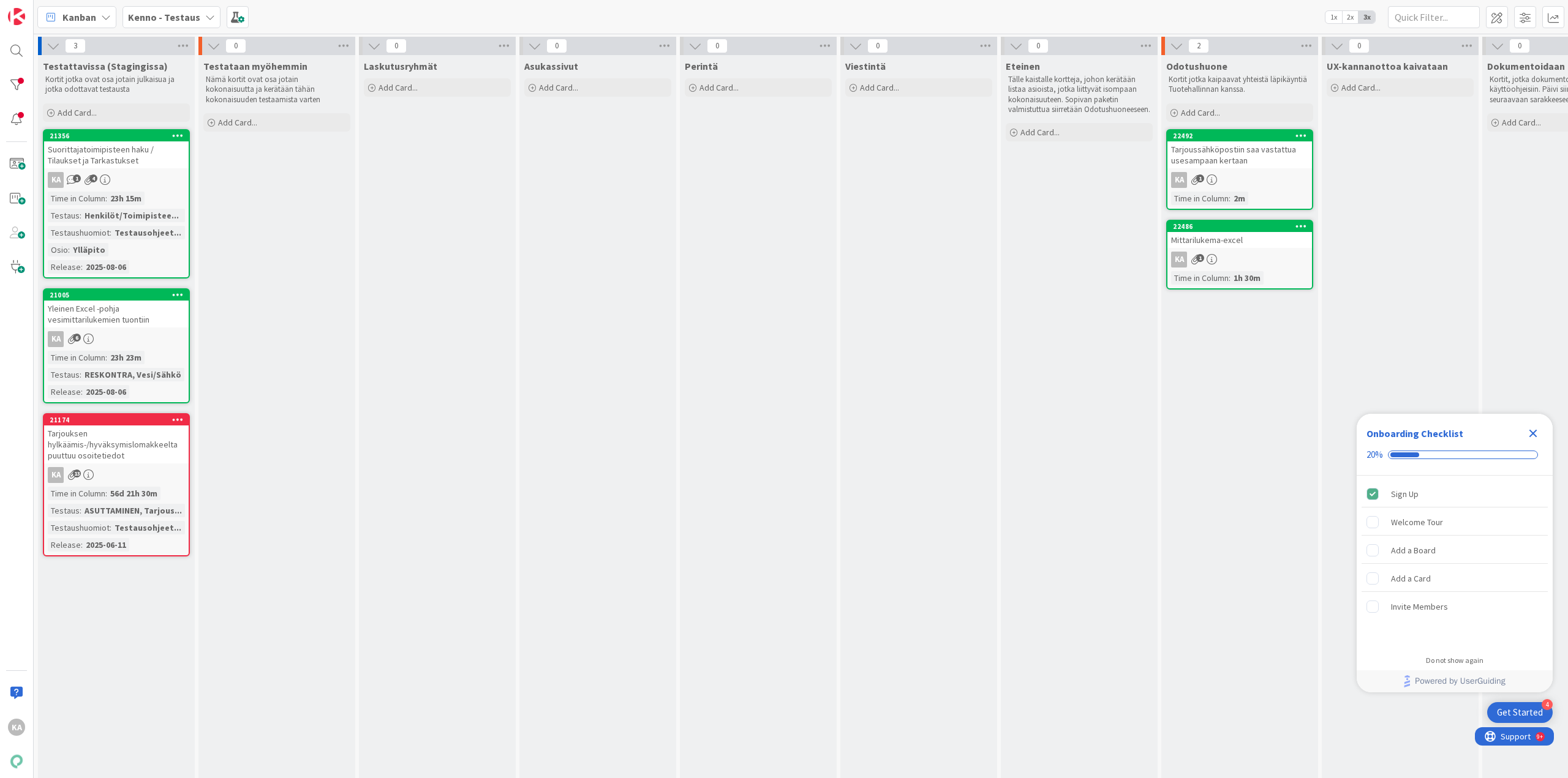 click on "Kenno - Testaus" at bounding box center (164, 17) 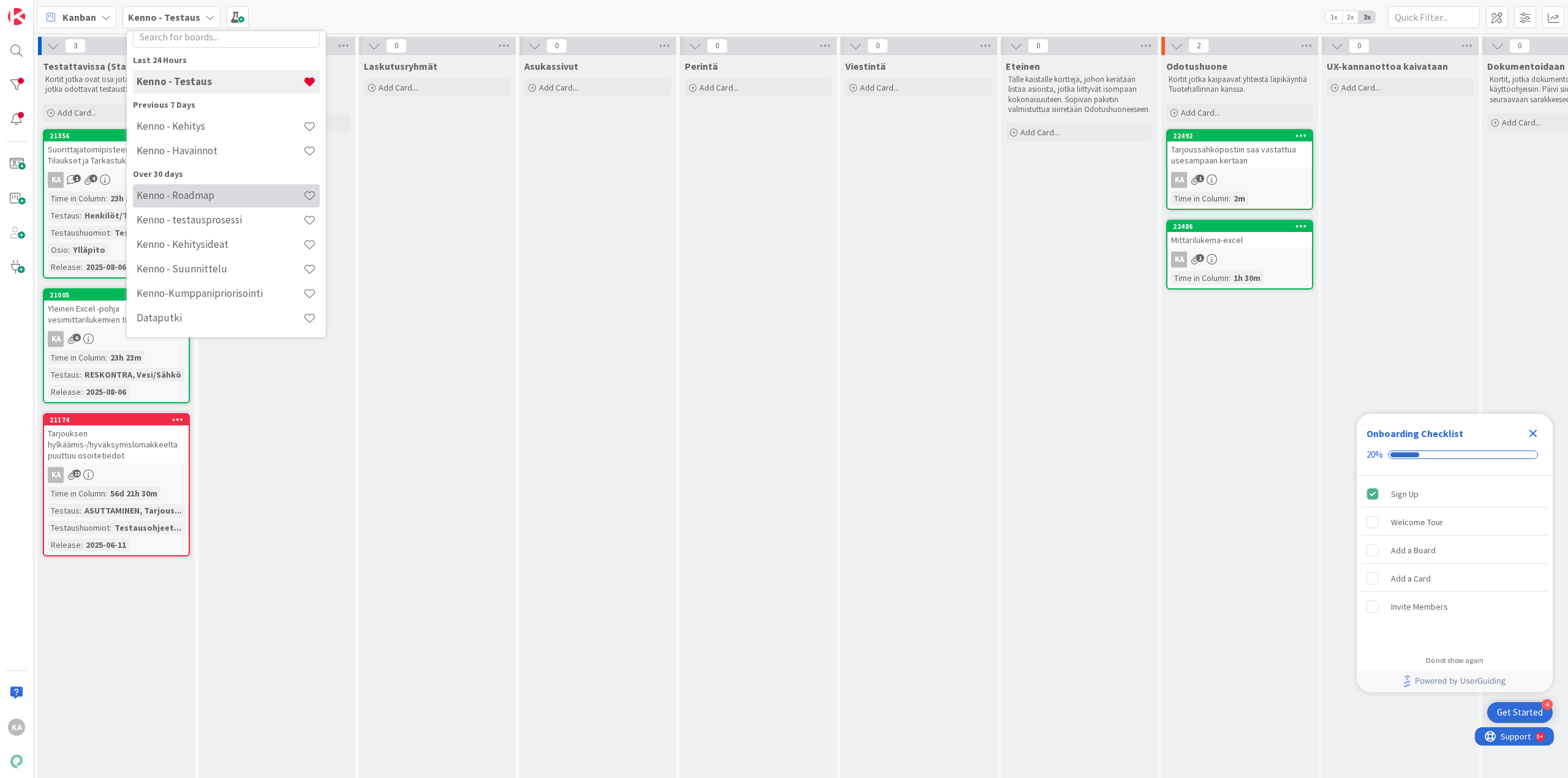 scroll, scrollTop: 0, scrollLeft: 0, axis: both 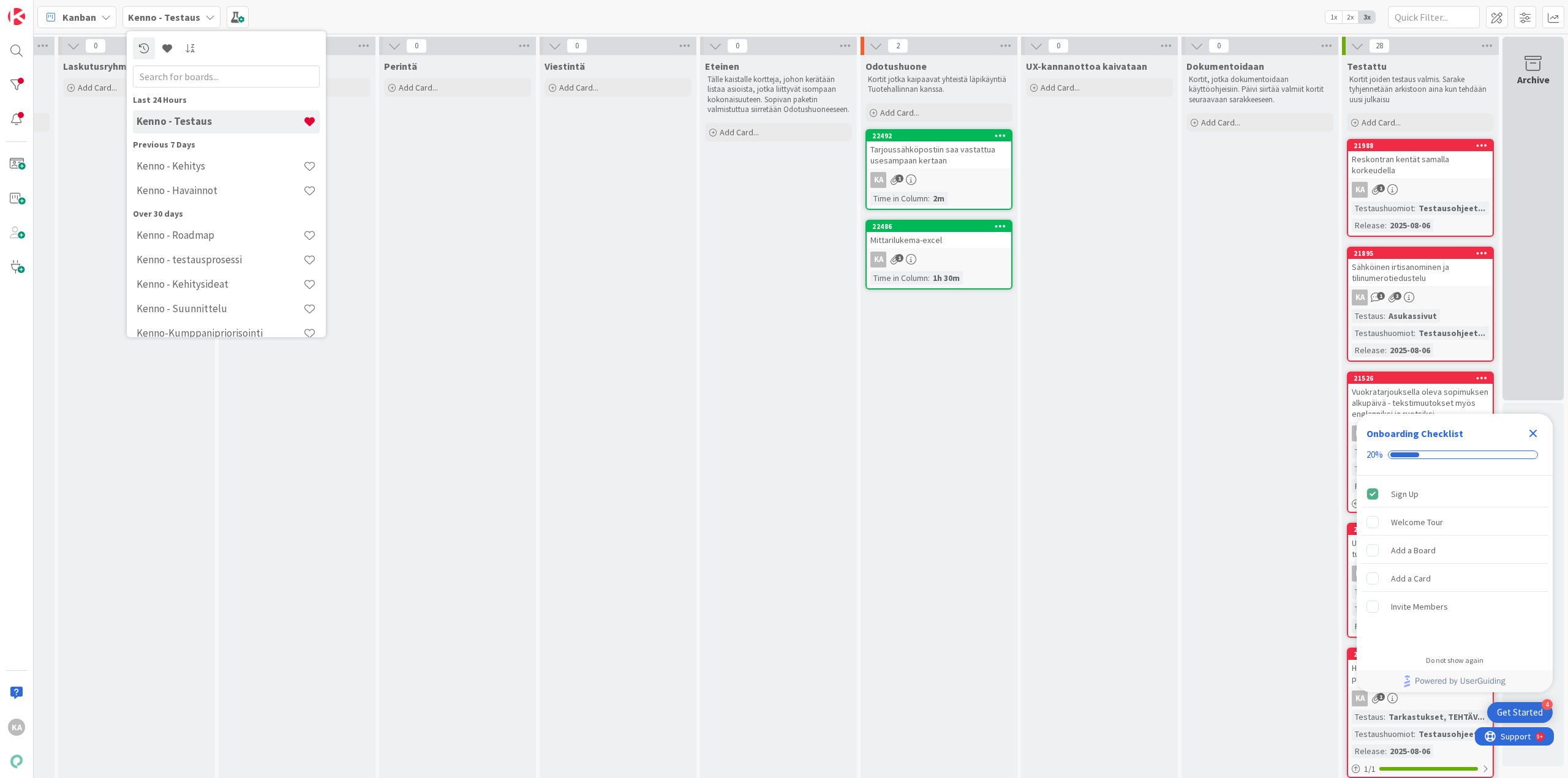 click at bounding box center (1533, 64) 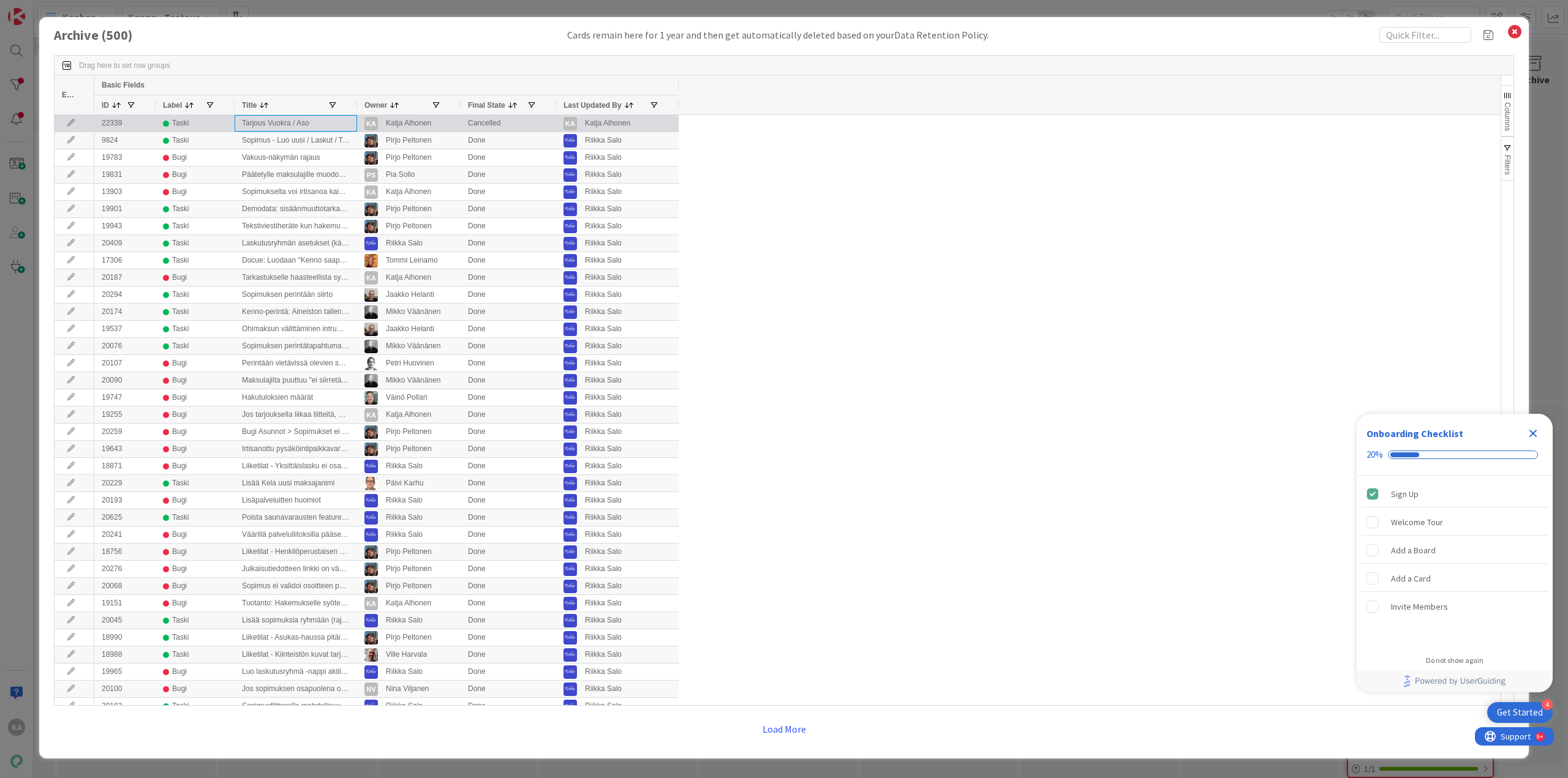 click on "Tarjous Vuokra / Aso" at bounding box center (296, 123) 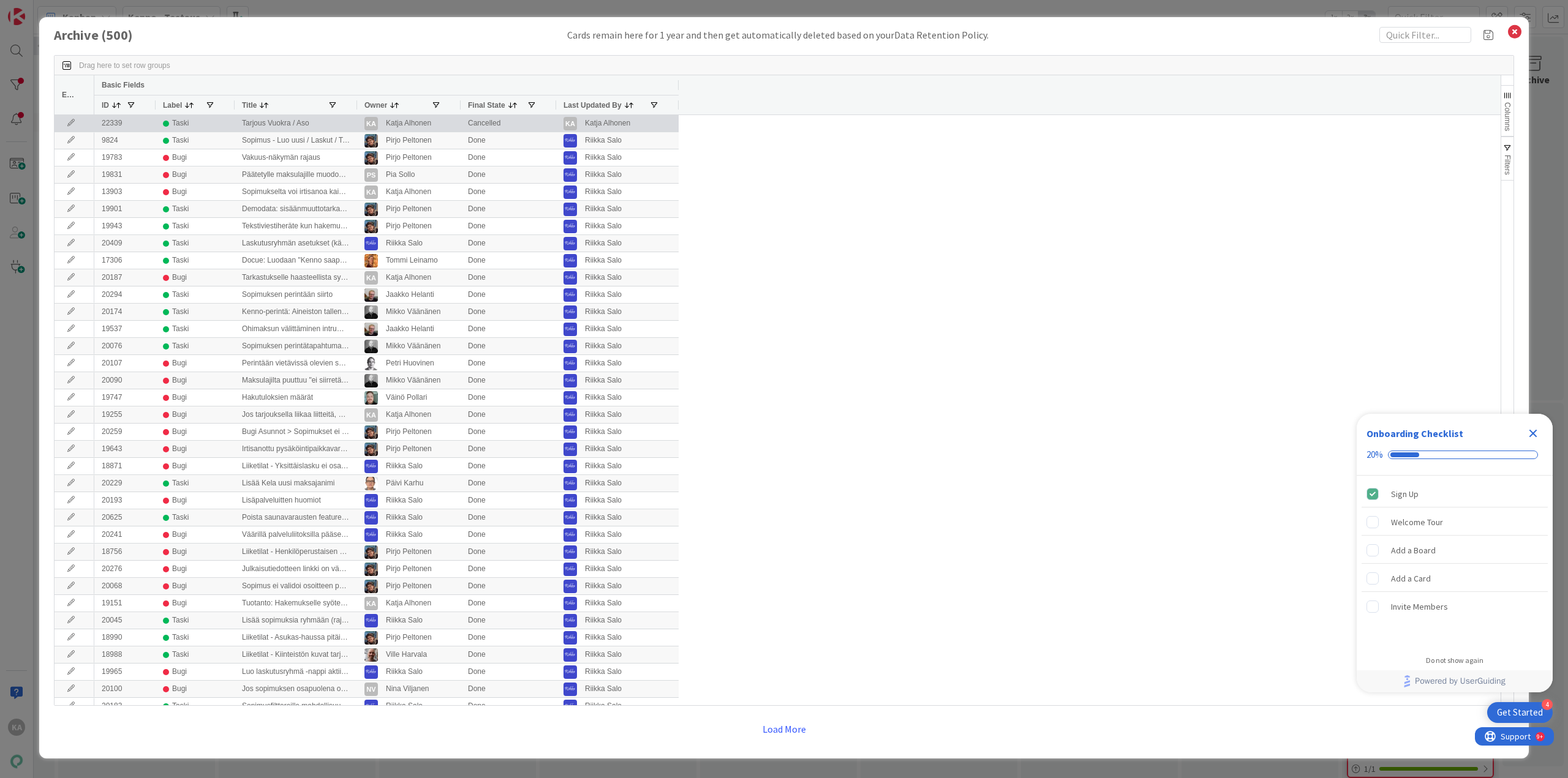 click on "Cancelled" at bounding box center (508, 123) 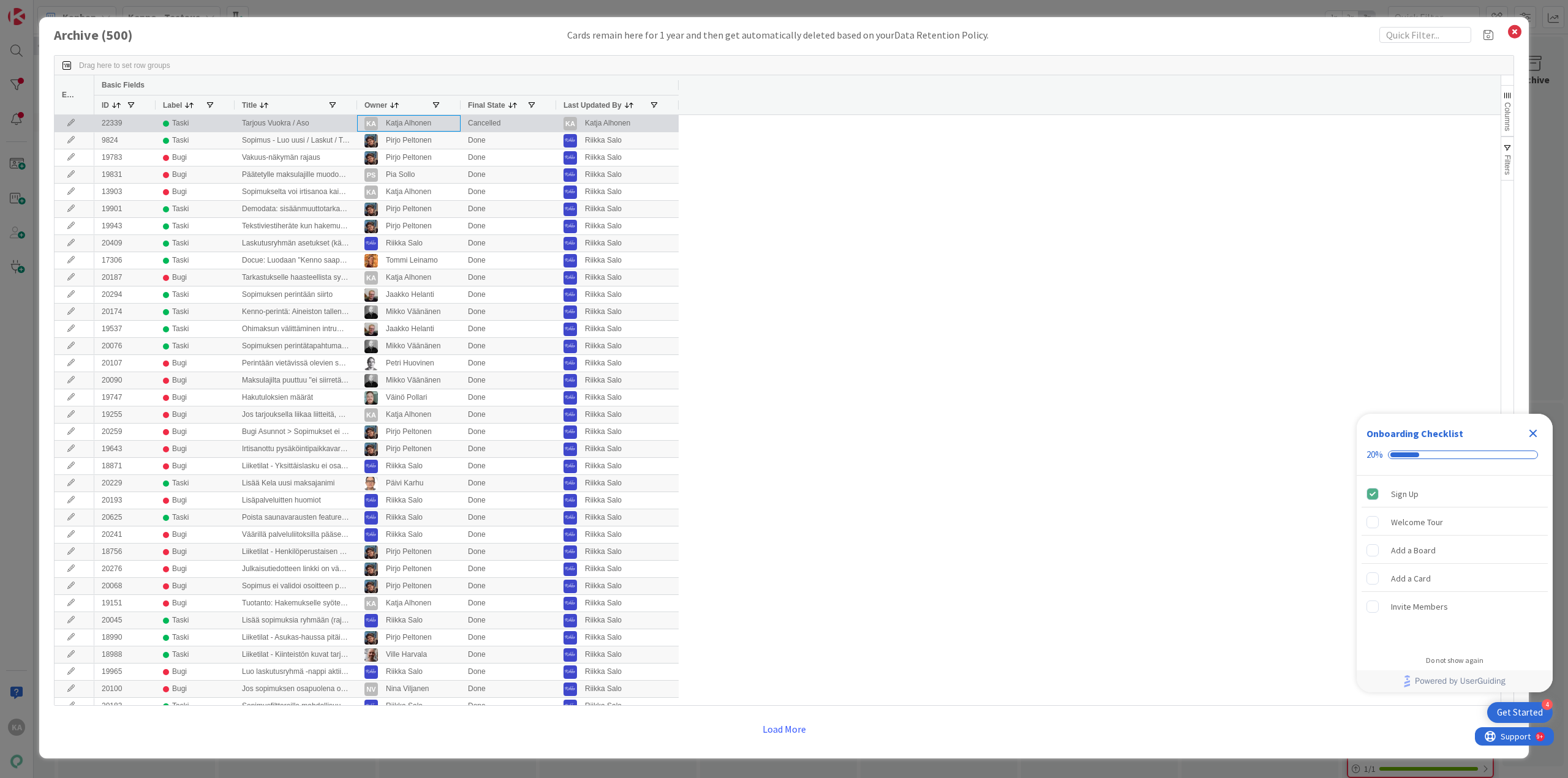 click on "Katja Alhonen" at bounding box center (409, 123) 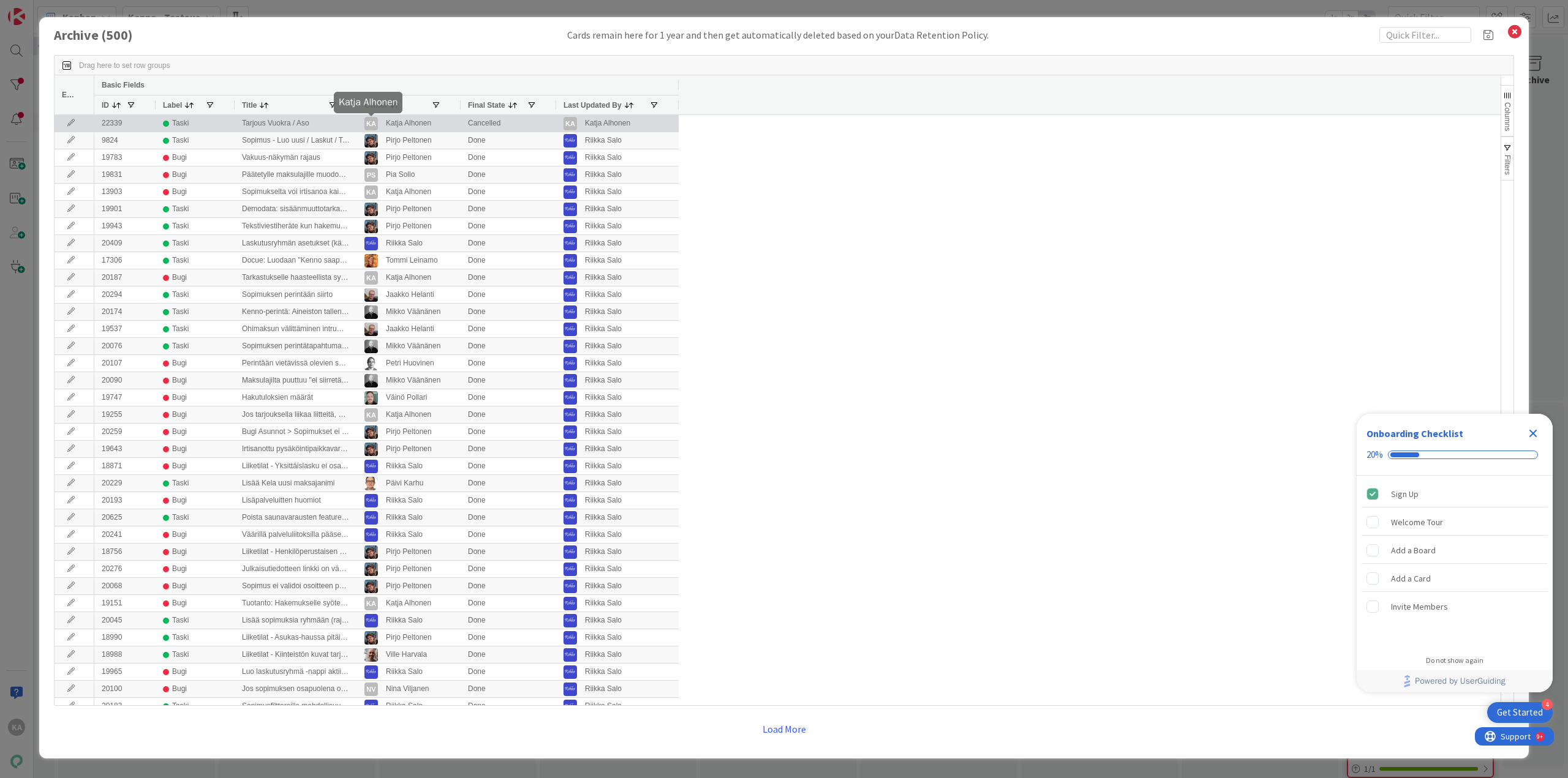 drag, startPoint x: 296, startPoint y: 123, endPoint x: 282, endPoint y: 124, distance: 14.035669 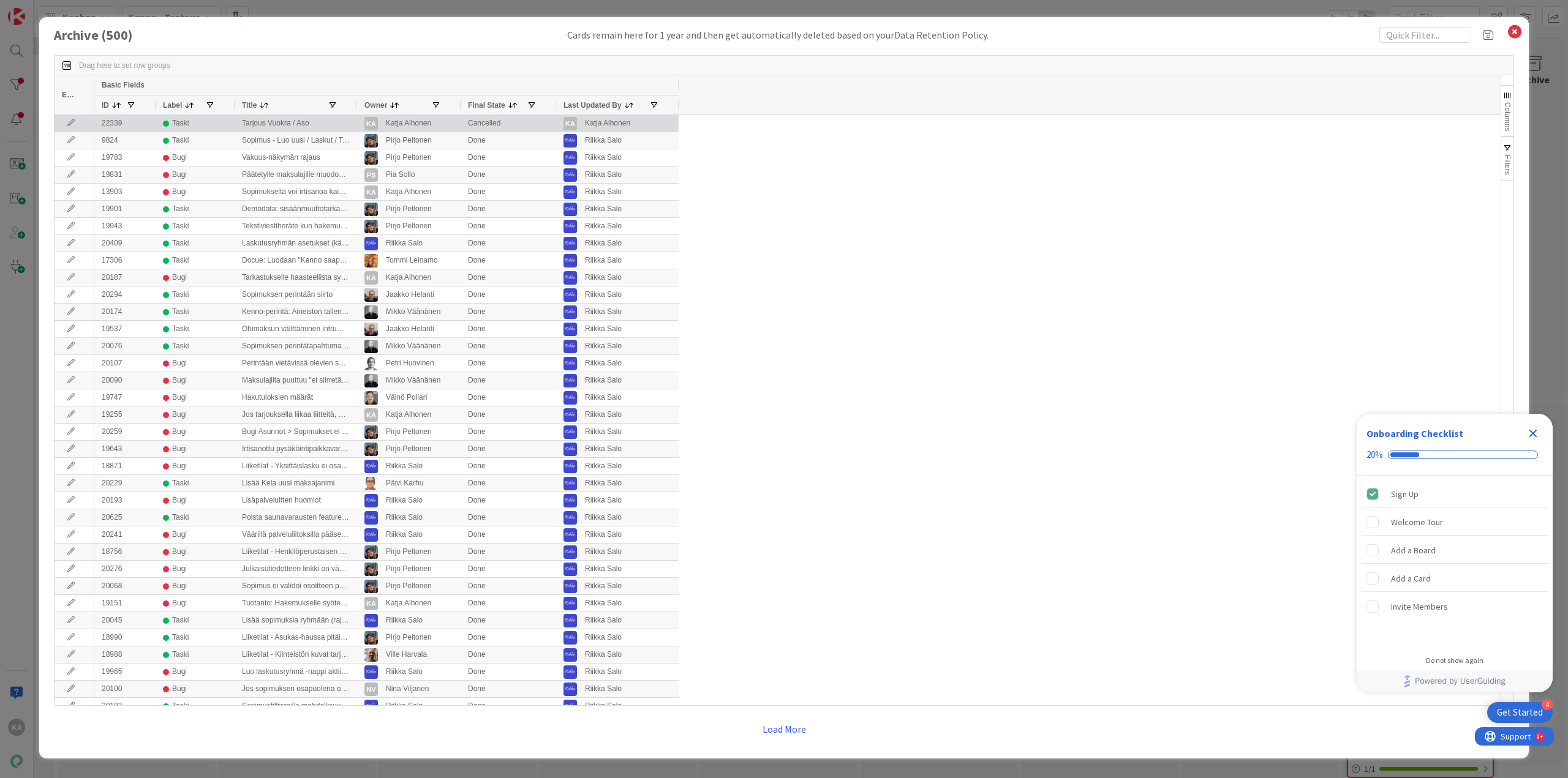 click on "Taski" at bounding box center (195, 123) 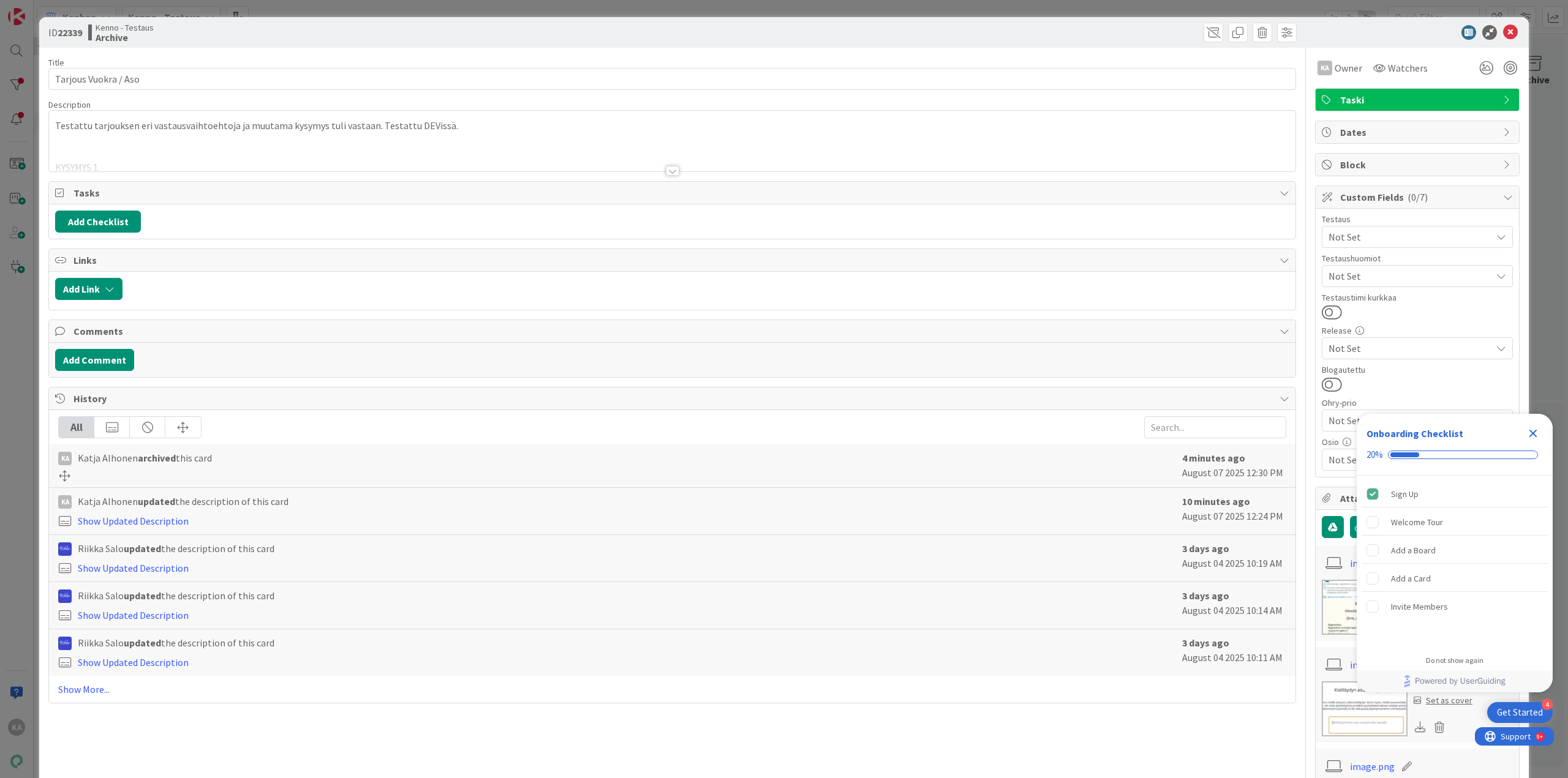 scroll, scrollTop: 0, scrollLeft: 0, axis: both 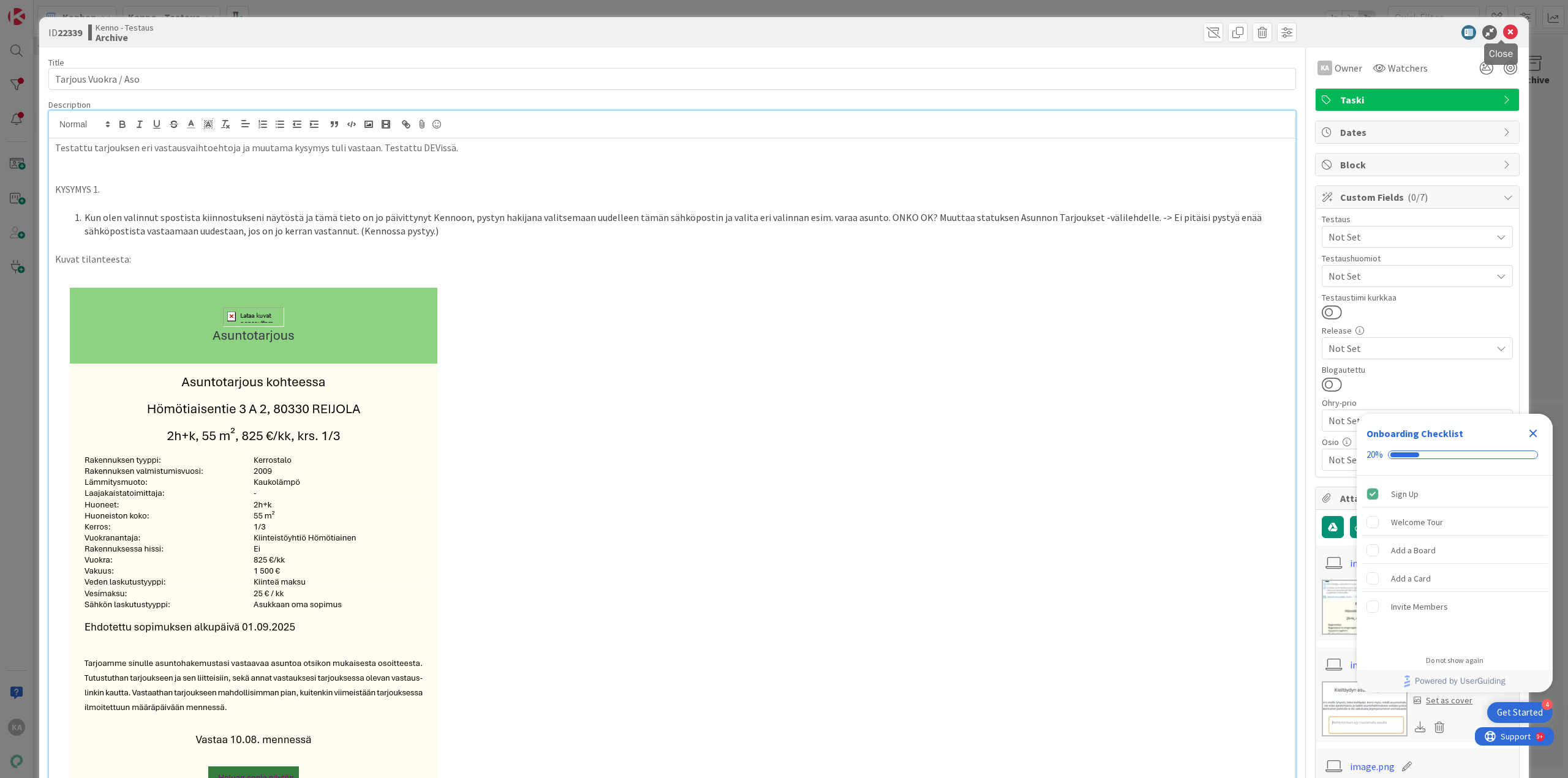 click at bounding box center [1510, 32] 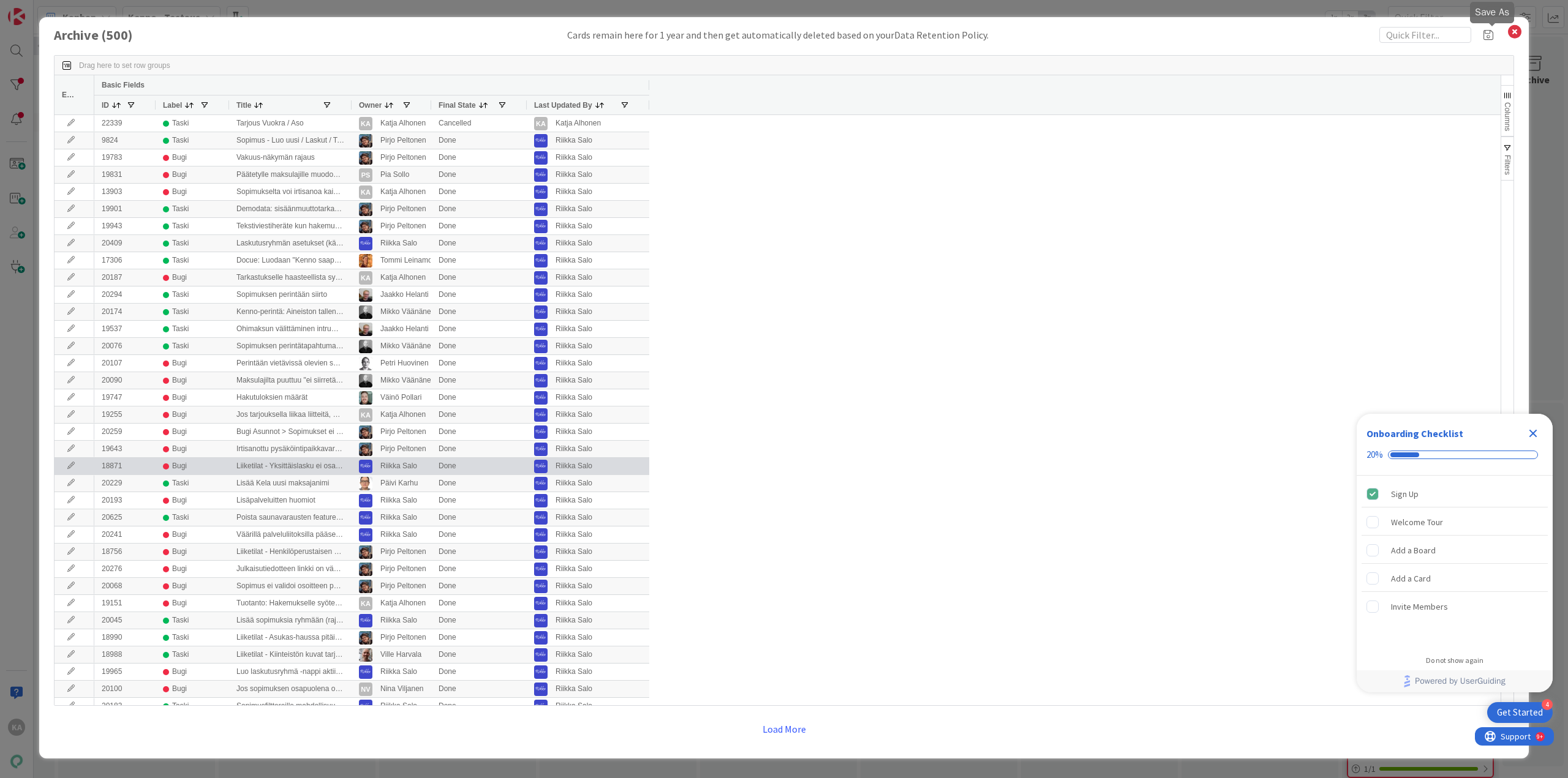 scroll, scrollTop: 0, scrollLeft: 0, axis: both 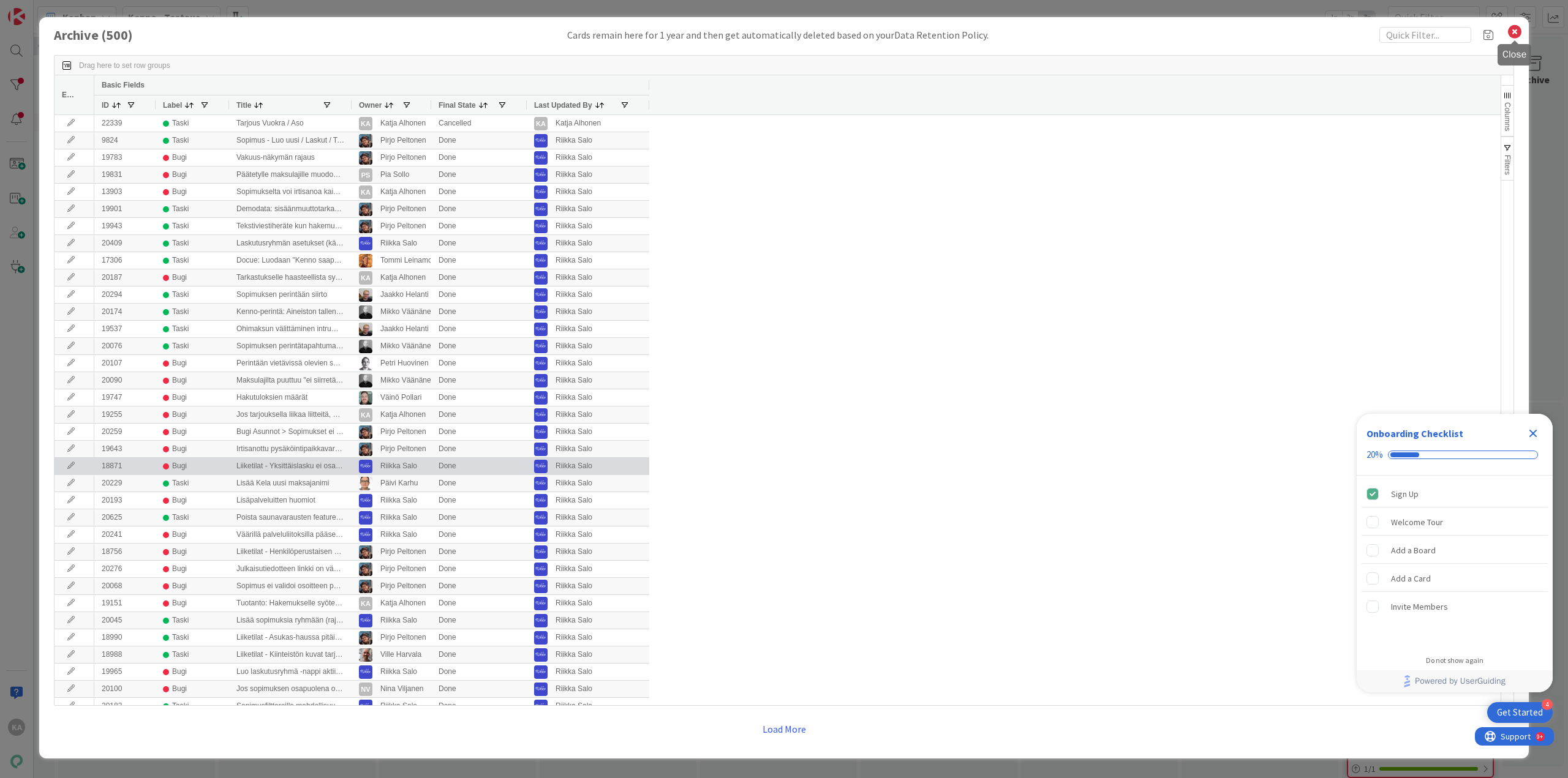 click at bounding box center (1515, 32) 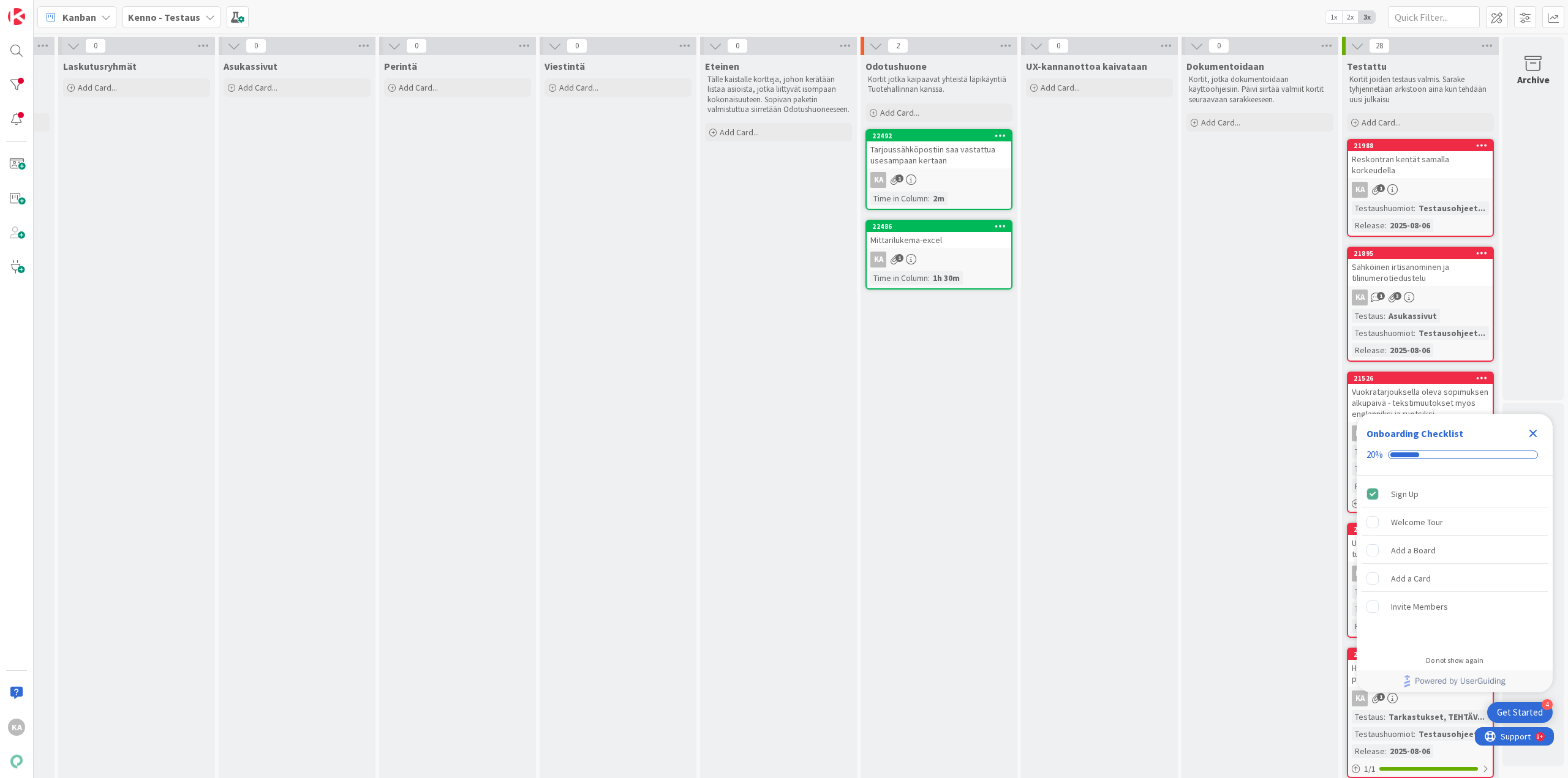 scroll, scrollTop: 0, scrollLeft: 310, axis: horizontal 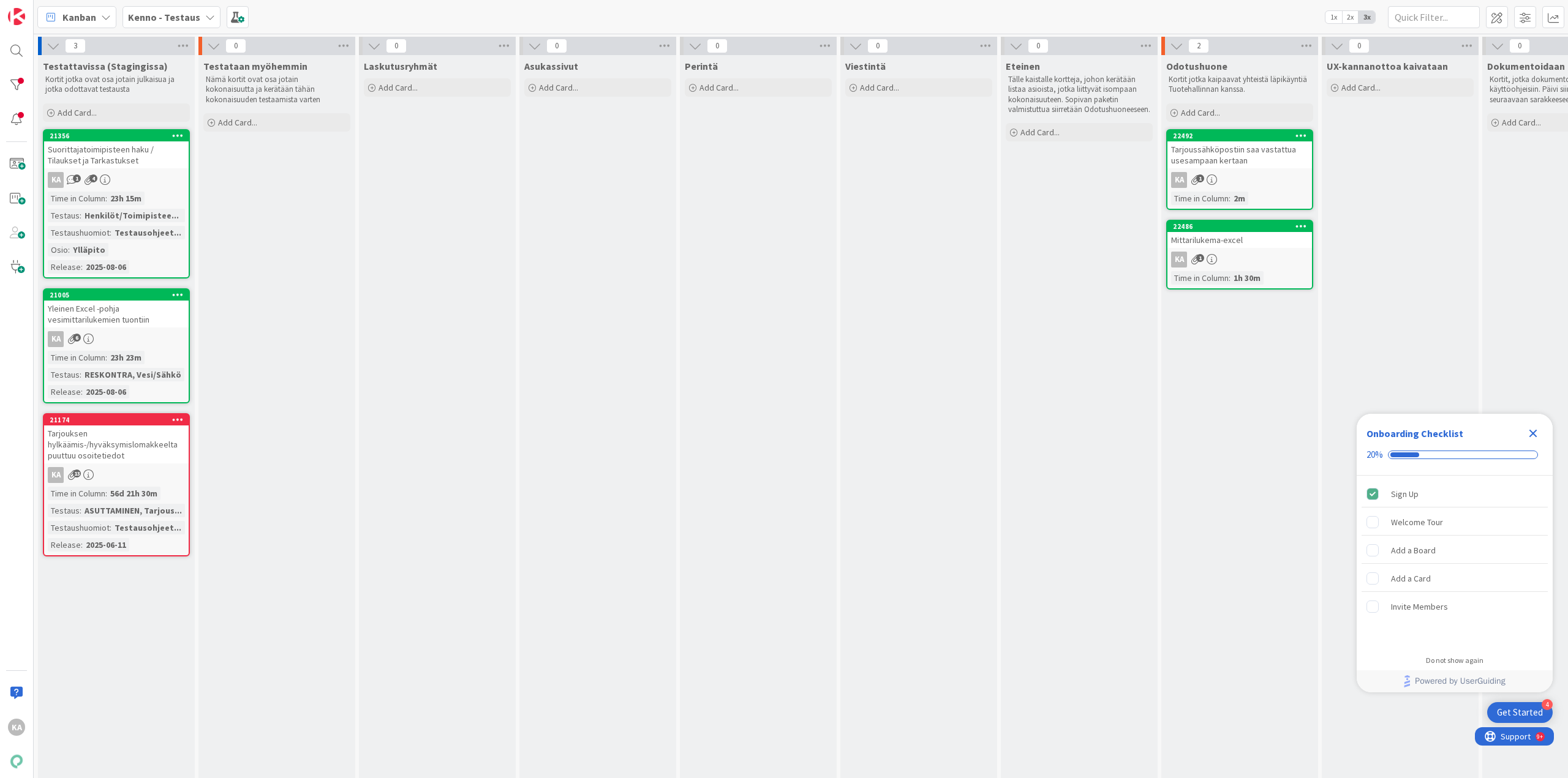click on "Tarjouksen hylkäämis-/hyväksymislomakkeelta puuttuu osoitetiedot" at bounding box center [116, 444] 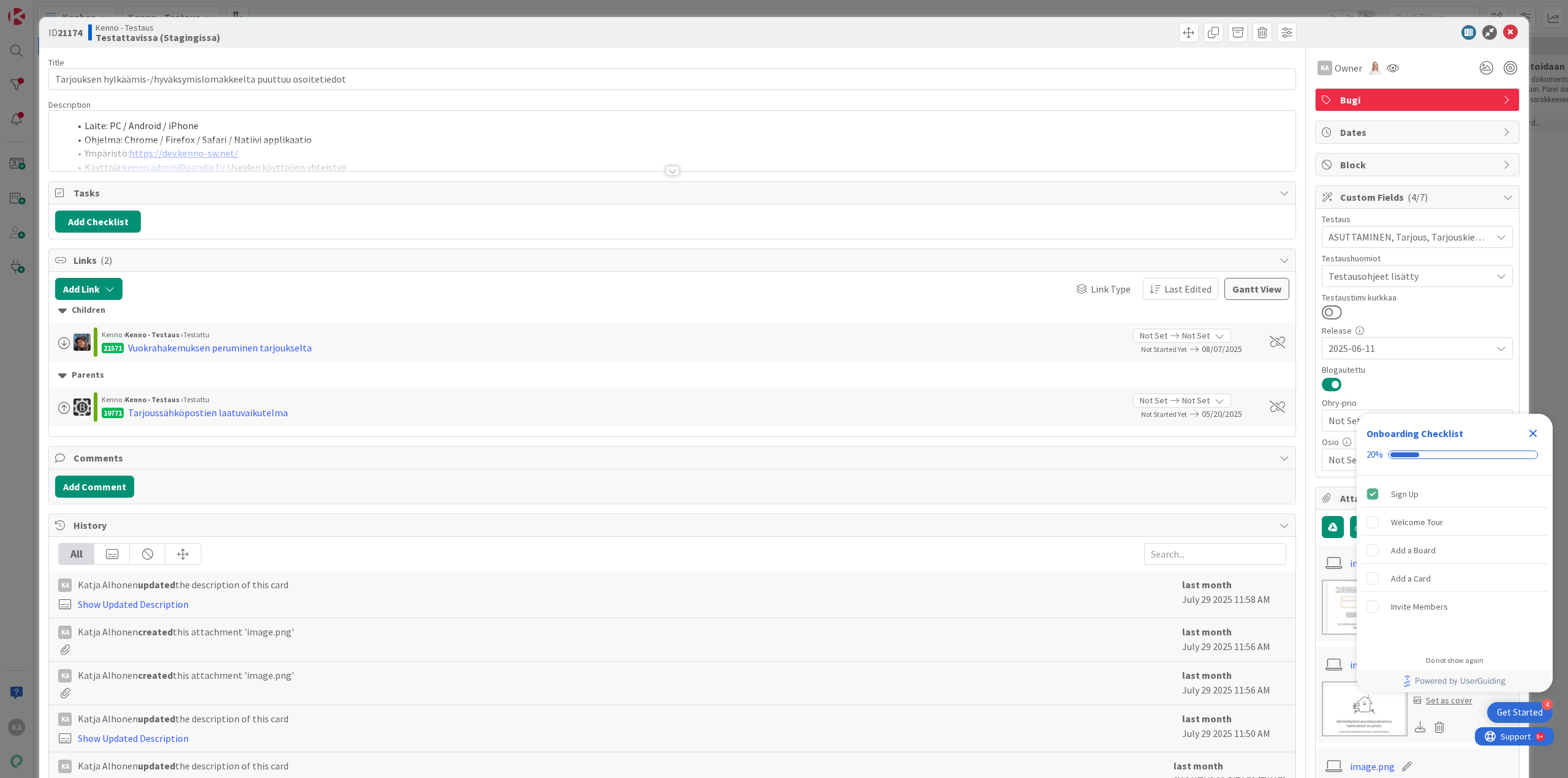 scroll, scrollTop: 0, scrollLeft: 0, axis: both 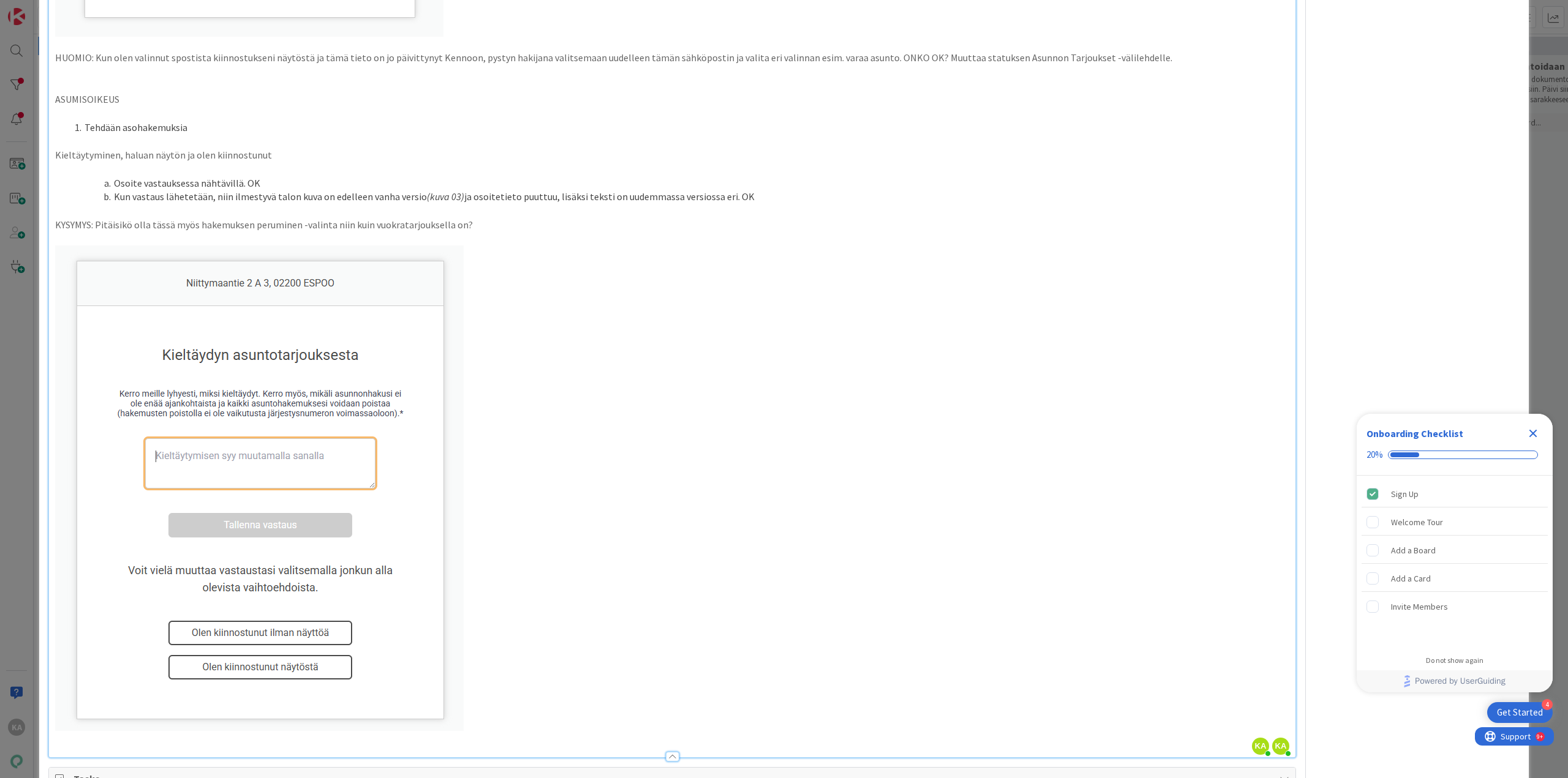 click on "KYSYMYS: Pitäisikö olla tässä myös hakemuksen peruminen -valinta niin kuin vuokratarjouksella on?" at bounding box center [672, 225] 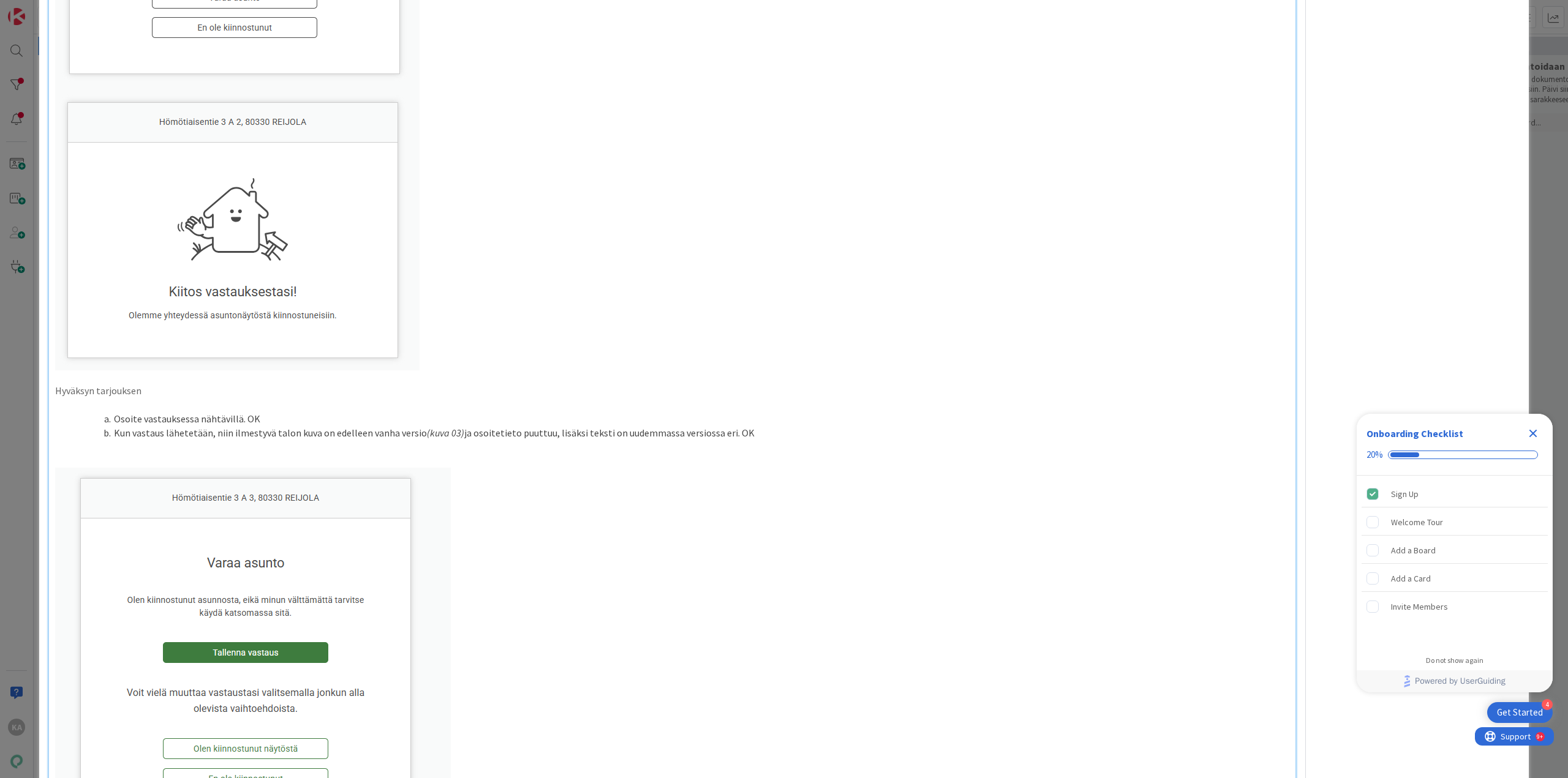 scroll, scrollTop: 3183, scrollLeft: 0, axis: vertical 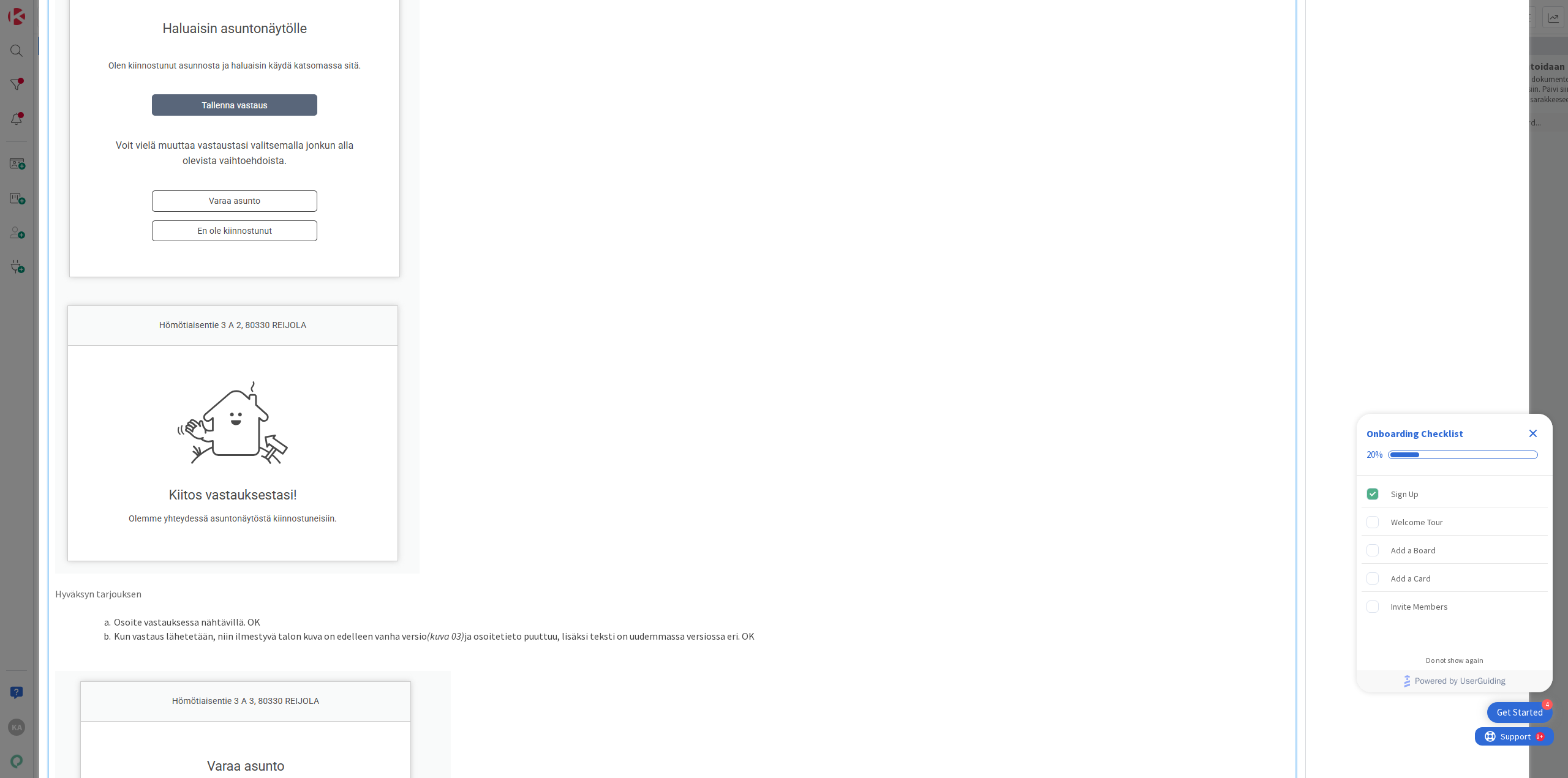 click 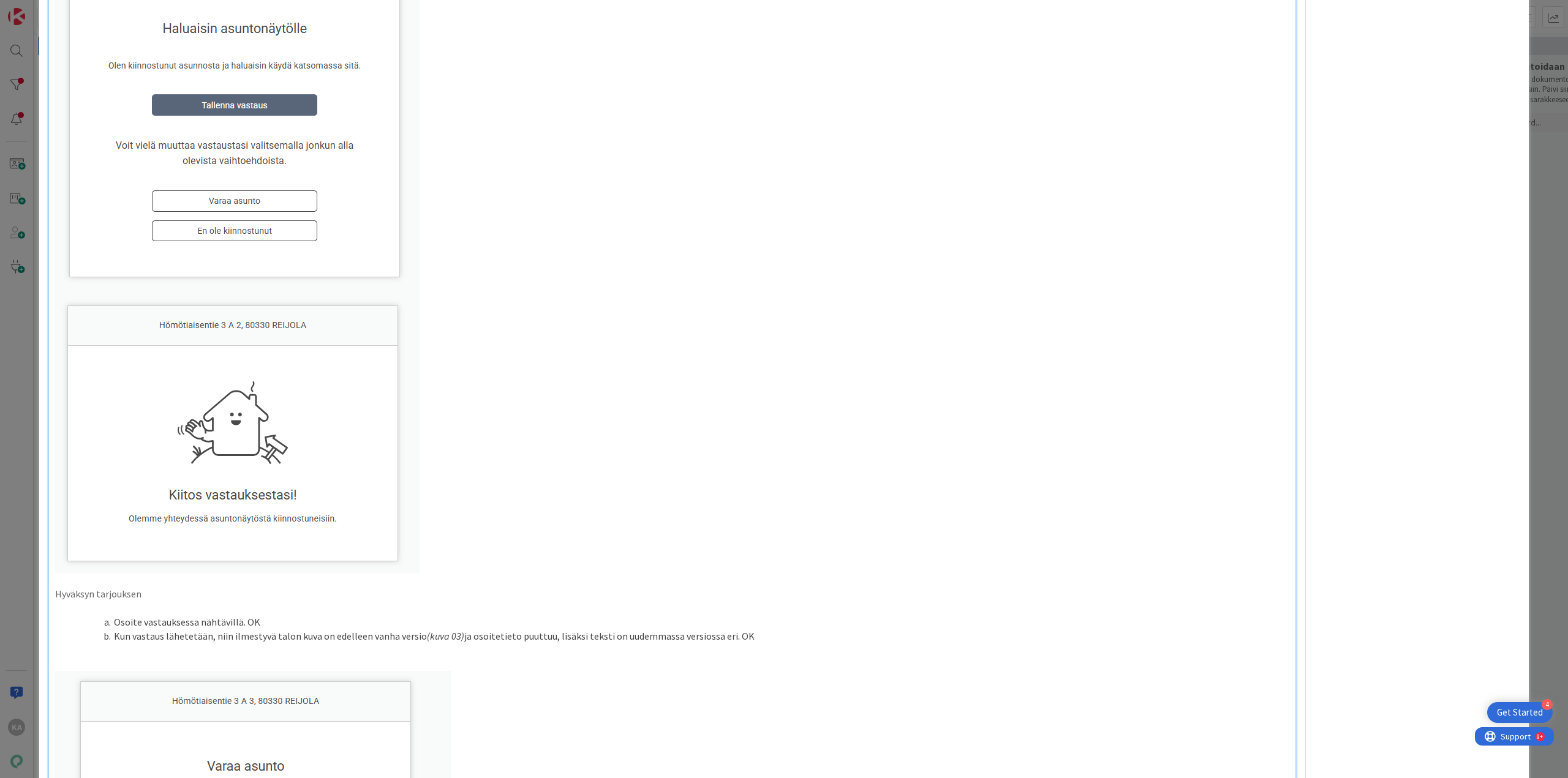 scroll, scrollTop: 1396, scrollLeft: 0, axis: vertical 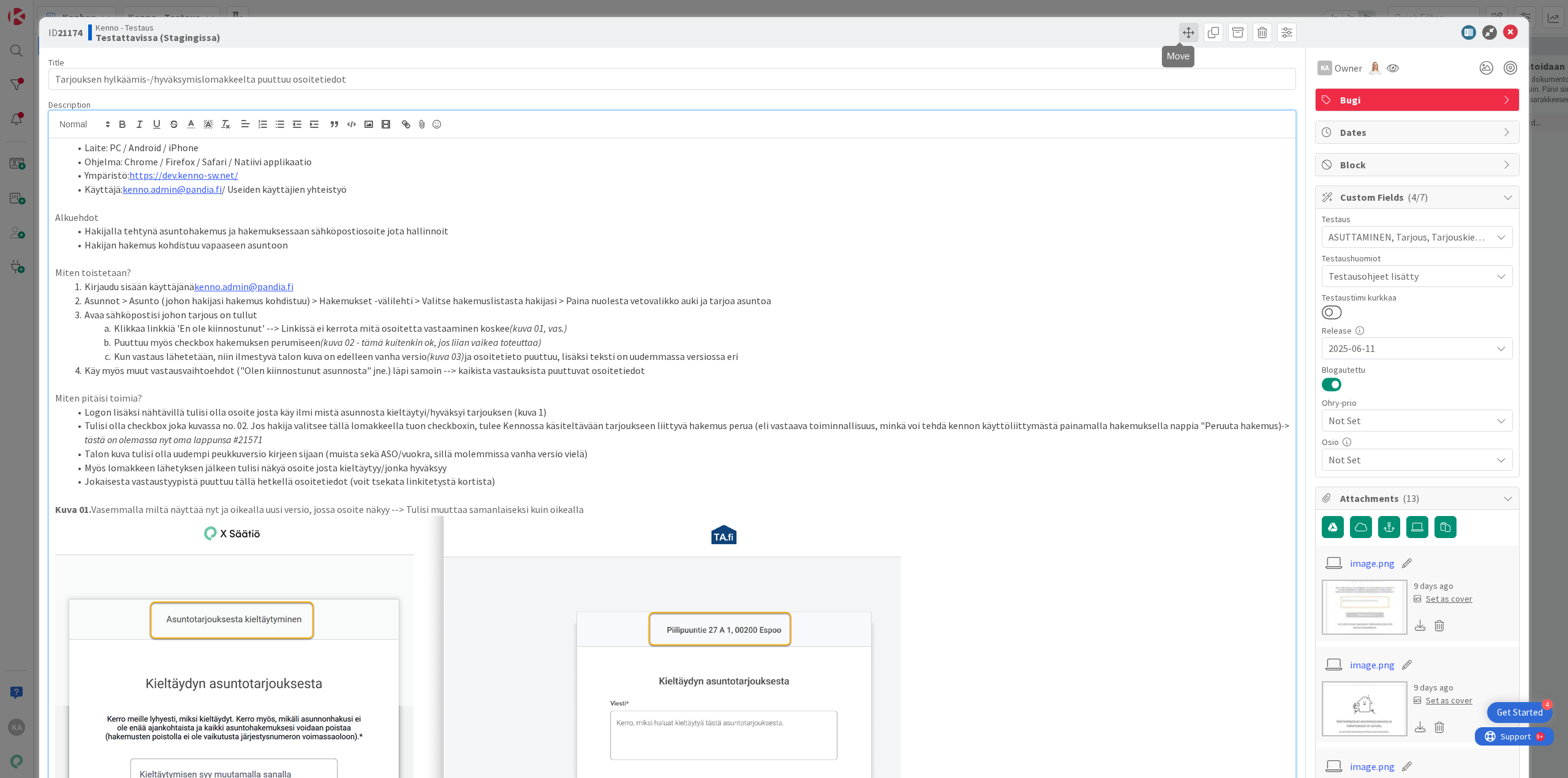 click at bounding box center (1189, 32) 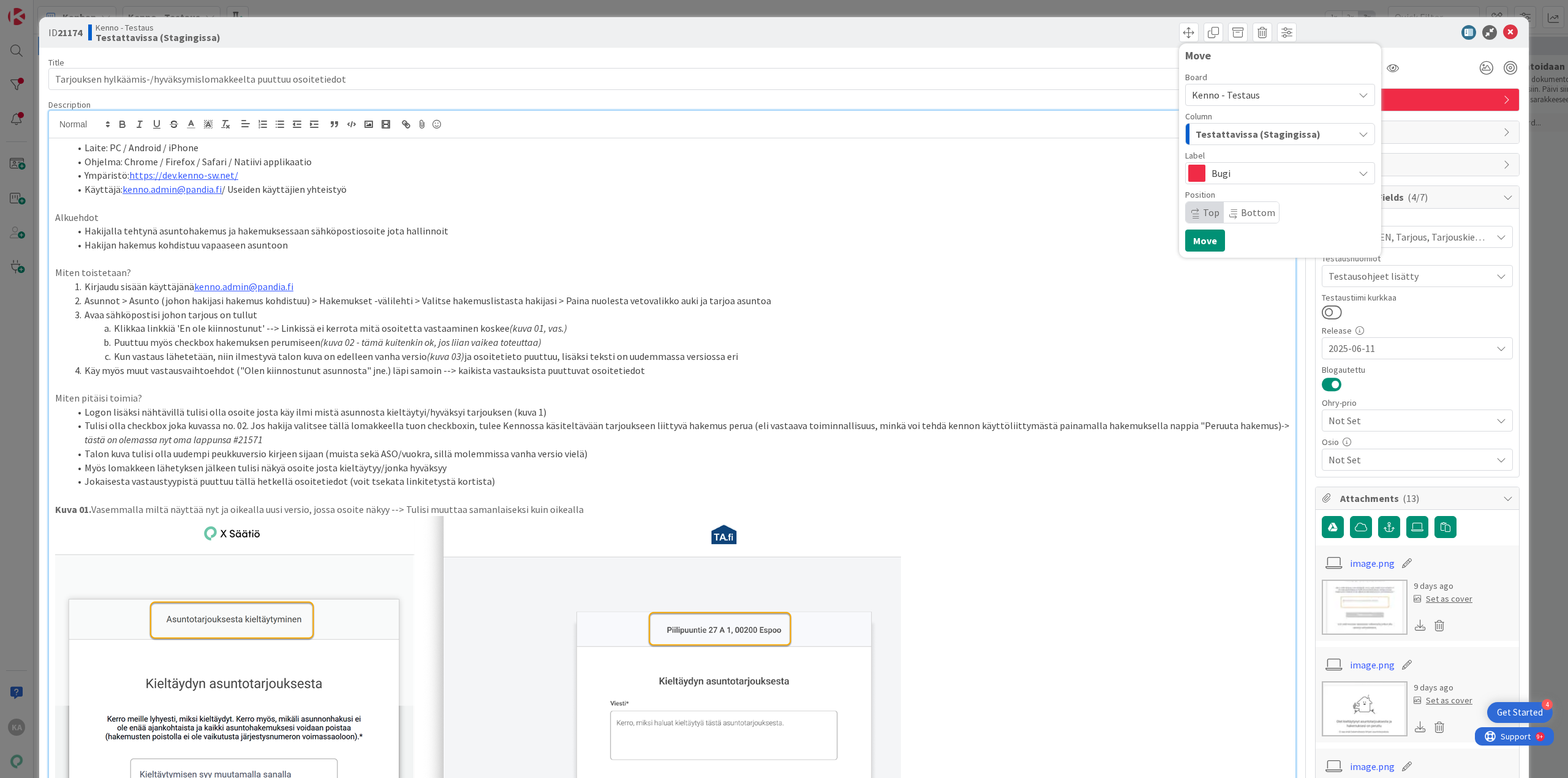 click on "Testattavissa (Stagingissa)" at bounding box center (1258, 134) 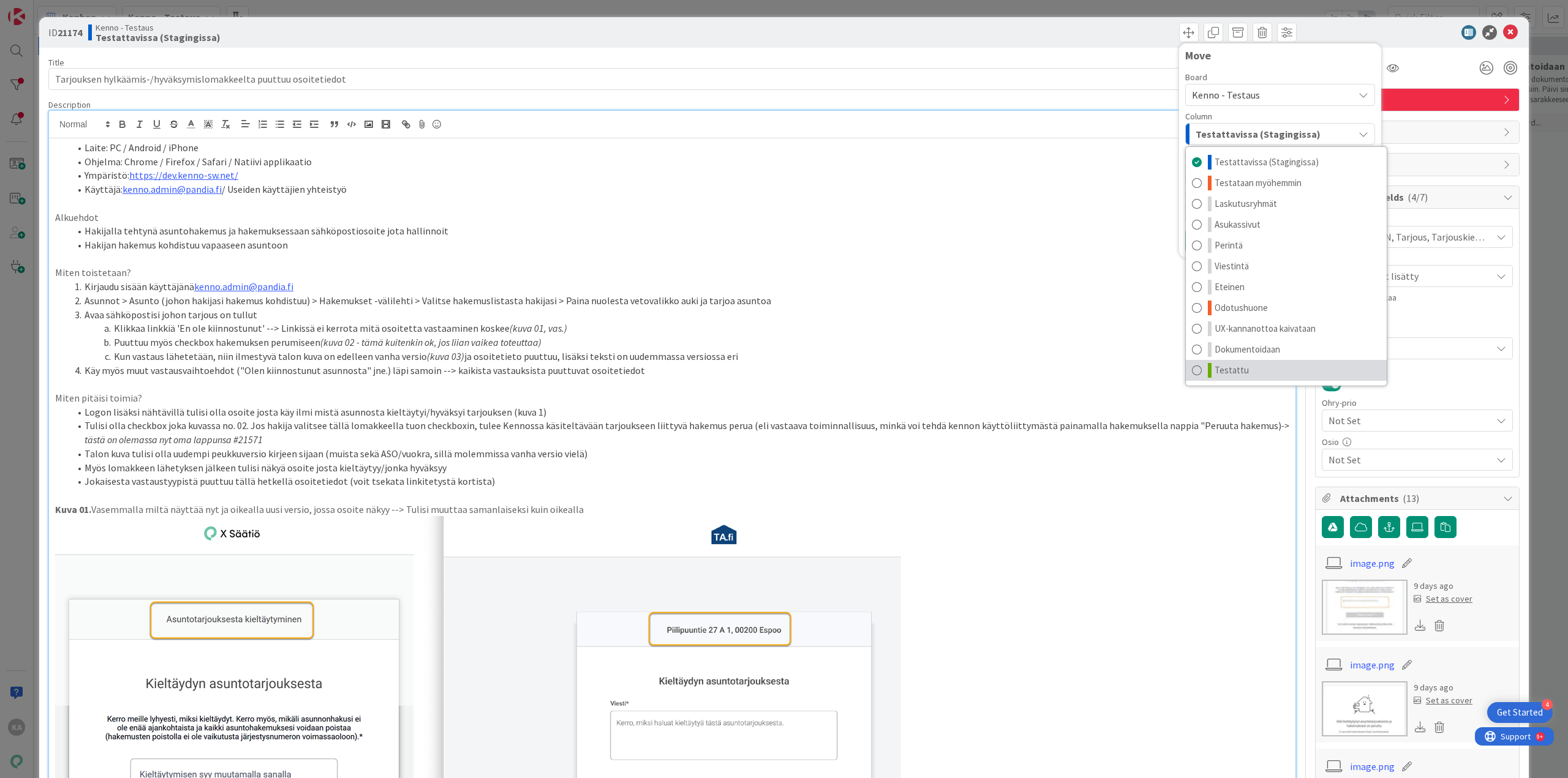 click on "Testattu" at bounding box center [1232, 370] 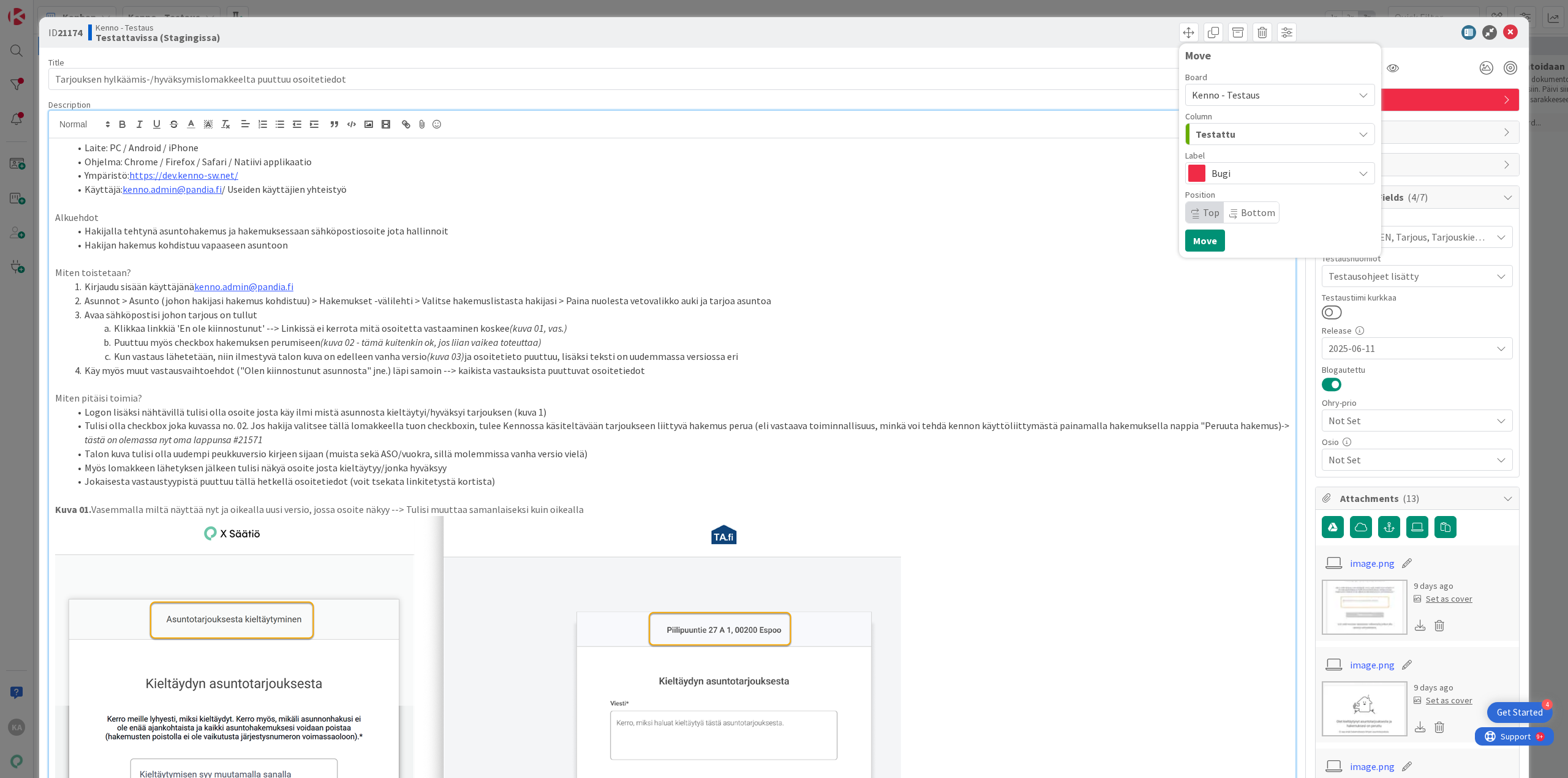click on "Move Board Kenno - Testaus Column Testattu Testattavissa (Stagingissa) Testataan myöhemmin Laskutusryhmät Asukassivut Perintä Viestintä Eteinen Odotushuone UX-kannanottoa kaivataan Dokumentoidaan Testattu Label Bugi Position Top Bottom Move" at bounding box center (1280, 151) 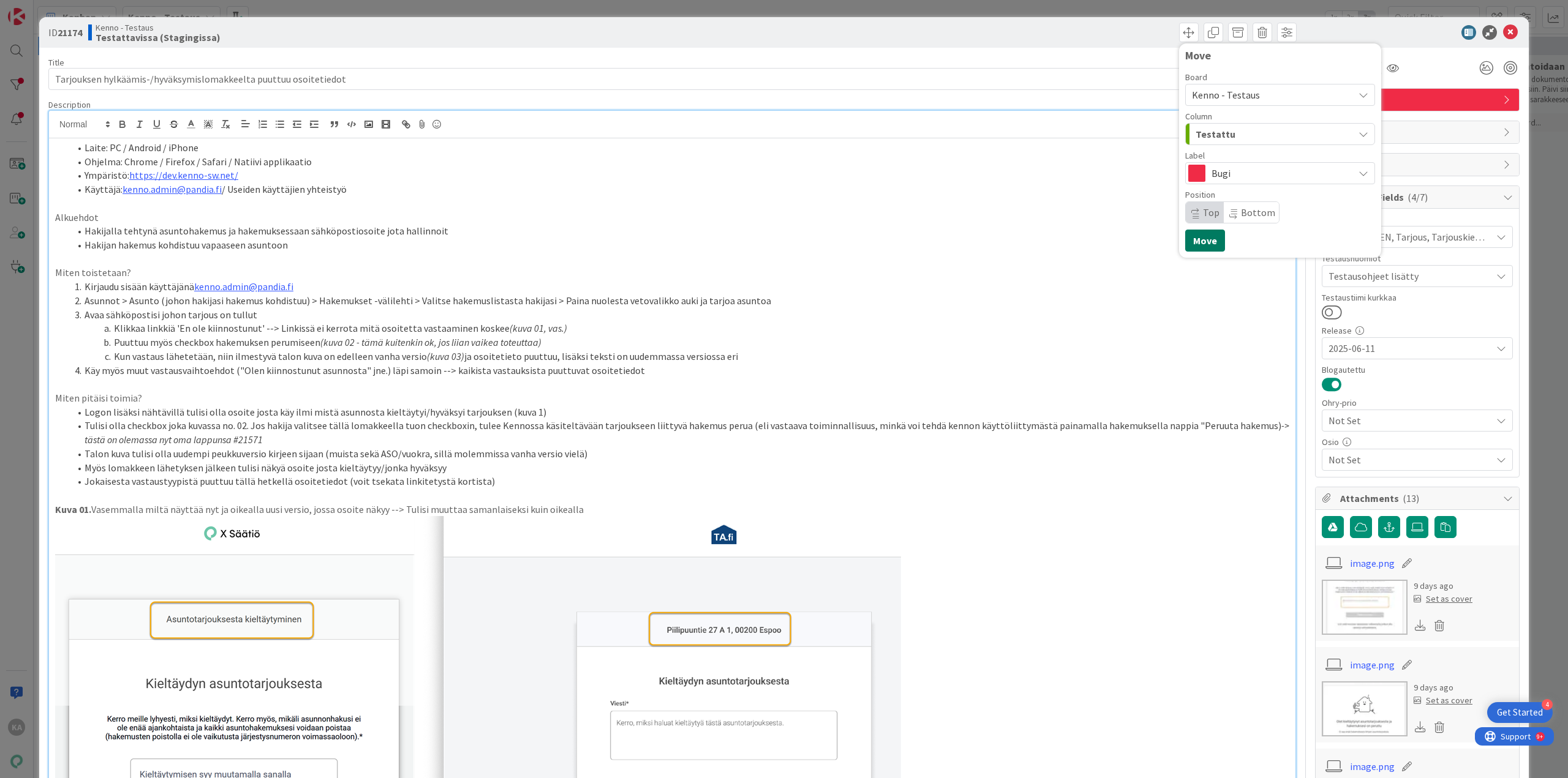 click on "Move" at bounding box center (1205, 241) 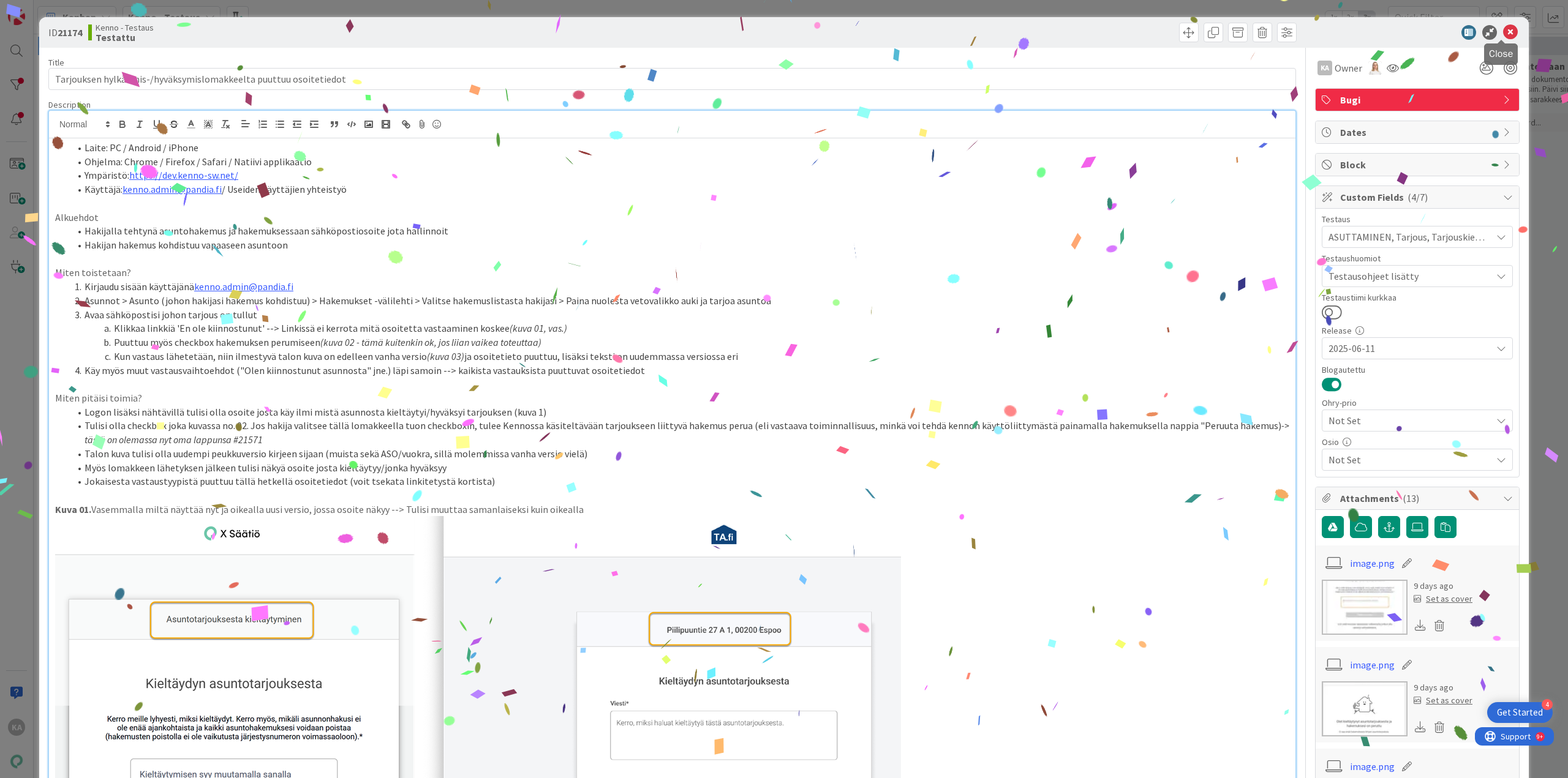 click at bounding box center [1510, 32] 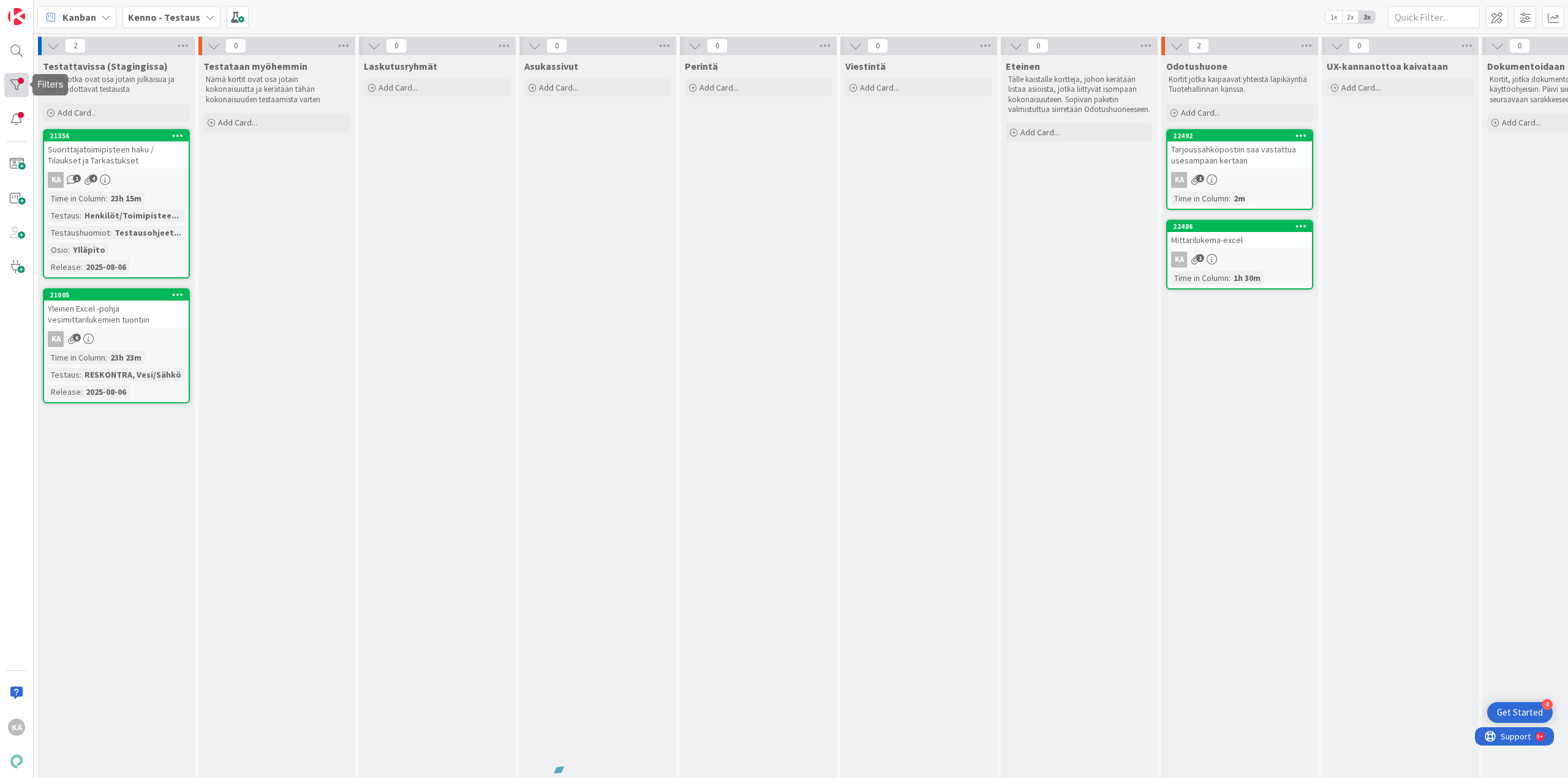 scroll, scrollTop: 0, scrollLeft: 0, axis: both 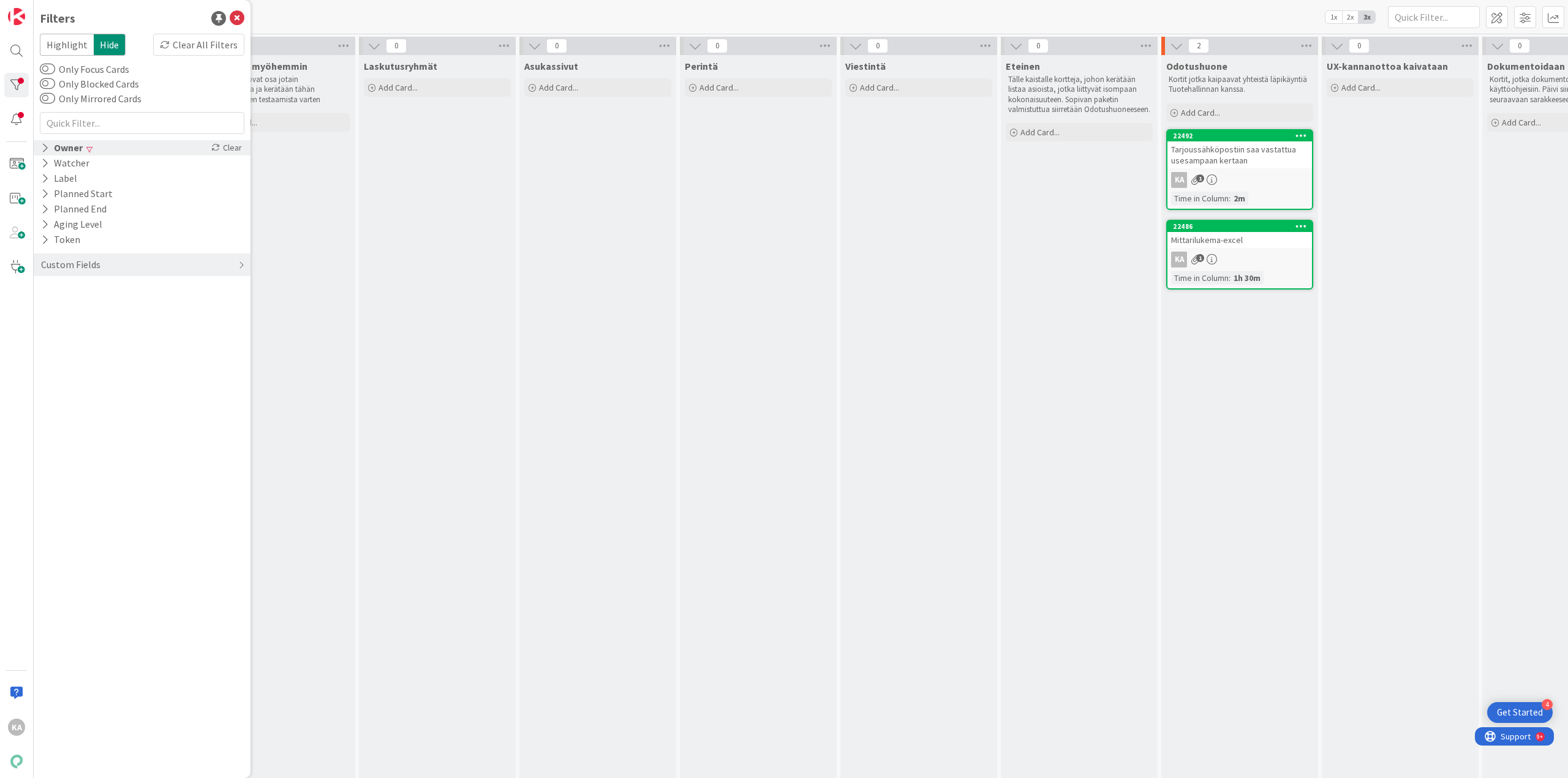 click on "Owner Clear" at bounding box center (142, 148) 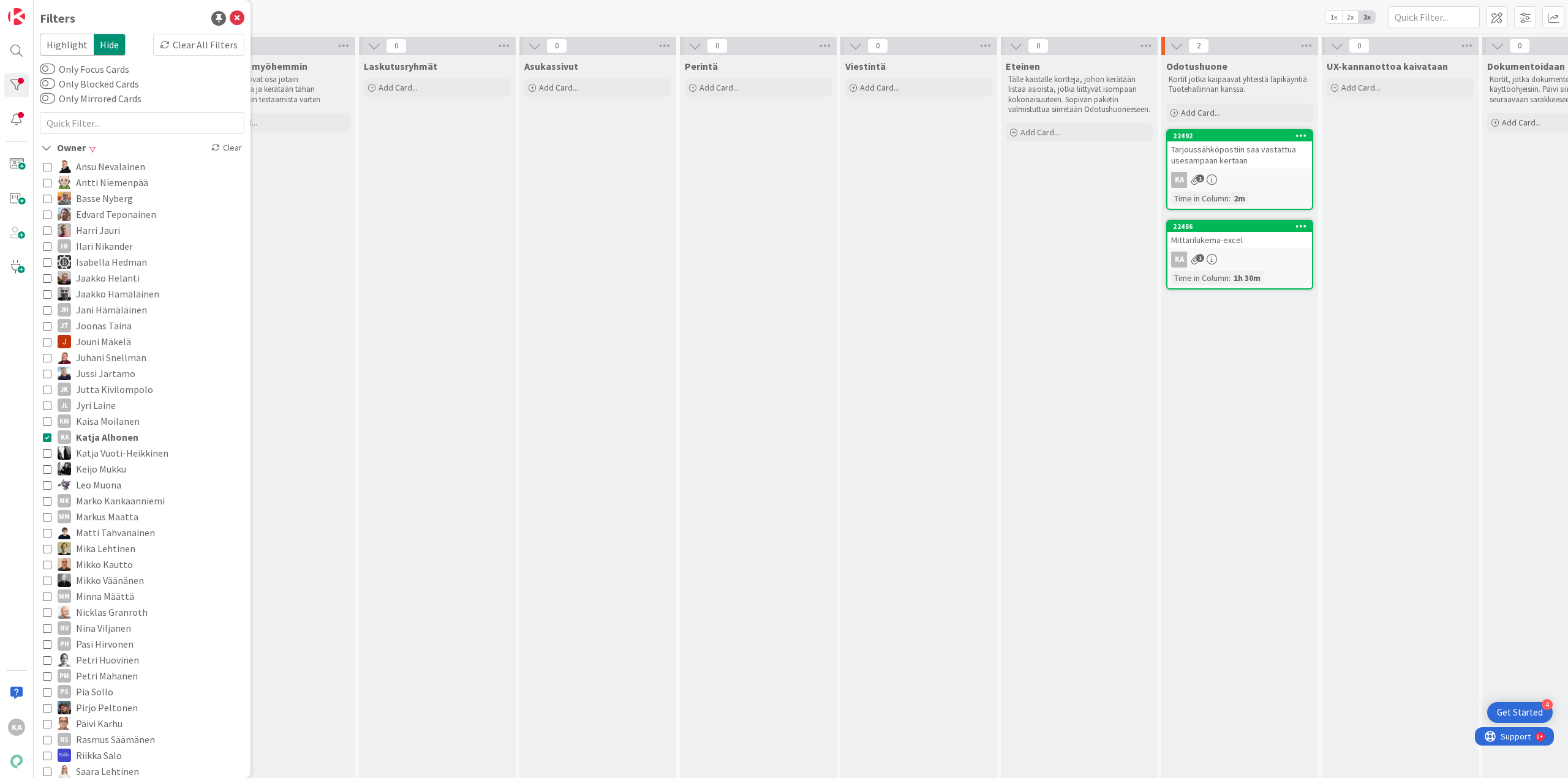 click on "Katja Alhonen" at bounding box center (107, 437) 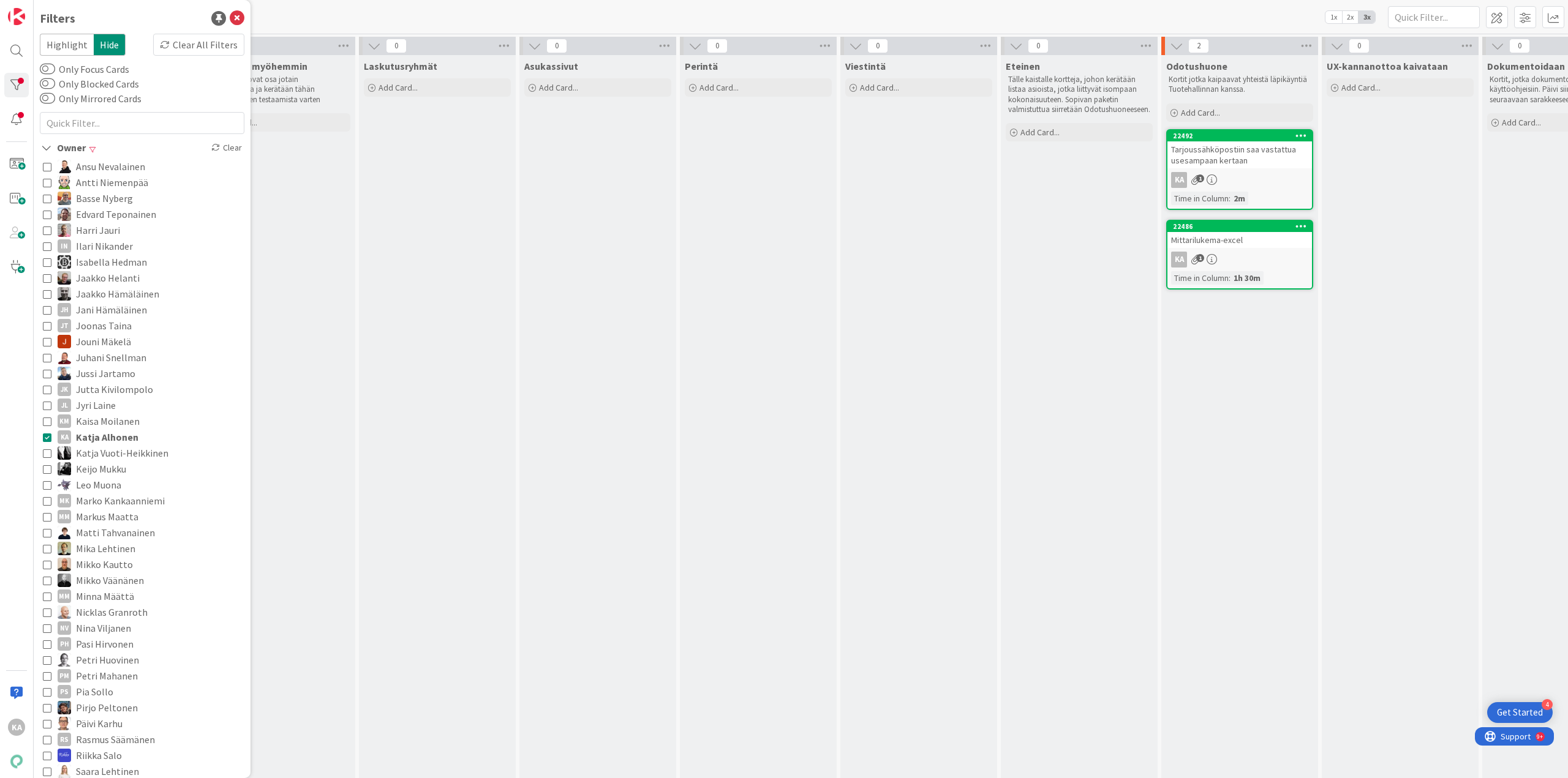 click on "Kanban My Zone Organization Select a single board Kanban List (Bulk Actions) Metrics Portfolio Forecast Select multiple boards Summary Table Calendar Learn more about Zones... Kenno - Testaus 1x 2x 3x" at bounding box center [801, 17] 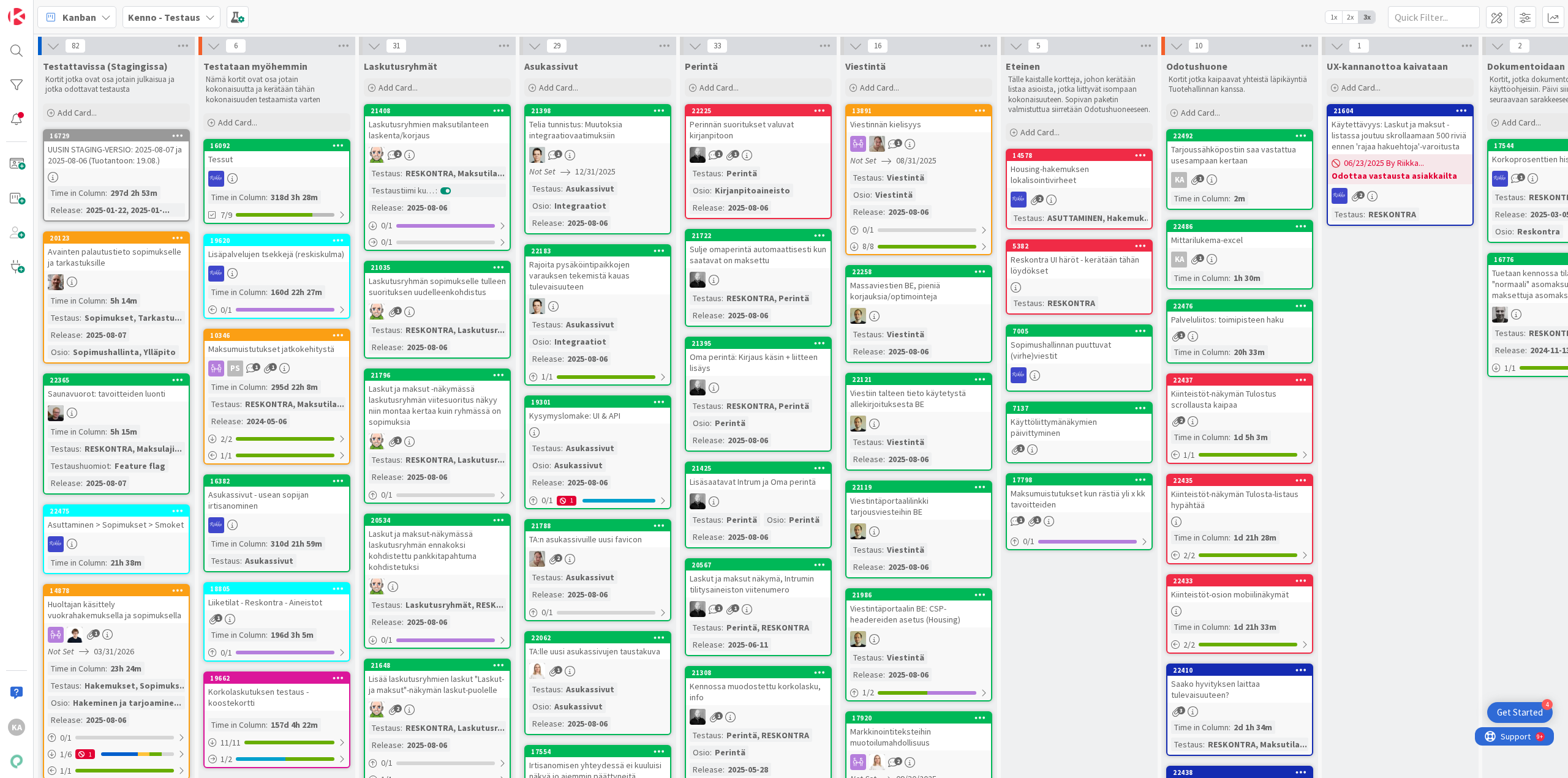 click on "Avainten palautustieto sopimukselle ja tarkastuksille" at bounding box center (116, 257) 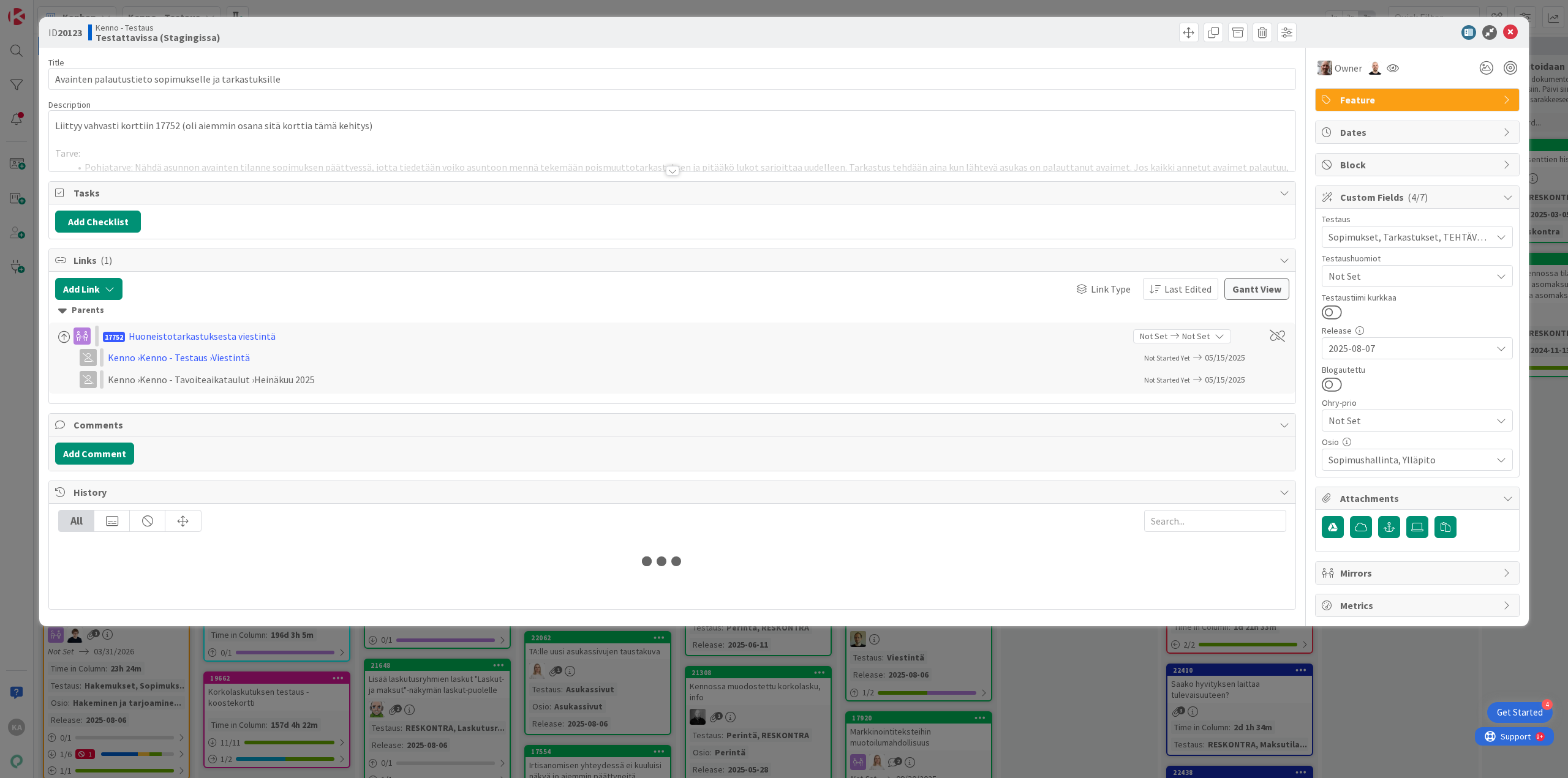 scroll, scrollTop: 0, scrollLeft: 0, axis: both 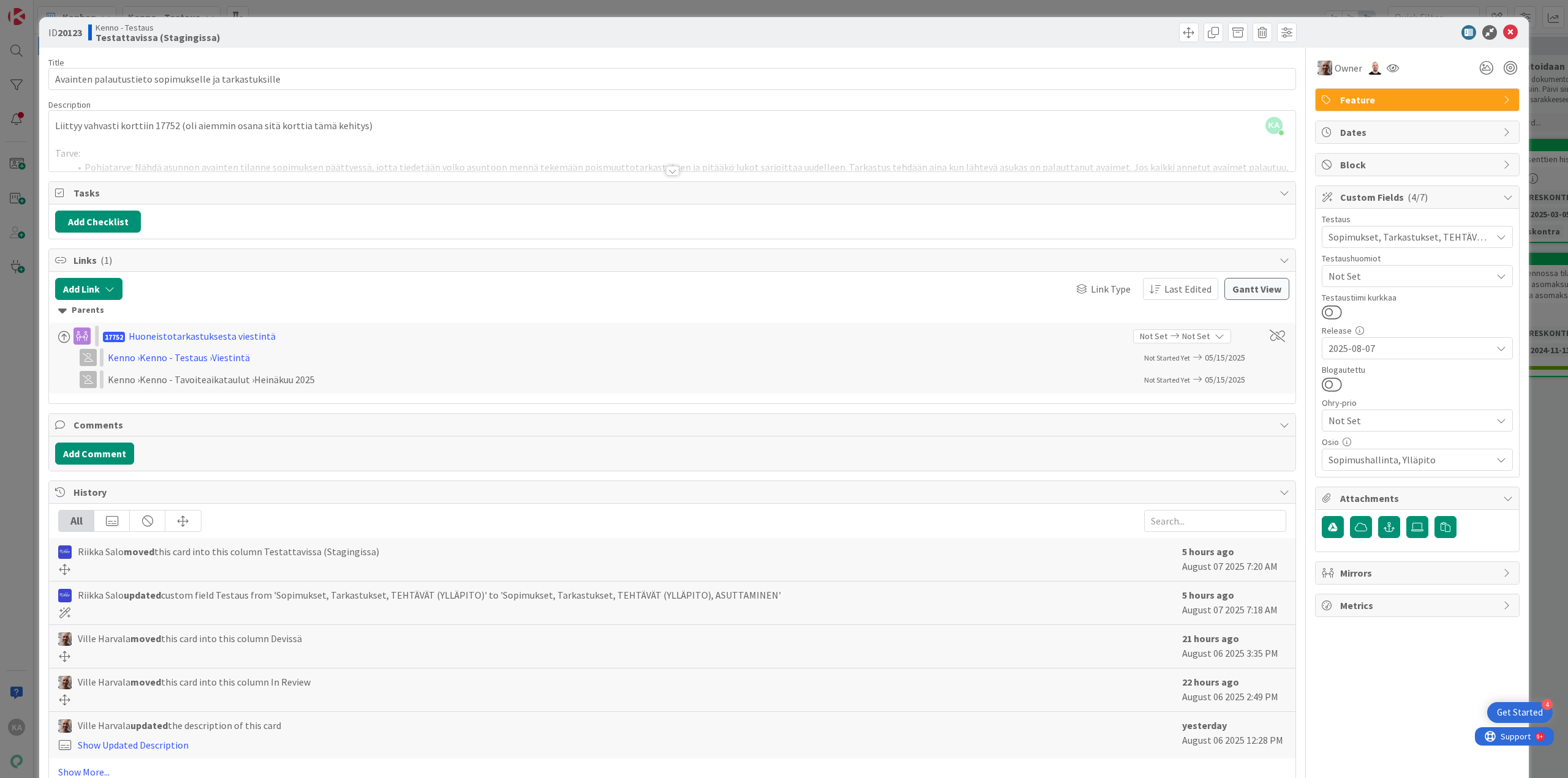 click at bounding box center [673, 171] 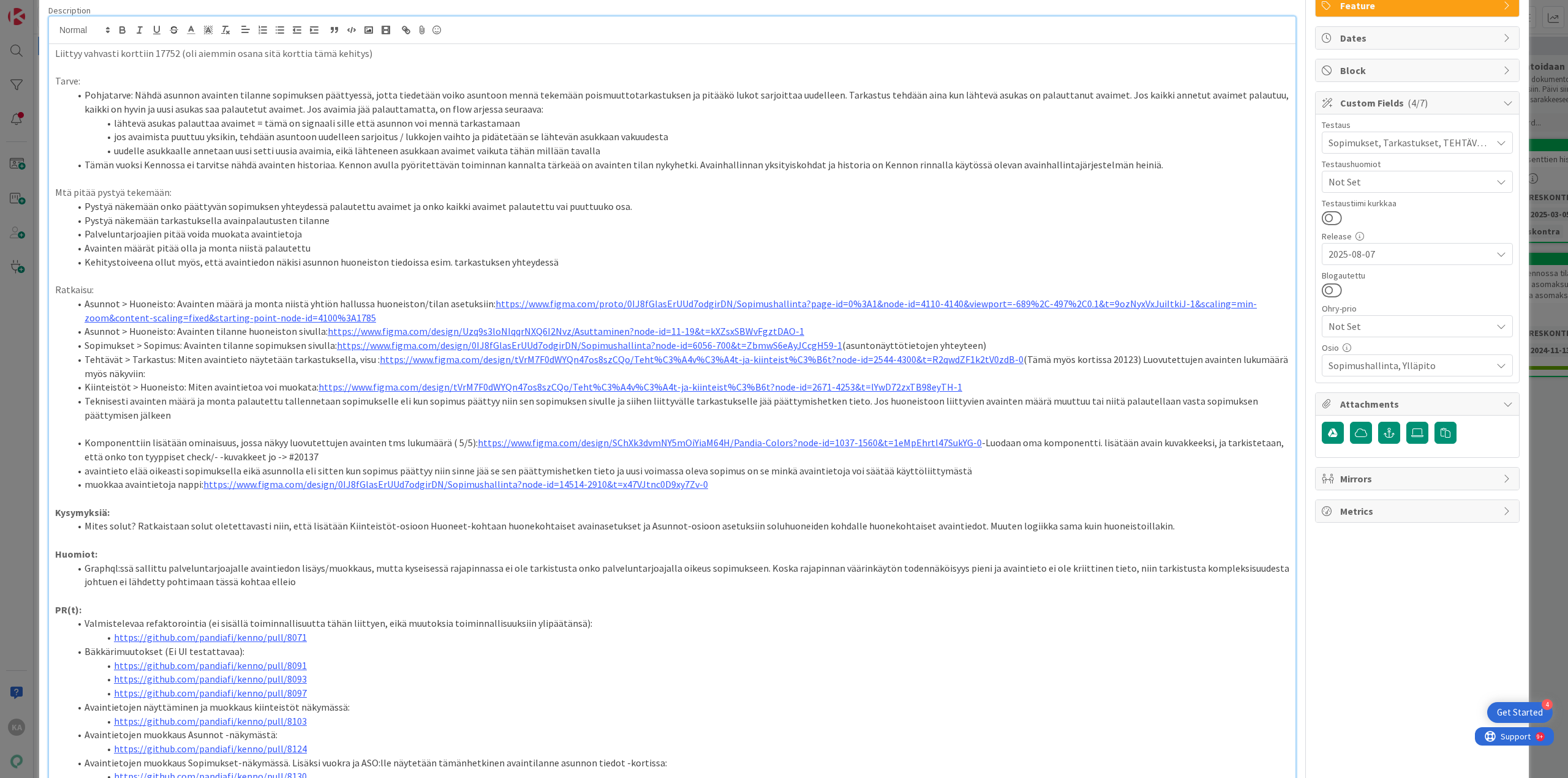 scroll, scrollTop: 0, scrollLeft: 0, axis: both 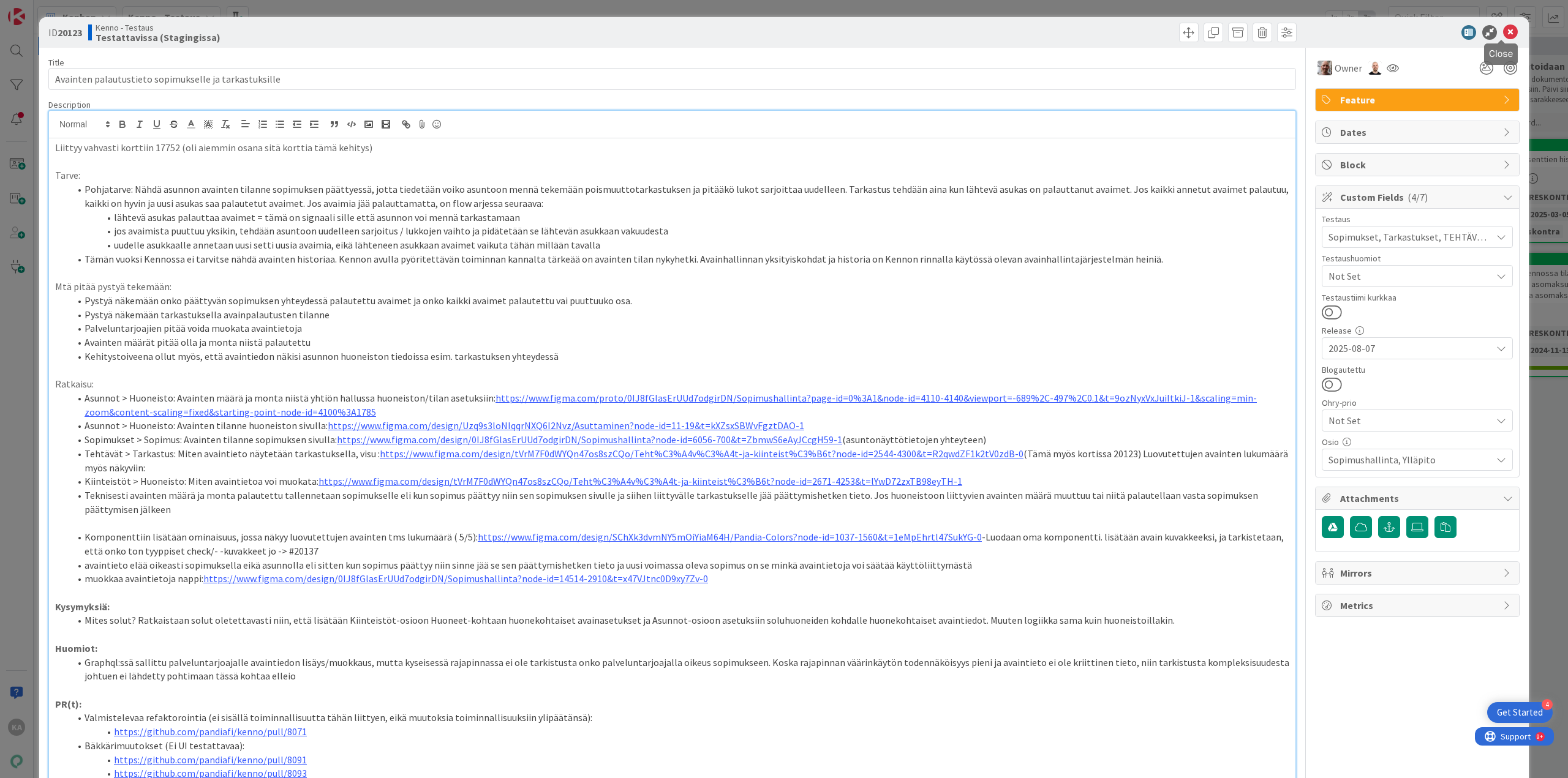click at bounding box center (1510, 32) 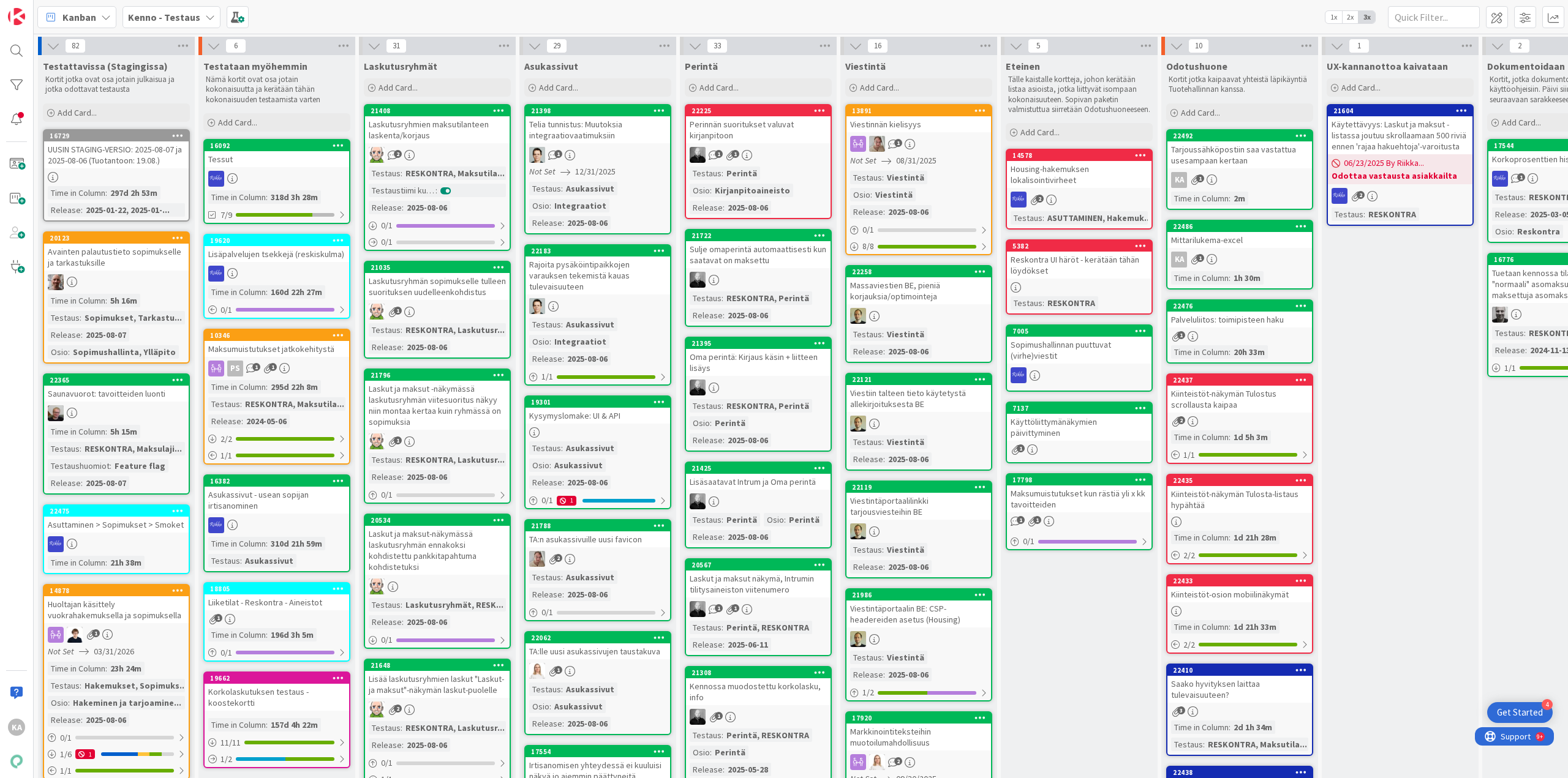 scroll, scrollTop: 0, scrollLeft: 0, axis: both 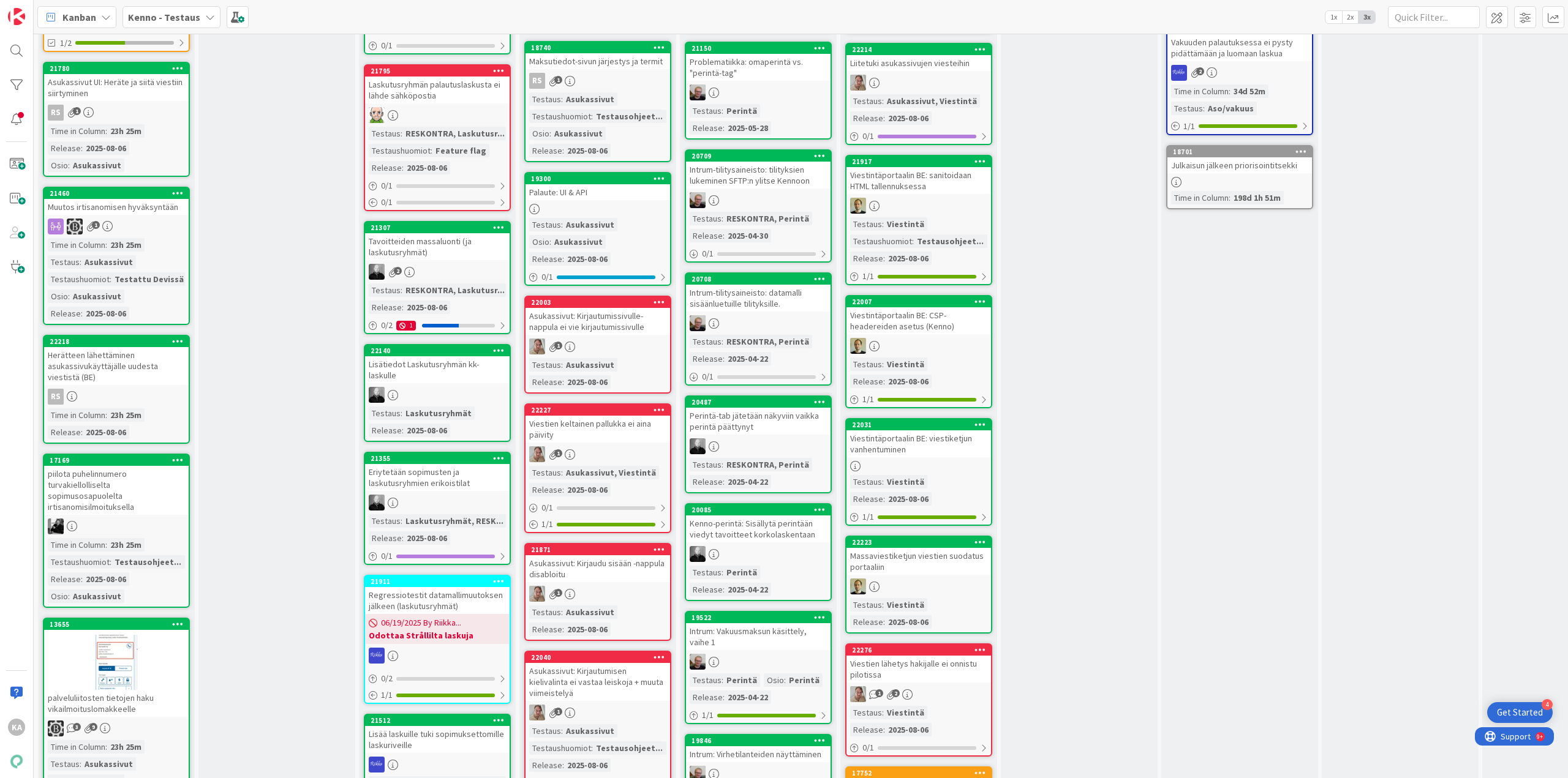 click on "piilota puhelinnumero turvakiellolliselta sopimusosapuolelta irtisanomisilmoituksella" at bounding box center [116, 490] 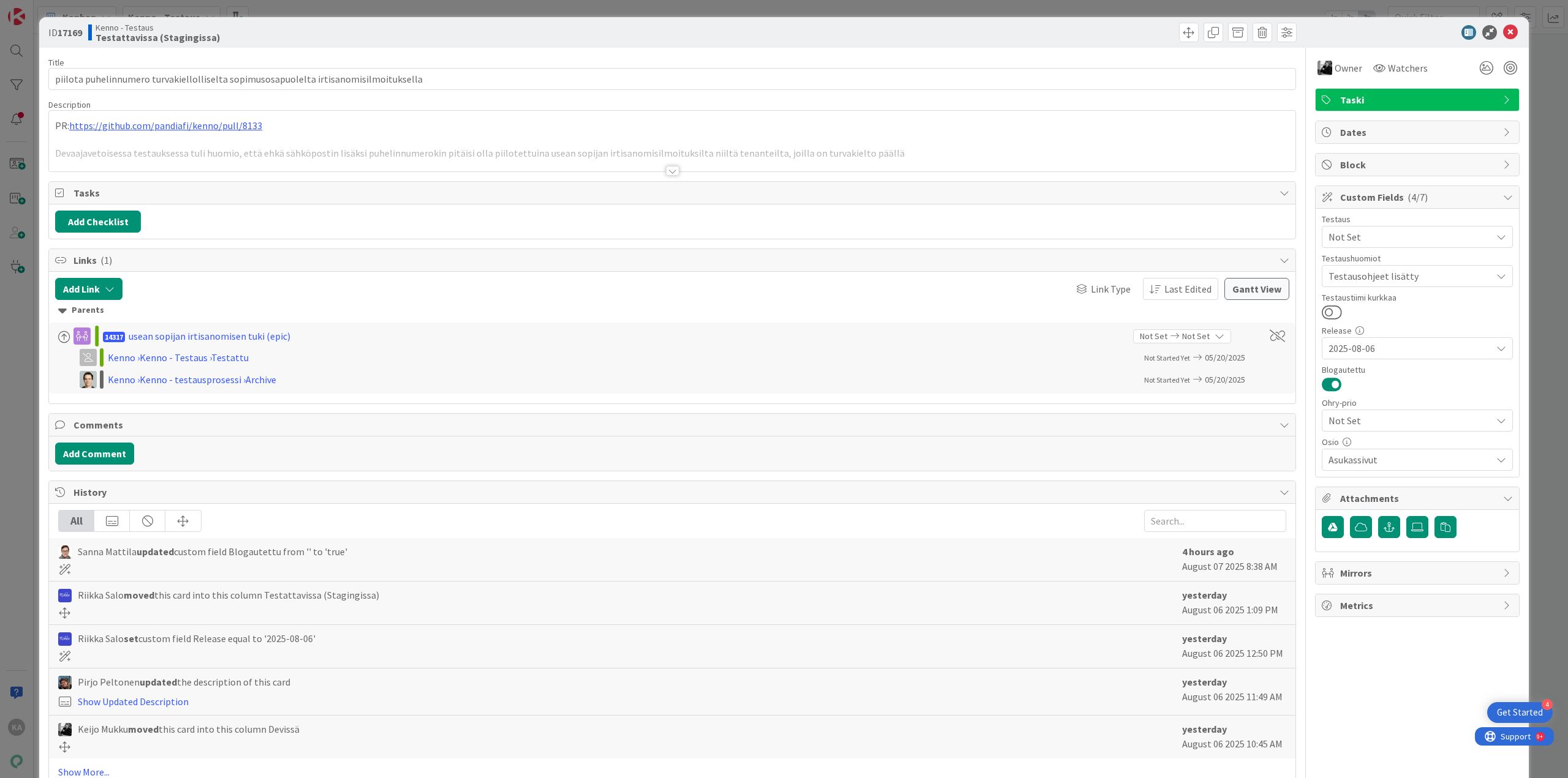scroll, scrollTop: 0, scrollLeft: 0, axis: both 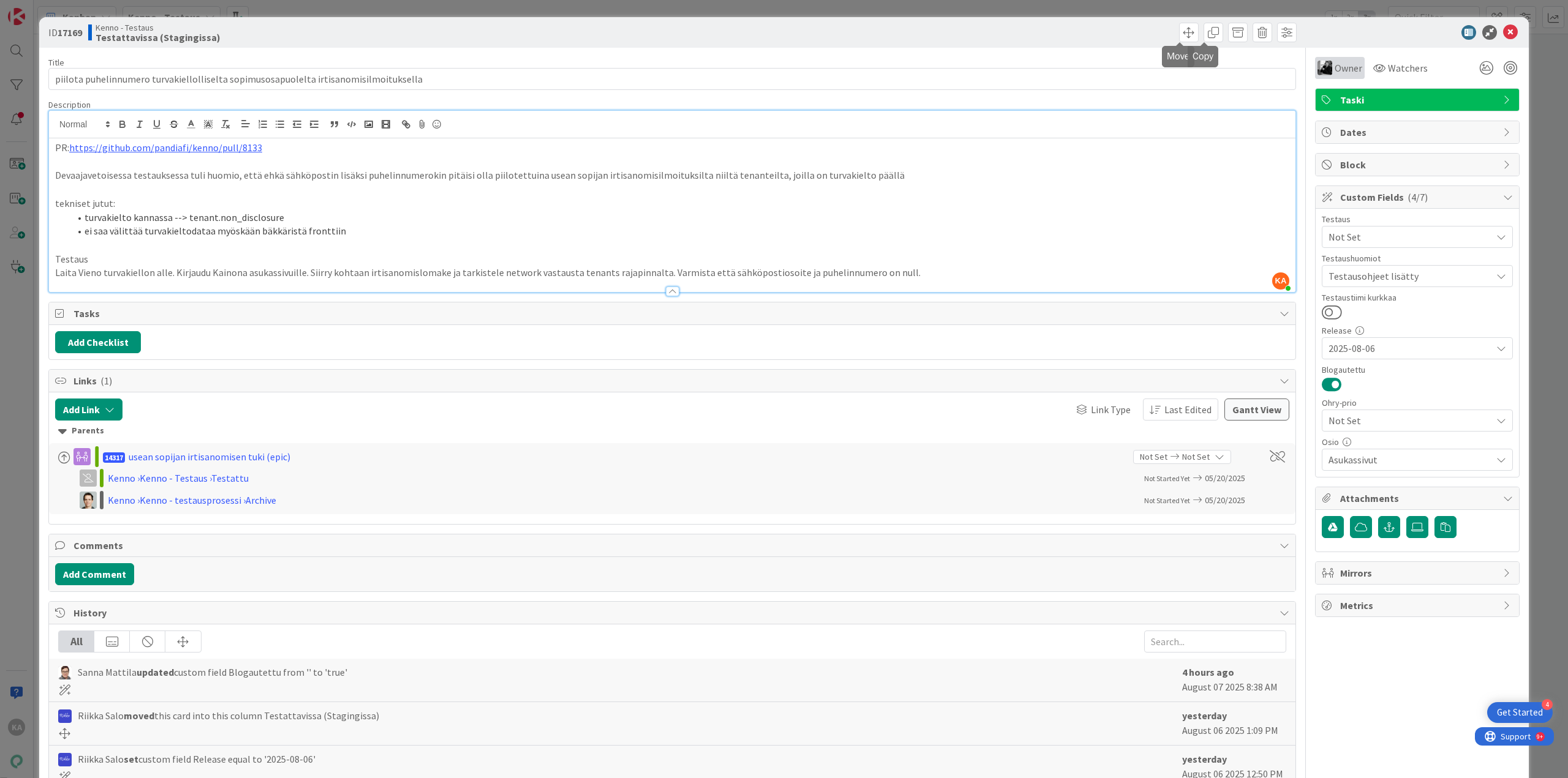 click on "Owner" at bounding box center [1348, 68] 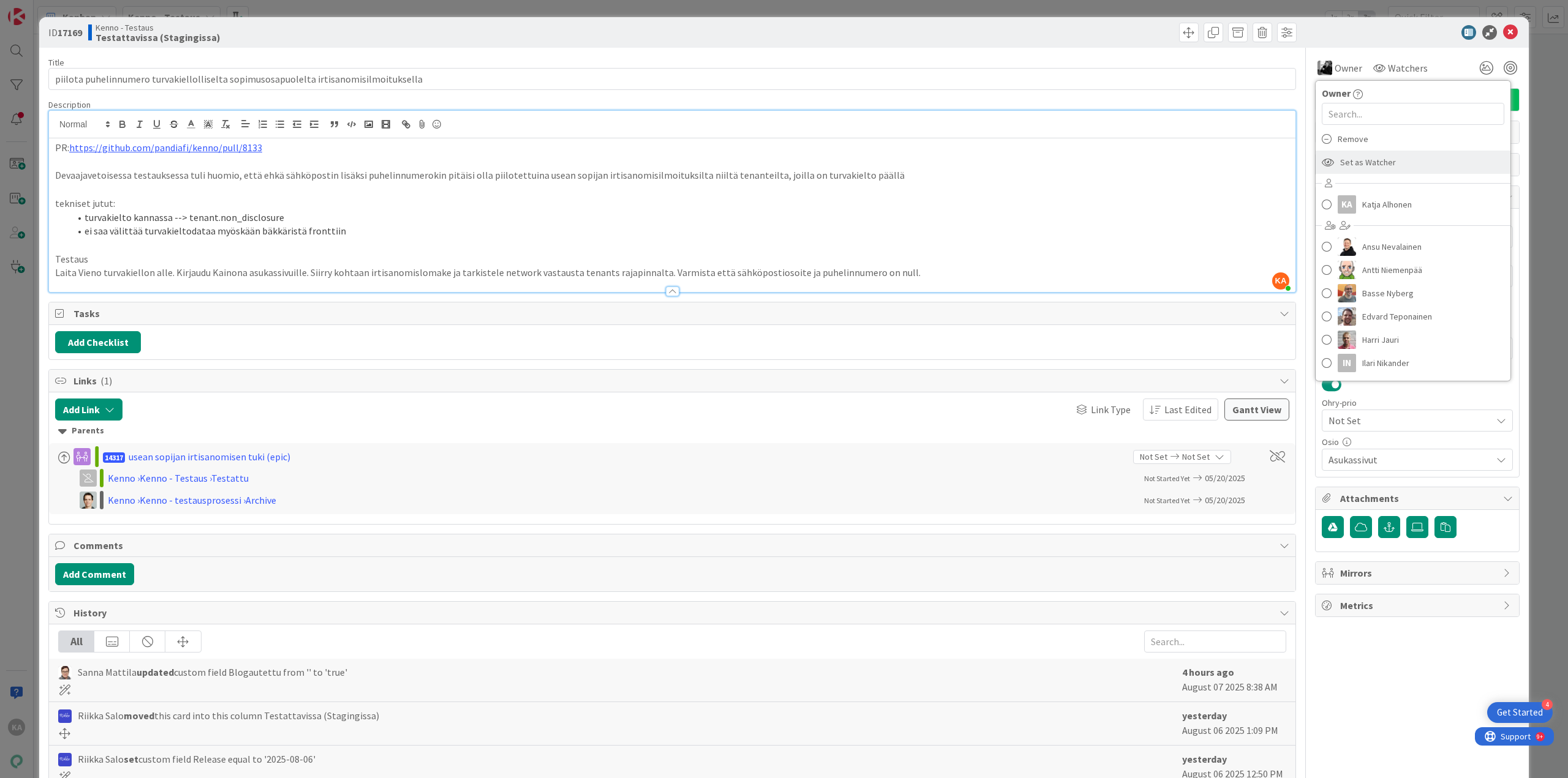 click on "Set as Watcher" at bounding box center (1368, 162) 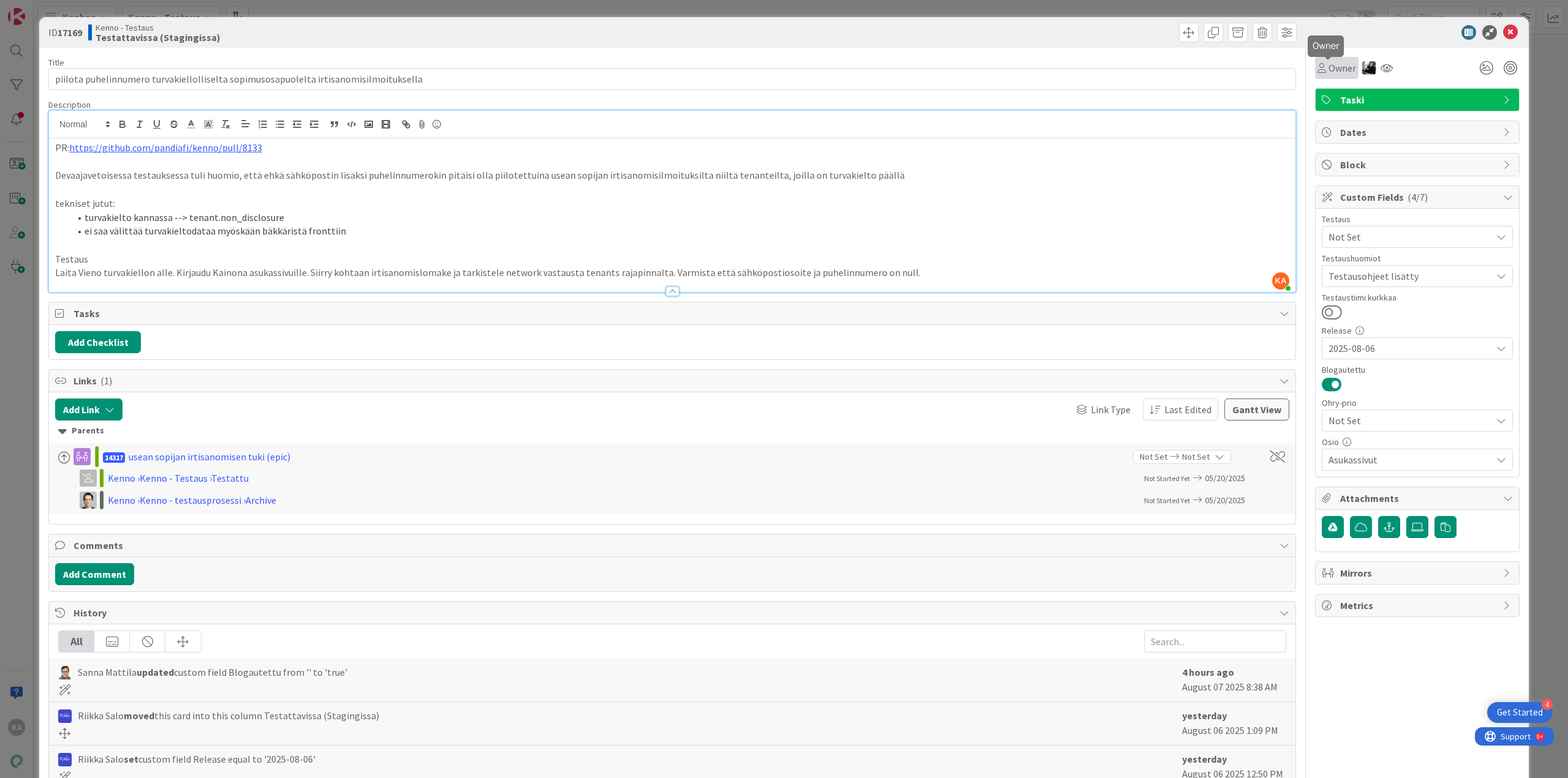 click on "Owner" at bounding box center [1342, 68] 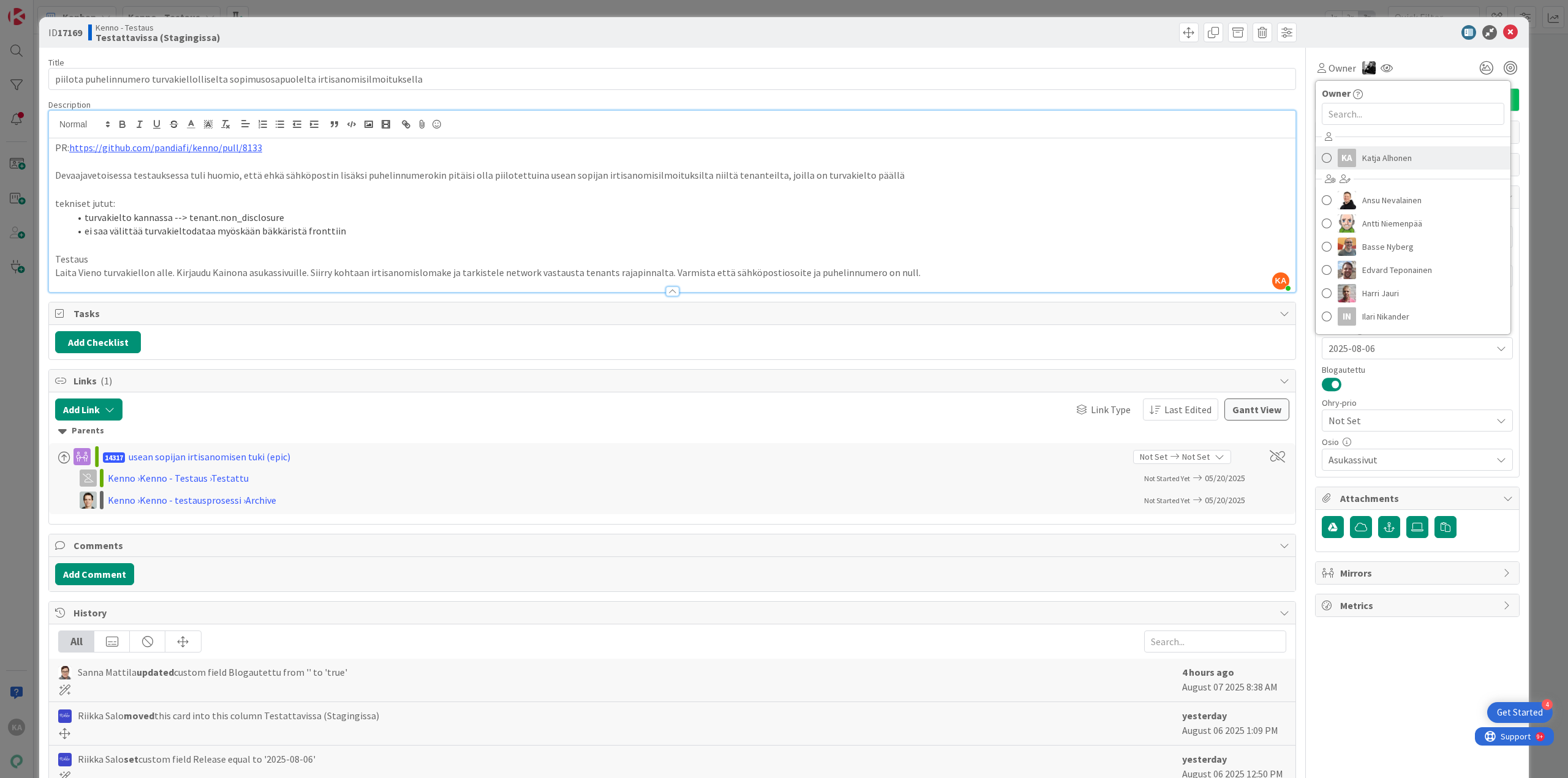 click on "KA Katja Alhonen" at bounding box center (1413, 158) 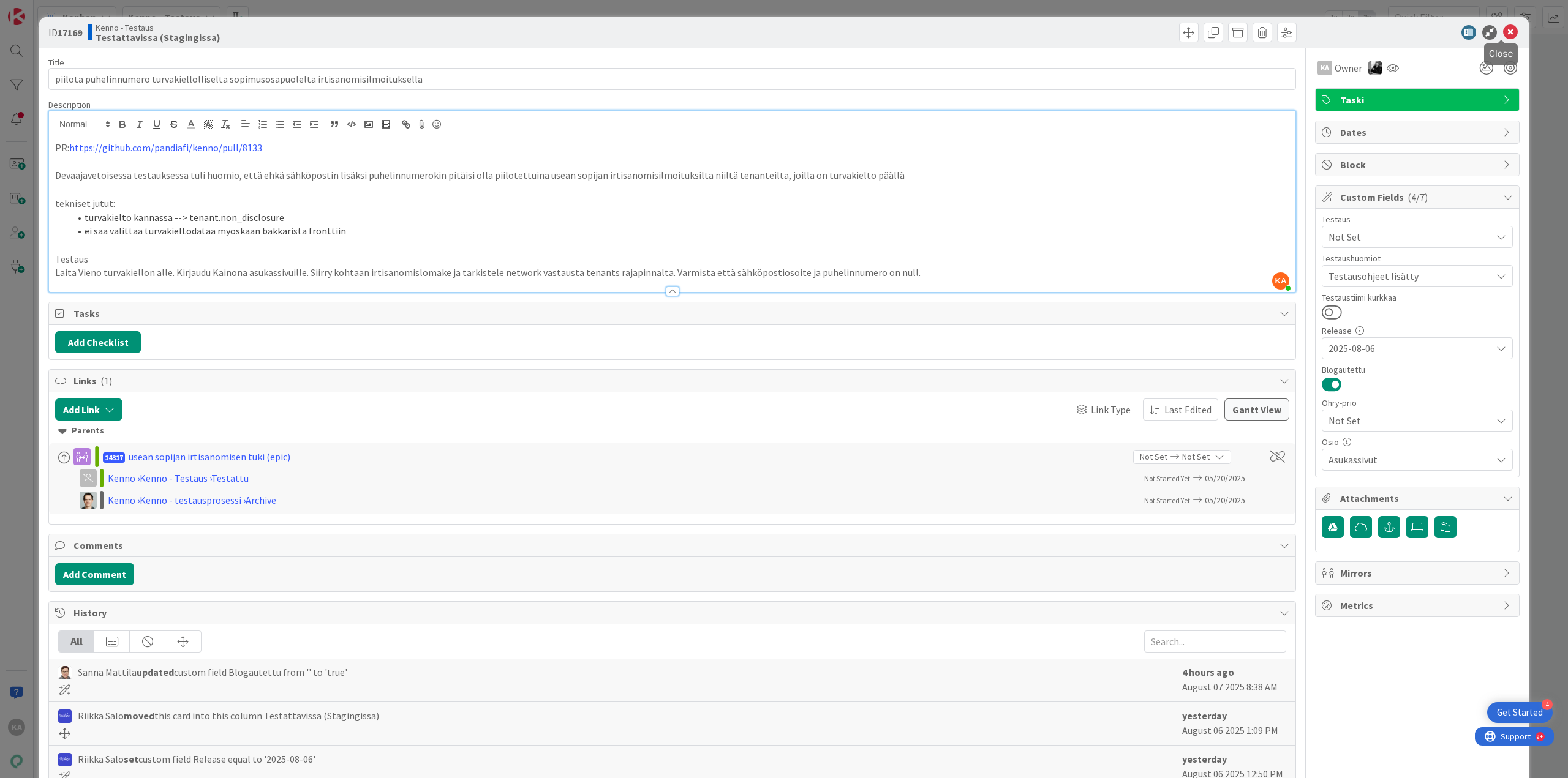 click at bounding box center [1510, 32] 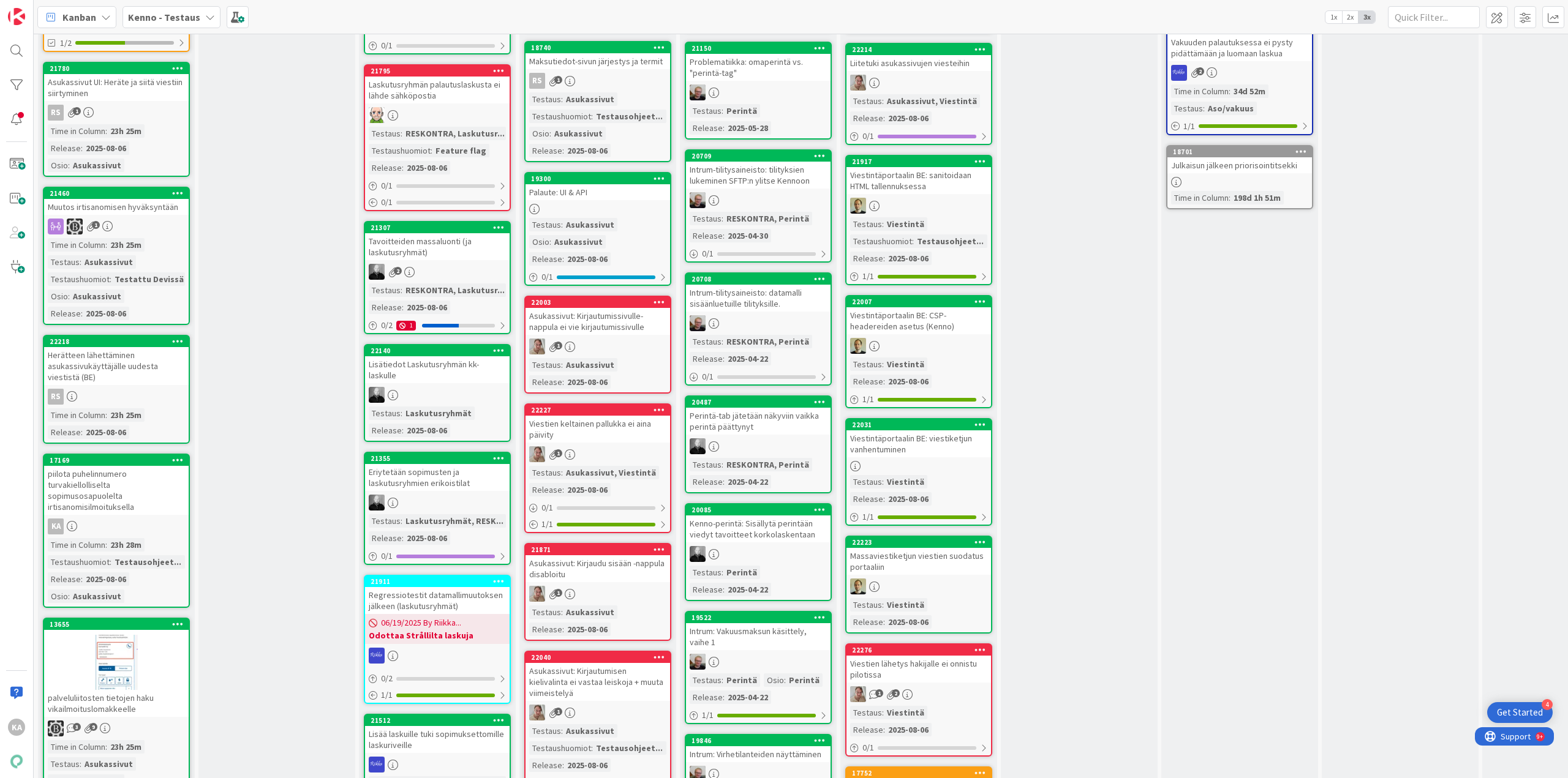 scroll, scrollTop: 0, scrollLeft: 0, axis: both 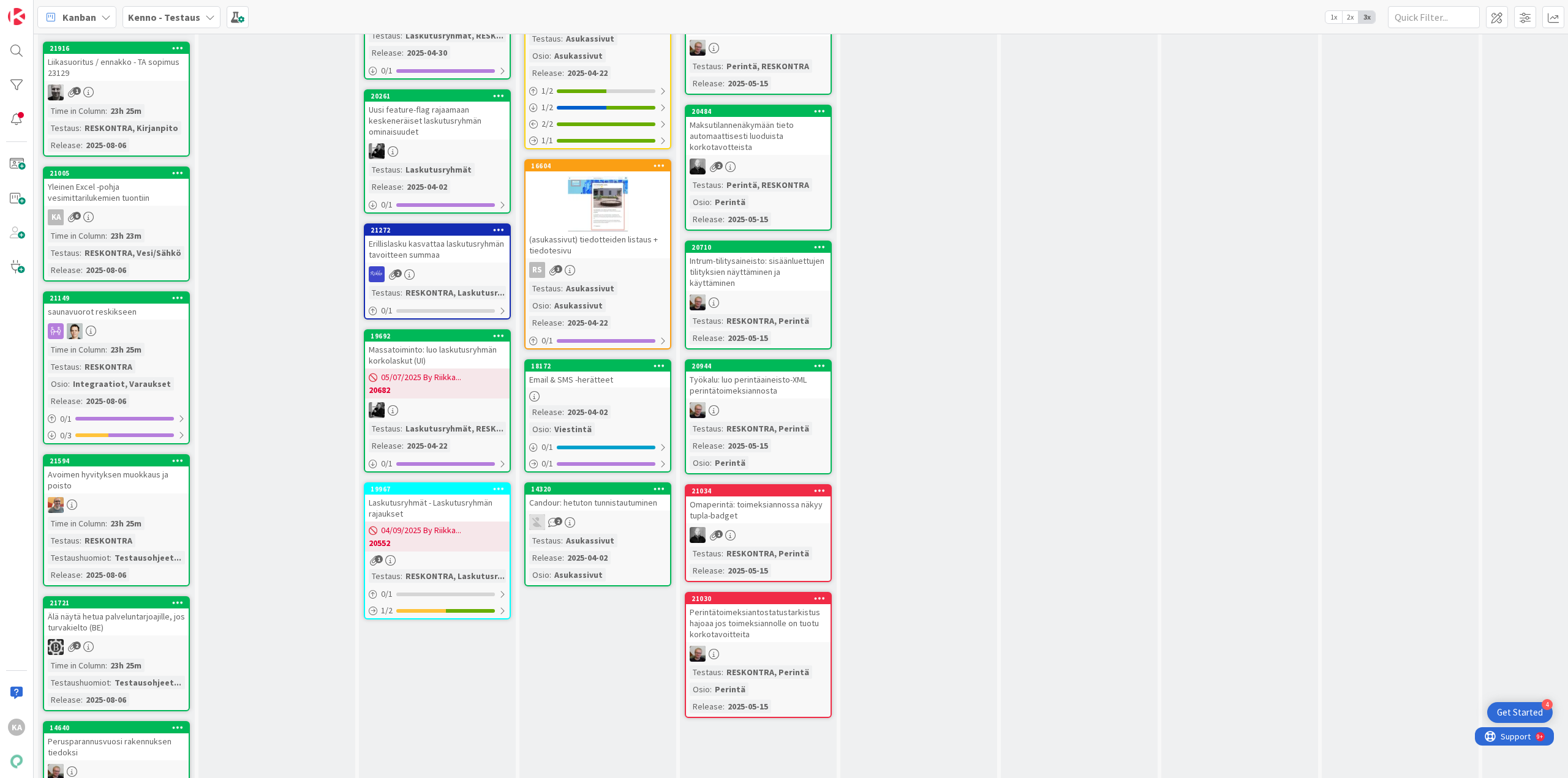 click on "Avoimen hyvityksen muokkaus ja poisto" at bounding box center [116, 480] 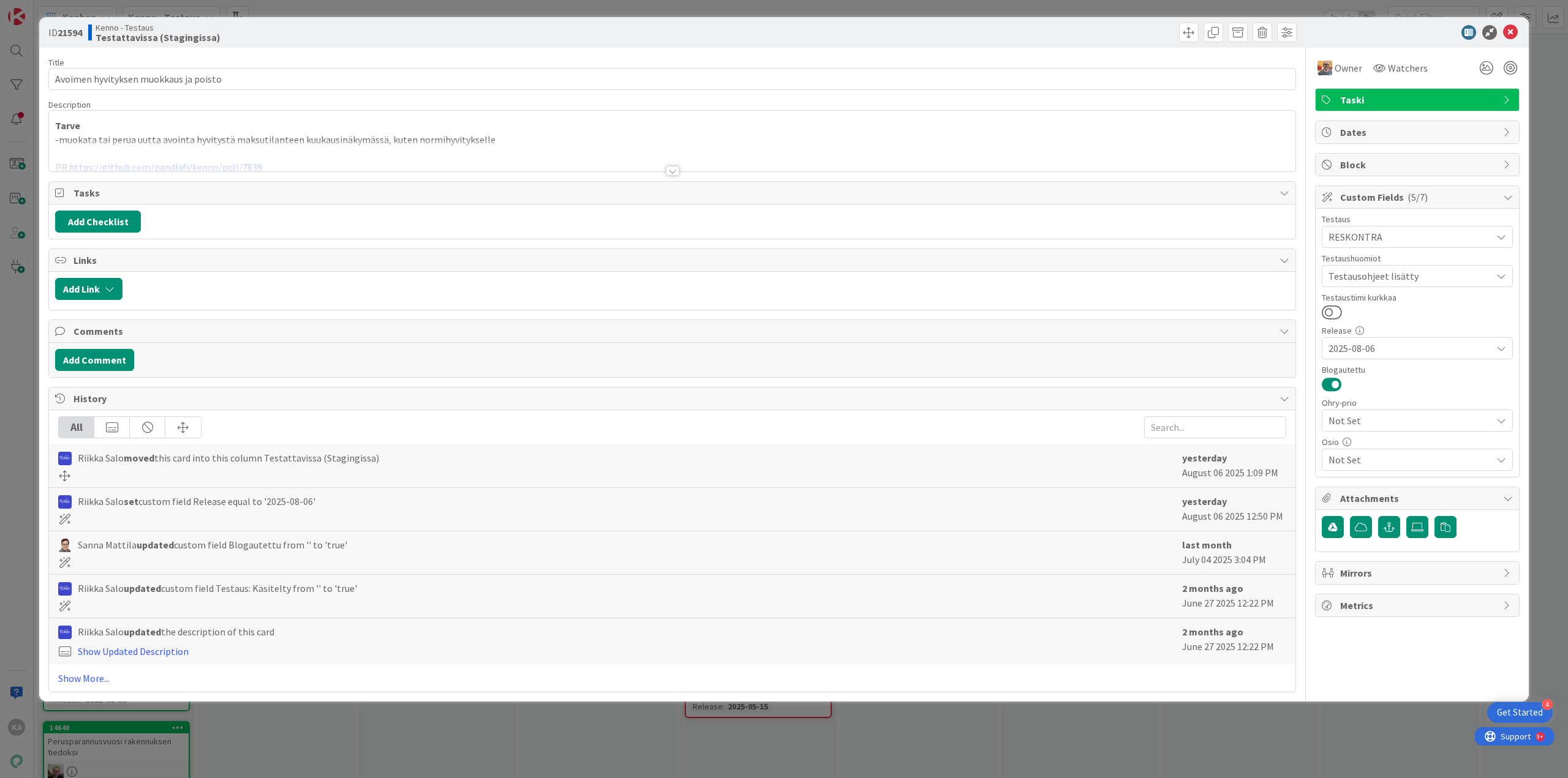 scroll, scrollTop: 0, scrollLeft: 0, axis: both 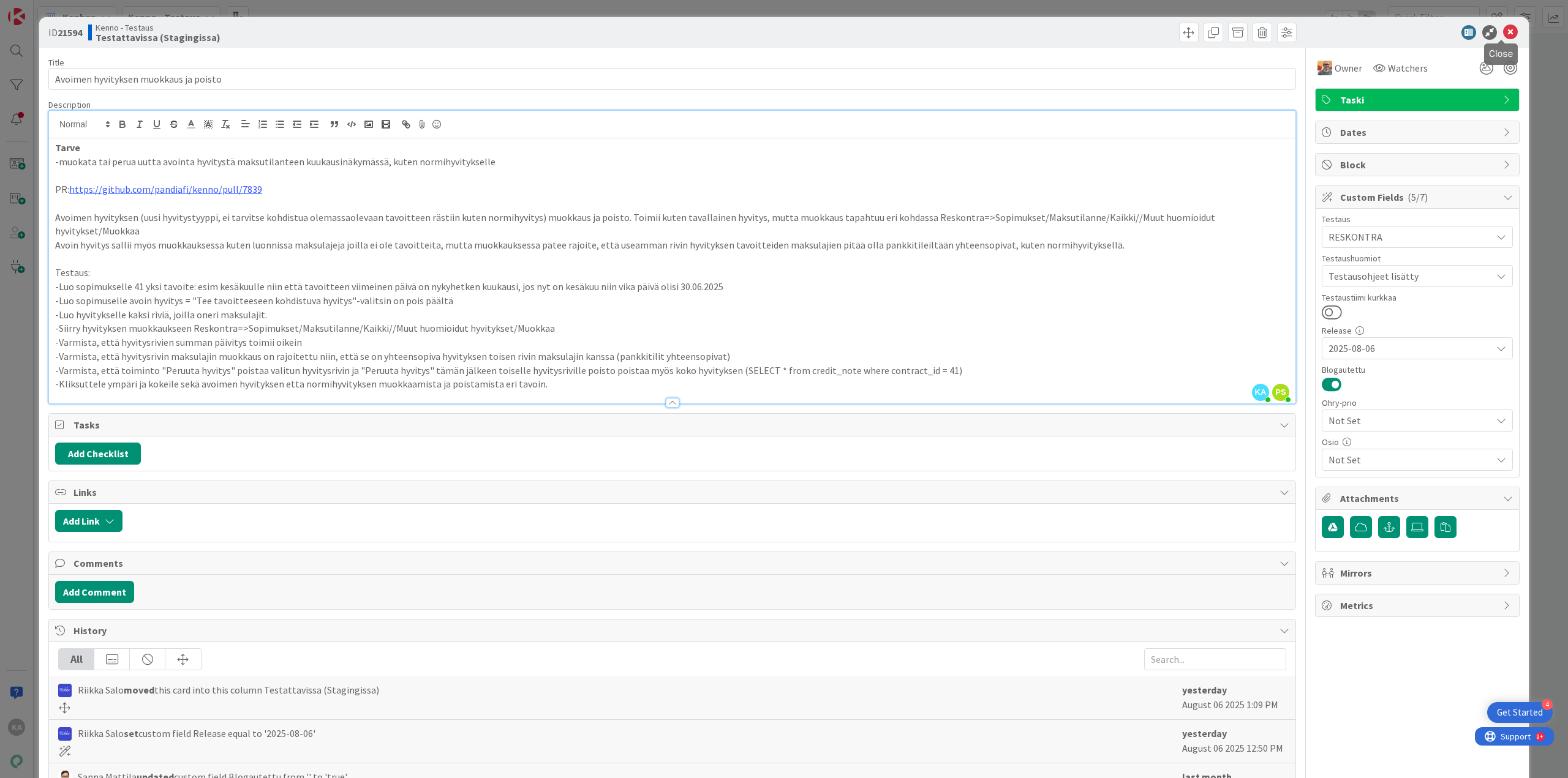click at bounding box center [1510, 32] 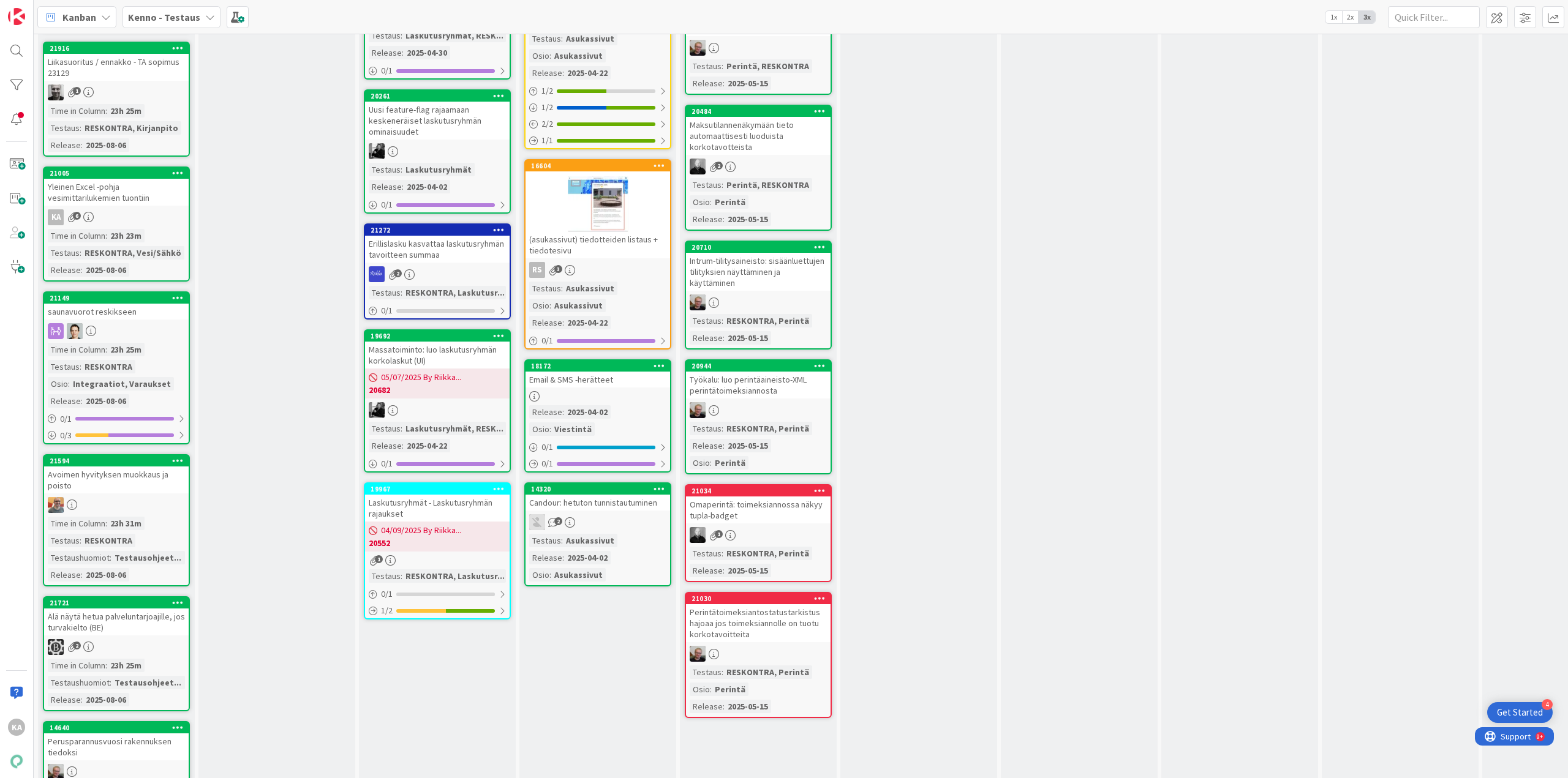 scroll, scrollTop: 0, scrollLeft: 0, axis: both 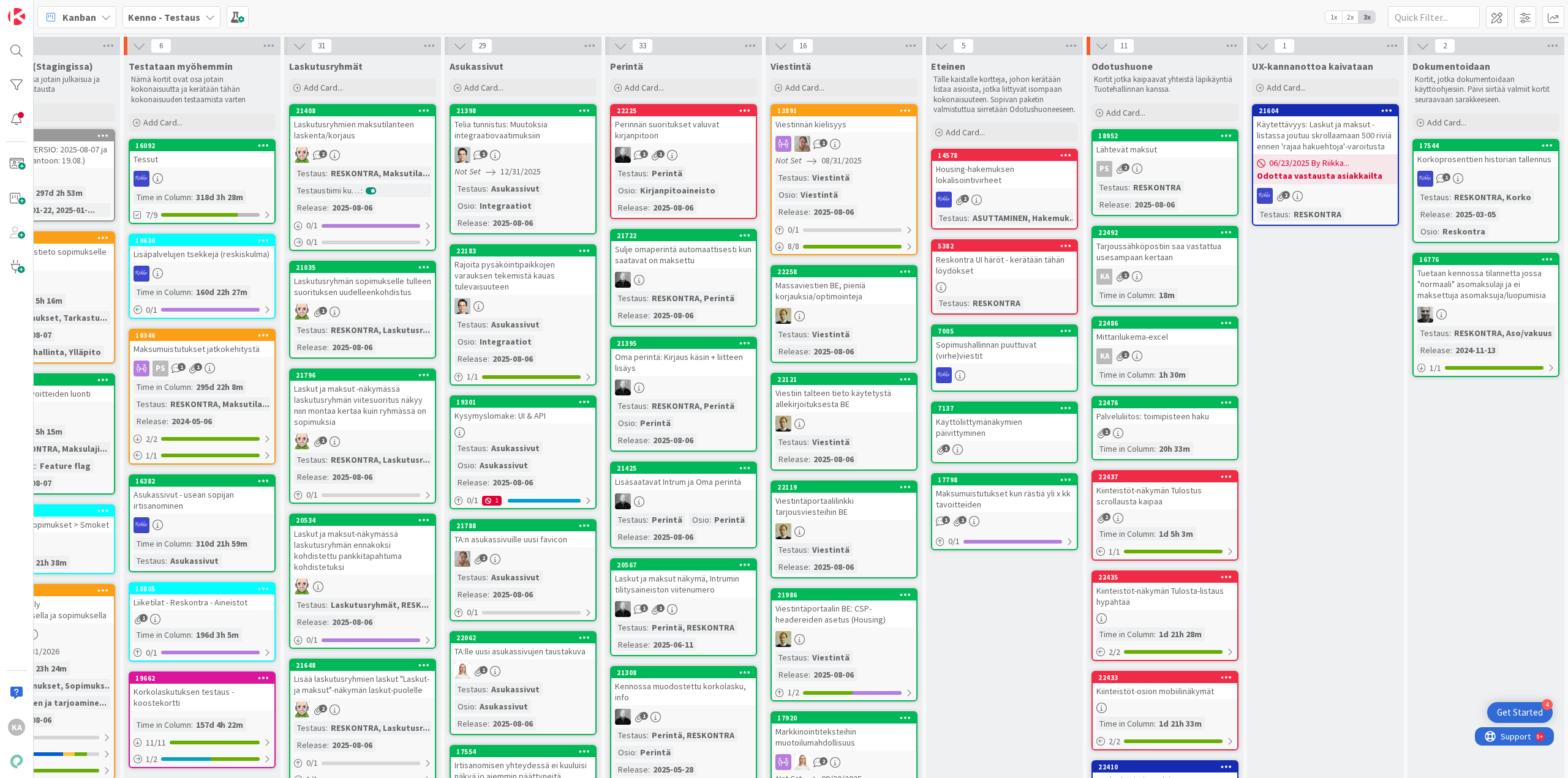 click on "Mittarilukema-excel" at bounding box center (1165, 337) 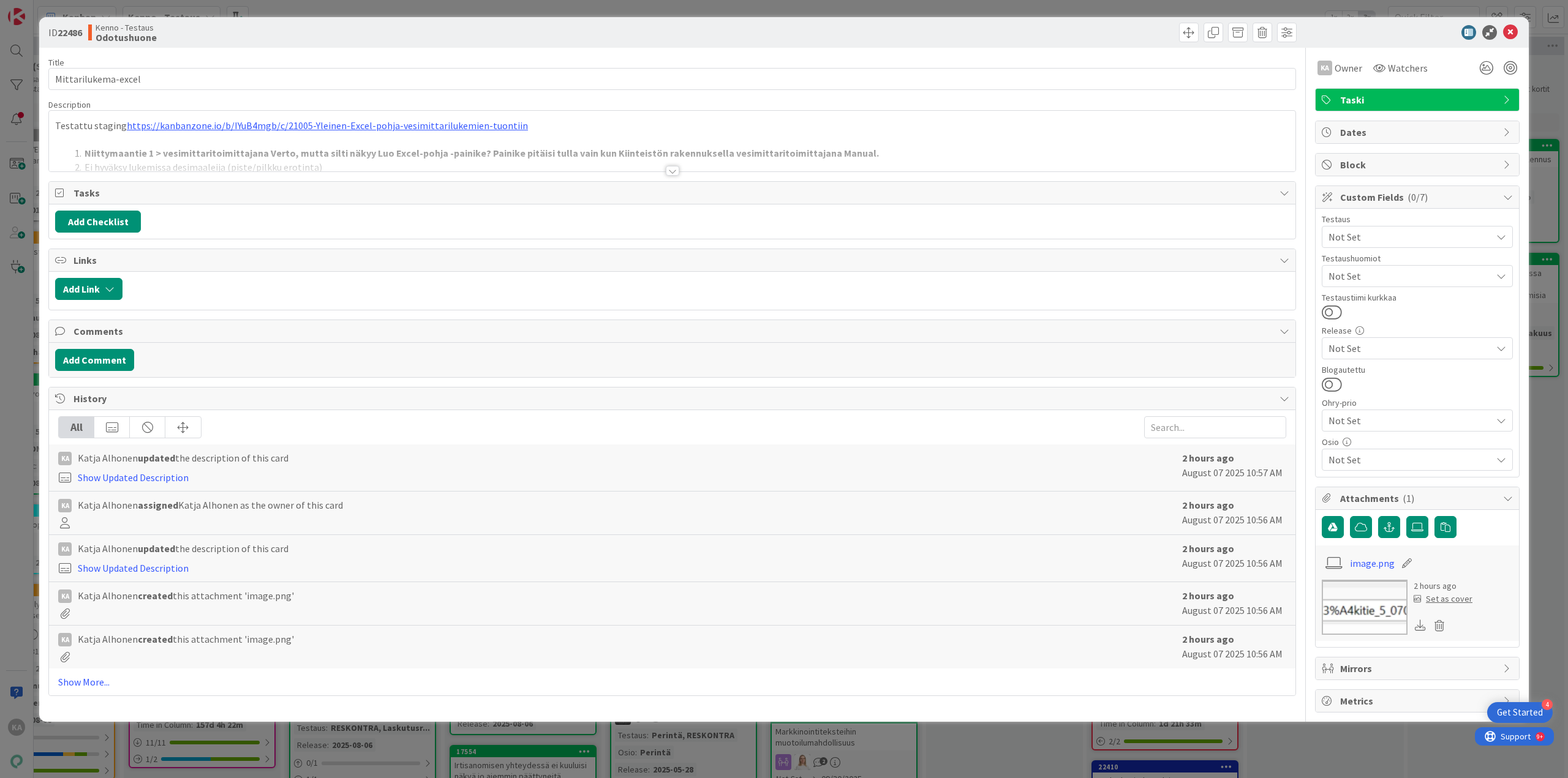scroll, scrollTop: 0, scrollLeft: 0, axis: both 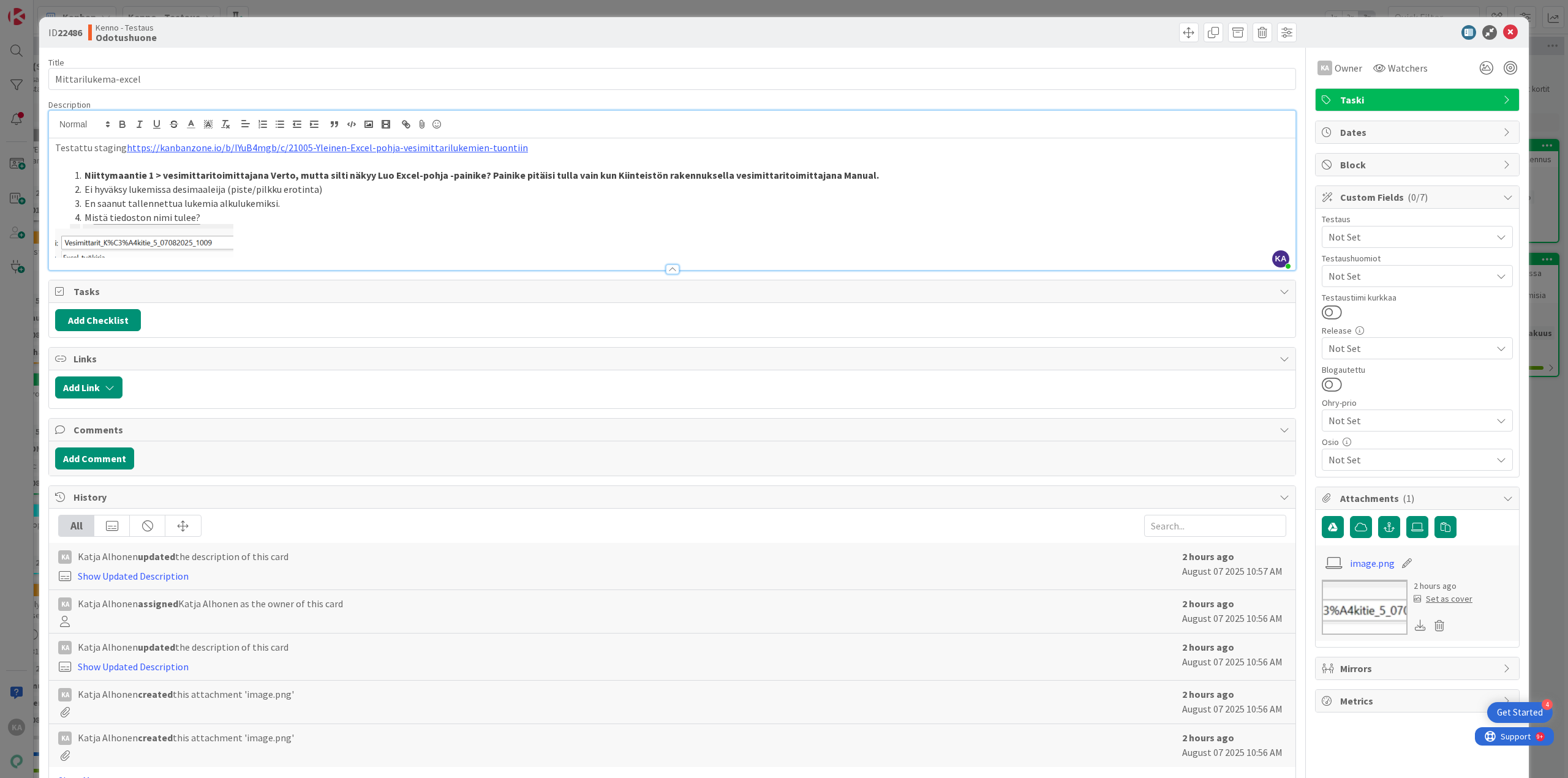 drag, startPoint x: 421, startPoint y: 197, endPoint x: 434, endPoint y: 197, distance: 13 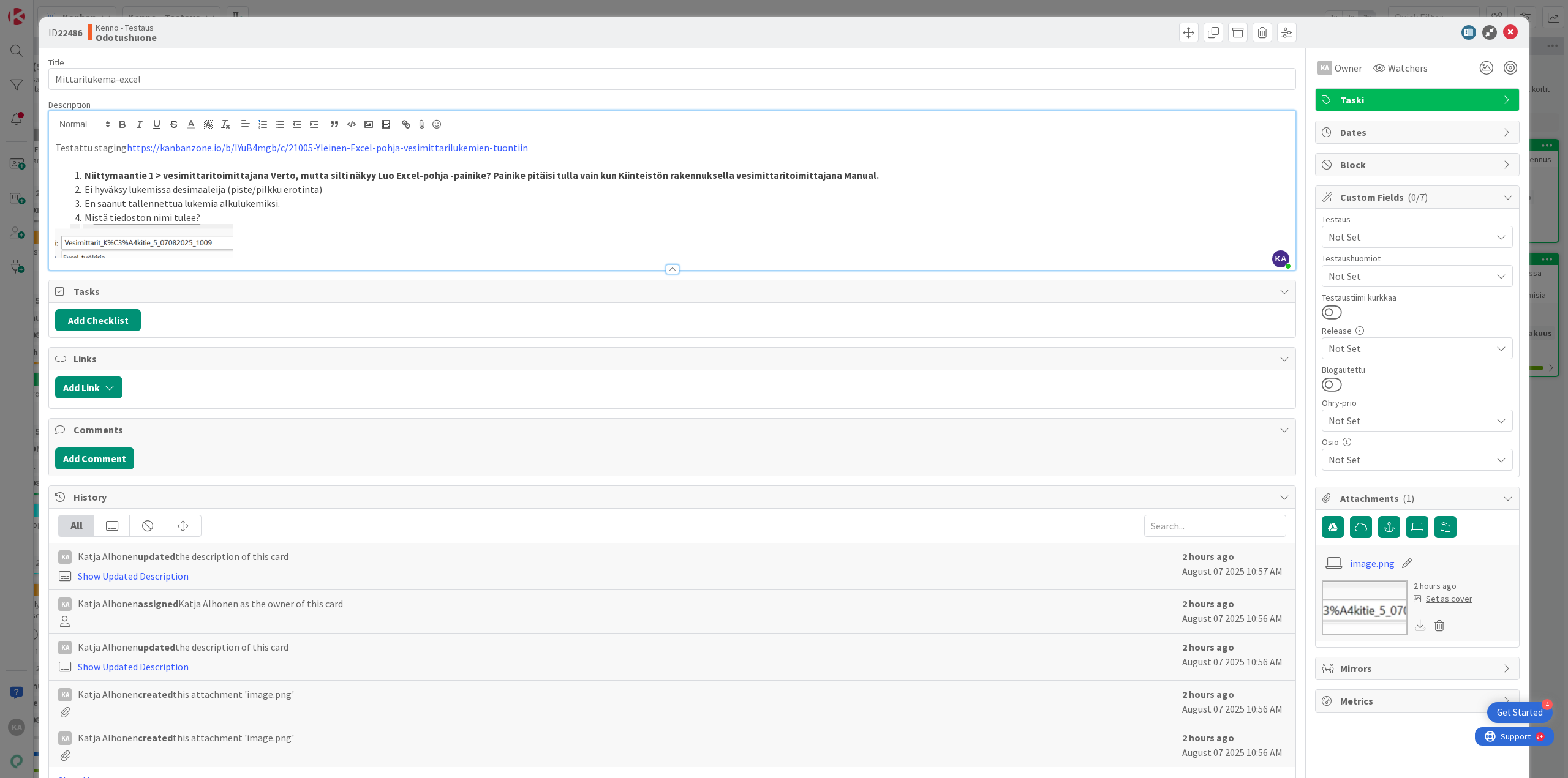 click on "Niittymaantie 1 > vesimittaritoimittajana Verto, mutta silti näkyy Luo Excel-pohja -painike? Painike pitäisi tulla vain kun Kiinteistön rakennuksella vesimittaritoimittajana Manual." at bounding box center (679, 175) 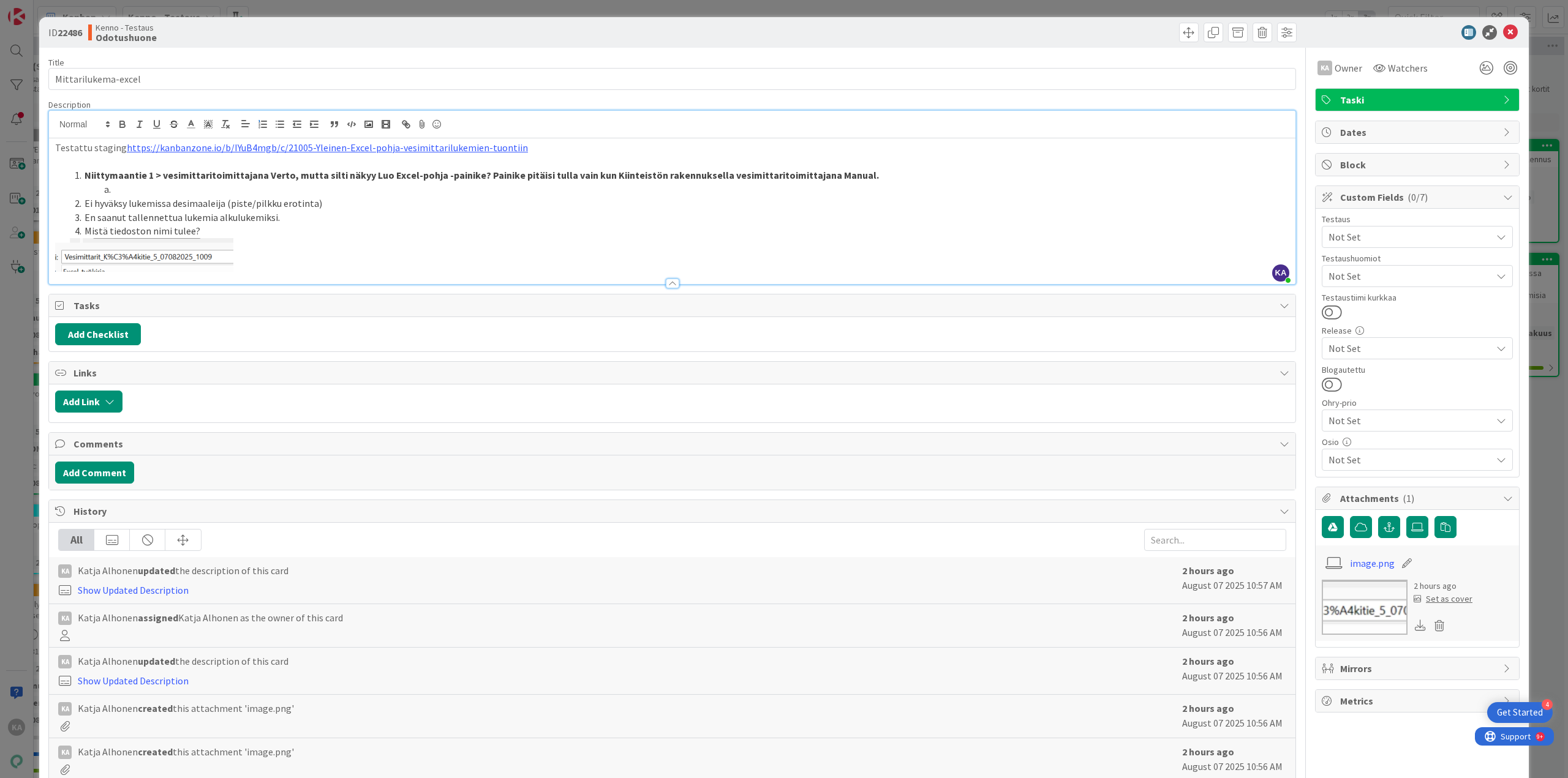 type 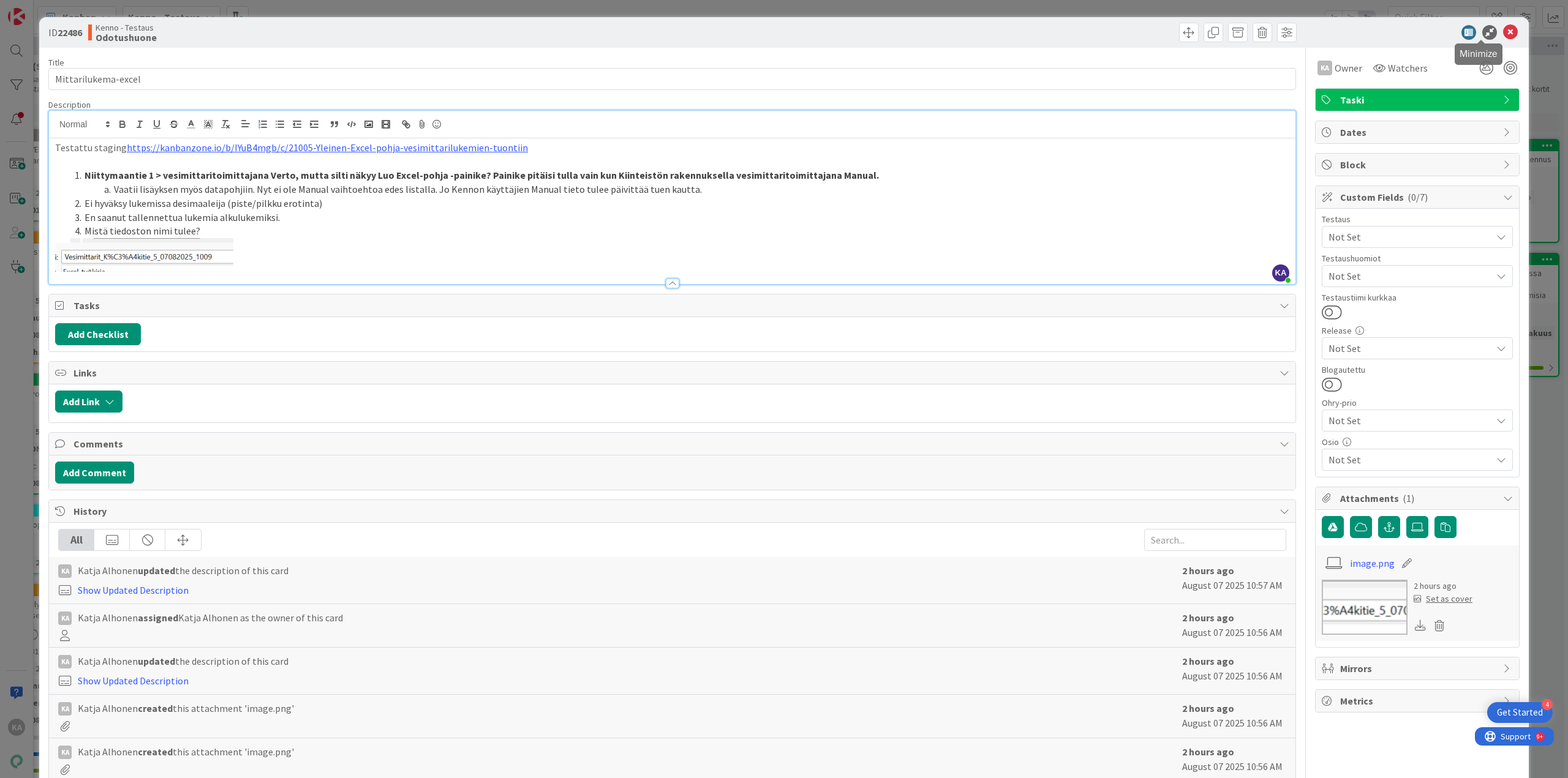 click at bounding box center [1510, 32] 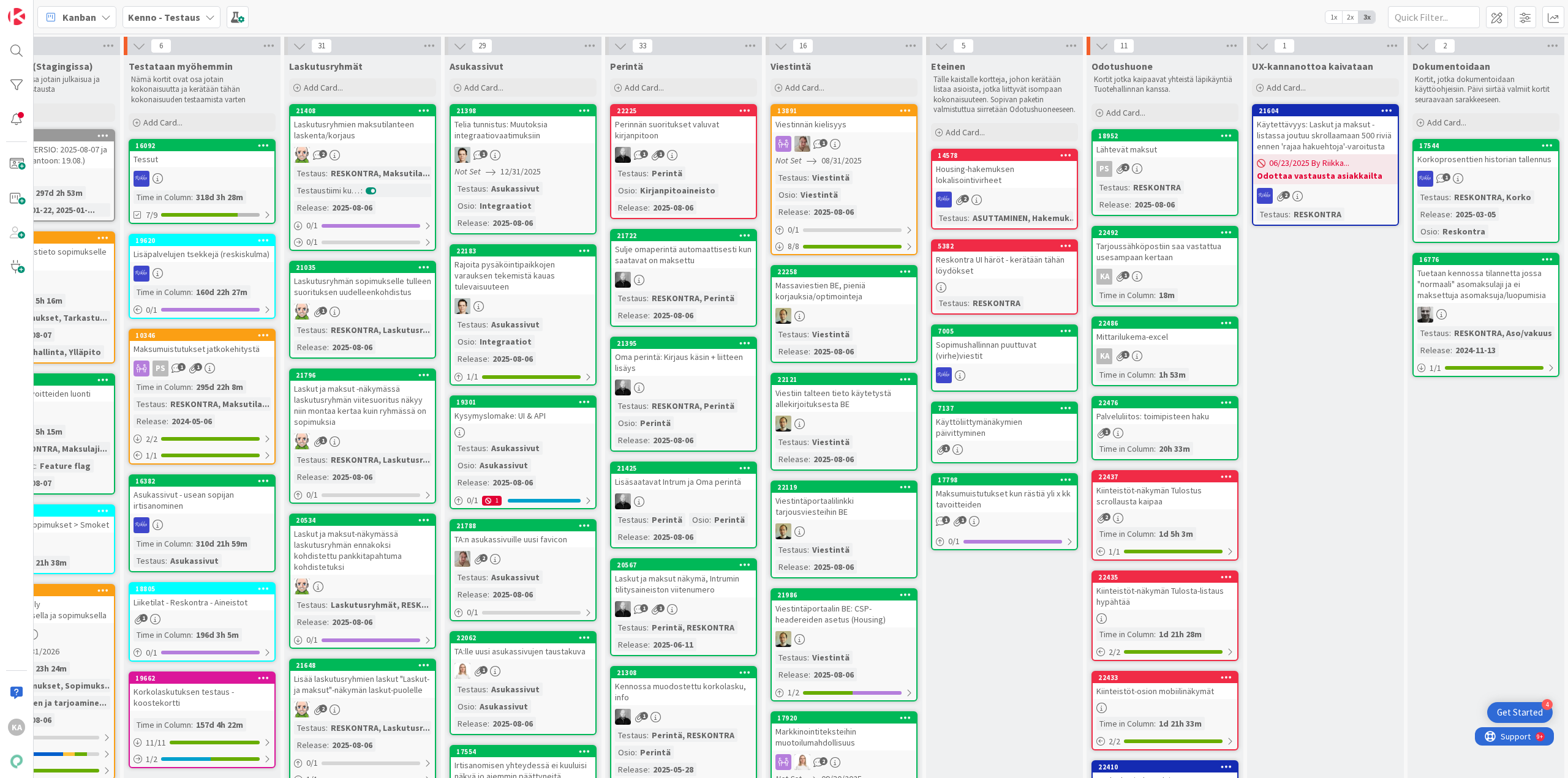 scroll, scrollTop: 0, scrollLeft: 0, axis: both 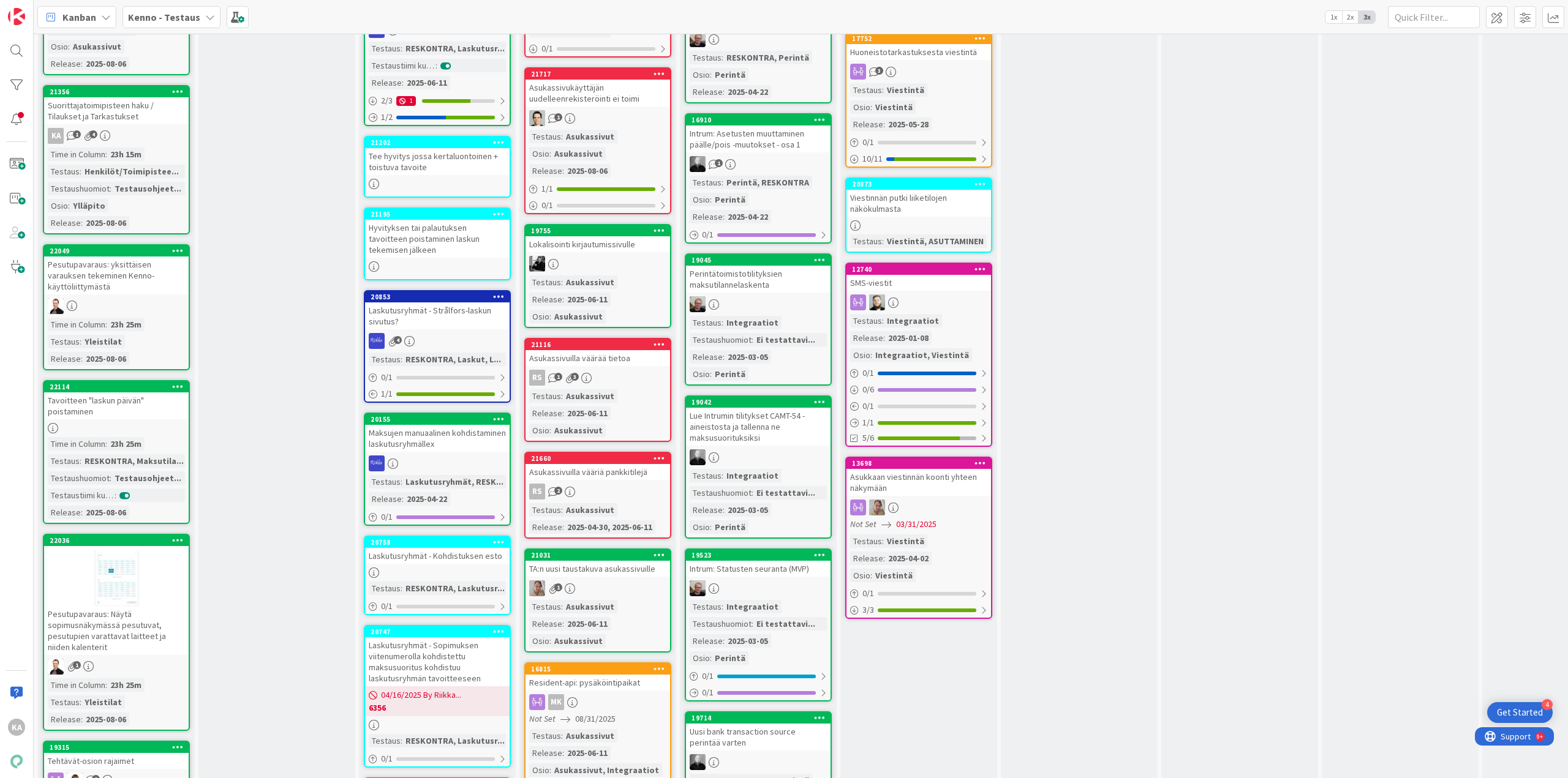 click on "Pesutupavaraus: yksittäisen varauksen tekeminen Kenno-käyttöliittymästä" at bounding box center [116, 275] 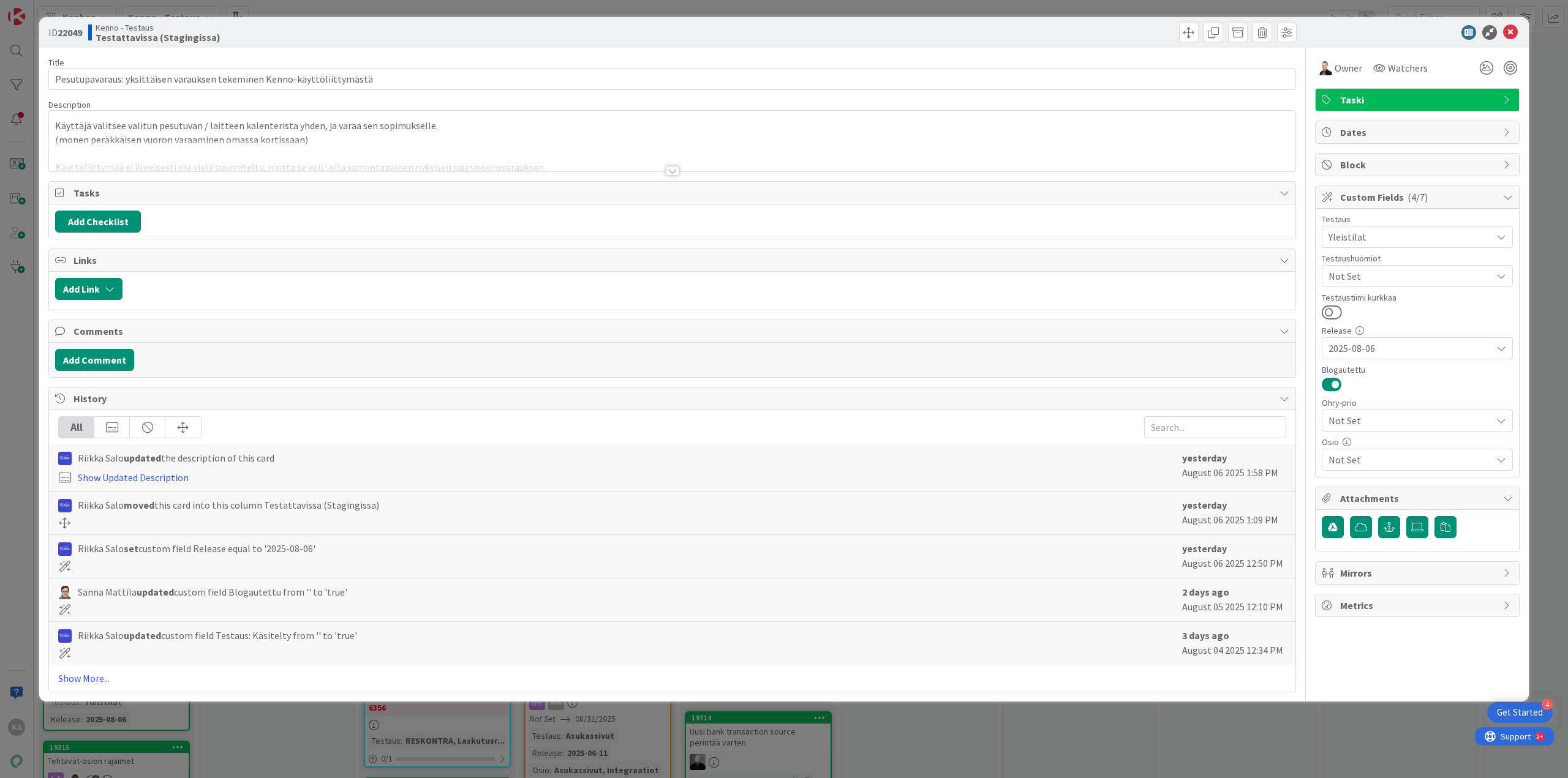 scroll, scrollTop: 0, scrollLeft: 0, axis: both 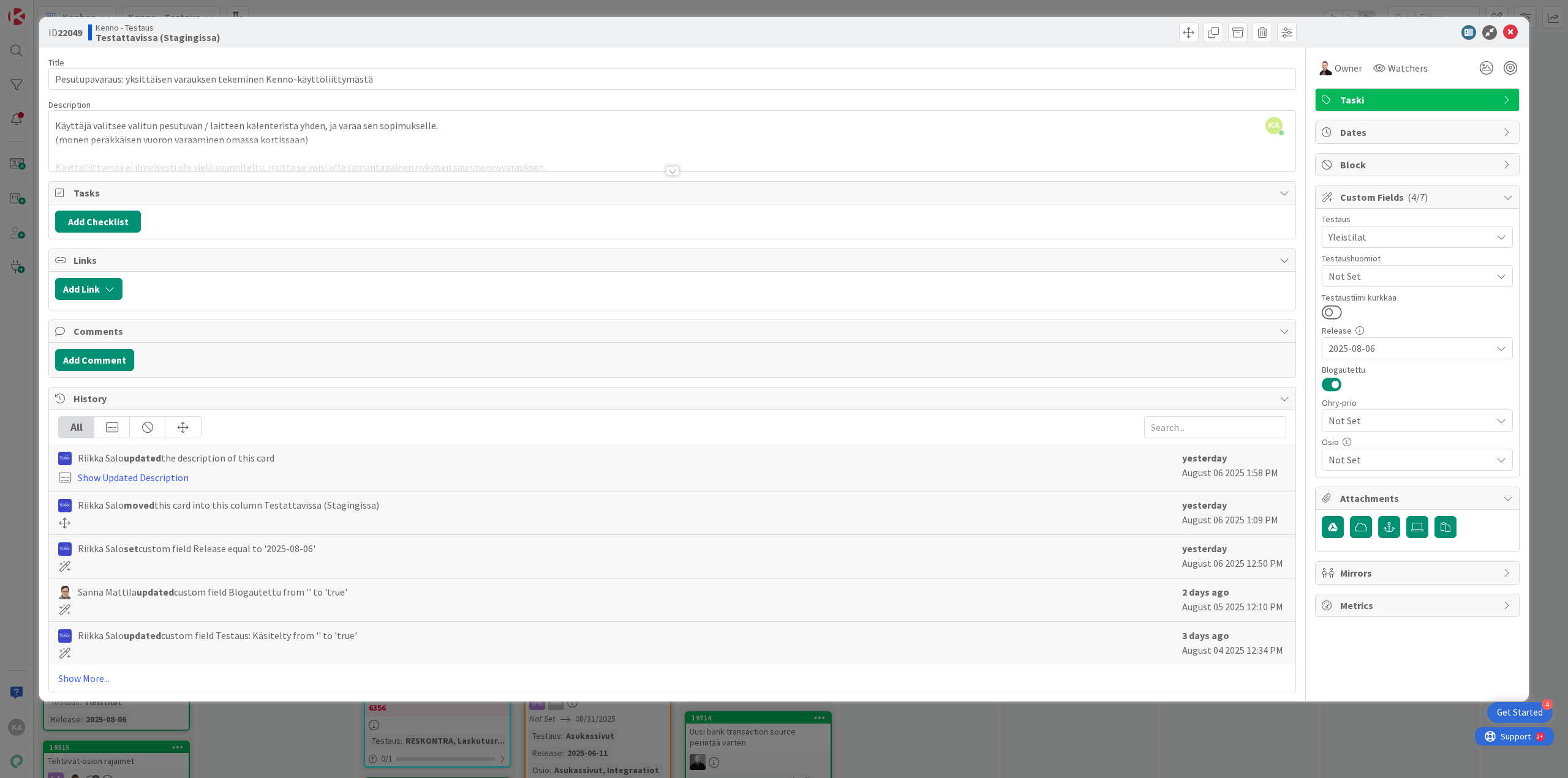 click at bounding box center (673, 171) 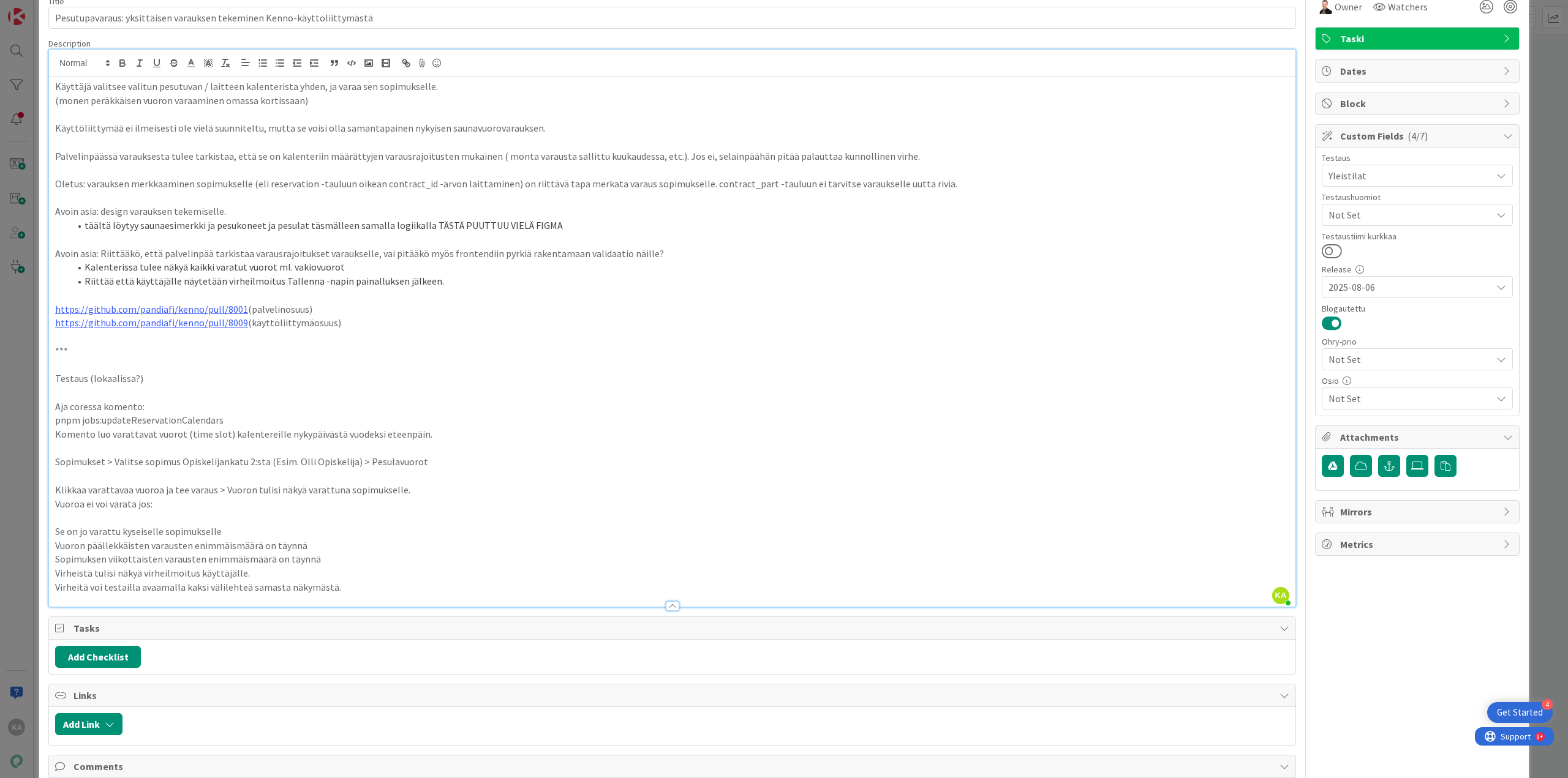 scroll, scrollTop: 0, scrollLeft: 0, axis: both 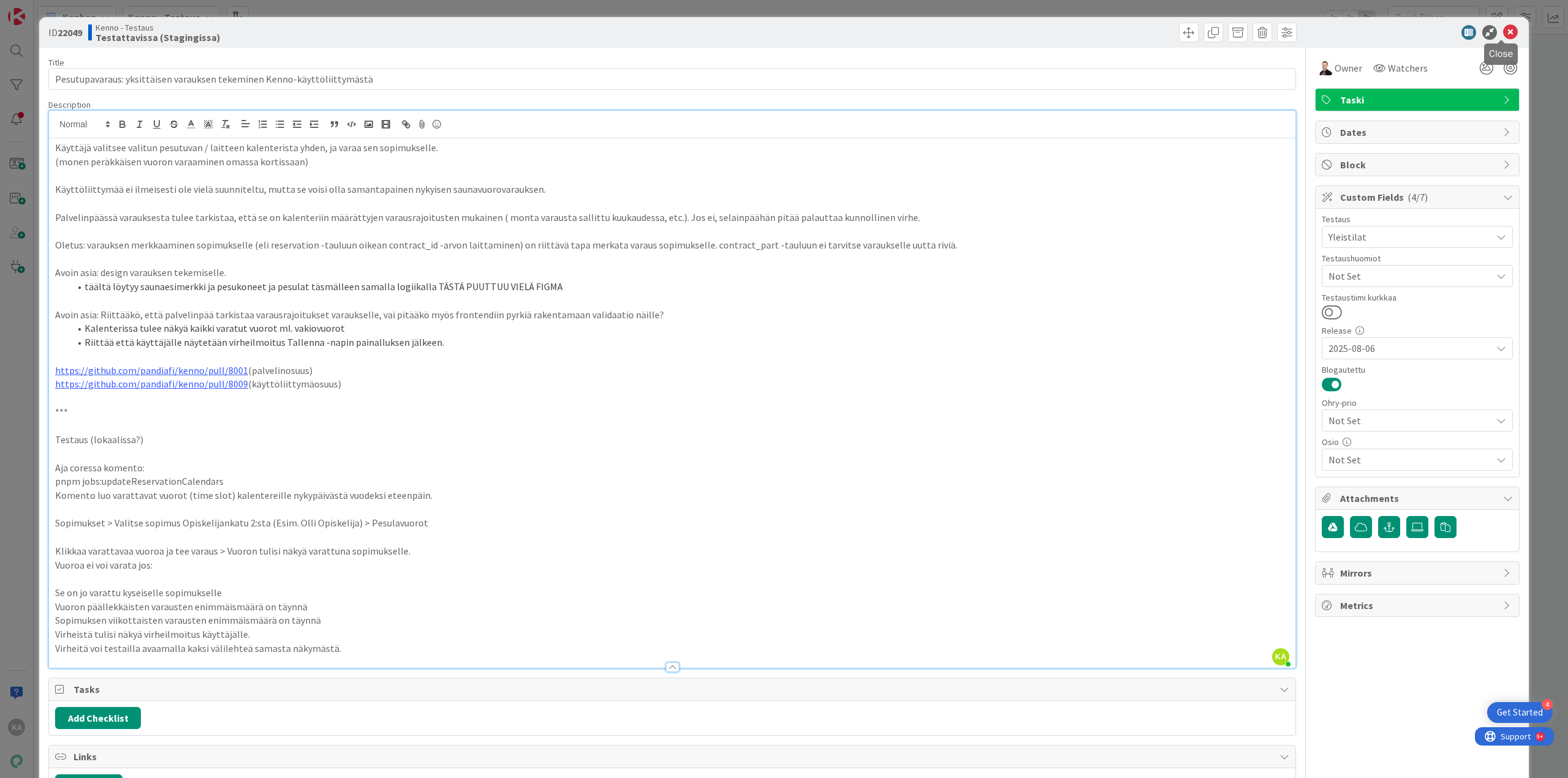 click at bounding box center (1510, 32) 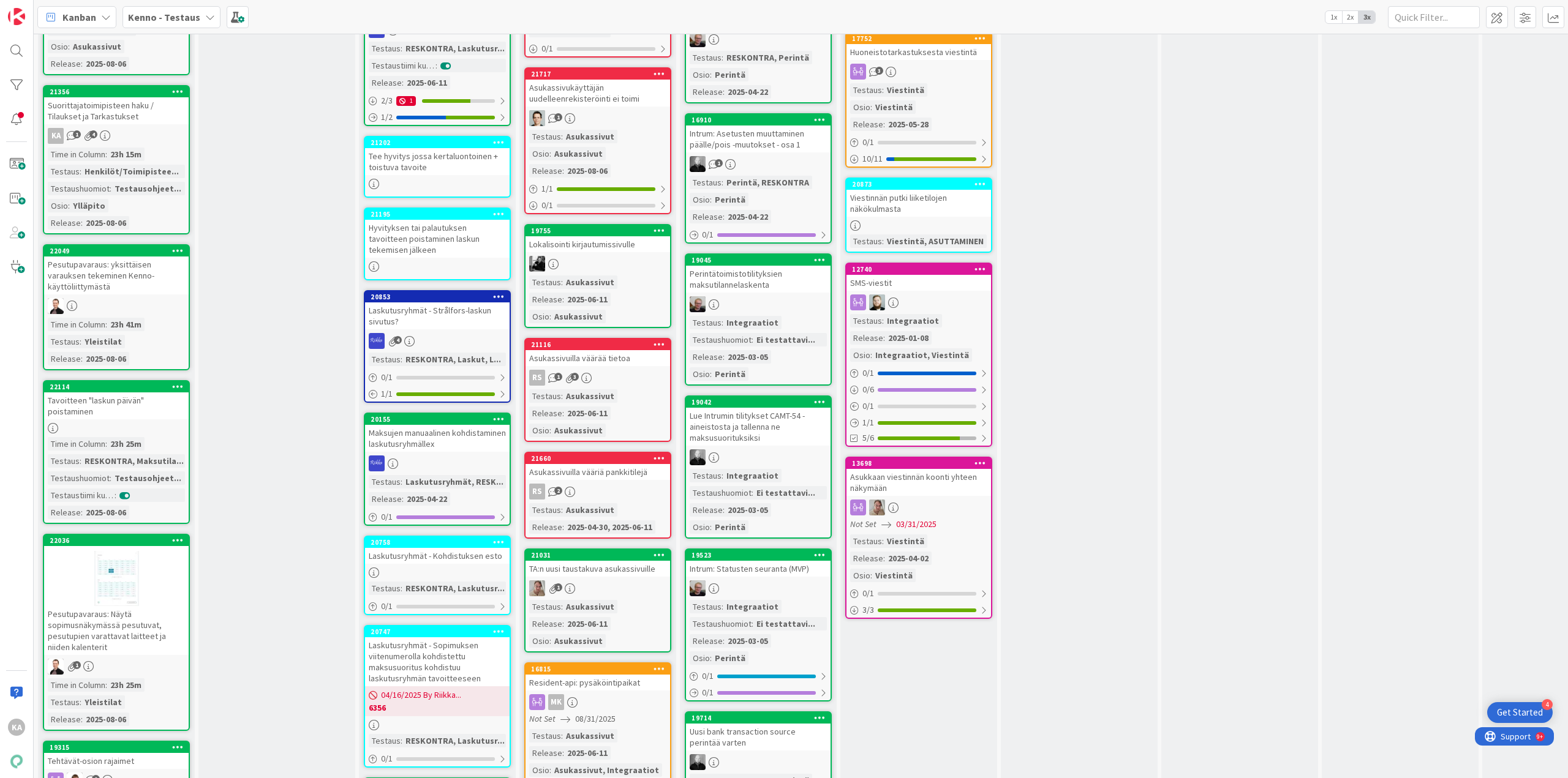 scroll, scrollTop: 0, scrollLeft: 0, axis: both 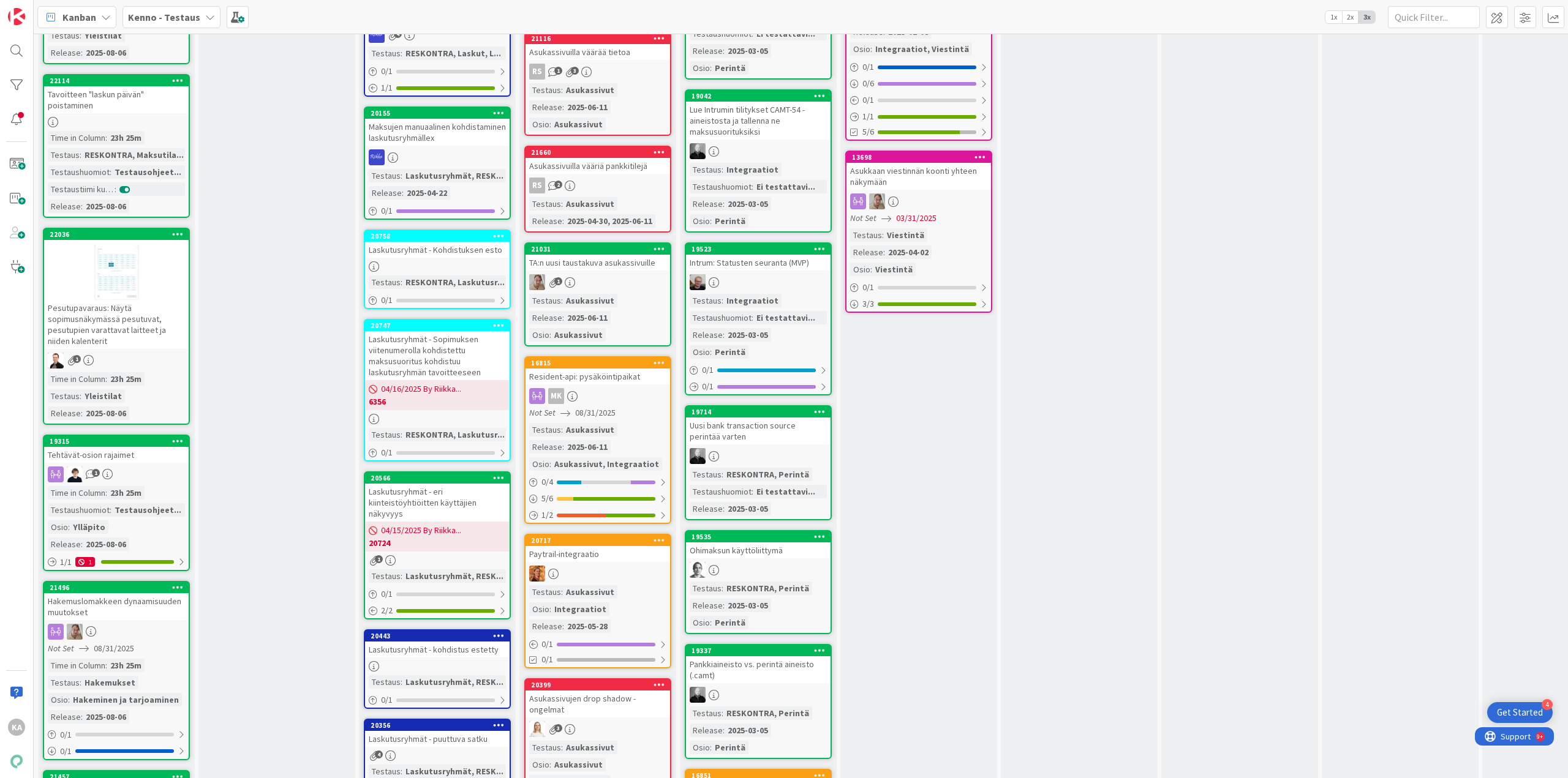 click on "Tehtävät-osion rajaimet" at bounding box center [116, 455] 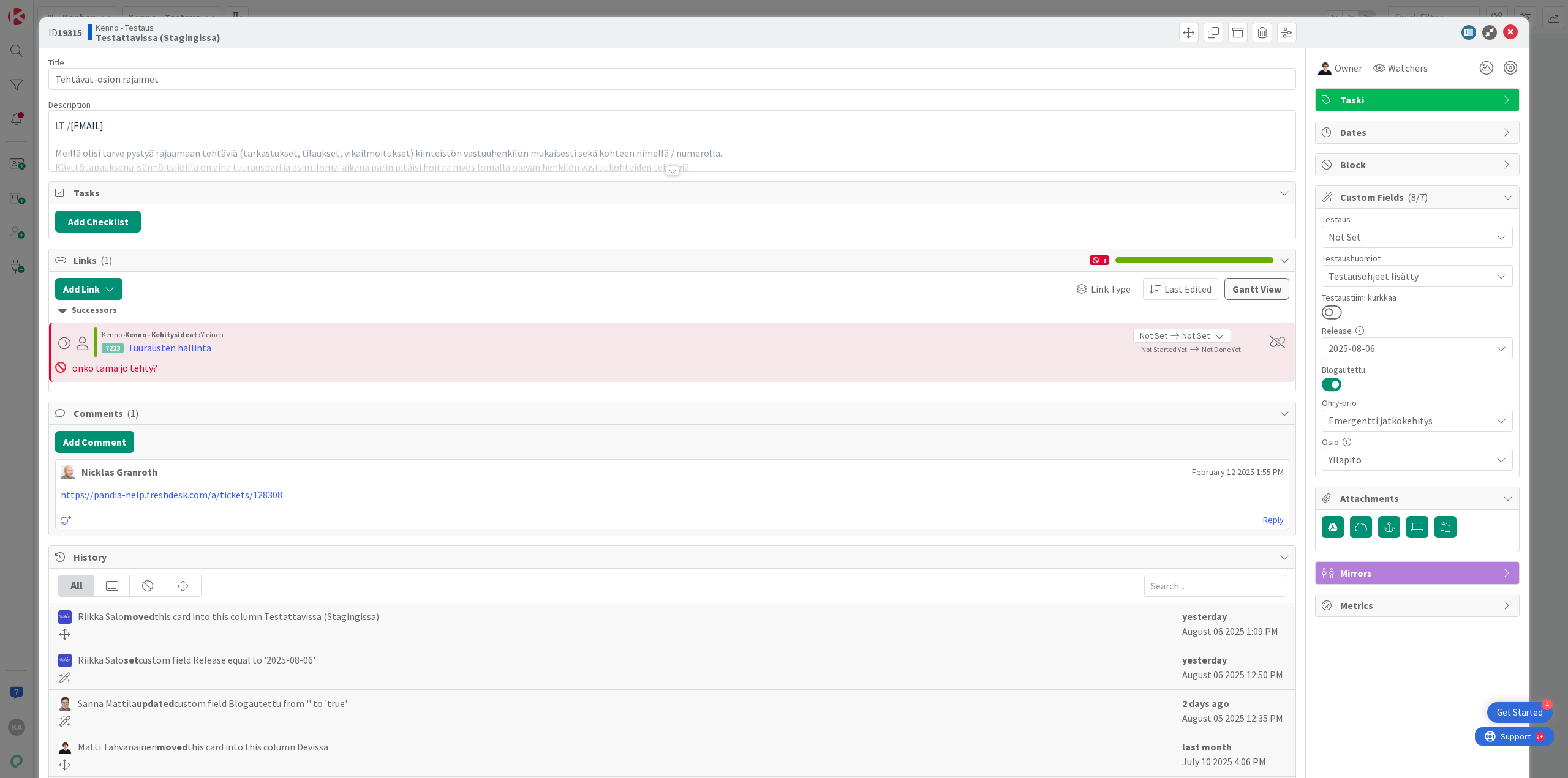 scroll, scrollTop: 0, scrollLeft: 0, axis: both 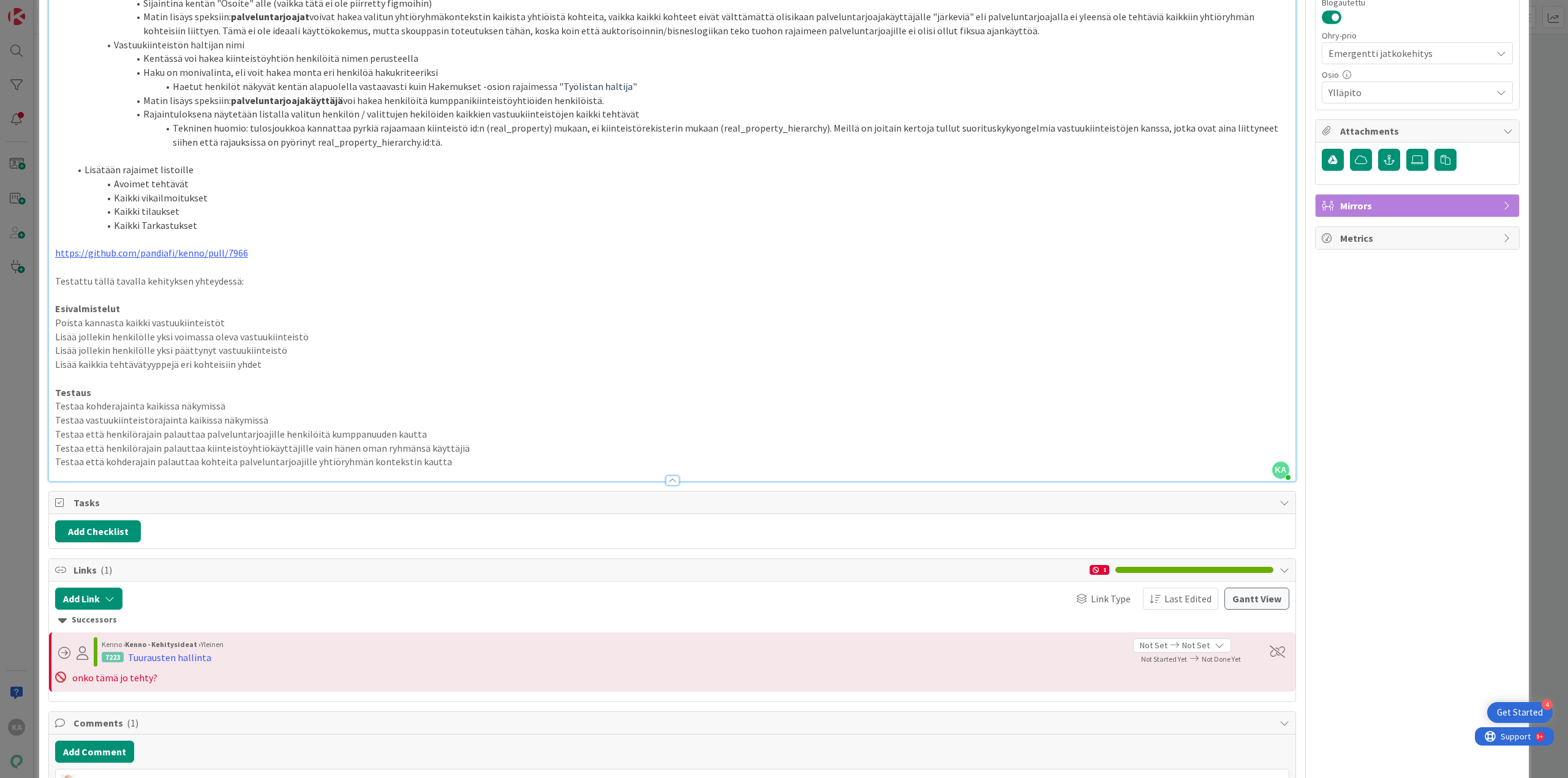 click on "Lisää kaikkia tehtävätyyppejä eri kohteisiin yhdet" at bounding box center [672, 364] 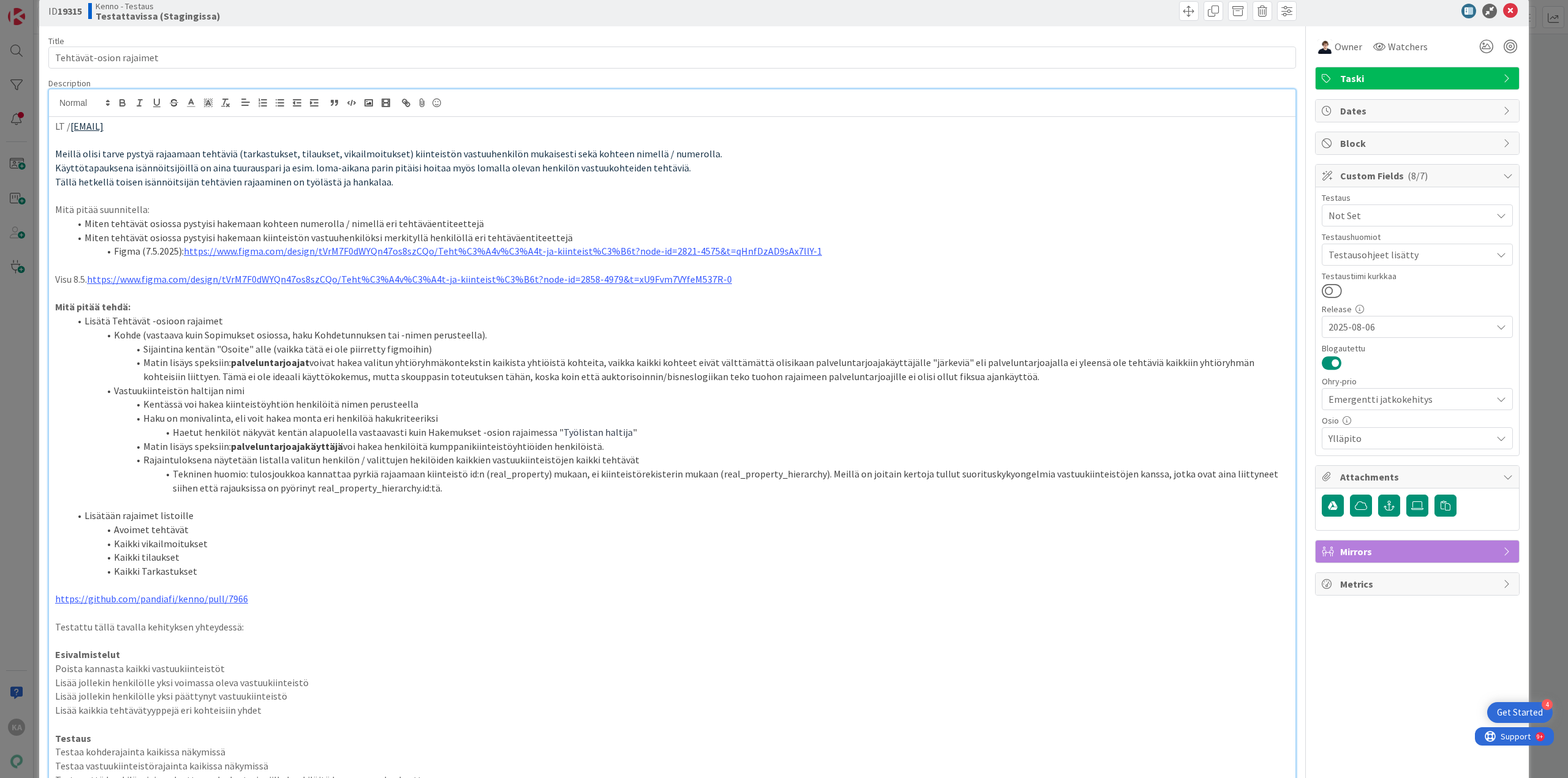scroll, scrollTop: 0, scrollLeft: 0, axis: both 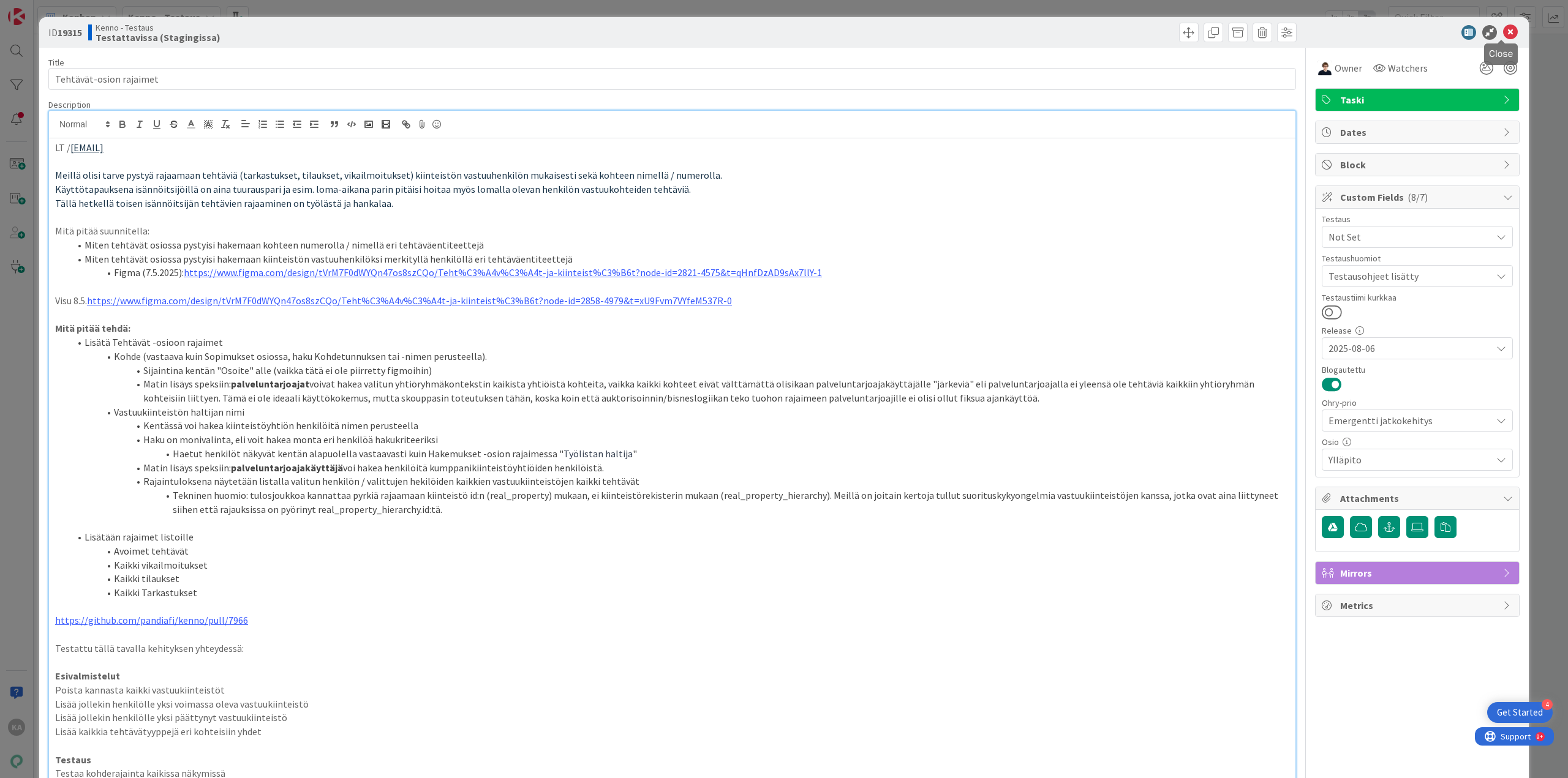 click at bounding box center (1510, 32) 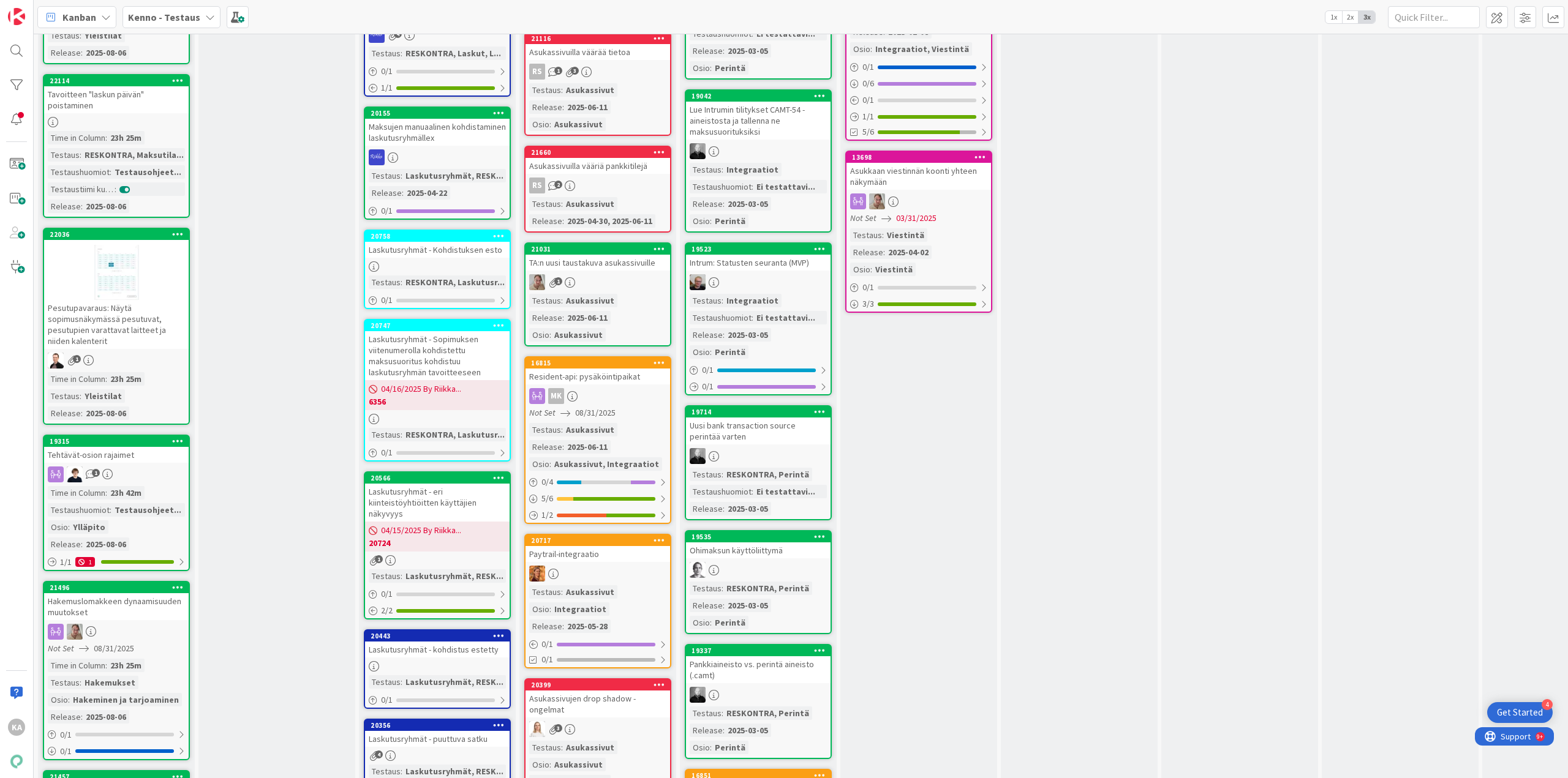 scroll, scrollTop: 0, scrollLeft: 0, axis: both 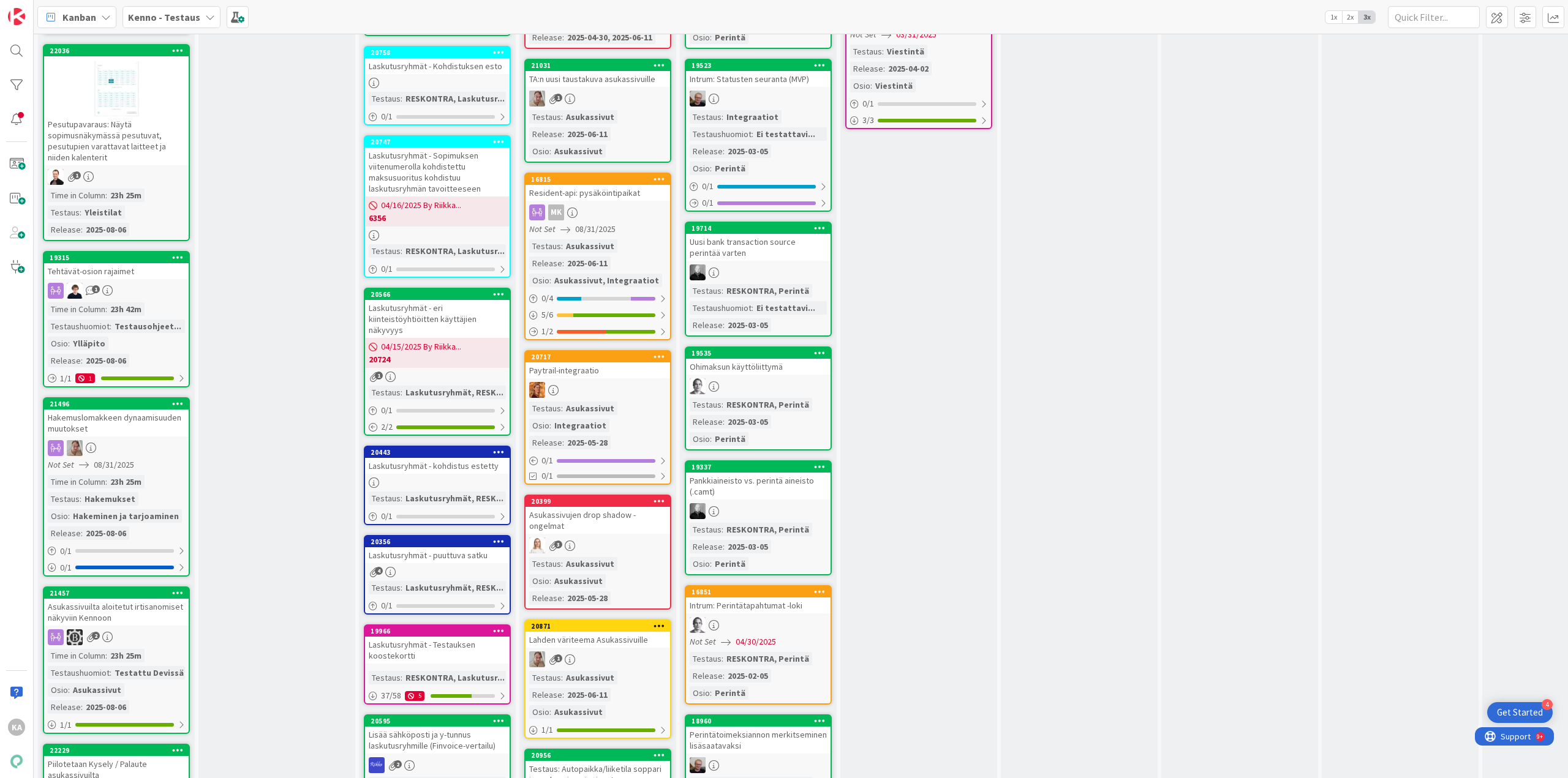 click on "Hakemuslomakkeen dynaamisuuden muutokset" at bounding box center [116, 423] 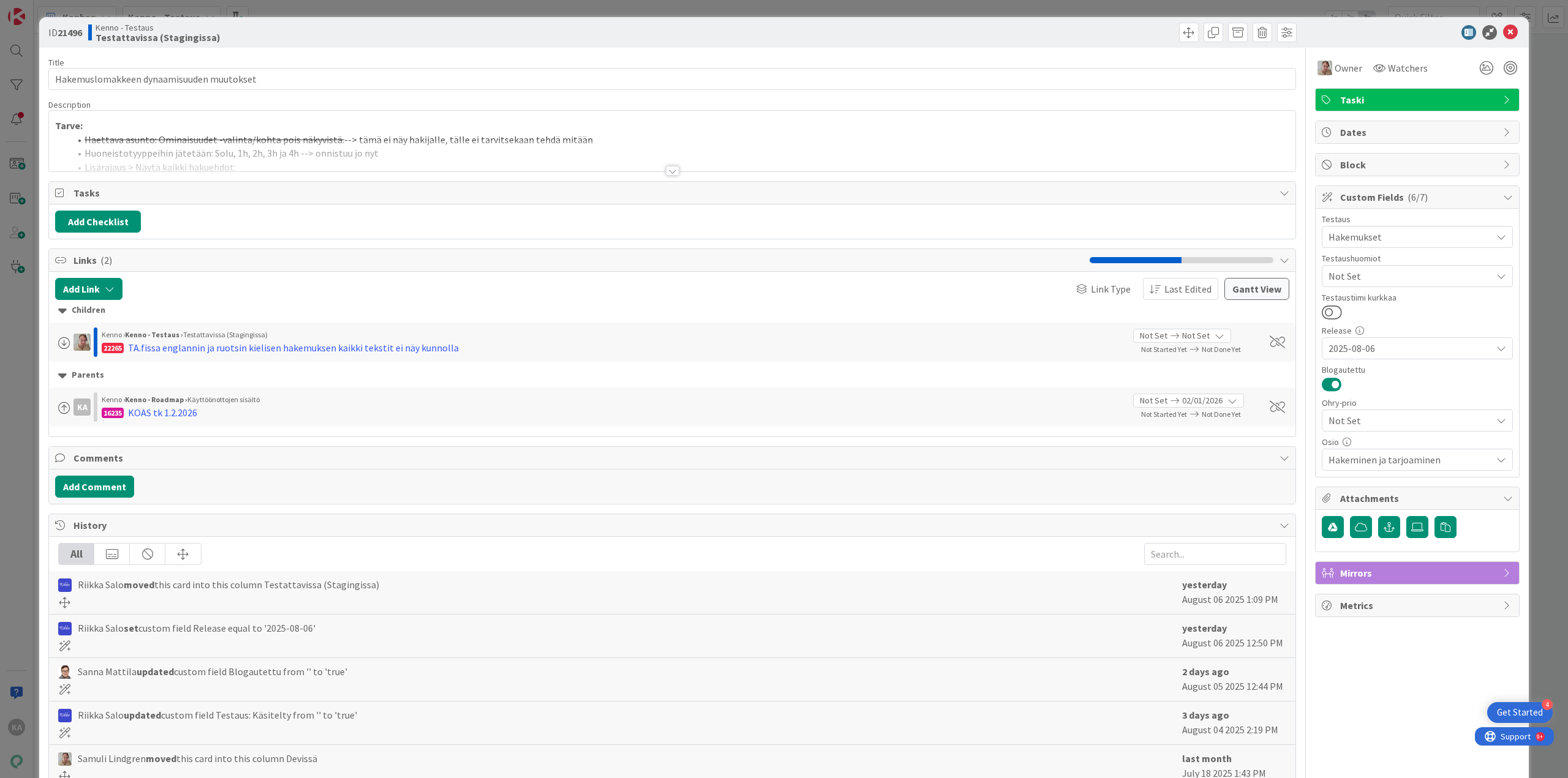 scroll, scrollTop: 0, scrollLeft: 0, axis: both 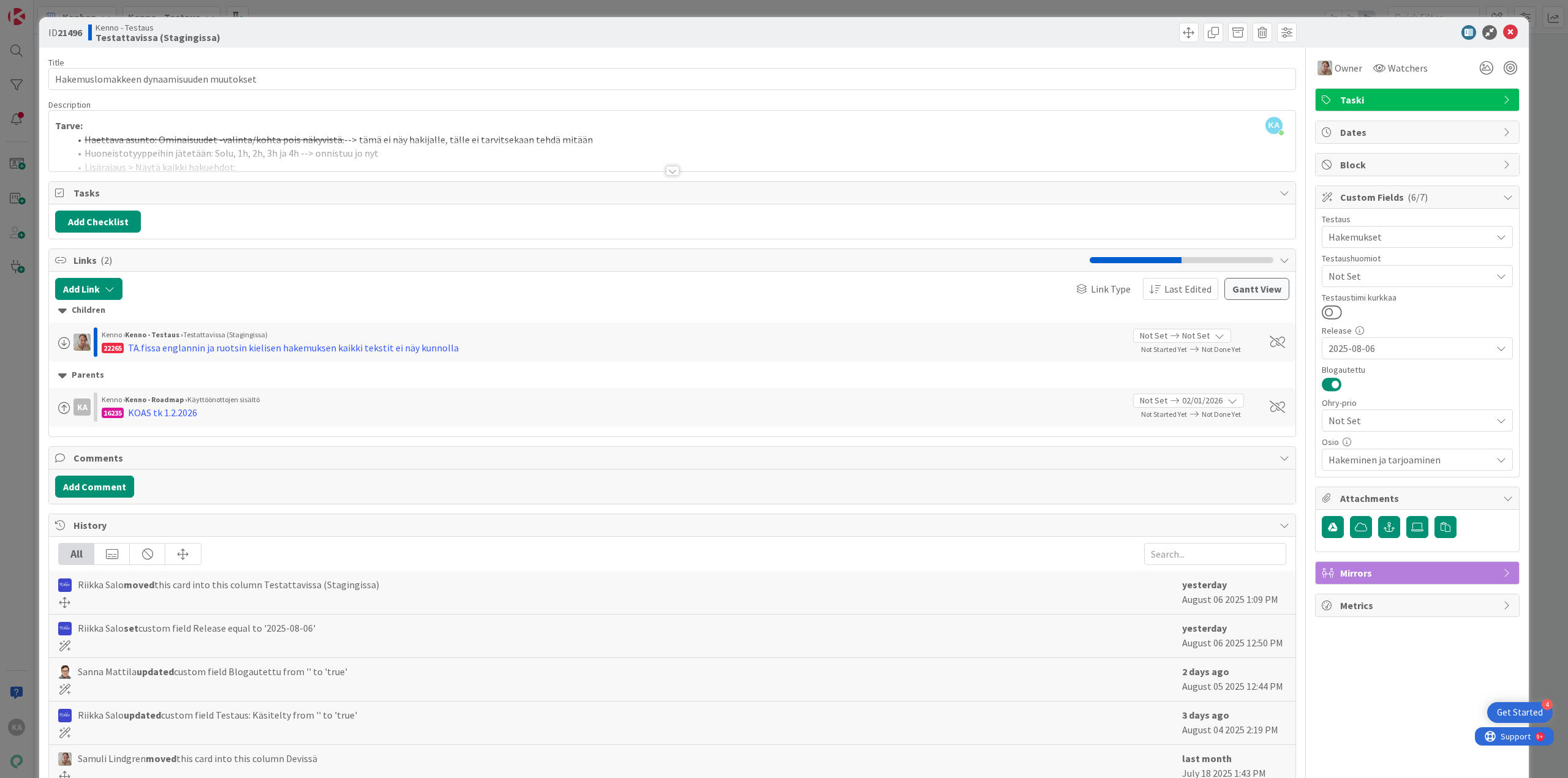 click at bounding box center (673, 171) 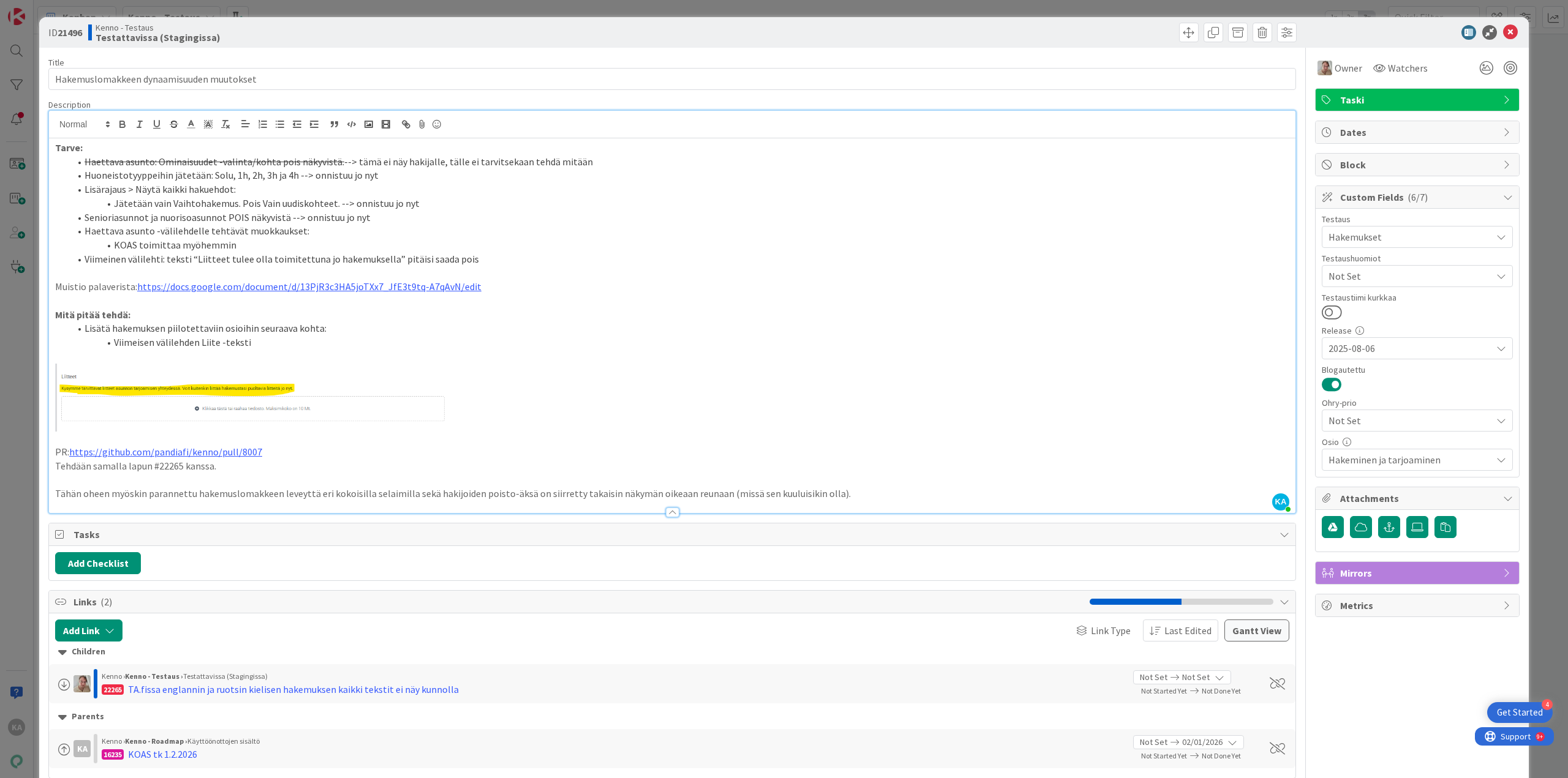 click at bounding box center [1510, 32] 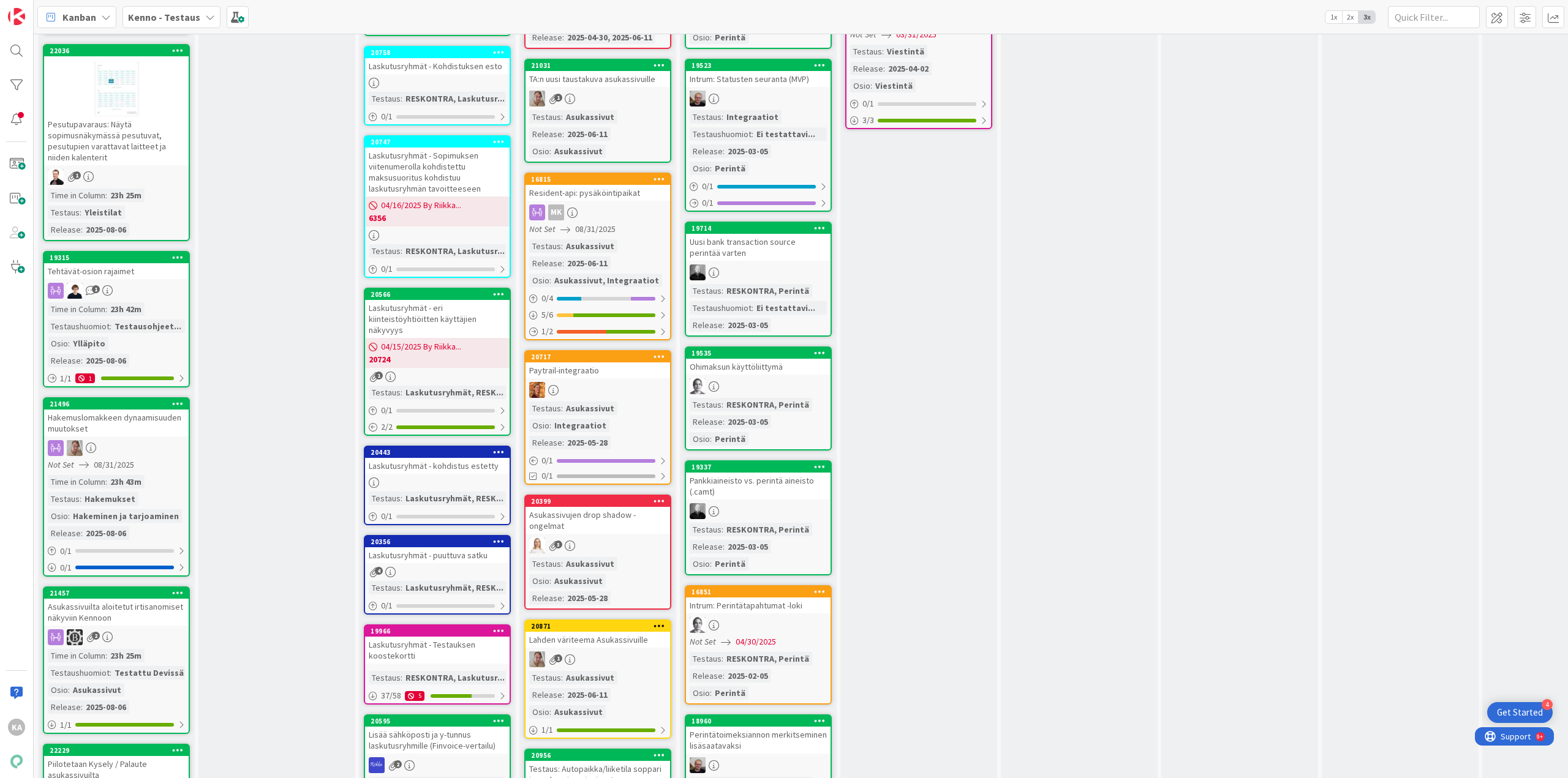 scroll, scrollTop: 0, scrollLeft: 0, axis: both 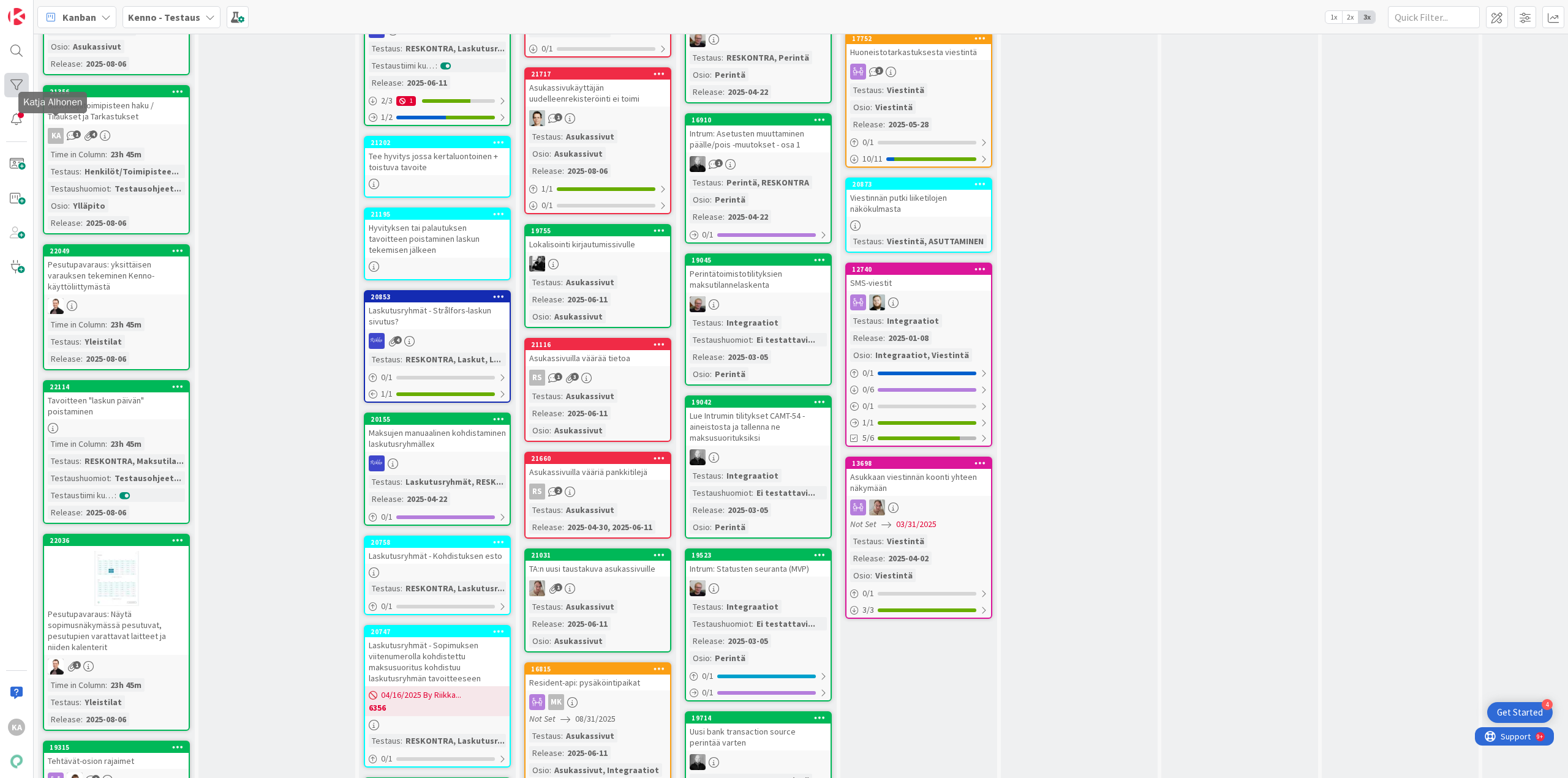 click at bounding box center [17, 85] 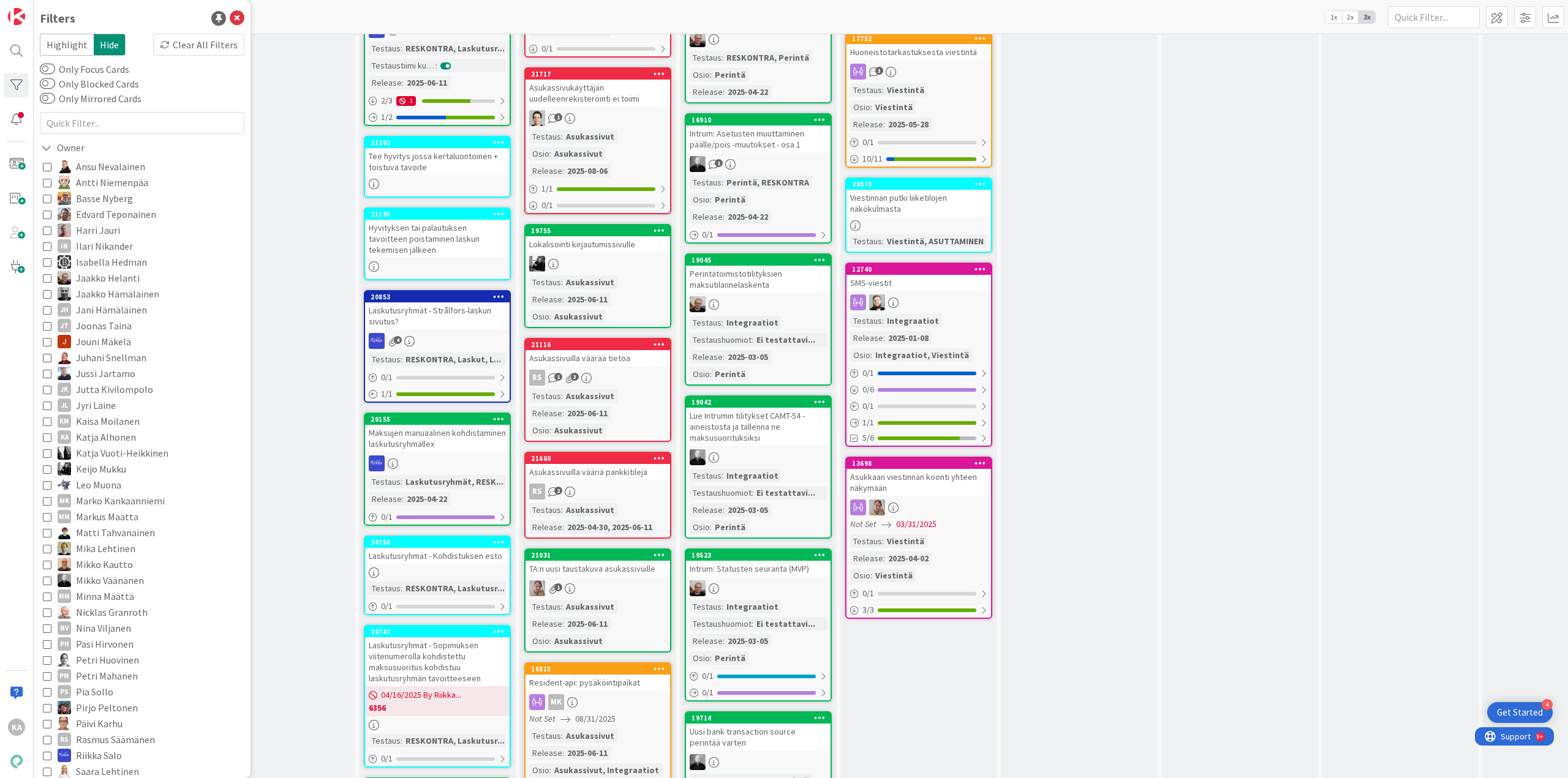 click on "Katja Alhonen" at bounding box center [106, 437] 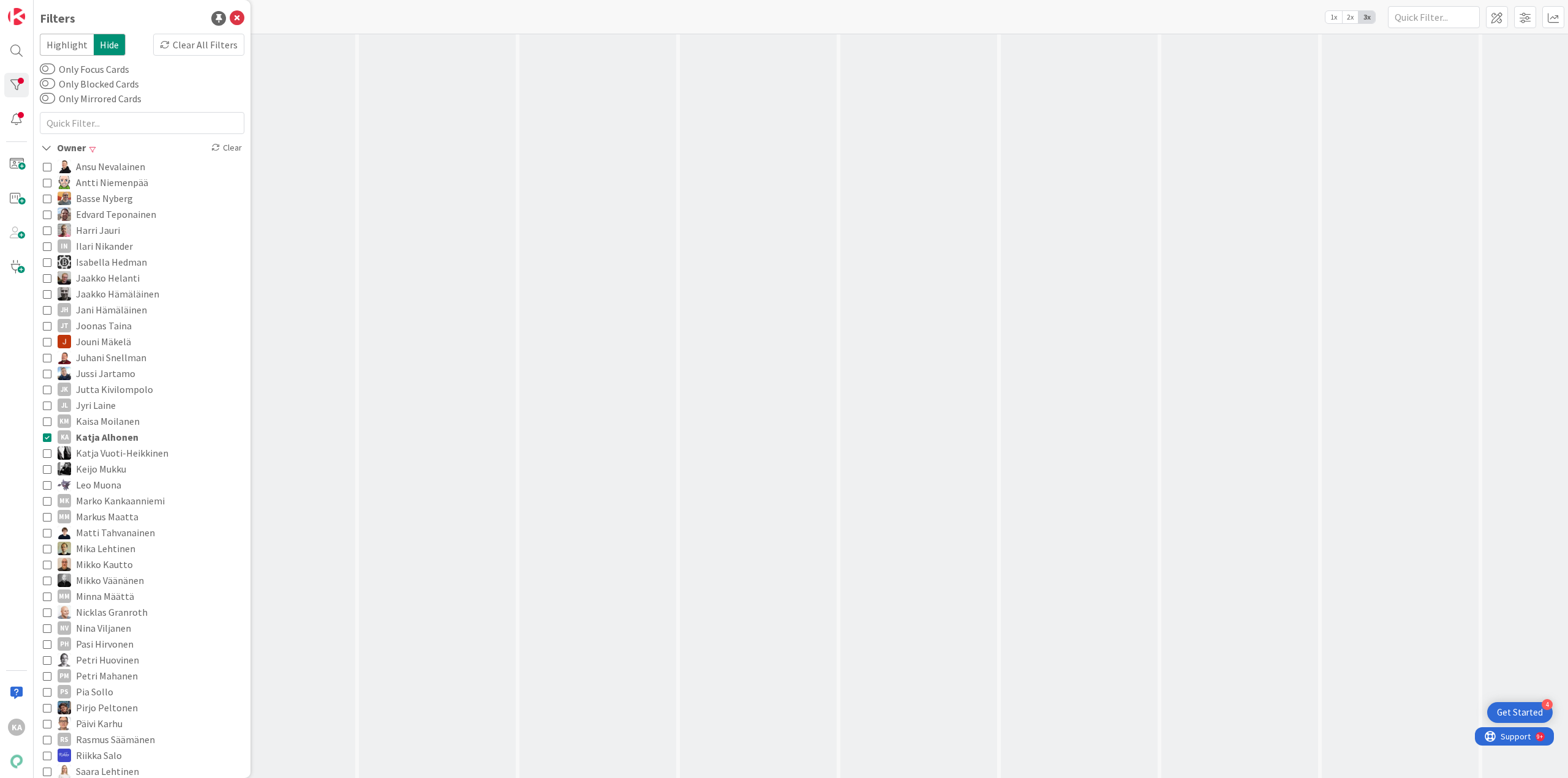 scroll, scrollTop: 208, scrollLeft: 0, axis: vertical 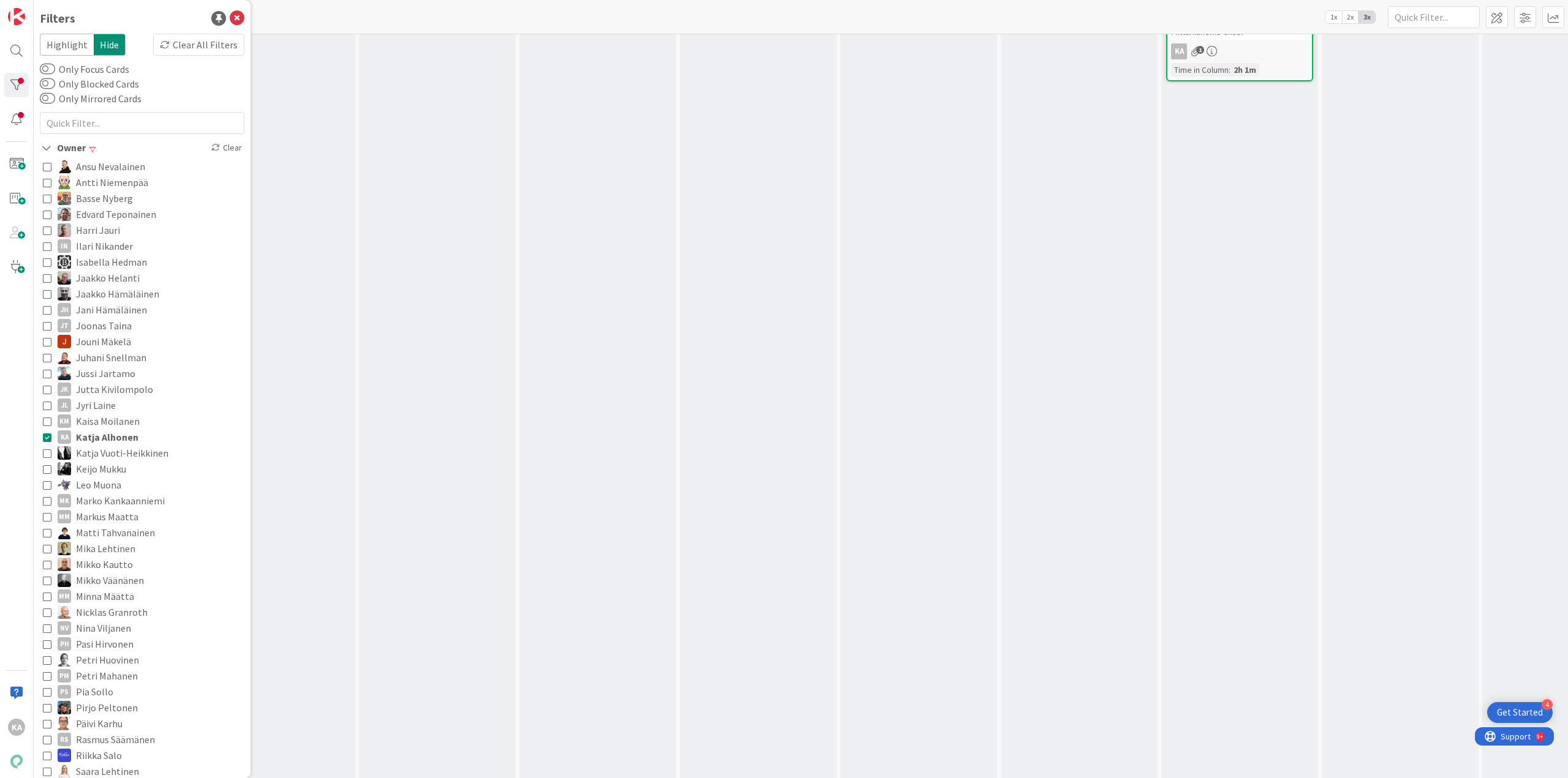 click on "Kanban My Zone Organization Select a single board Kanban List (Bulk Actions) Metrics Portfolio Forecast Select multiple boards Summary Table Calendar Learn more about Zones... Kenno - Testaus 1x 2x 3x" at bounding box center [801, 17] 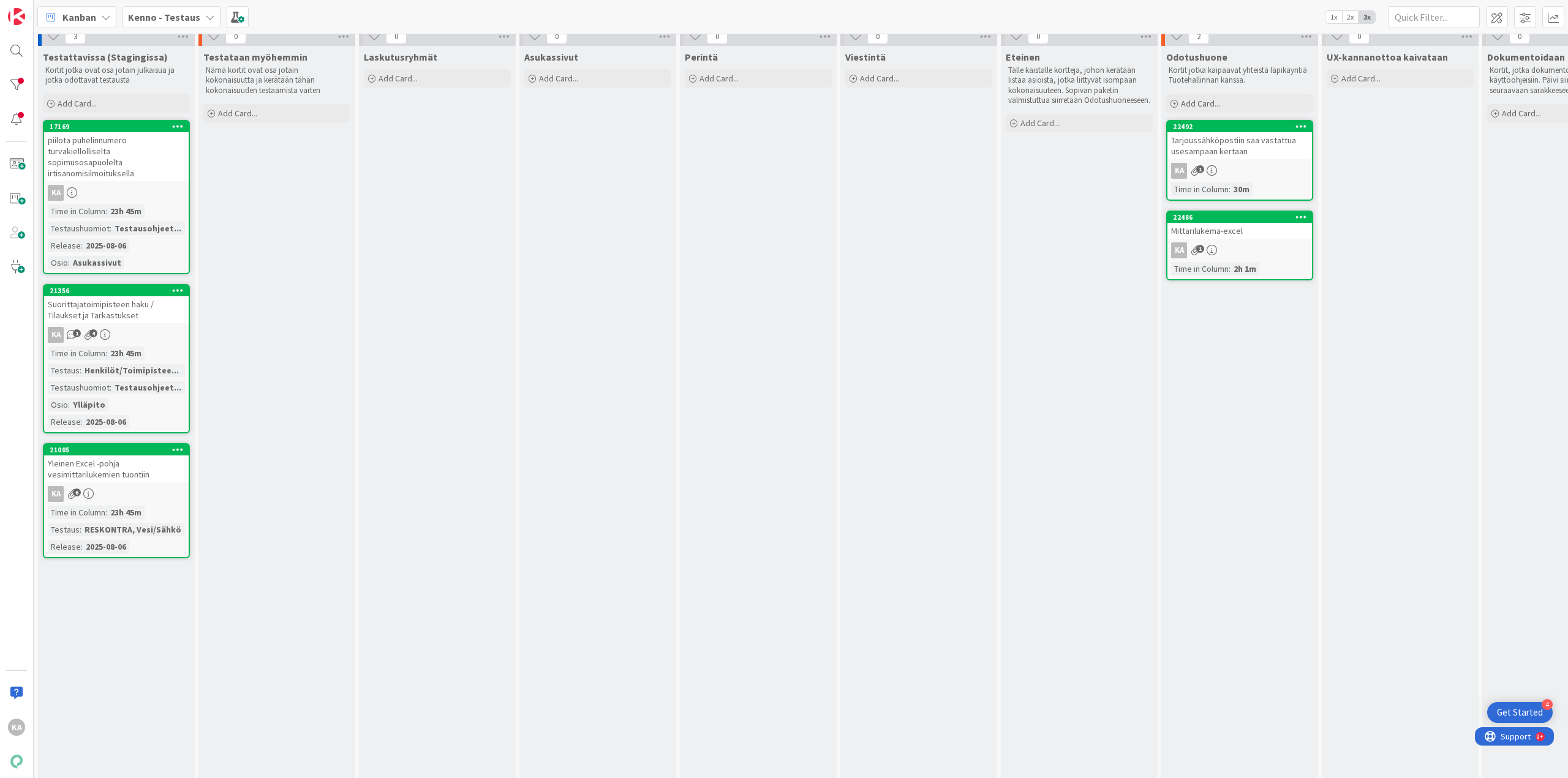 scroll, scrollTop: 0, scrollLeft: 0, axis: both 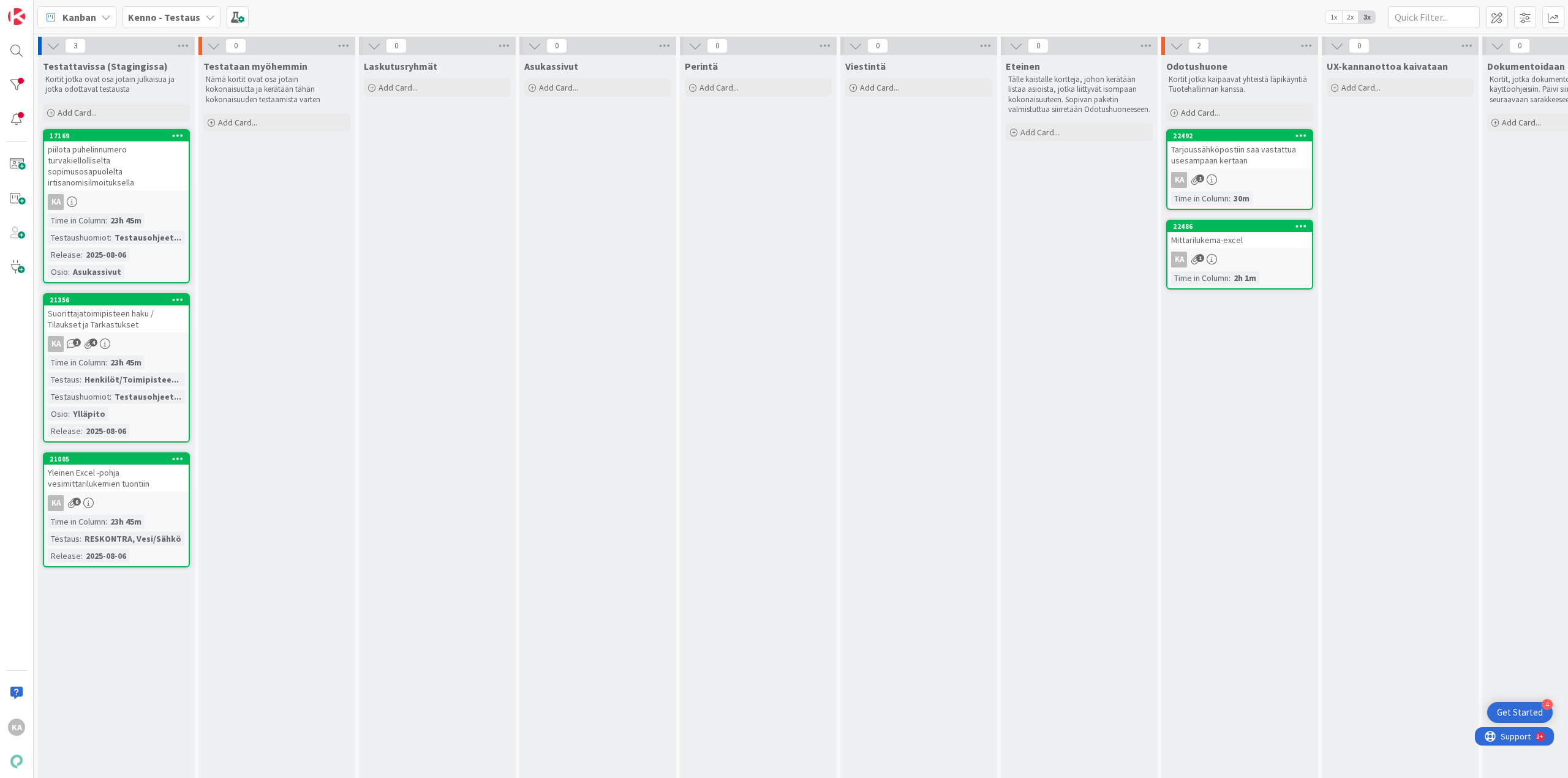 click on "Yleinen Excel -pohja vesimittarilukemien tuontiin" at bounding box center (116, 478) 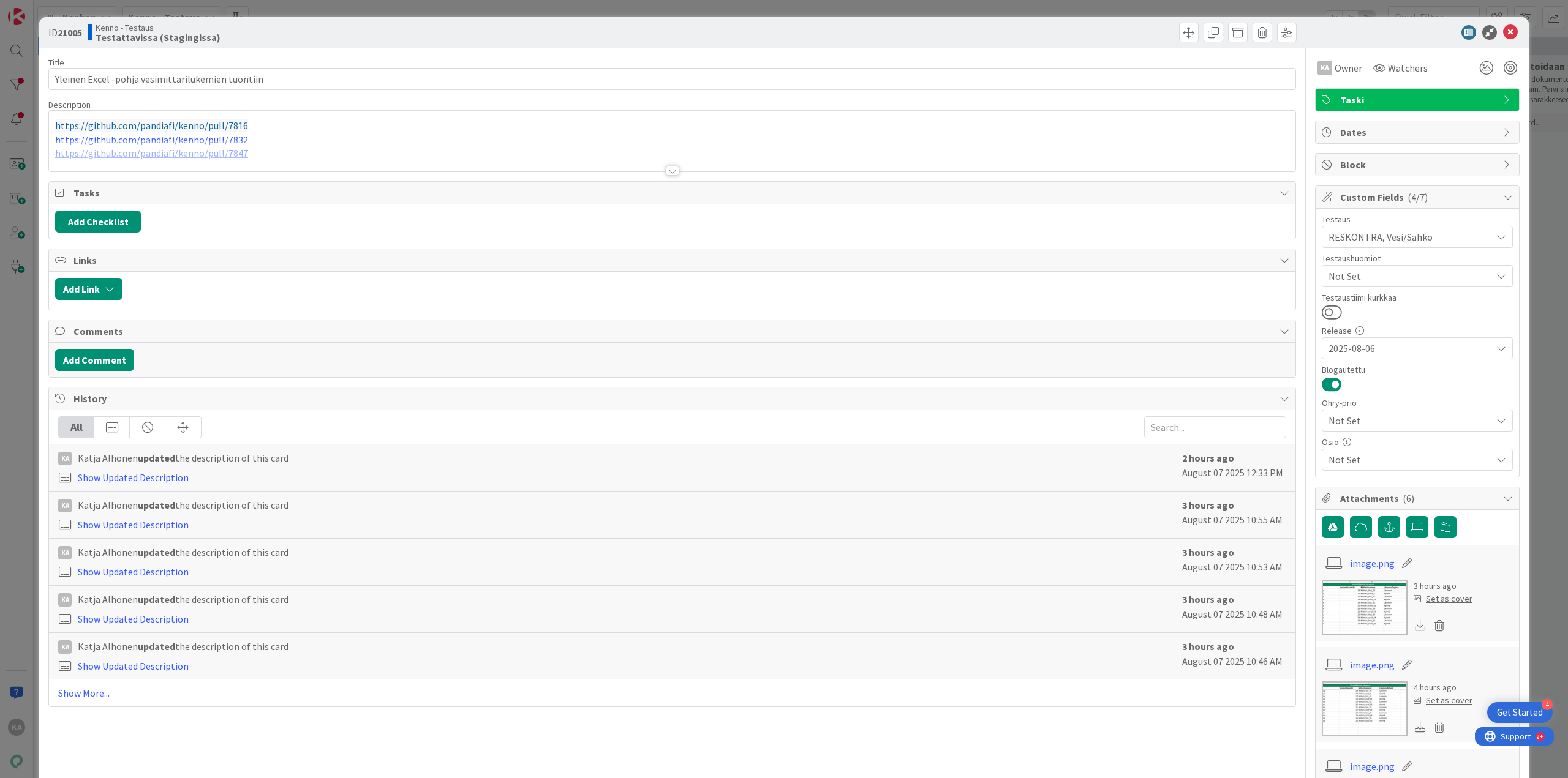 scroll, scrollTop: 0, scrollLeft: 0, axis: both 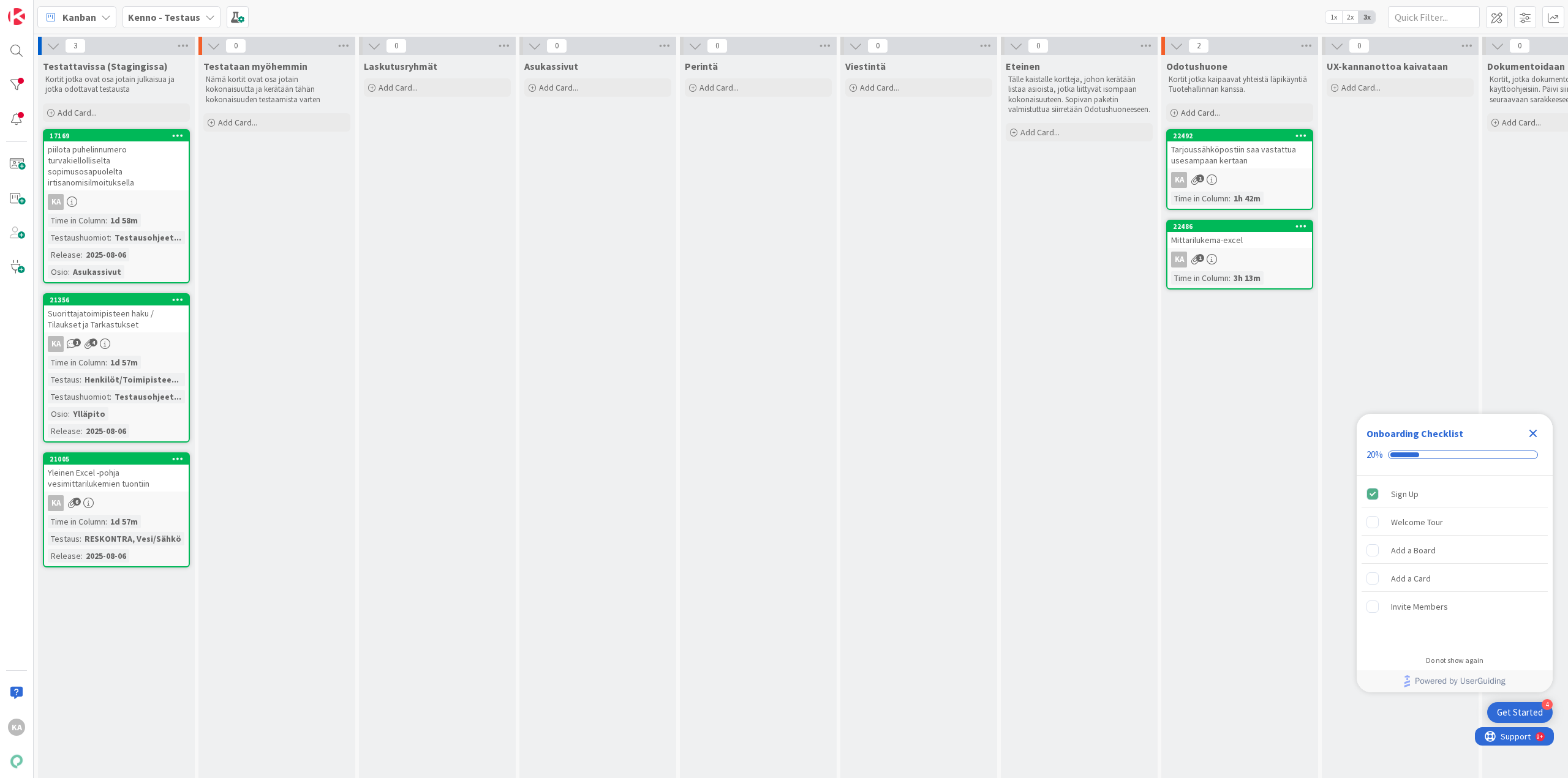 click on "Mittarilukema-excel" at bounding box center (1240, 240) 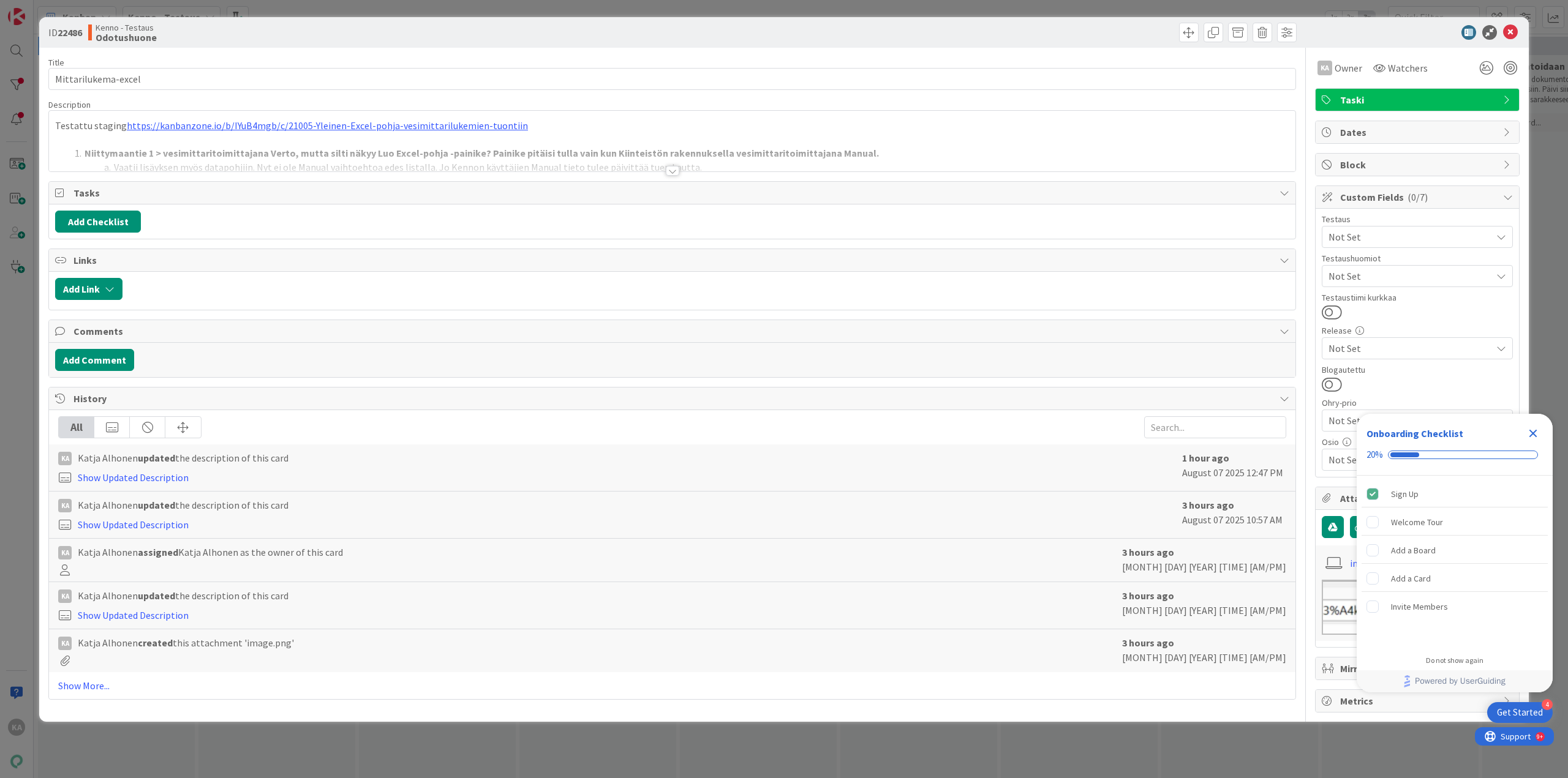 scroll, scrollTop: 0, scrollLeft: 0, axis: both 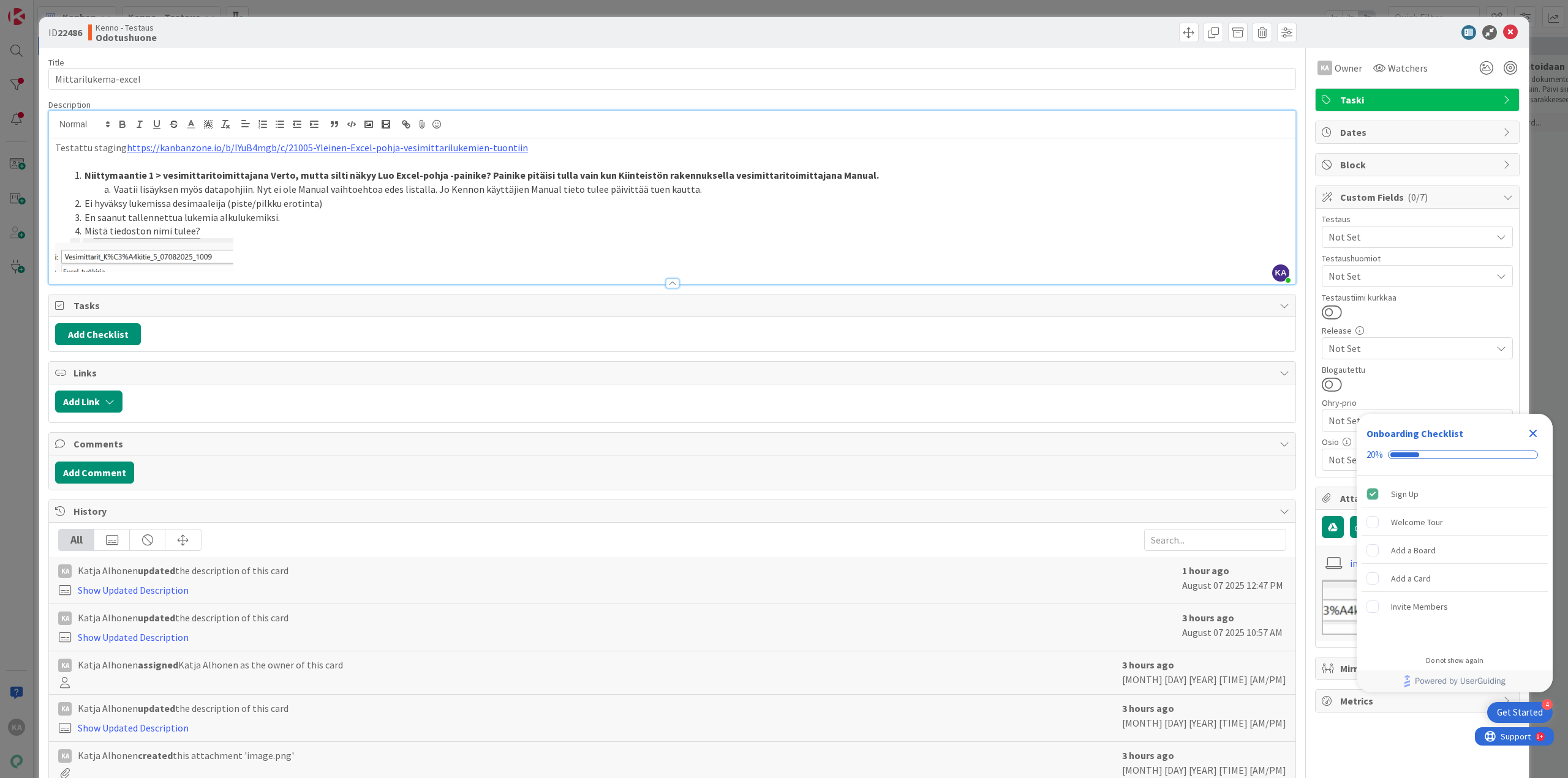 click on "Vaatii lisäyksen myös datapohjiin. Nyt ei ole Manual vaihtoehtoa edes listalla. Jo Kennon käyttäjien Manual tieto tulee päivittää tuen kautta." at bounding box center (679, 189) 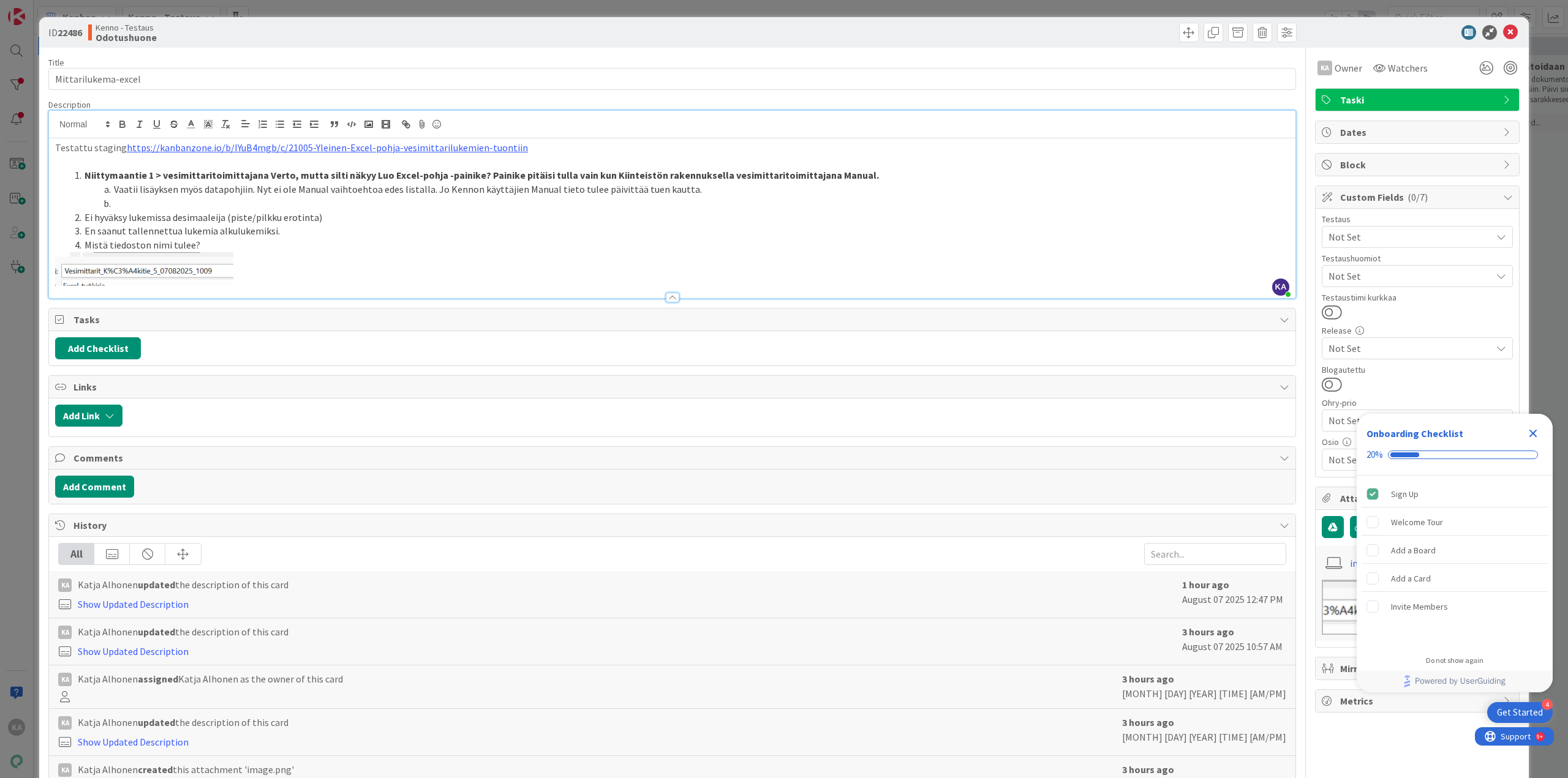 type 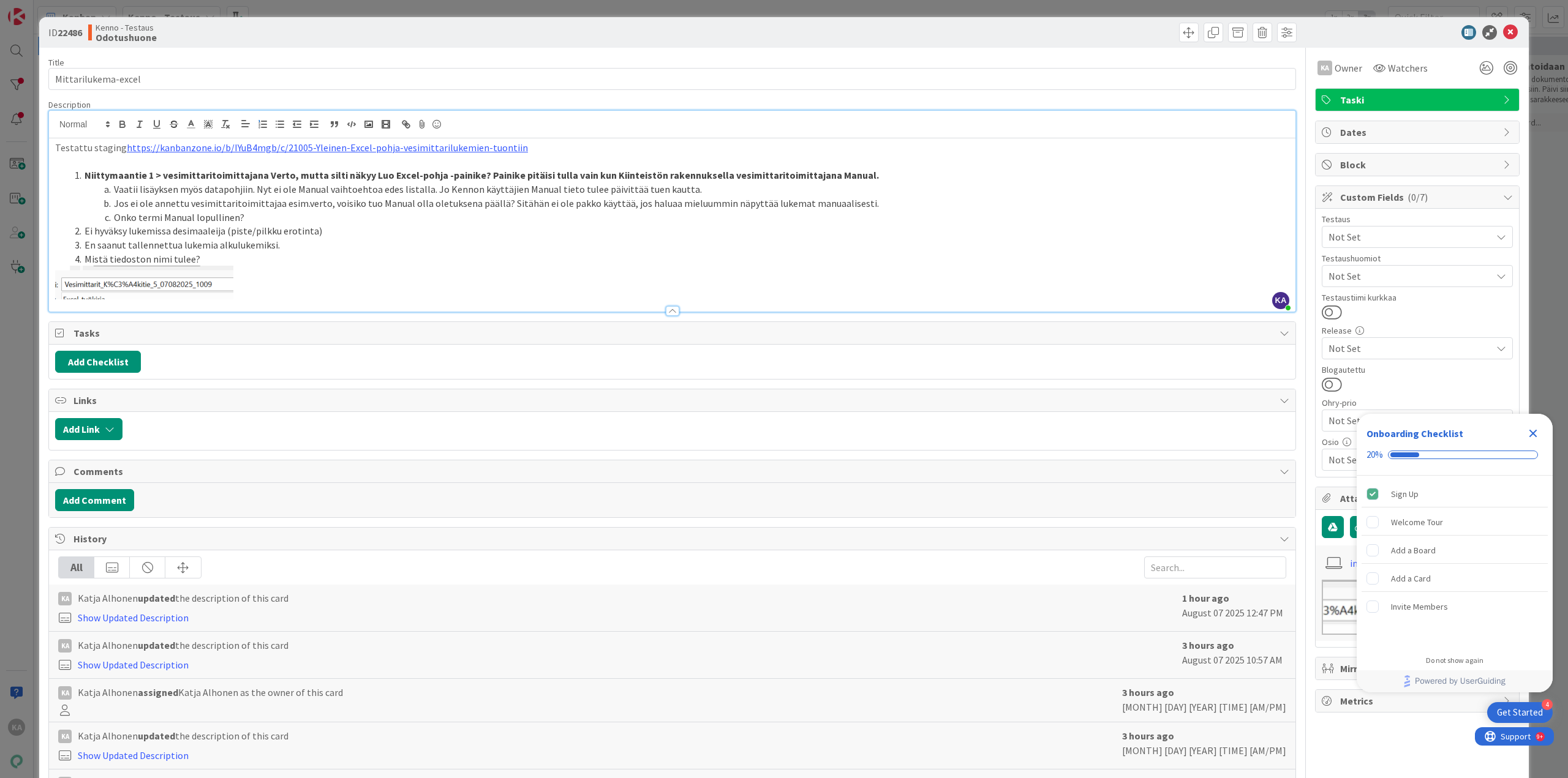 scroll, scrollTop: 61, scrollLeft: 0, axis: vertical 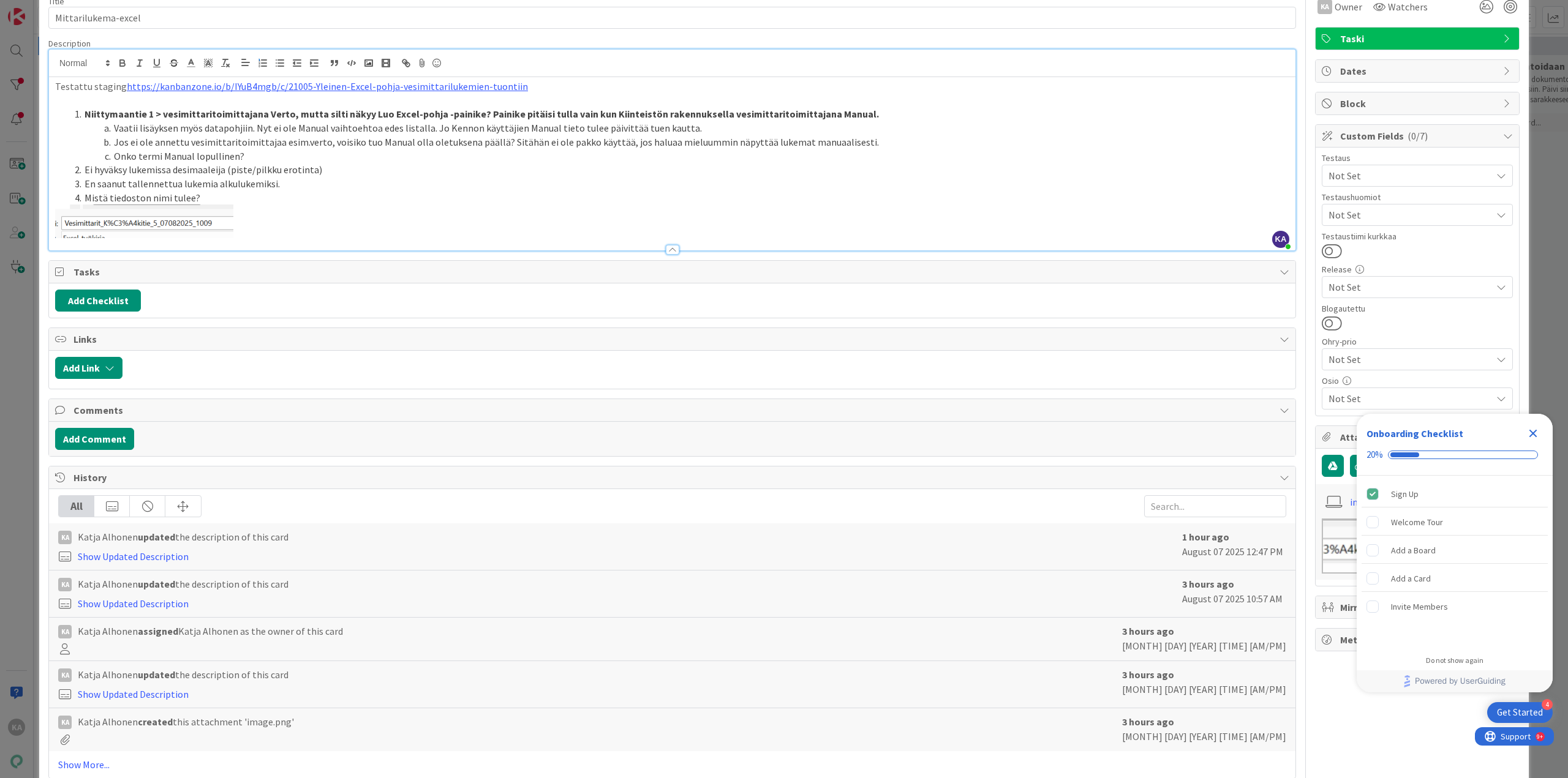 click on "Niittymaantie 1 > vesimittaritoimittajana Verto, mutta silti näkyy Luo Excel-pohja -painike? Painike pitäisi tulla vain kun Kiinteistön rakennuksella vesimittaritoimittajana Manual." at bounding box center (481, 114) 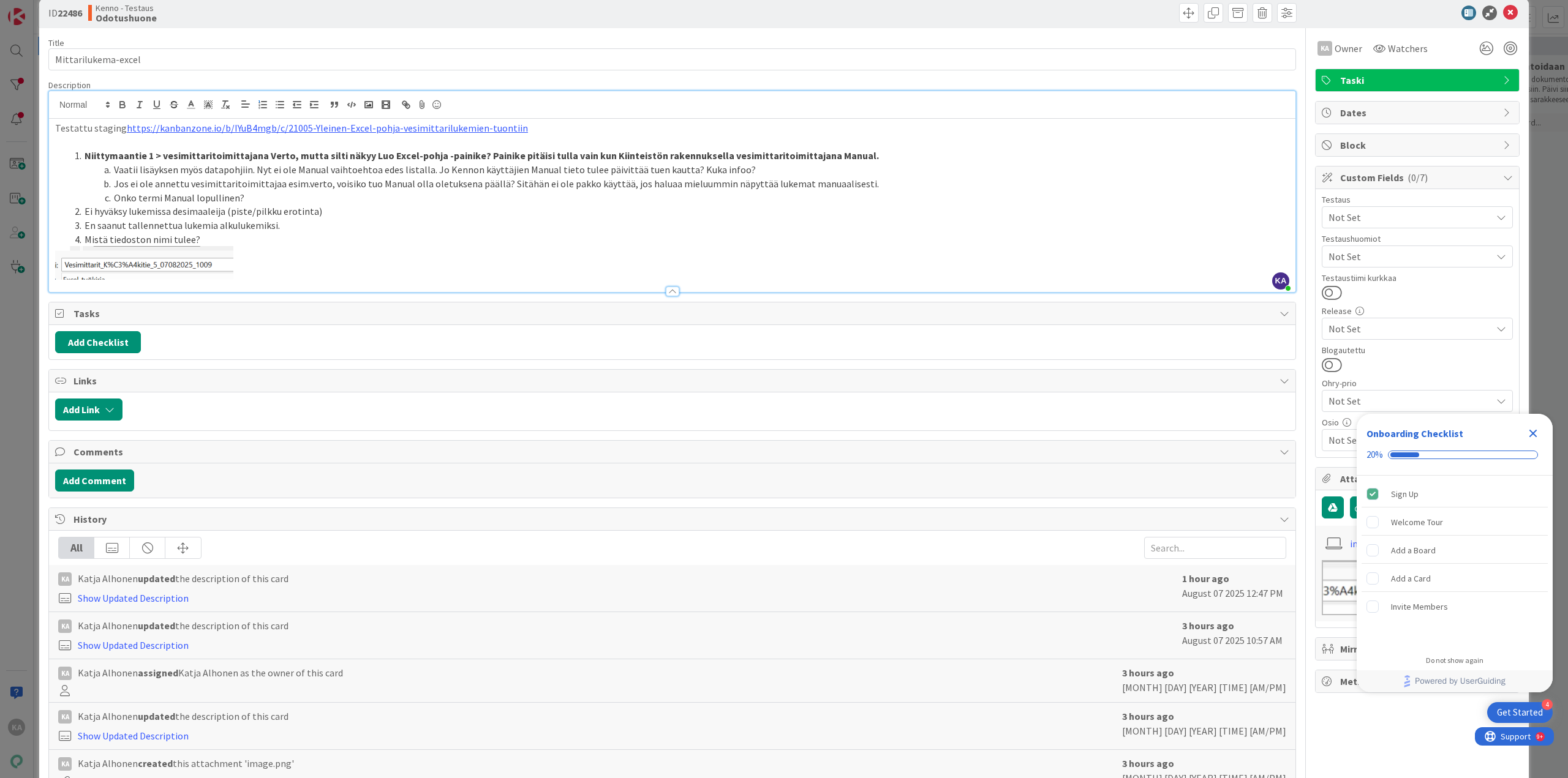 scroll, scrollTop: 0, scrollLeft: 0, axis: both 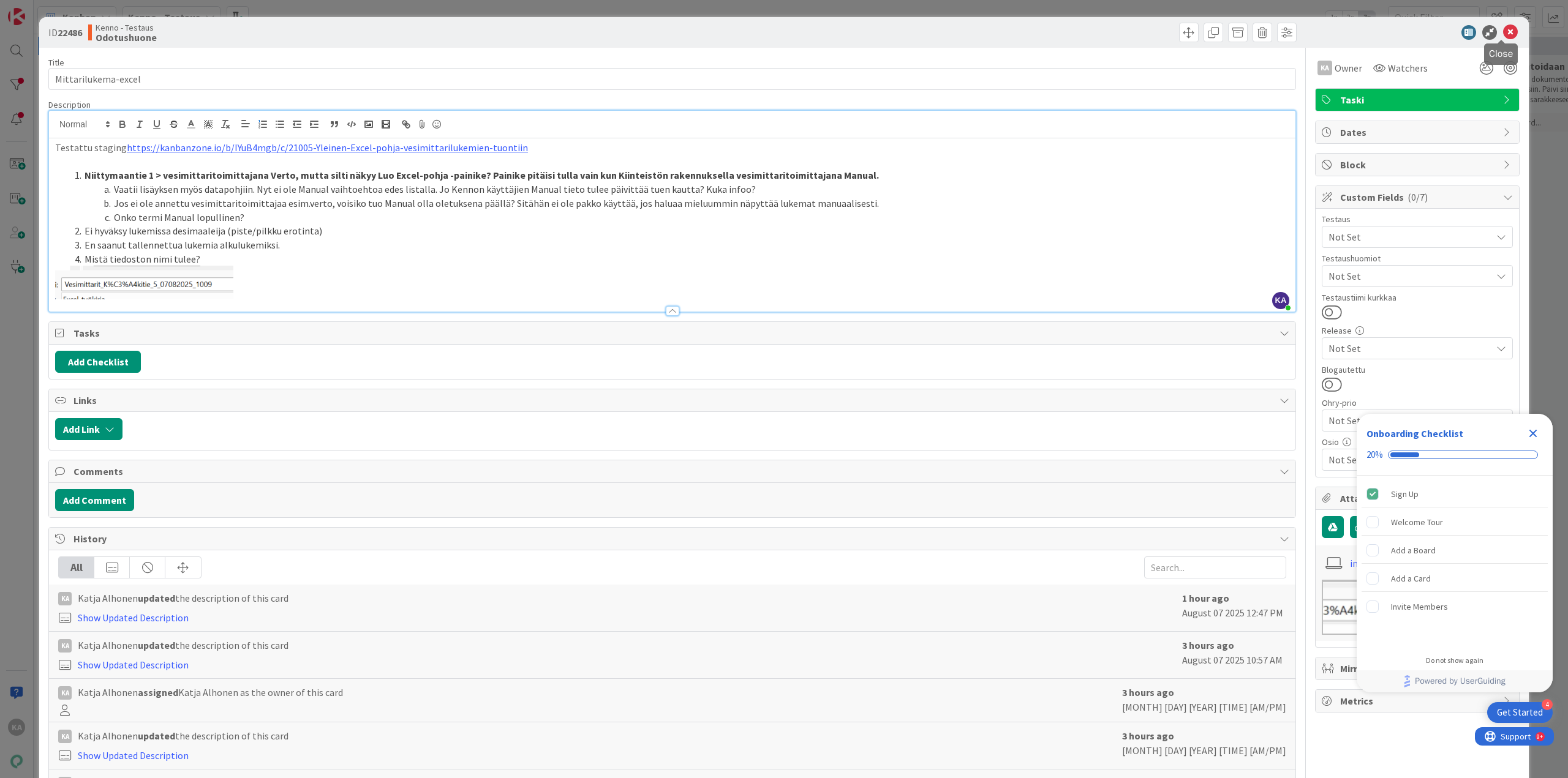 click at bounding box center (1510, 32) 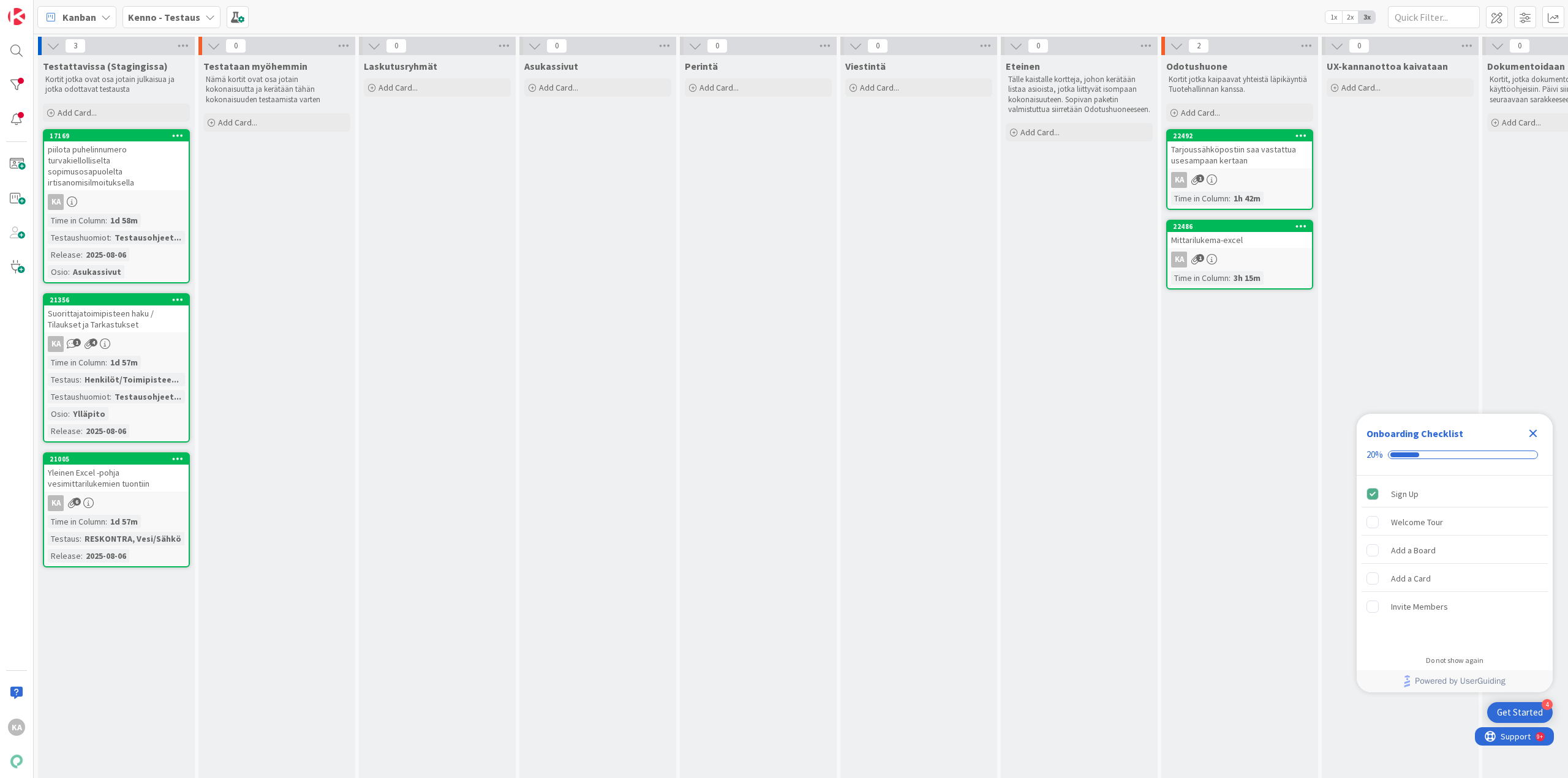 scroll, scrollTop: 0, scrollLeft: 0, axis: both 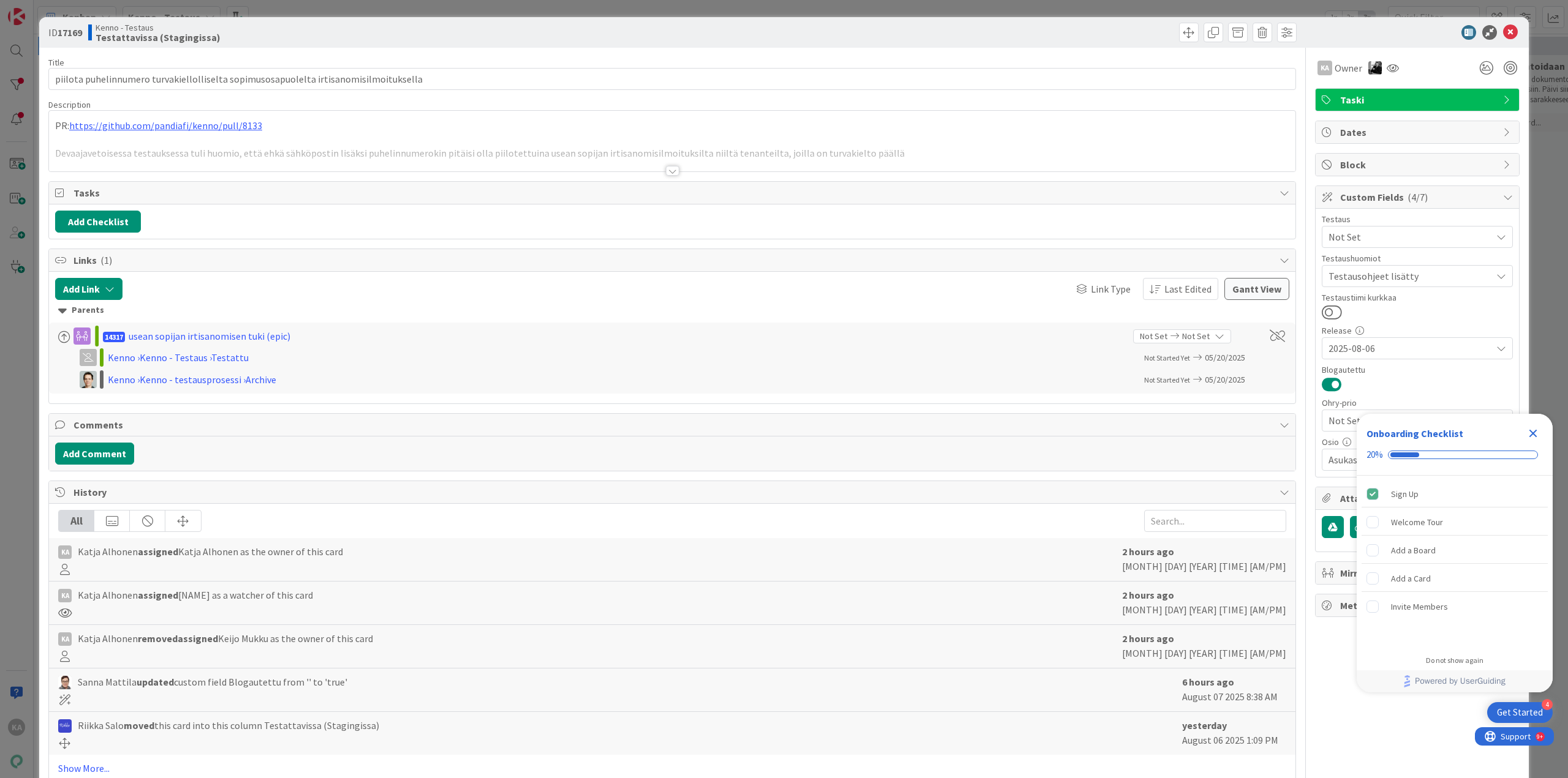 click at bounding box center (673, 171) 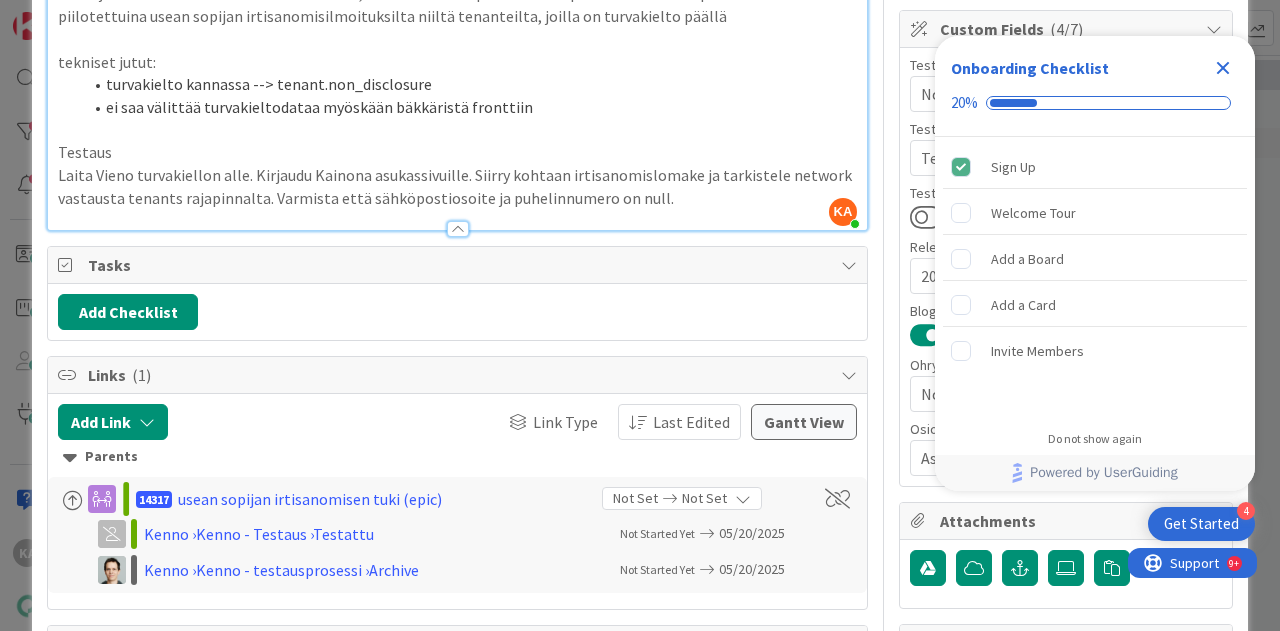 scroll, scrollTop: 200, scrollLeft: 0, axis: vertical 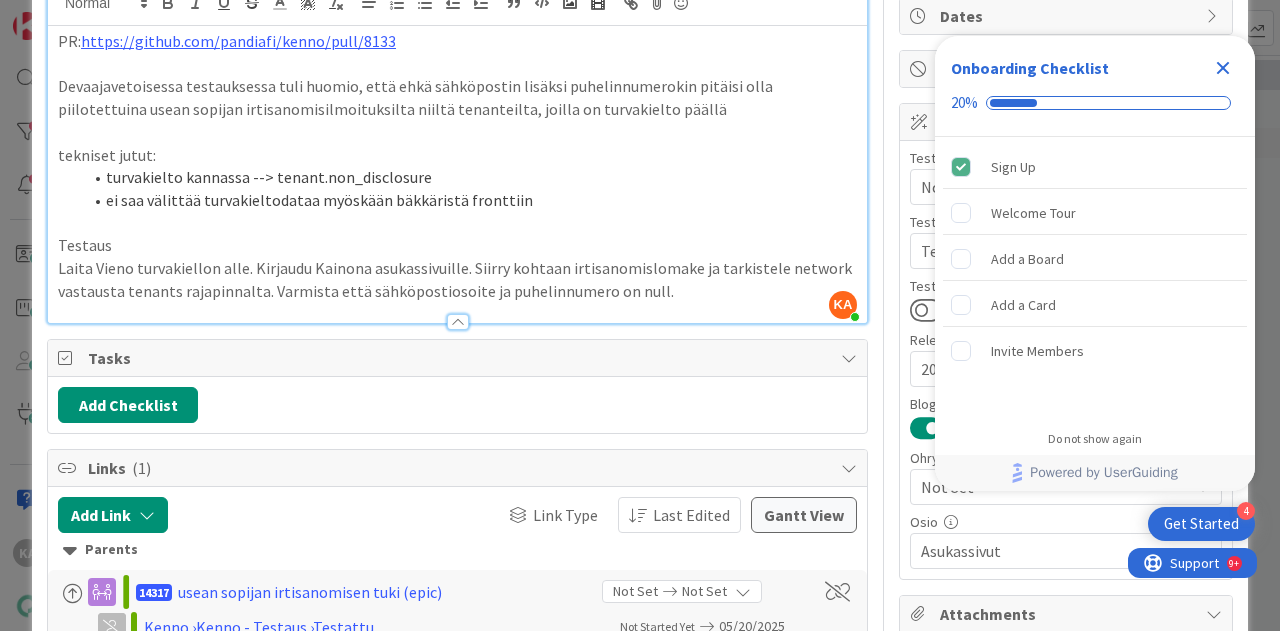 click on "Laita Vieno turvakiellon alle. Kirjaudu Kainona asukassivuille. Siirry kohtaan irtisanomislomake ja tarkistele network vastausta tenants rajapinnalta. Varmista että sähköpostiosoite ja puhelinnumero on null." at bounding box center [457, 279] 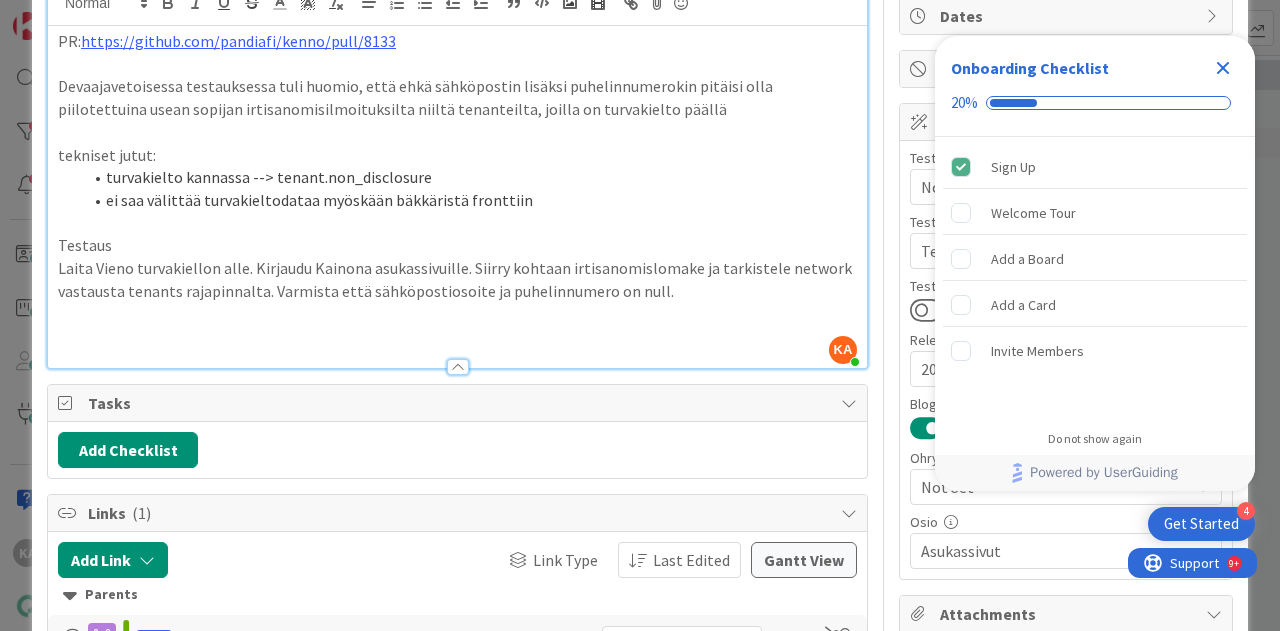 type 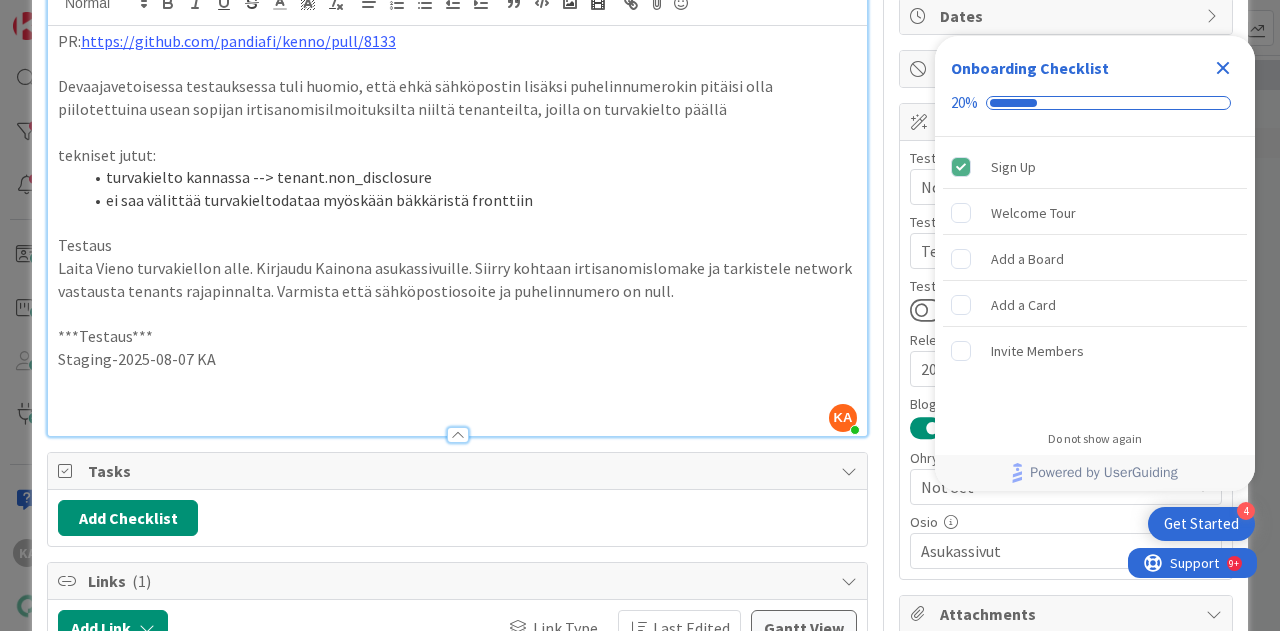click at bounding box center [457, 382] 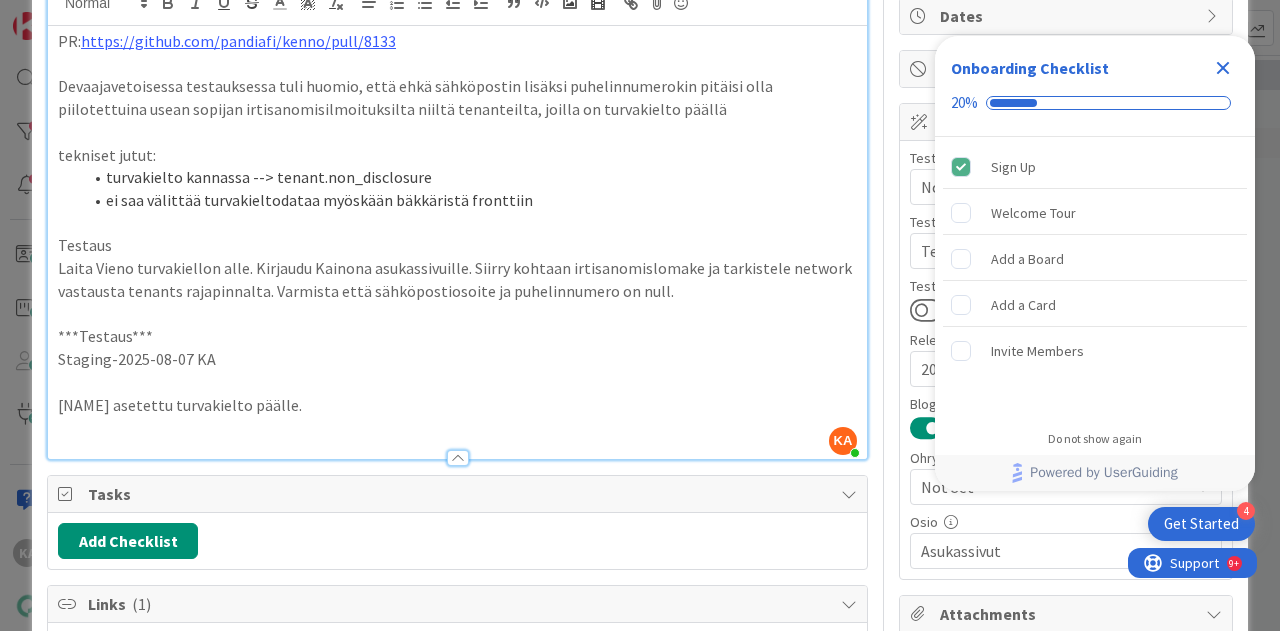 drag, startPoint x: 389, startPoint y: 414, endPoint x: 71, endPoint y: 335, distance: 327.666 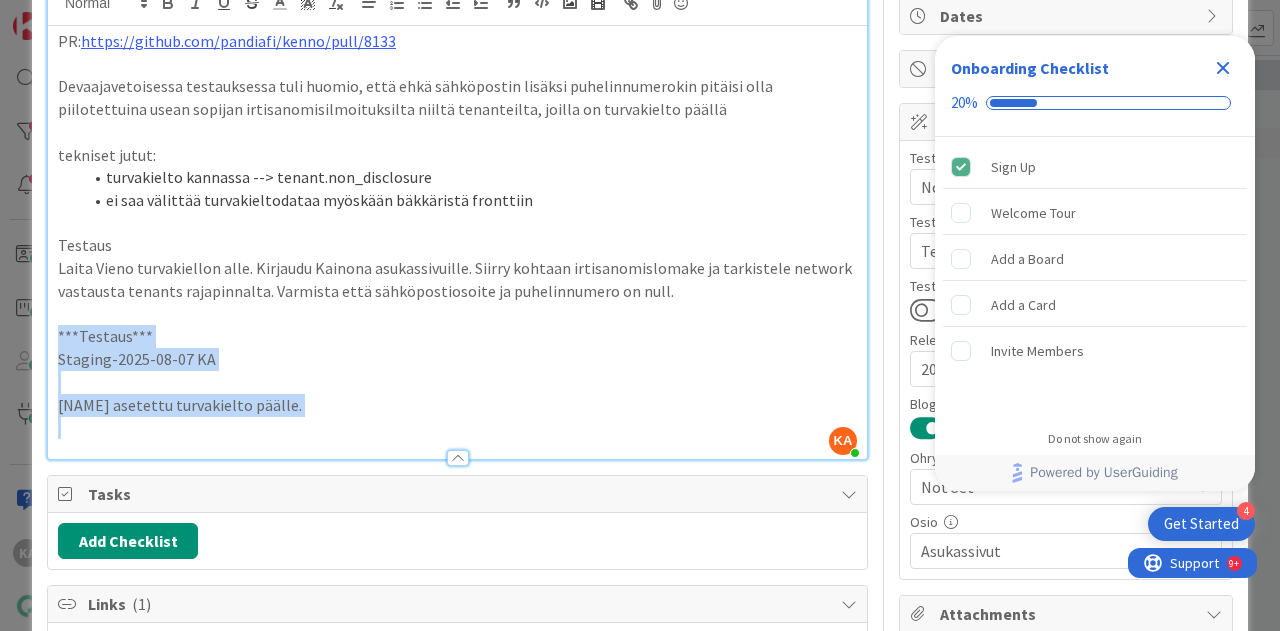drag, startPoint x: 56, startPoint y: 334, endPoint x: 420, endPoint y: 420, distance: 374.0214 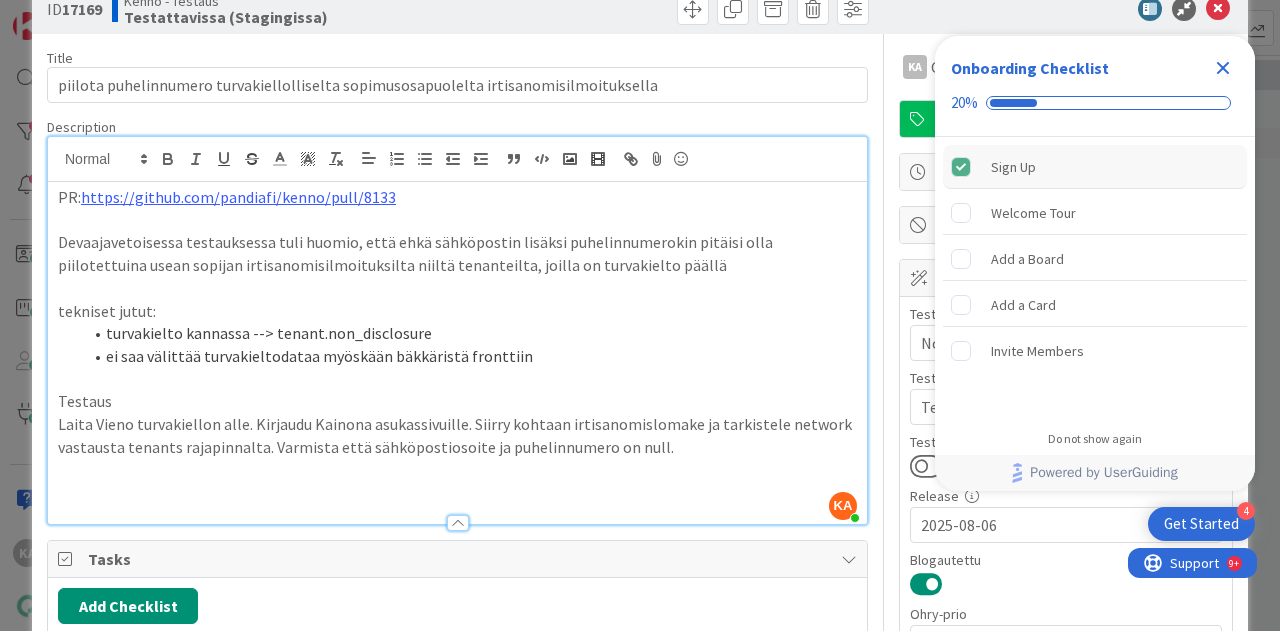 scroll, scrollTop: 0, scrollLeft: 0, axis: both 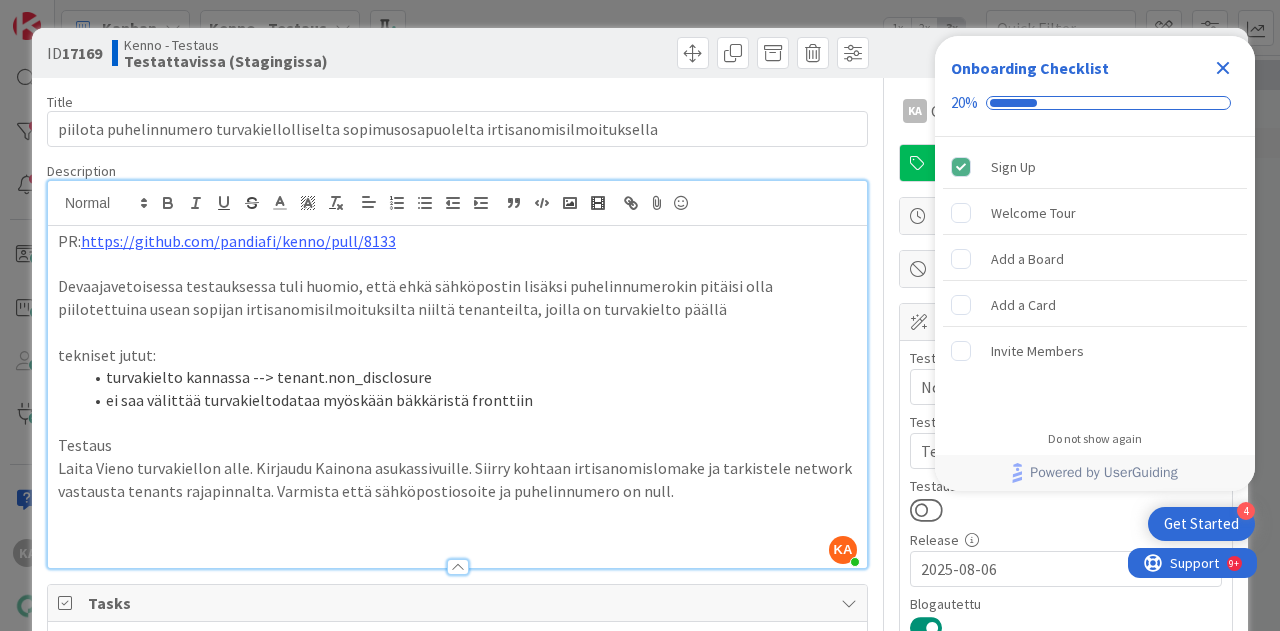 click 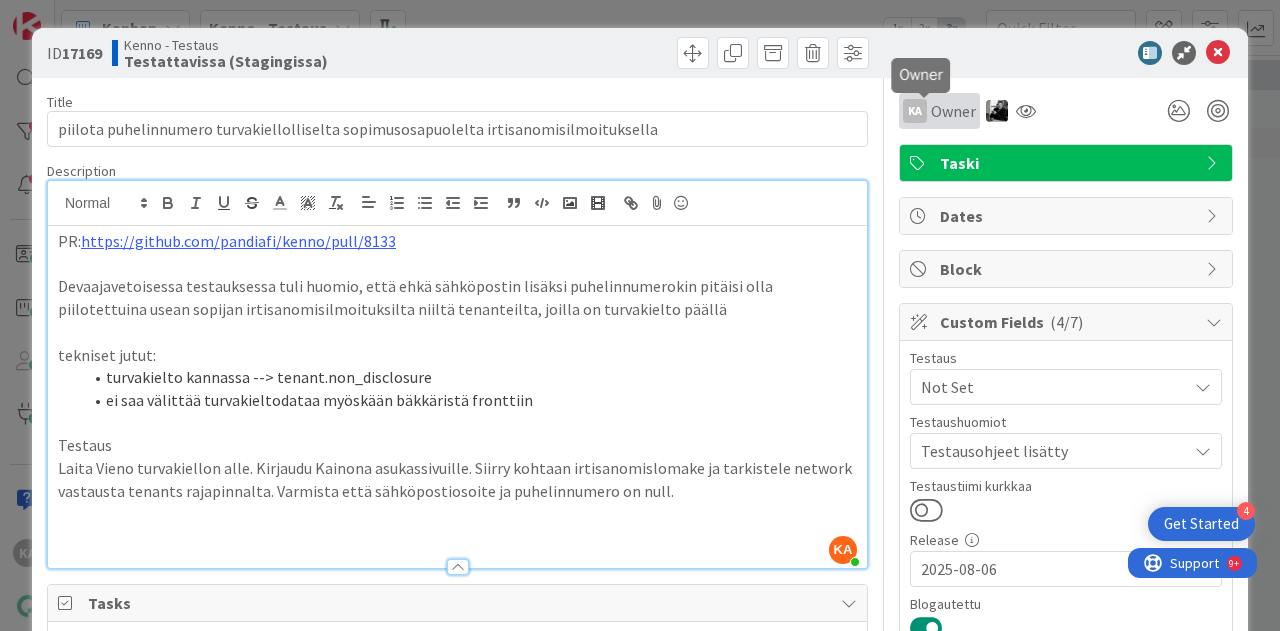 click on "Owner" at bounding box center [953, 111] 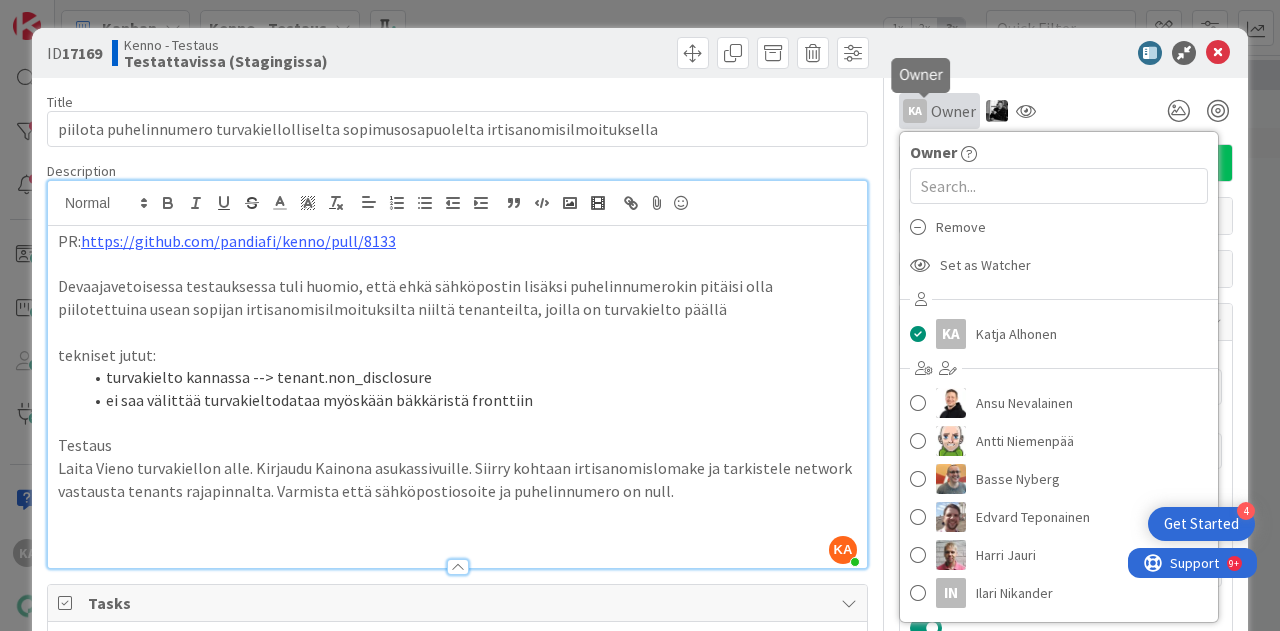 scroll, scrollTop: 0, scrollLeft: 0, axis: both 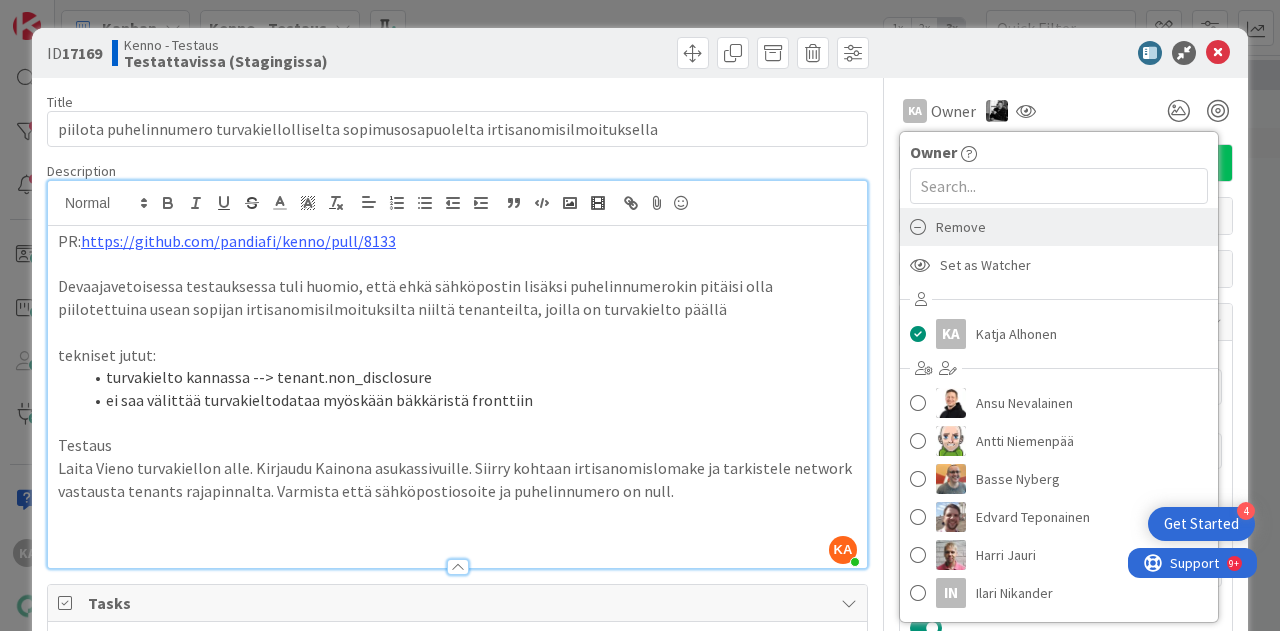 click on "Remove" at bounding box center [961, 227] 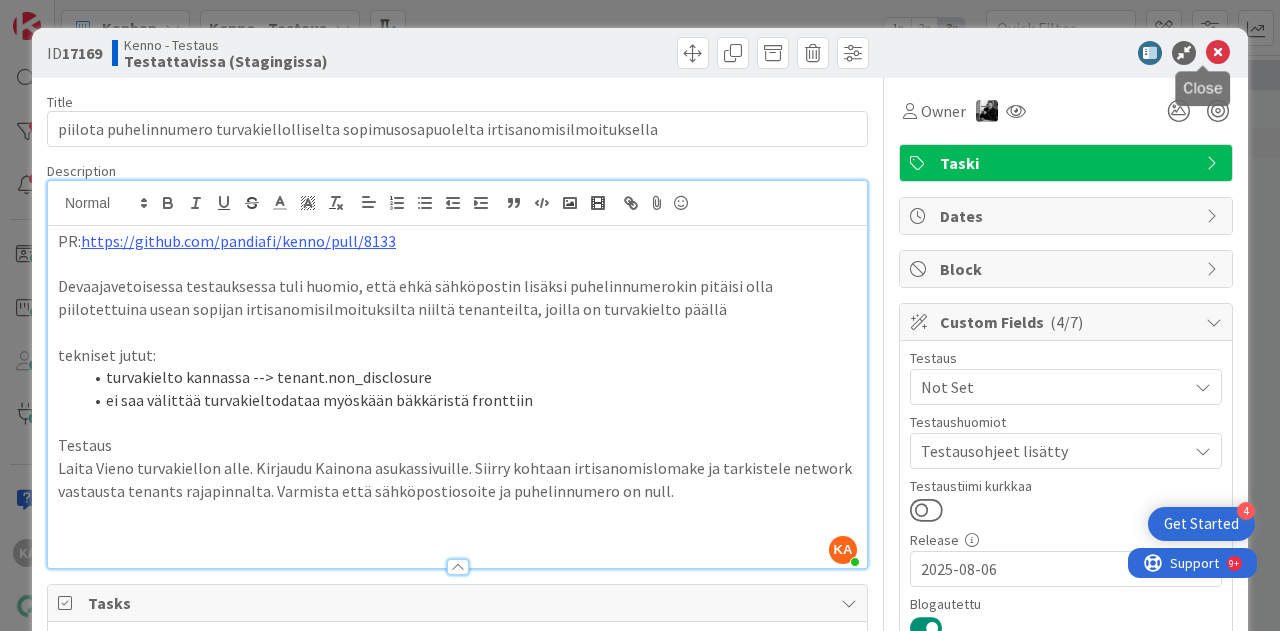 click at bounding box center [1218, 53] 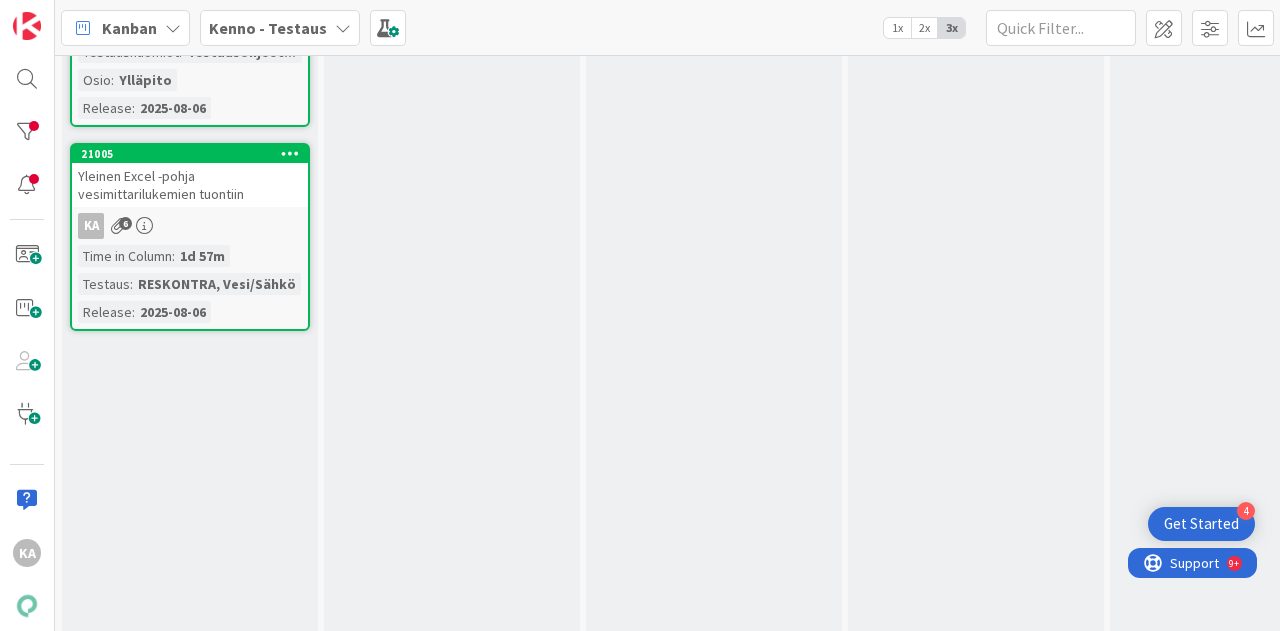 scroll, scrollTop: 400, scrollLeft: 0, axis: vertical 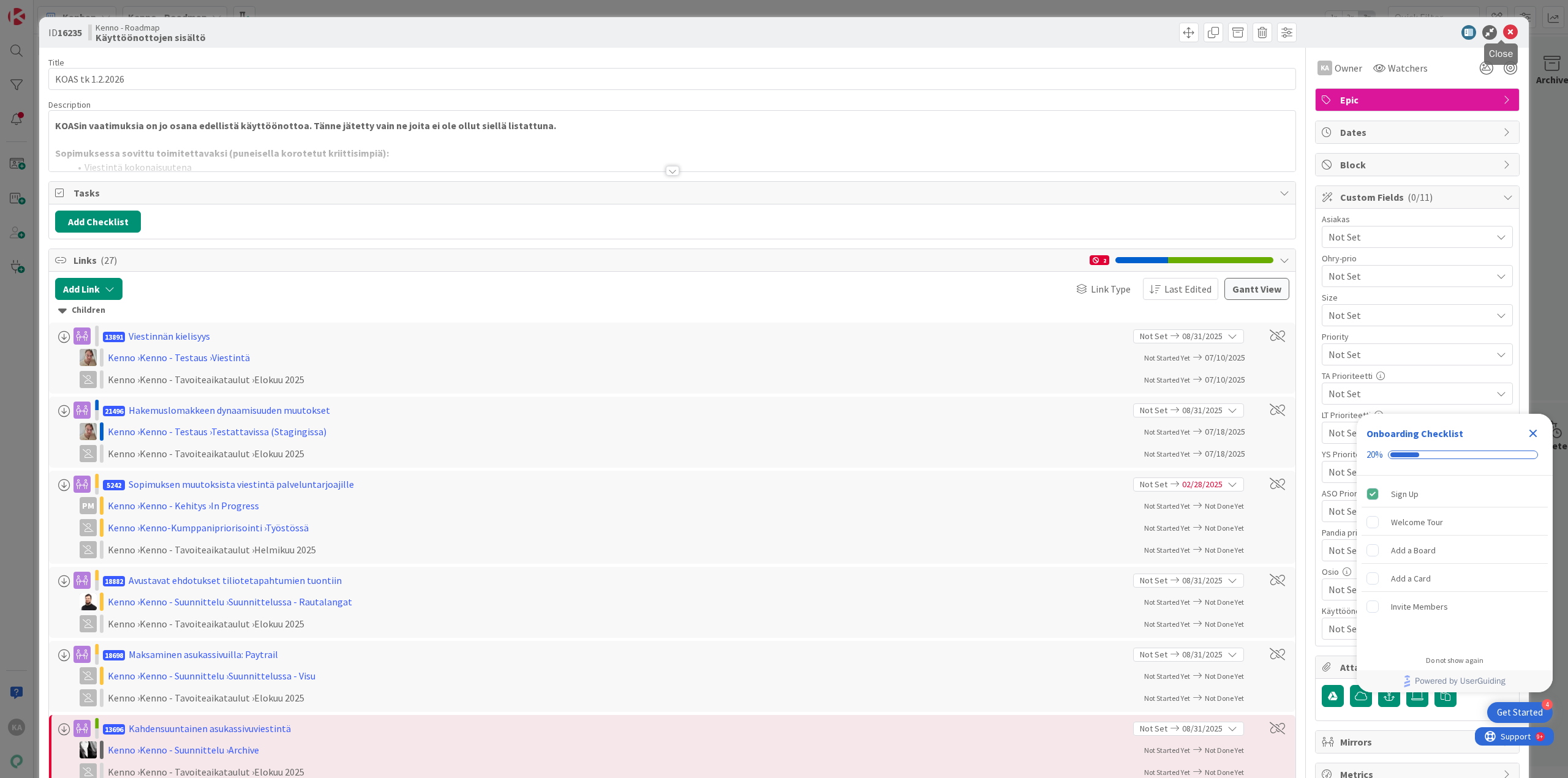 click at bounding box center [1510, 32] 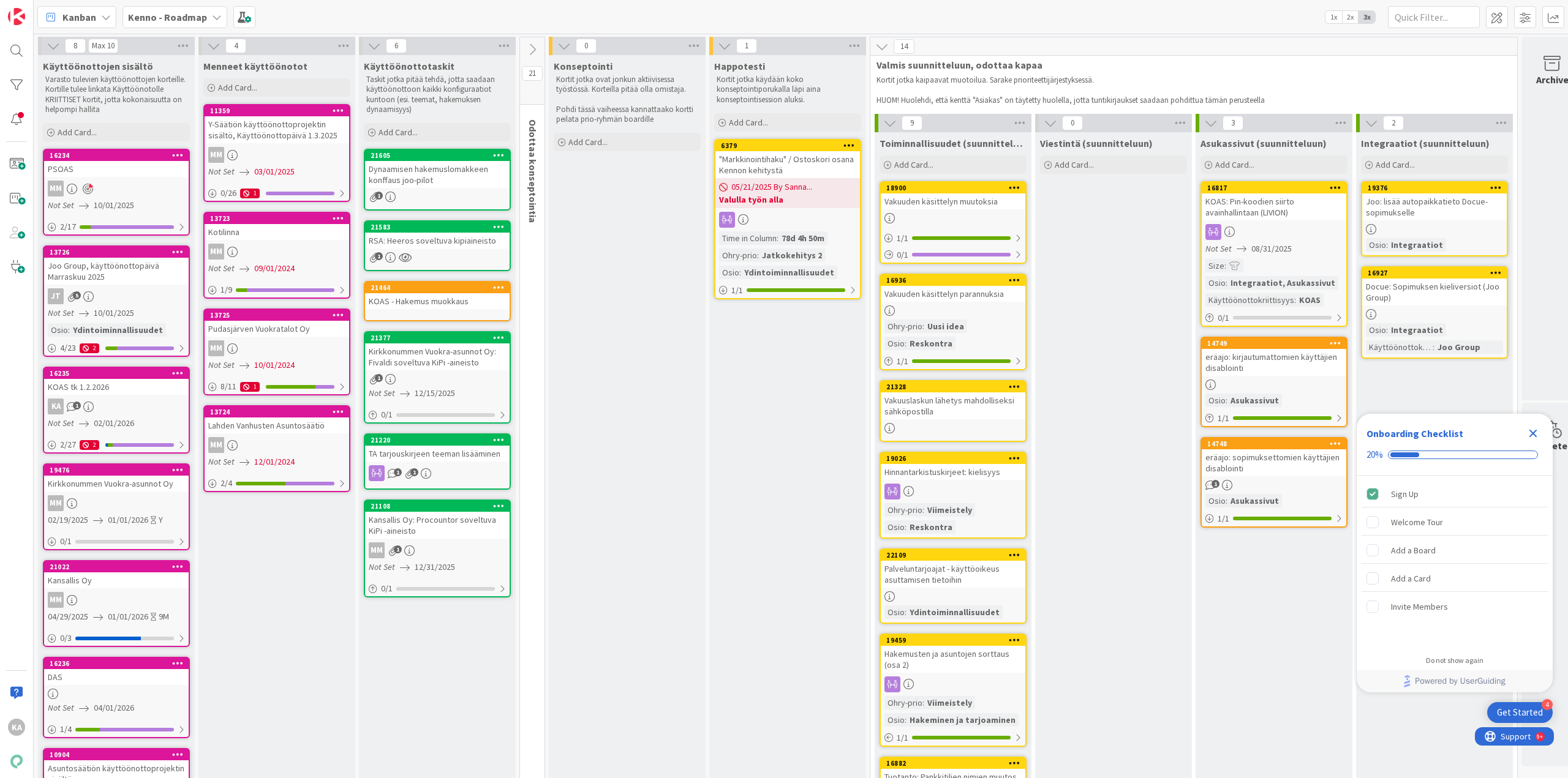 scroll, scrollTop: 0, scrollLeft: 0, axis: both 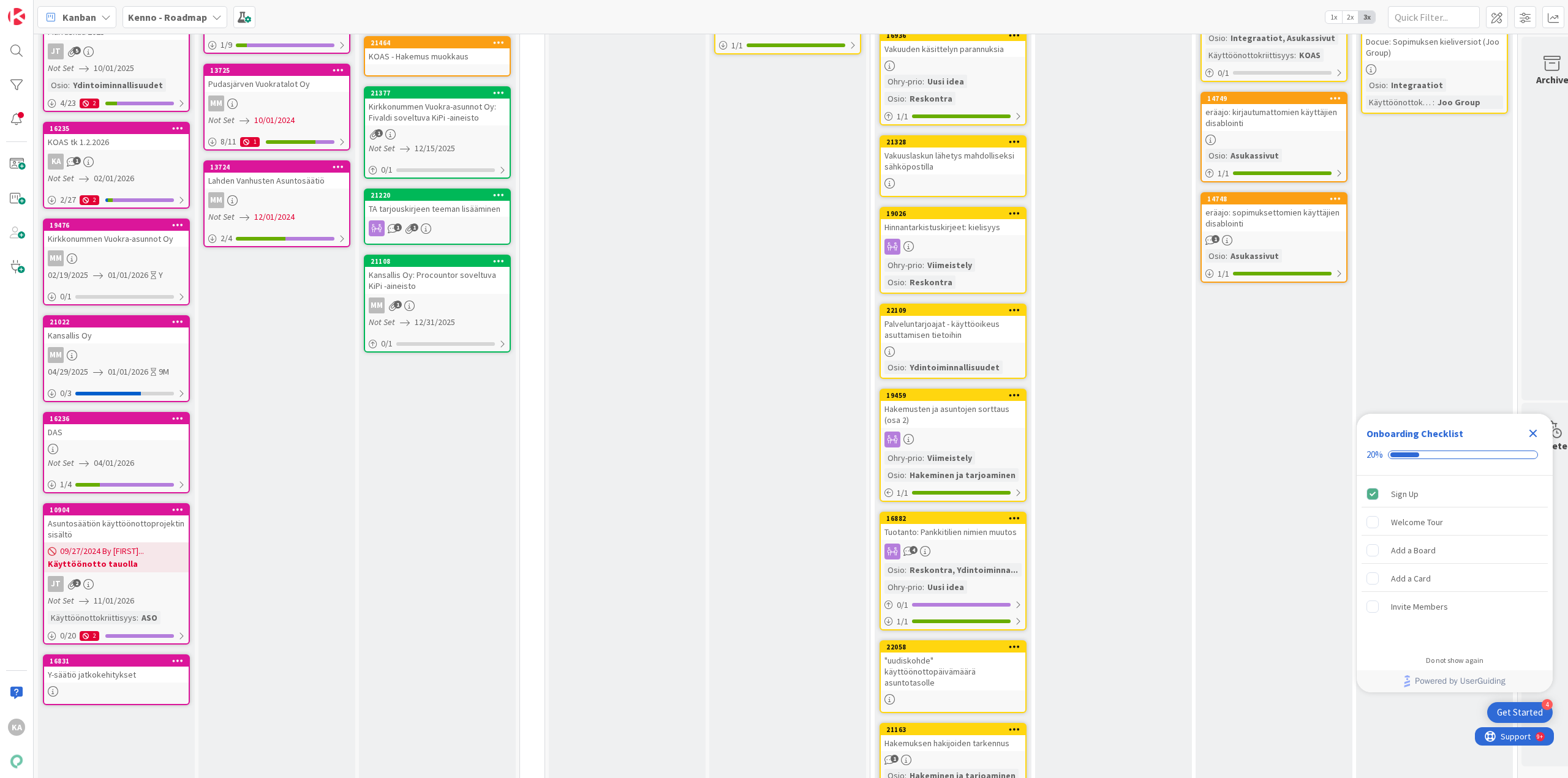 click on "DAS" at bounding box center (116, 432) 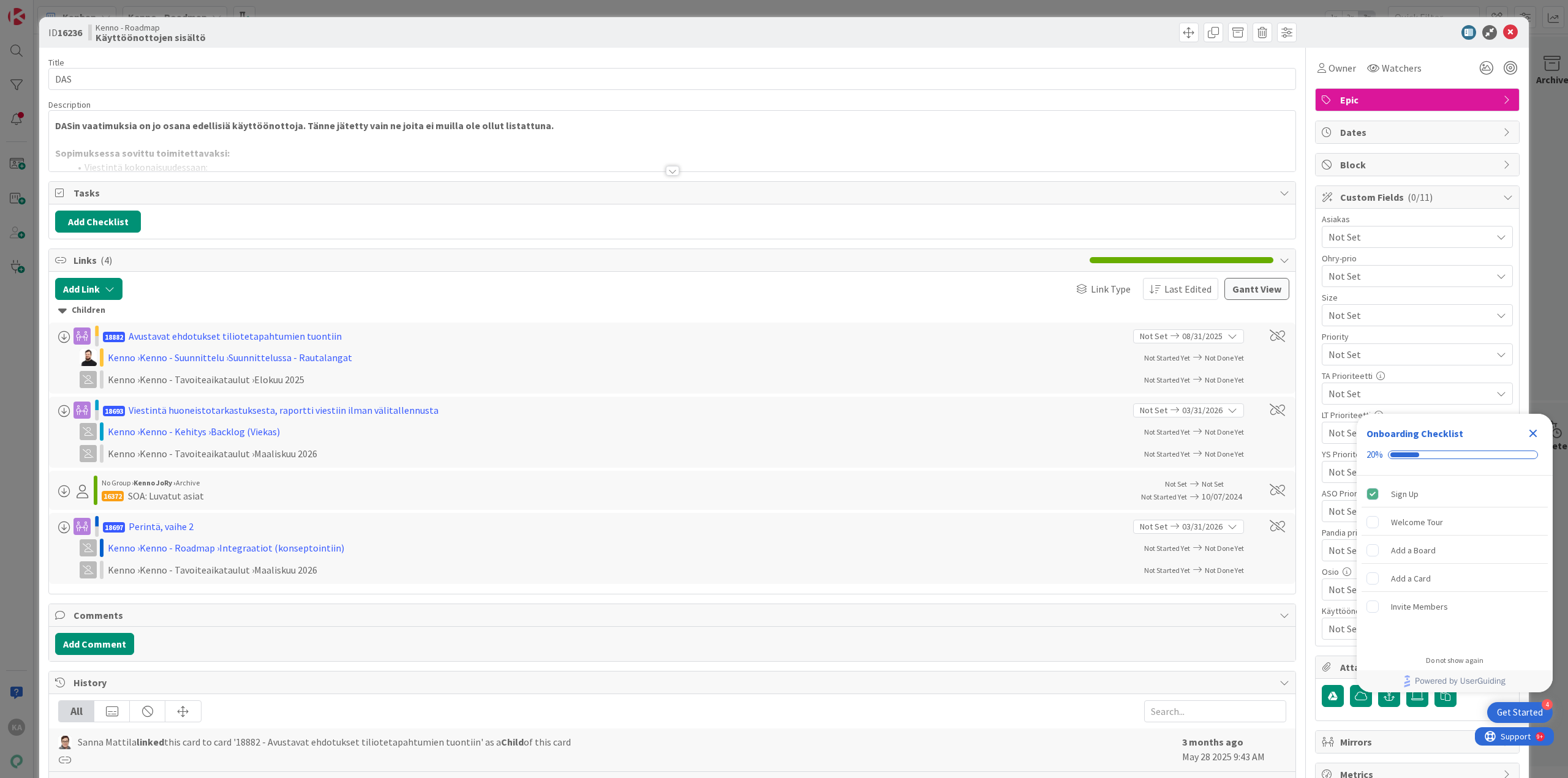 scroll, scrollTop: 0, scrollLeft: 0, axis: both 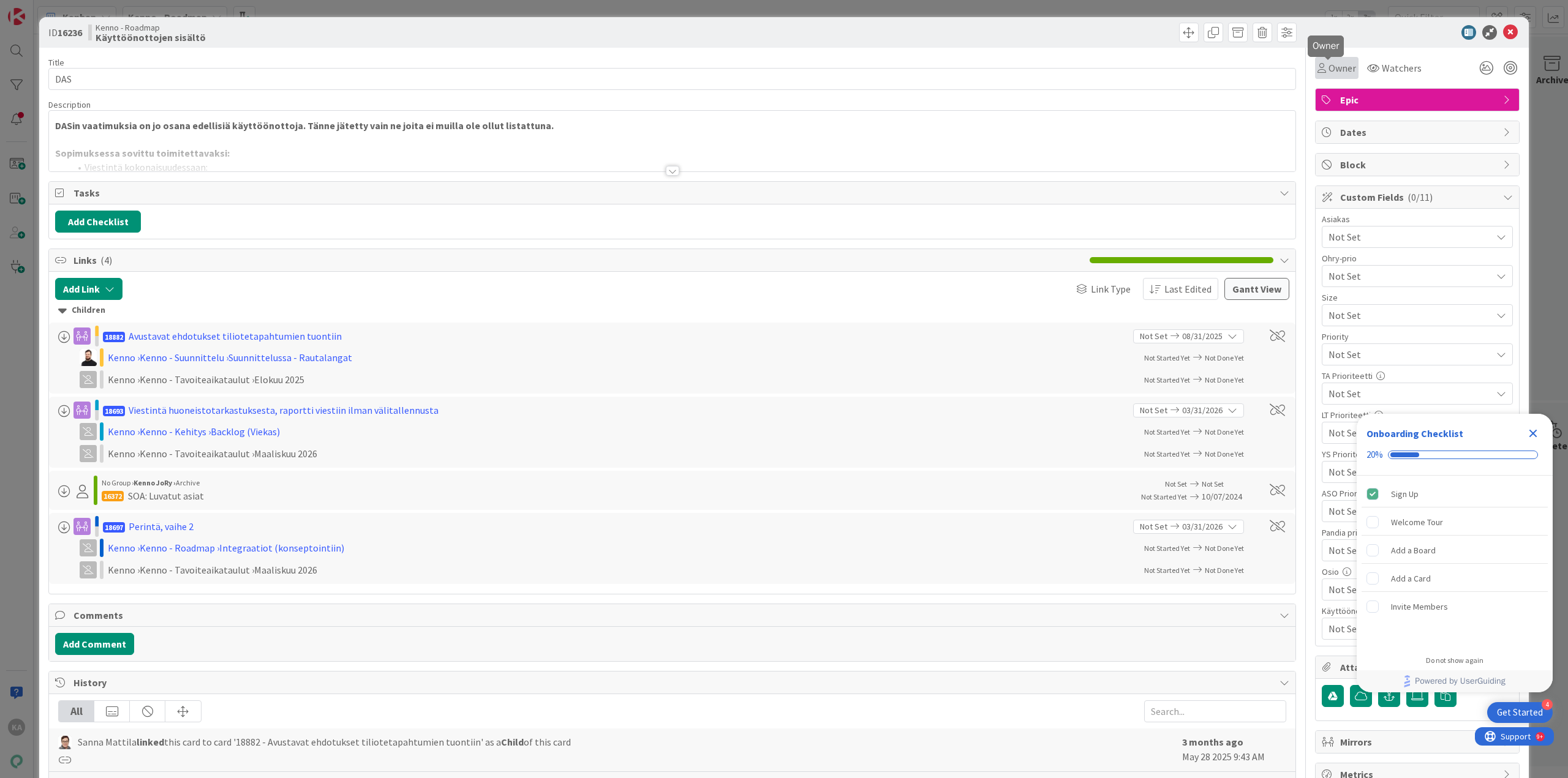 click on "Owner" at bounding box center [1336, 68] 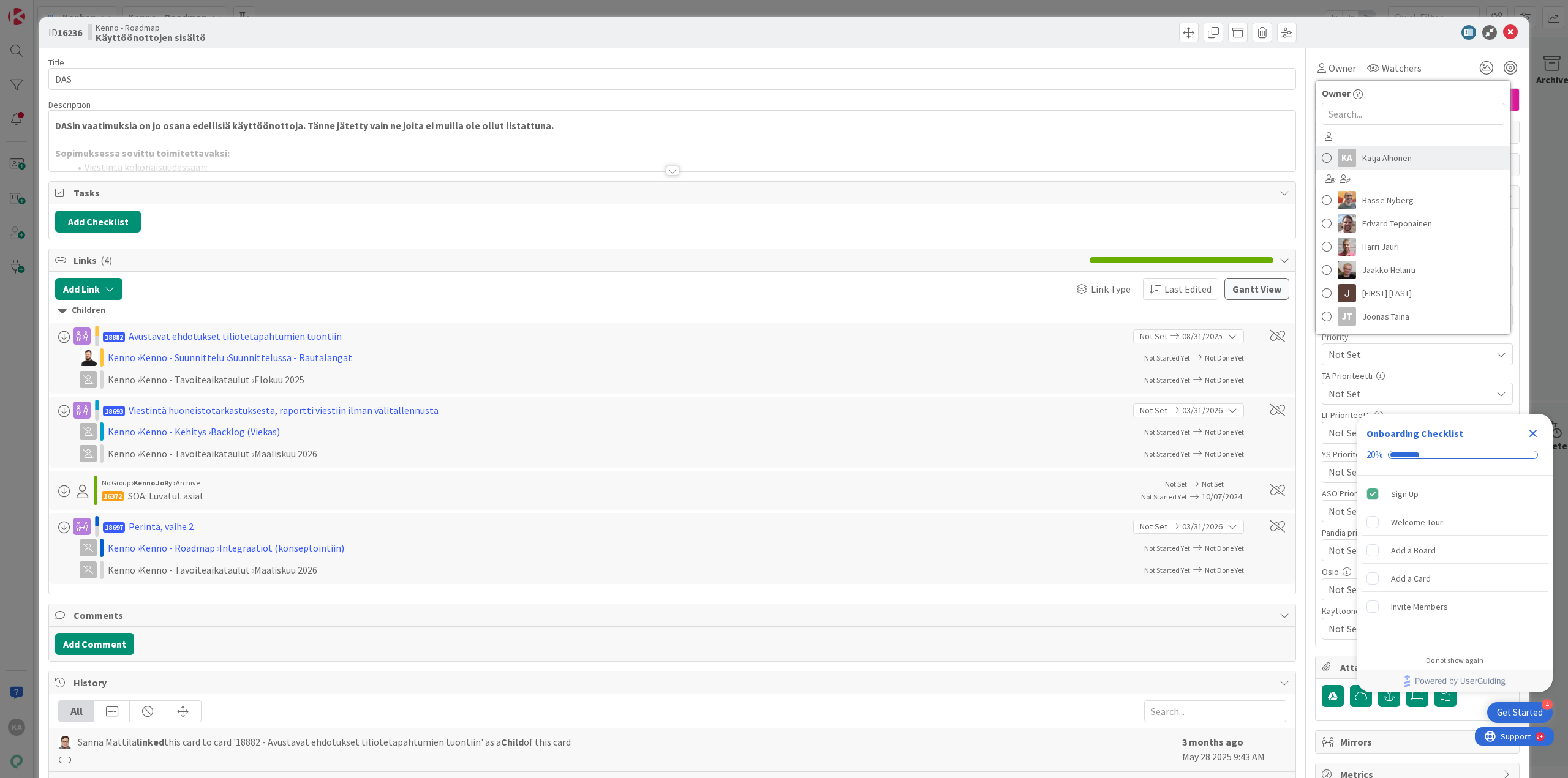 click on "Katja Alhonen" at bounding box center [1387, 158] 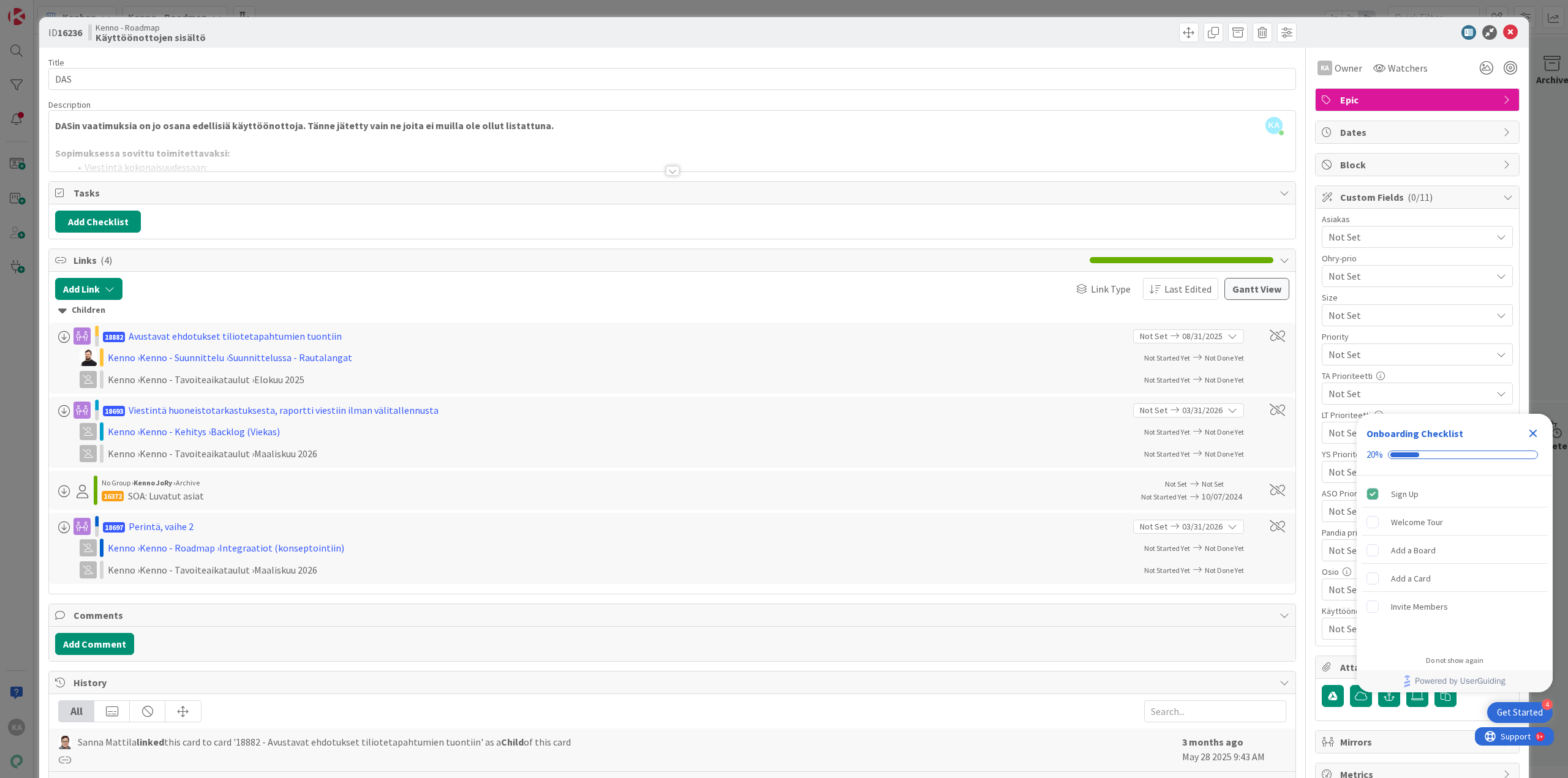 click at bounding box center (673, 171) 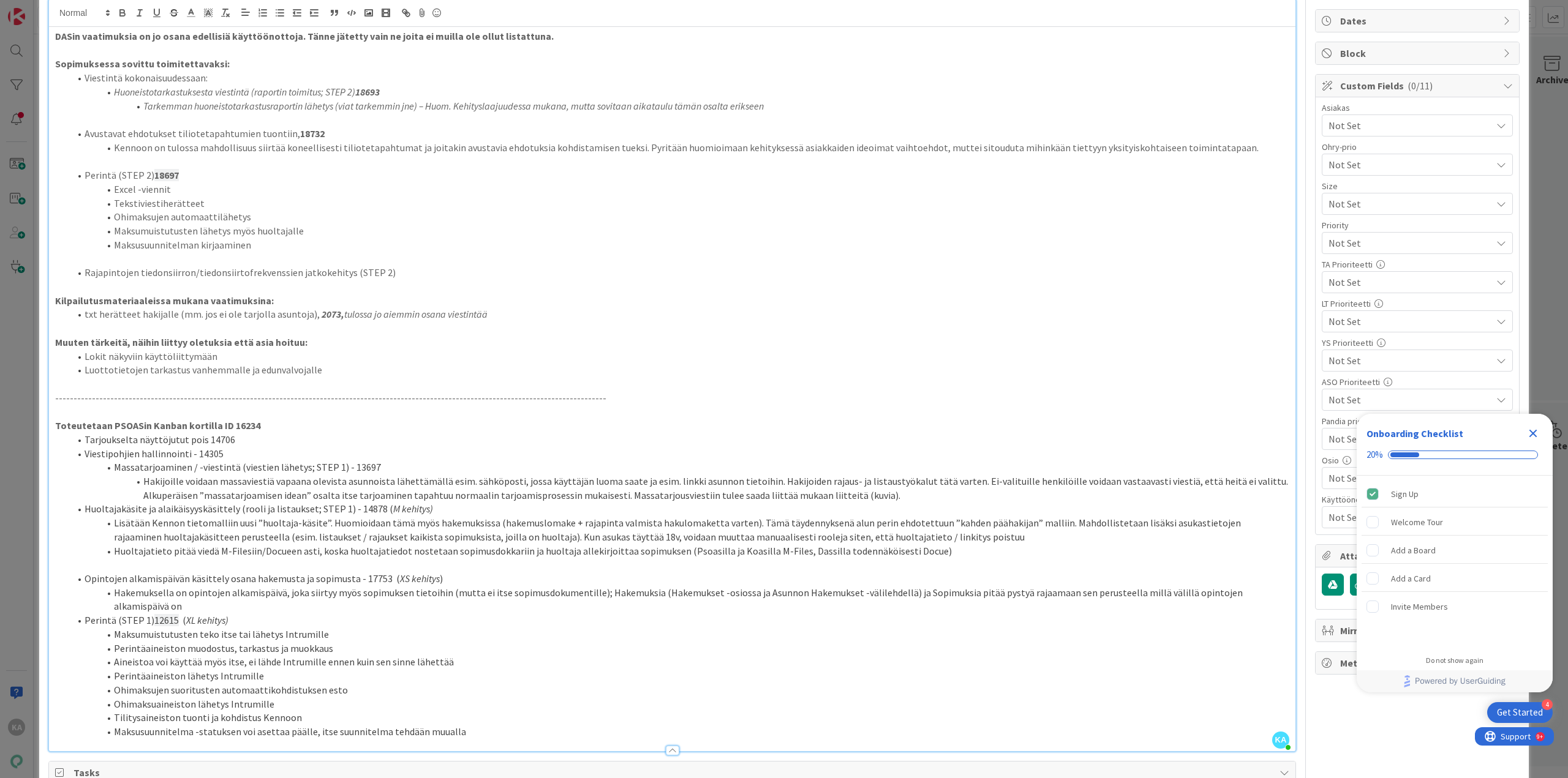 scroll, scrollTop: 0, scrollLeft: 0, axis: both 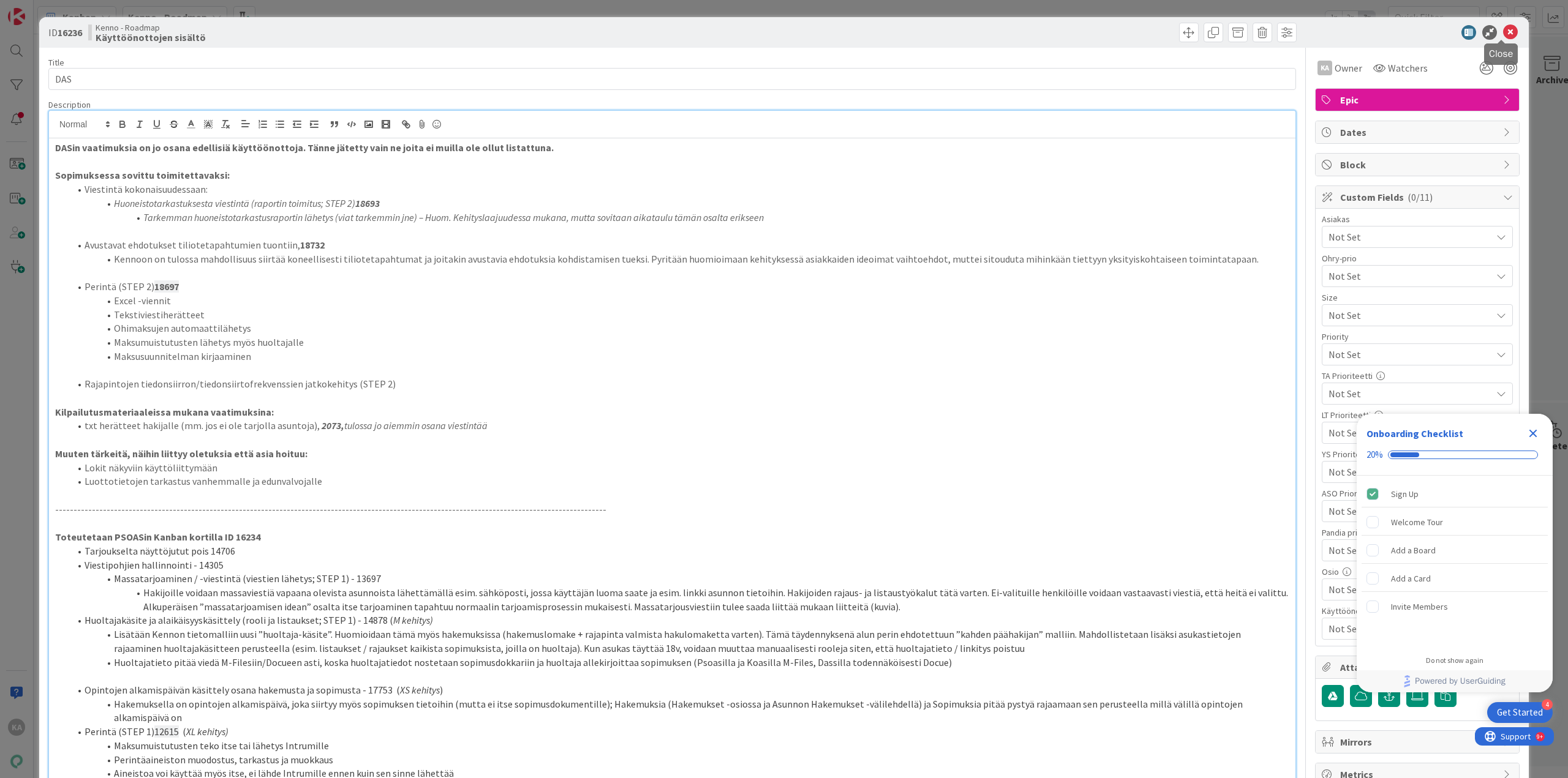 click at bounding box center [1510, 32] 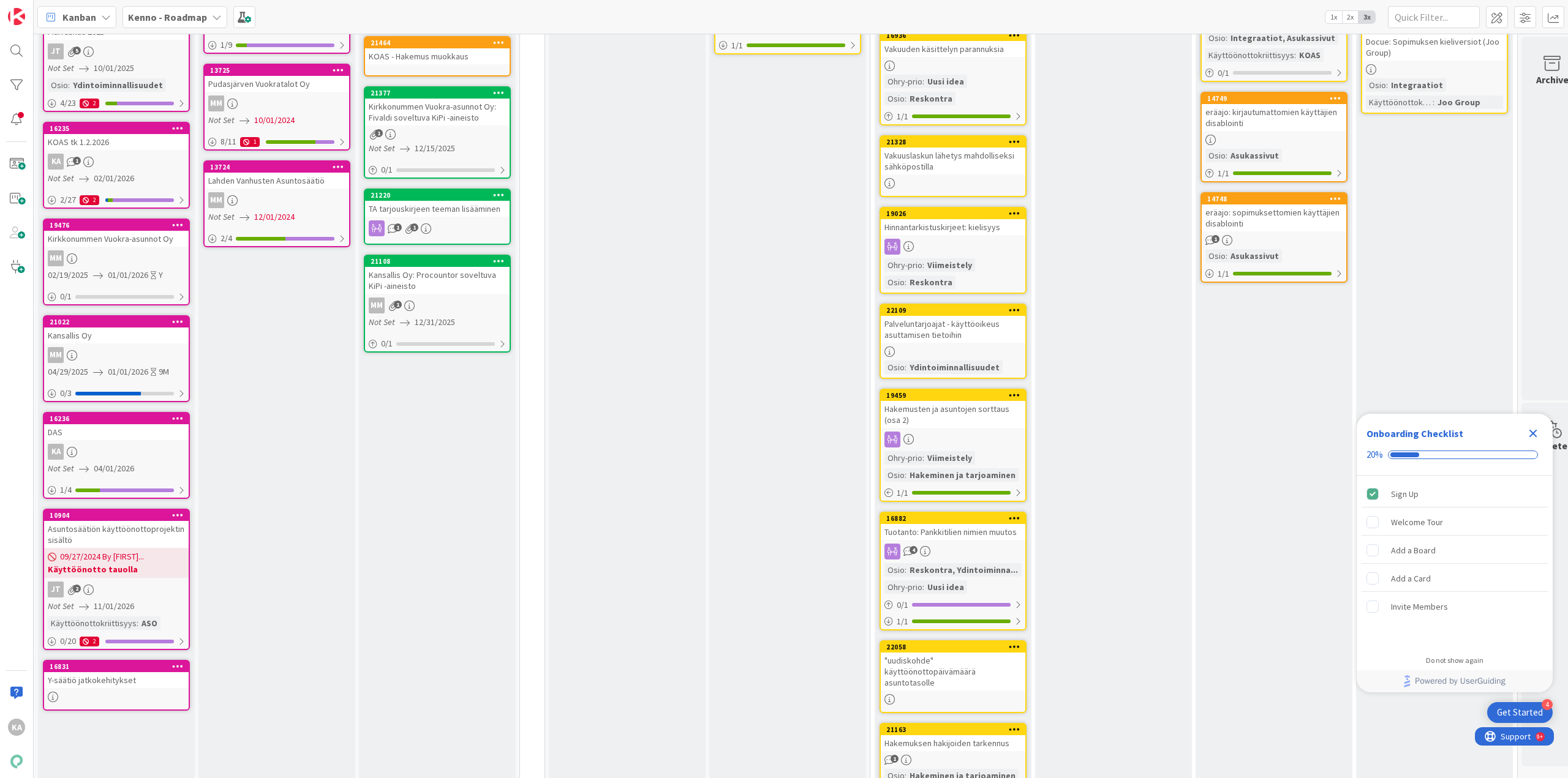 scroll, scrollTop: 0, scrollLeft: 0, axis: both 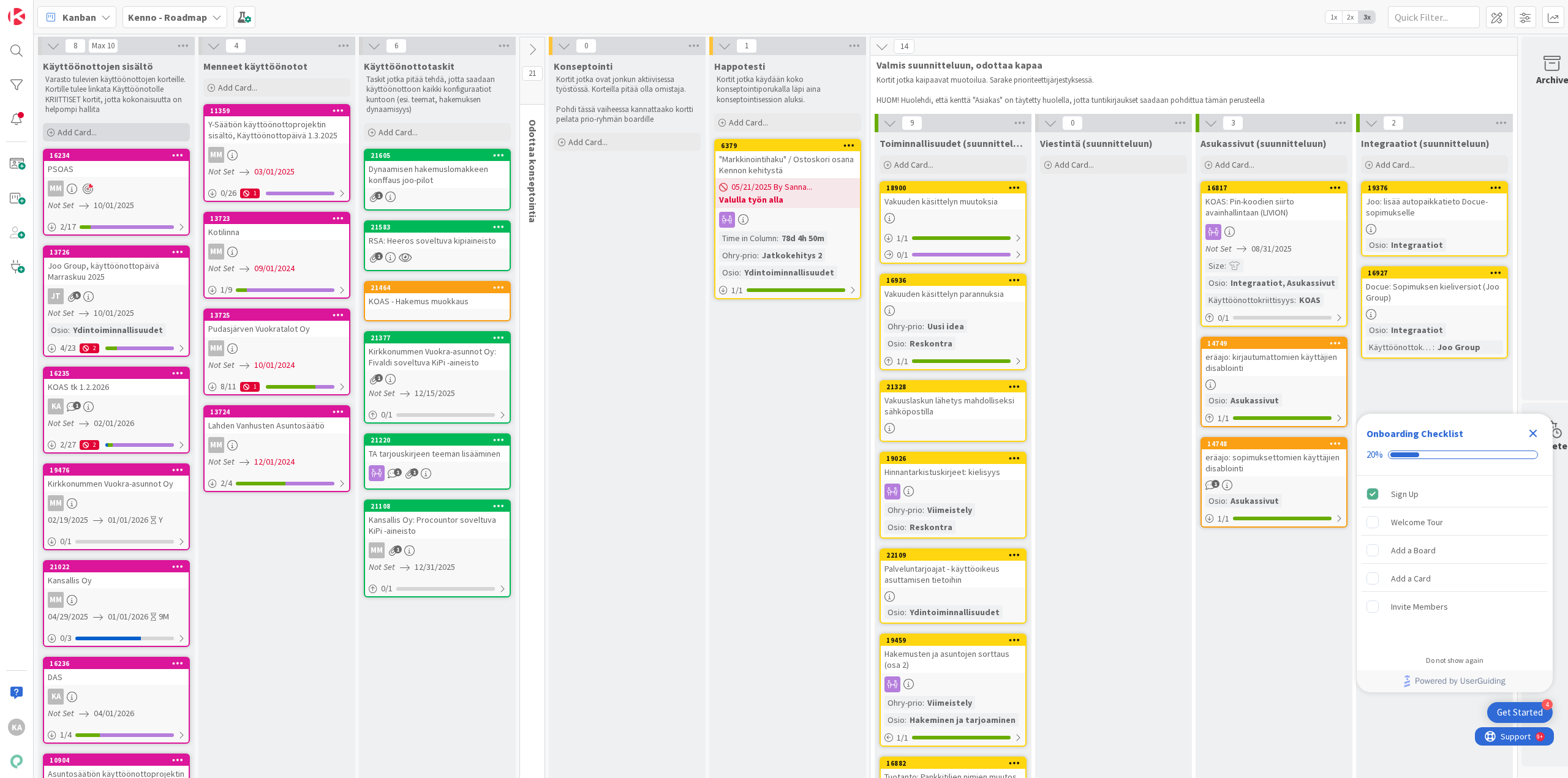 click on "Add Card..." at bounding box center (77, 132) 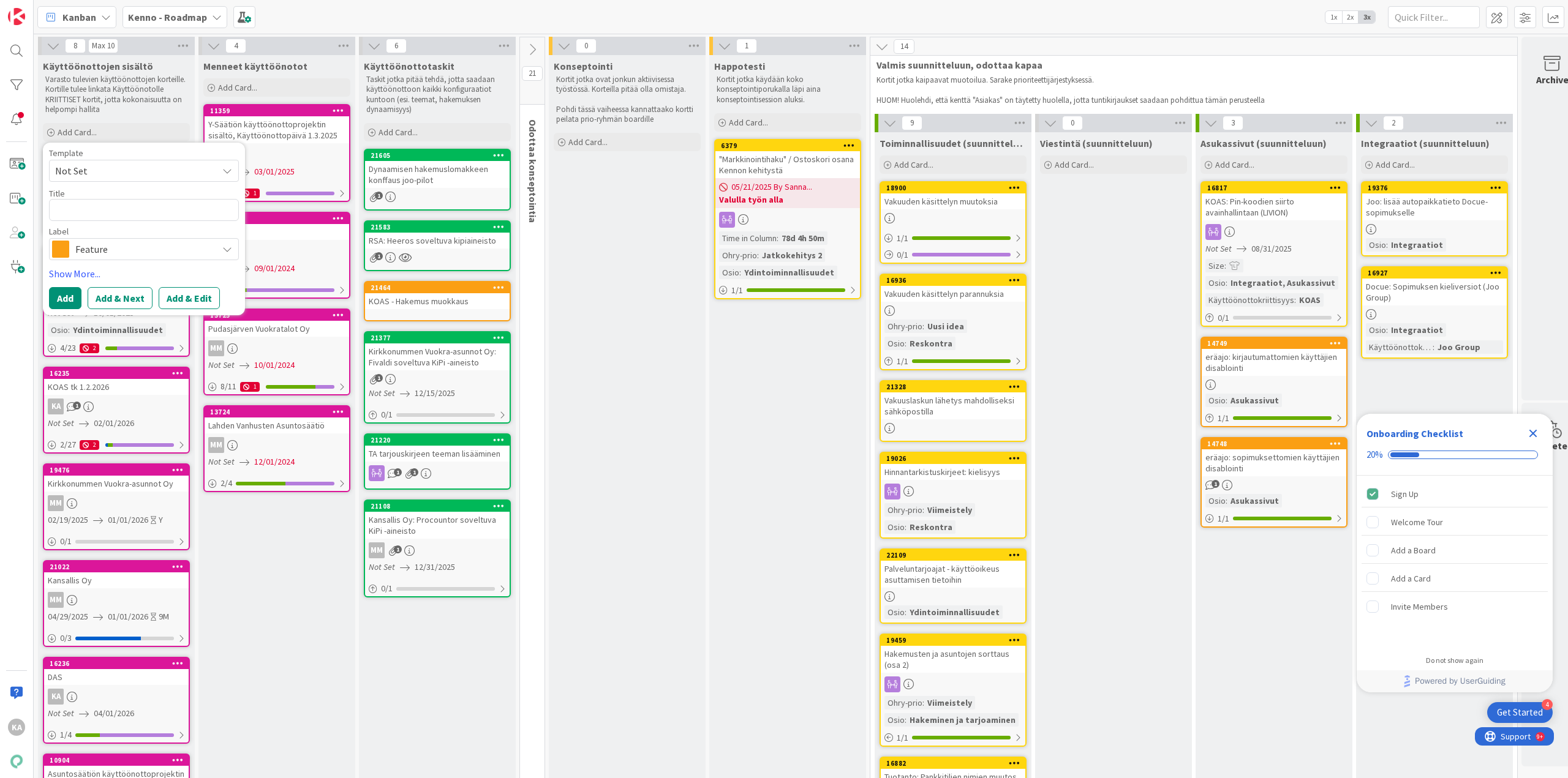 click at bounding box center [144, 210] 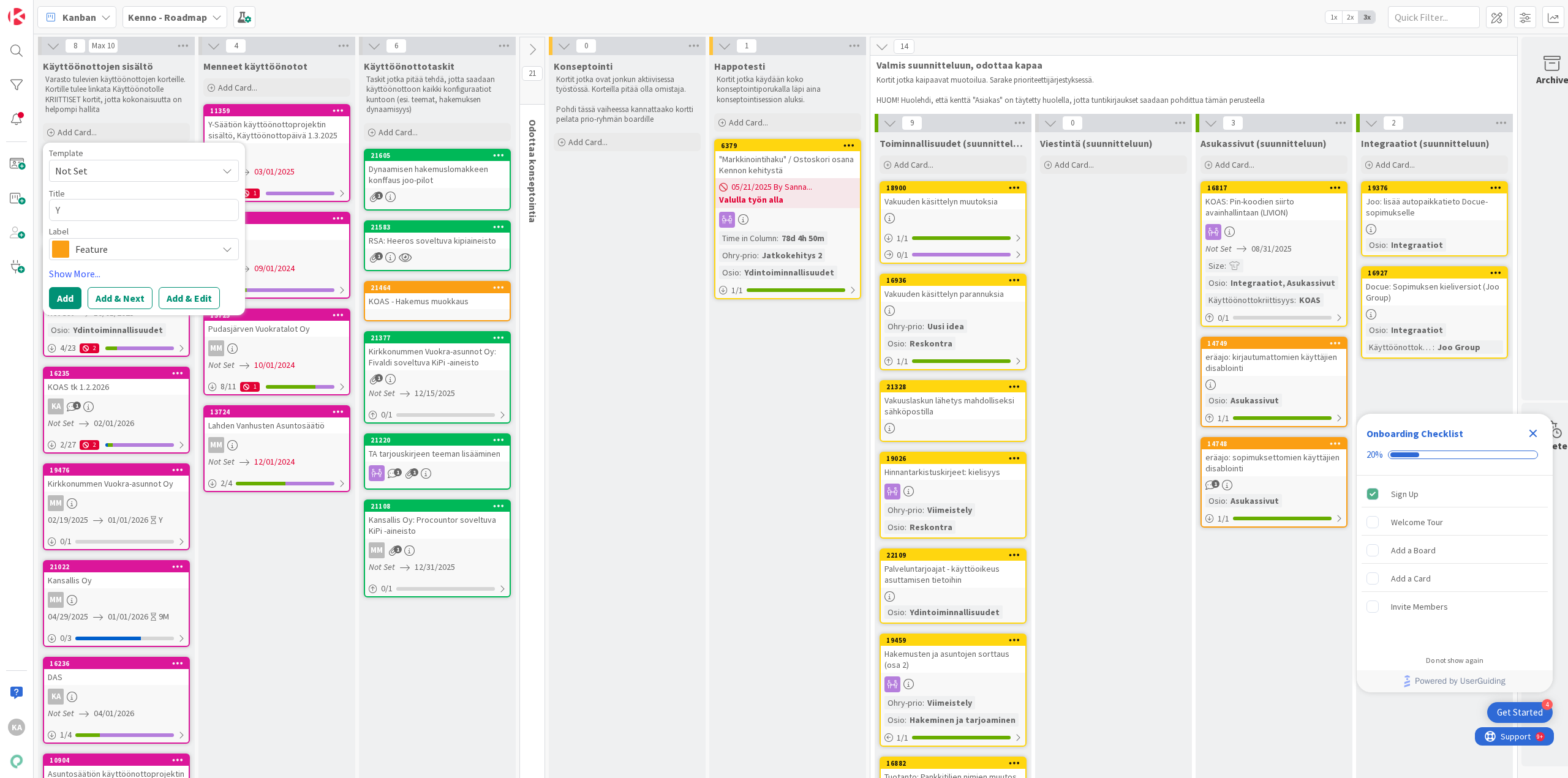 type on "x" 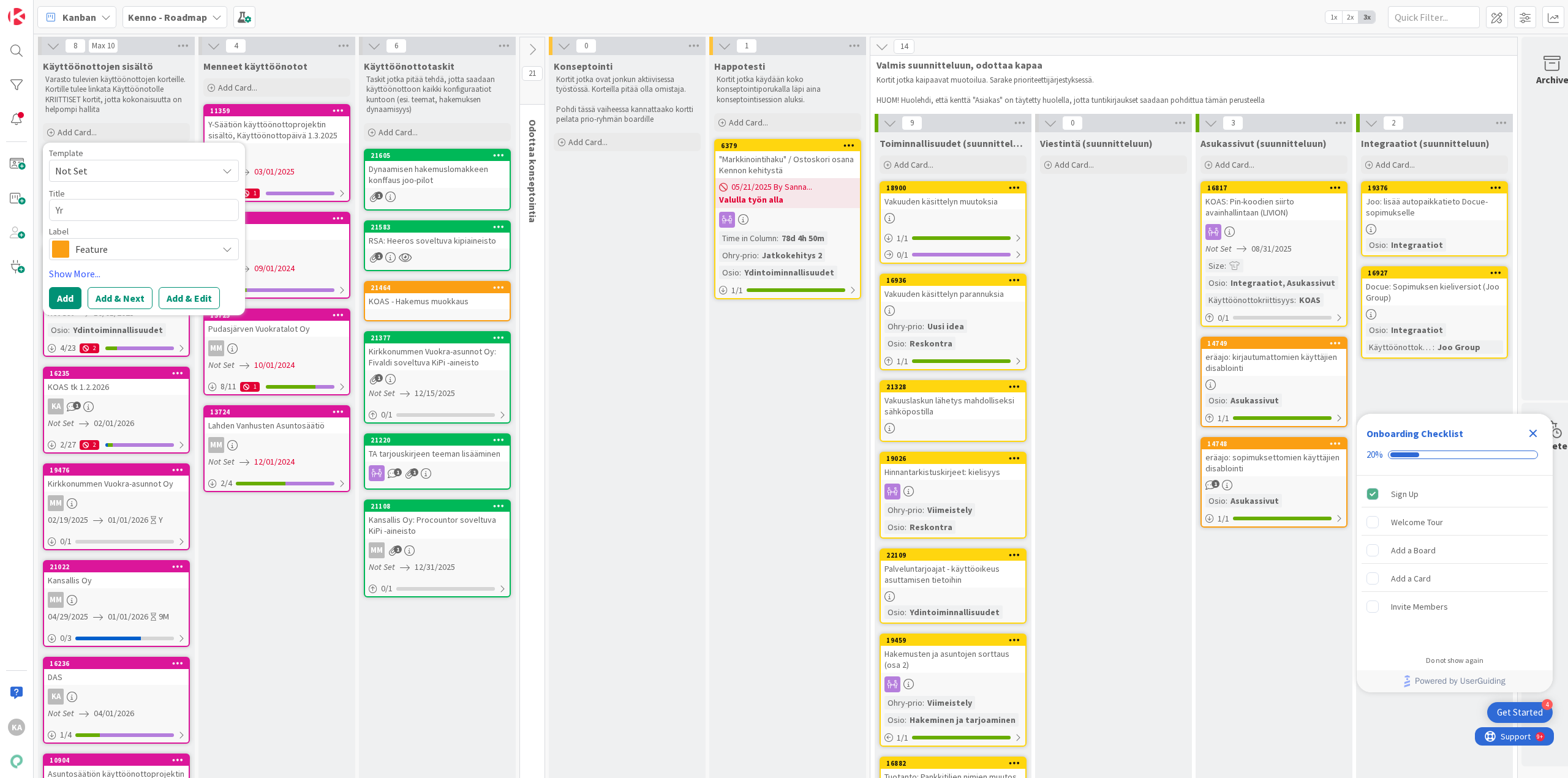 type on "x" 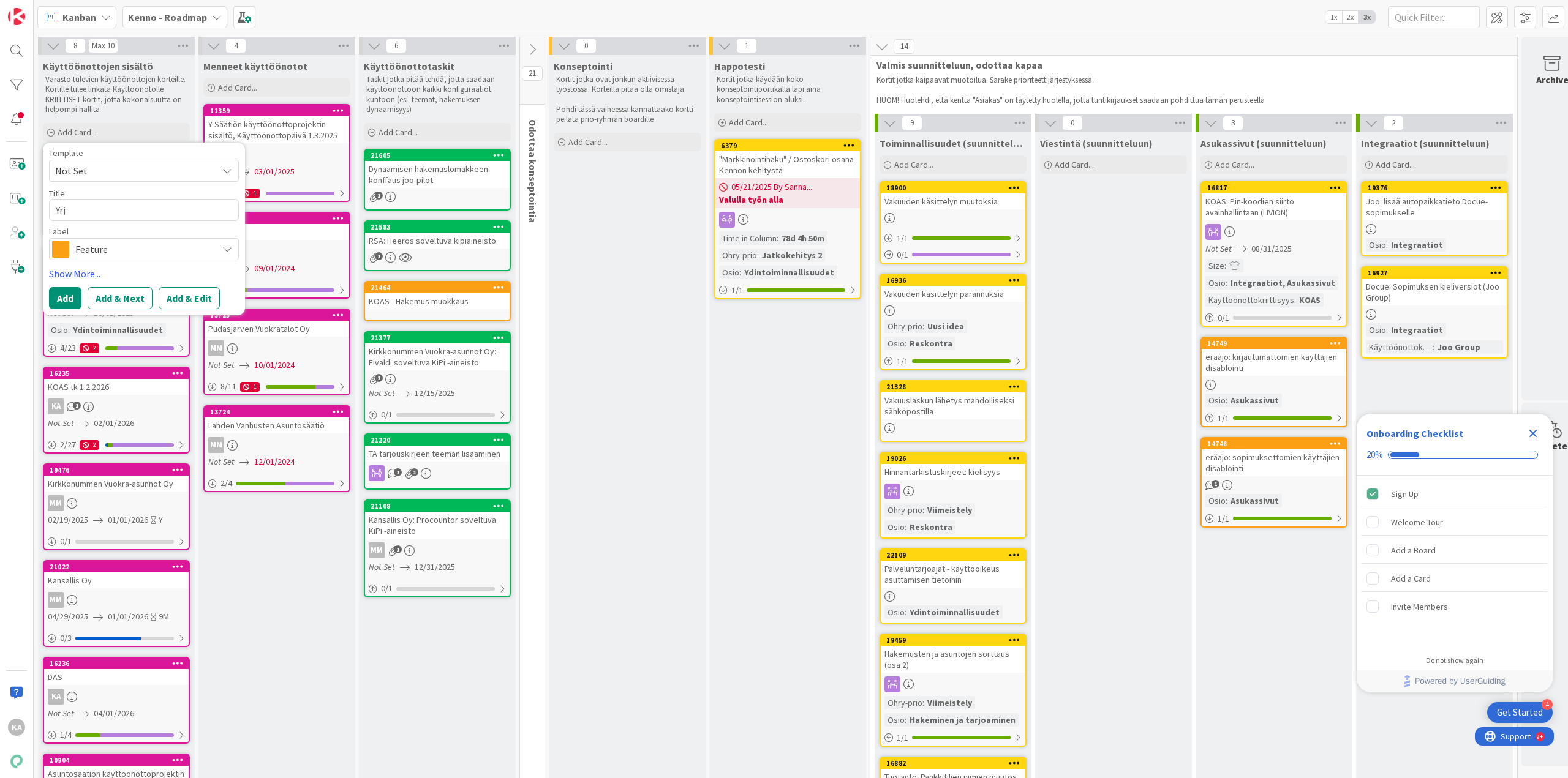 type on "x" 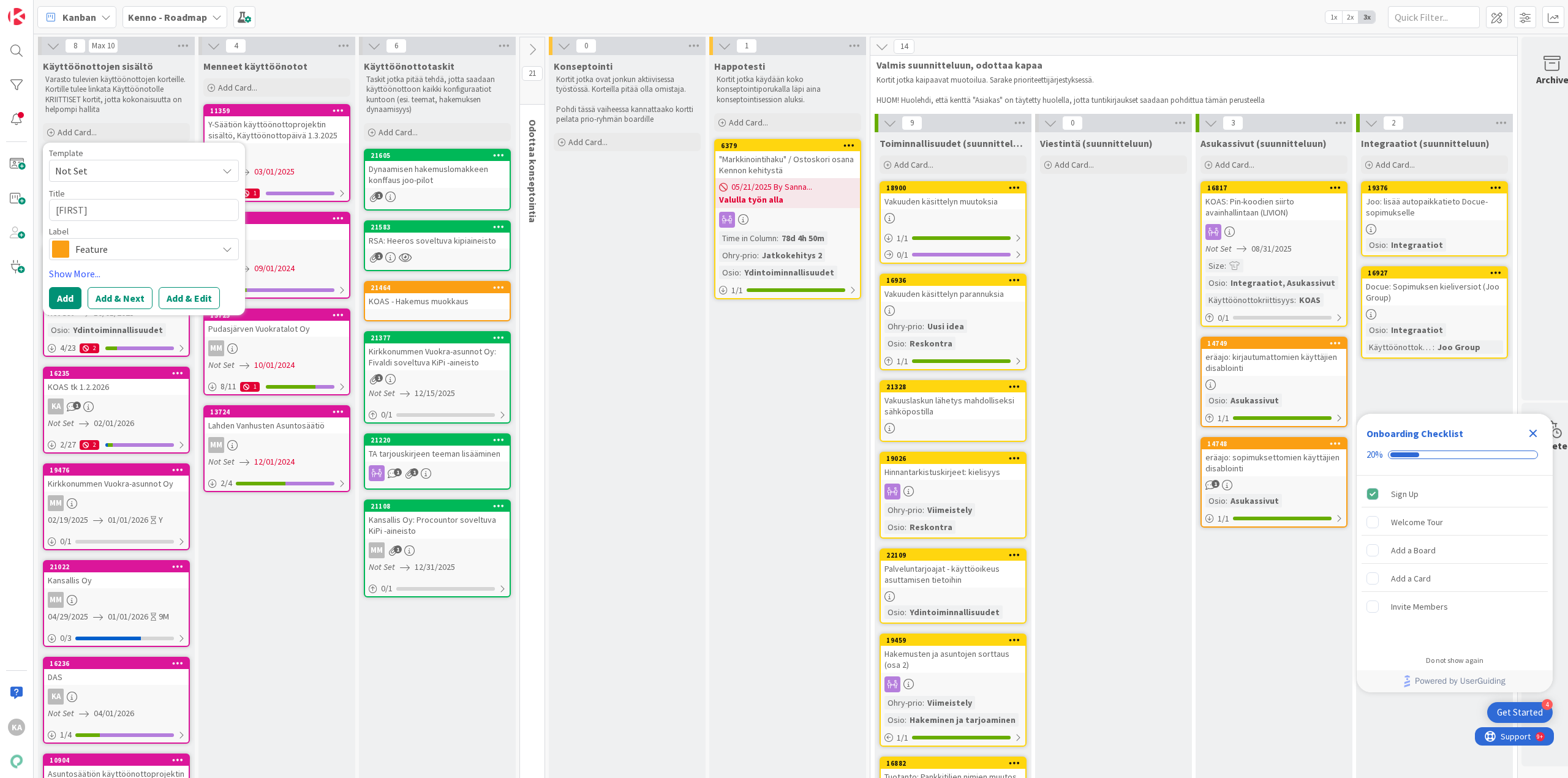 type on "x" 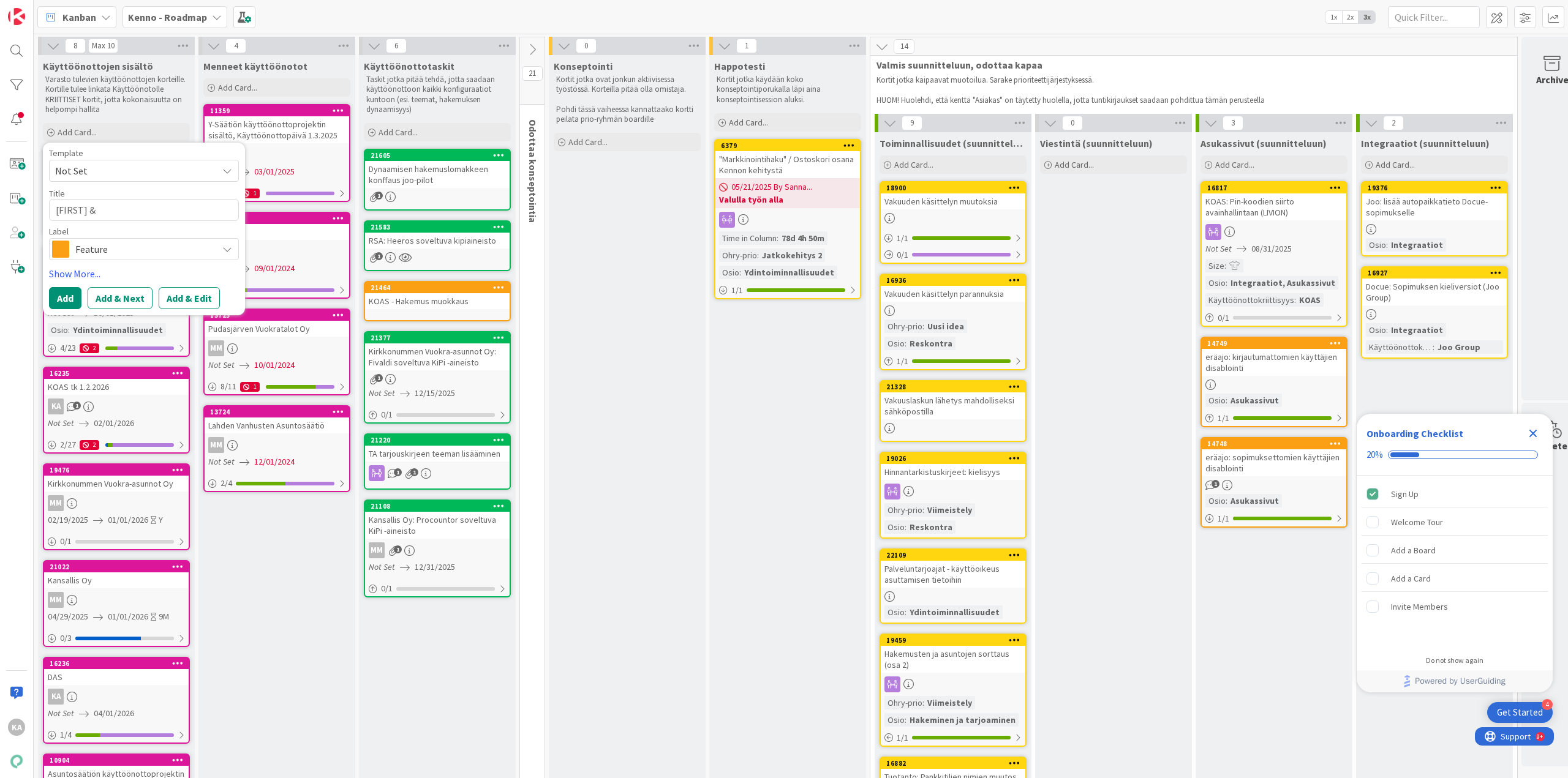 type on "x" 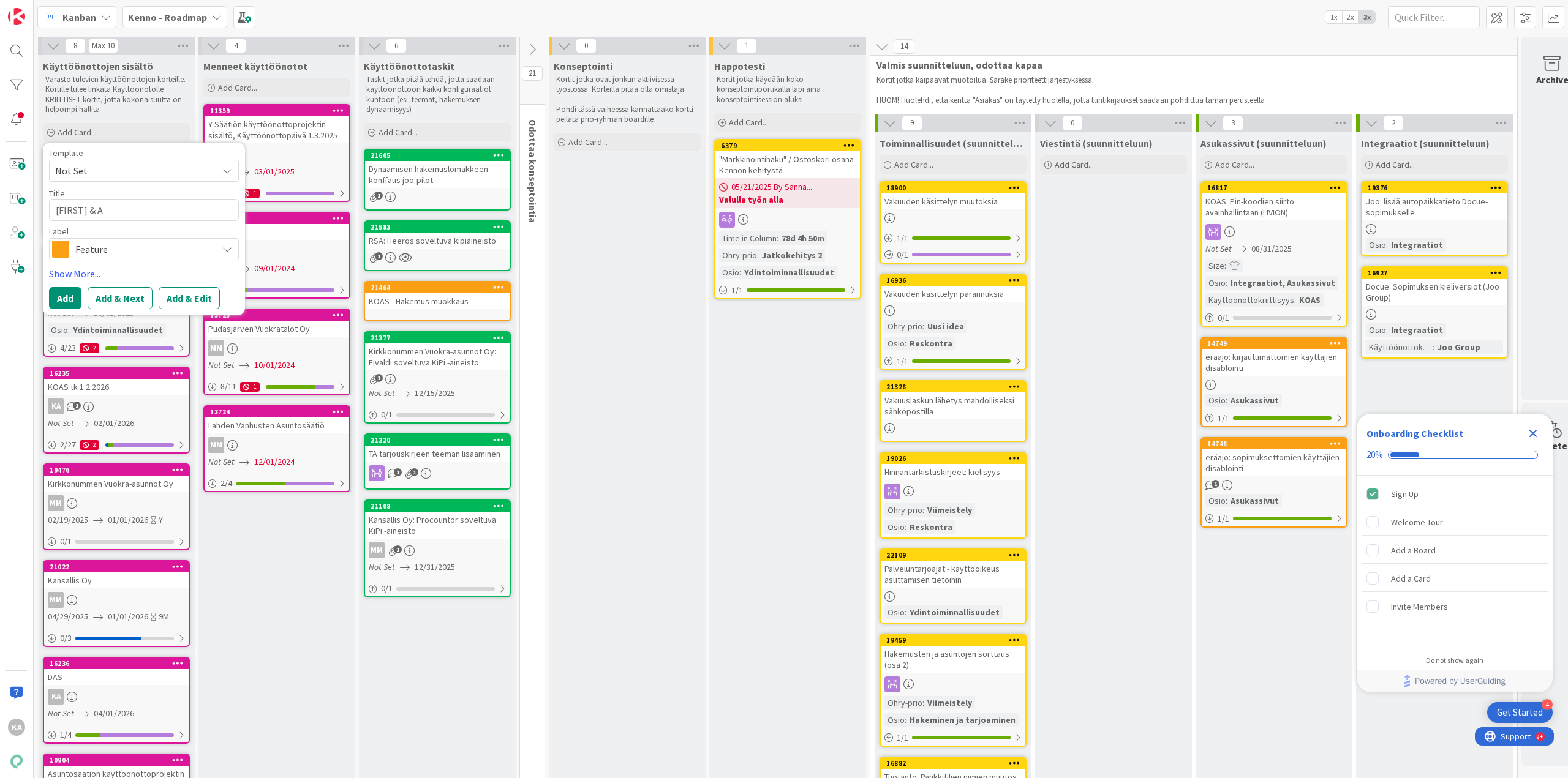 type on "x" 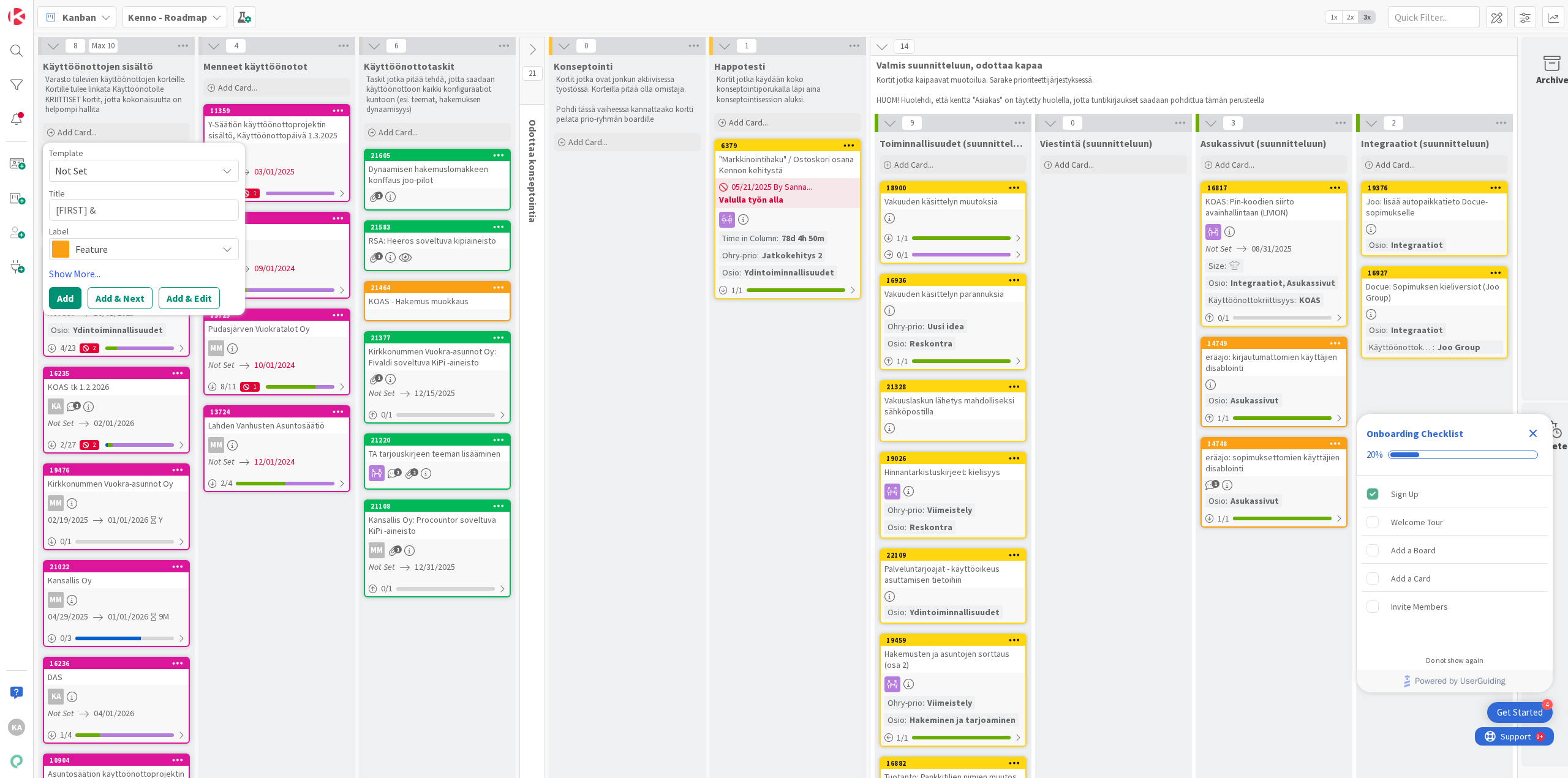 type on "x" 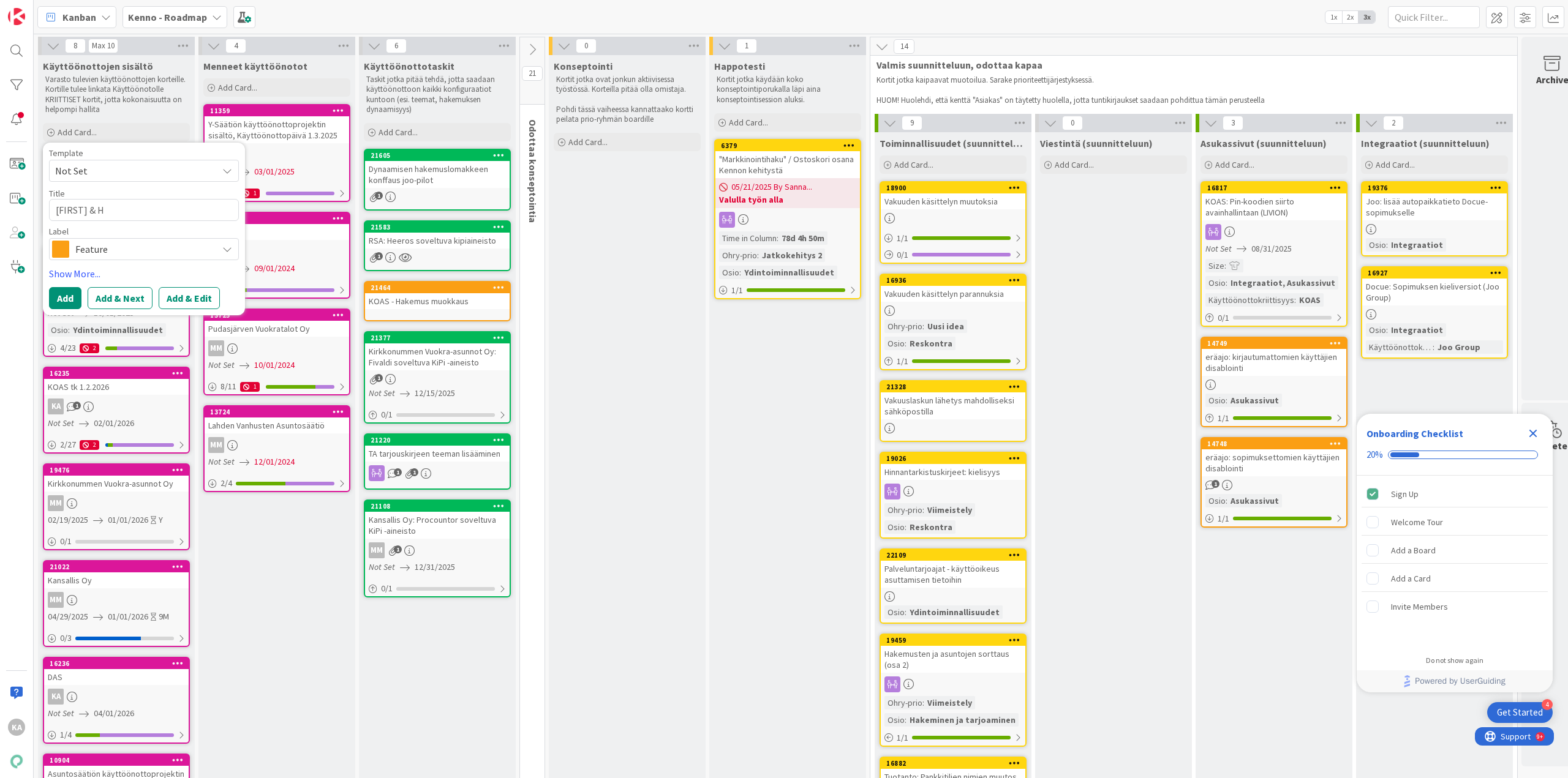 type on "x" 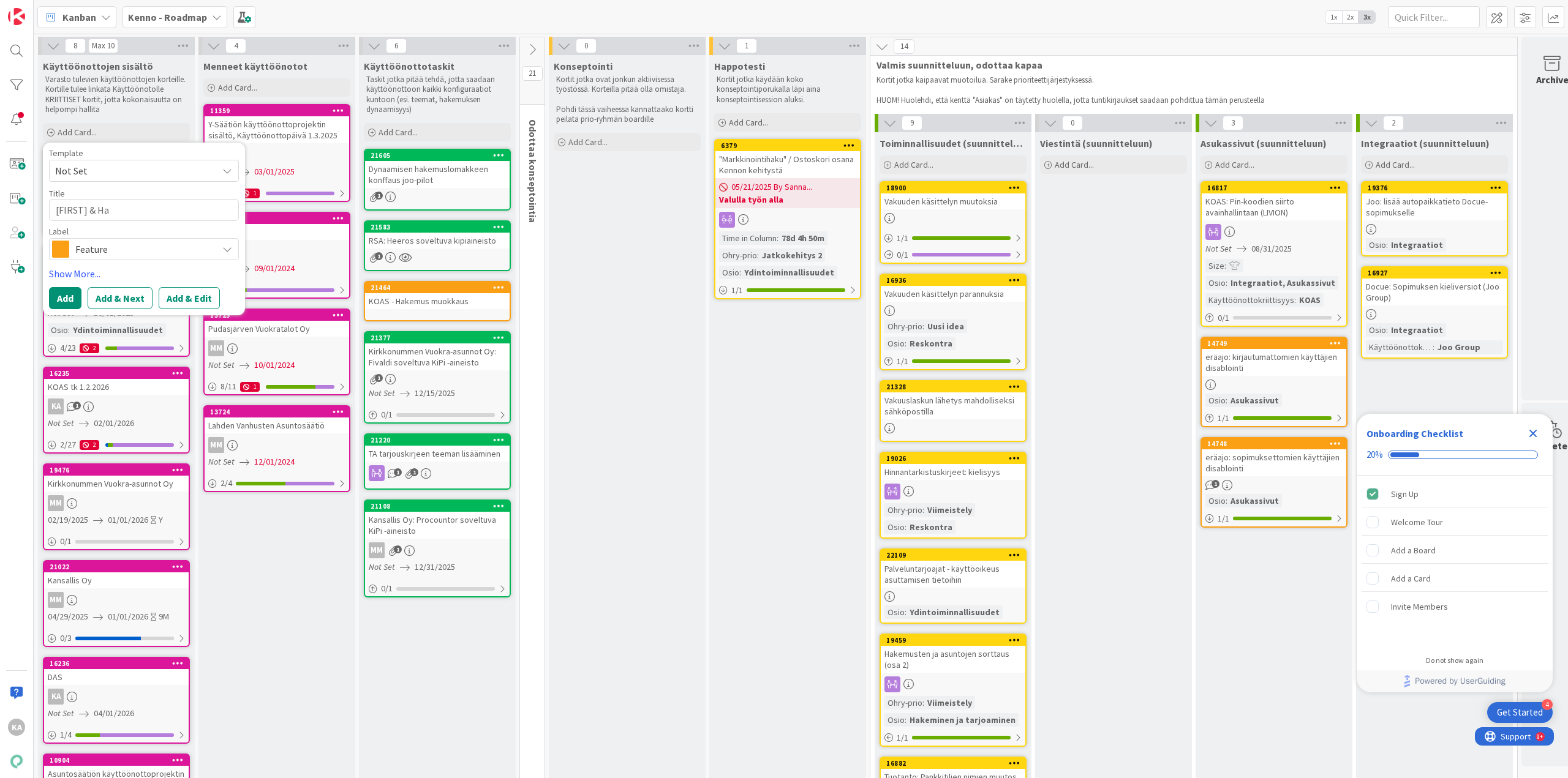 type on "x" 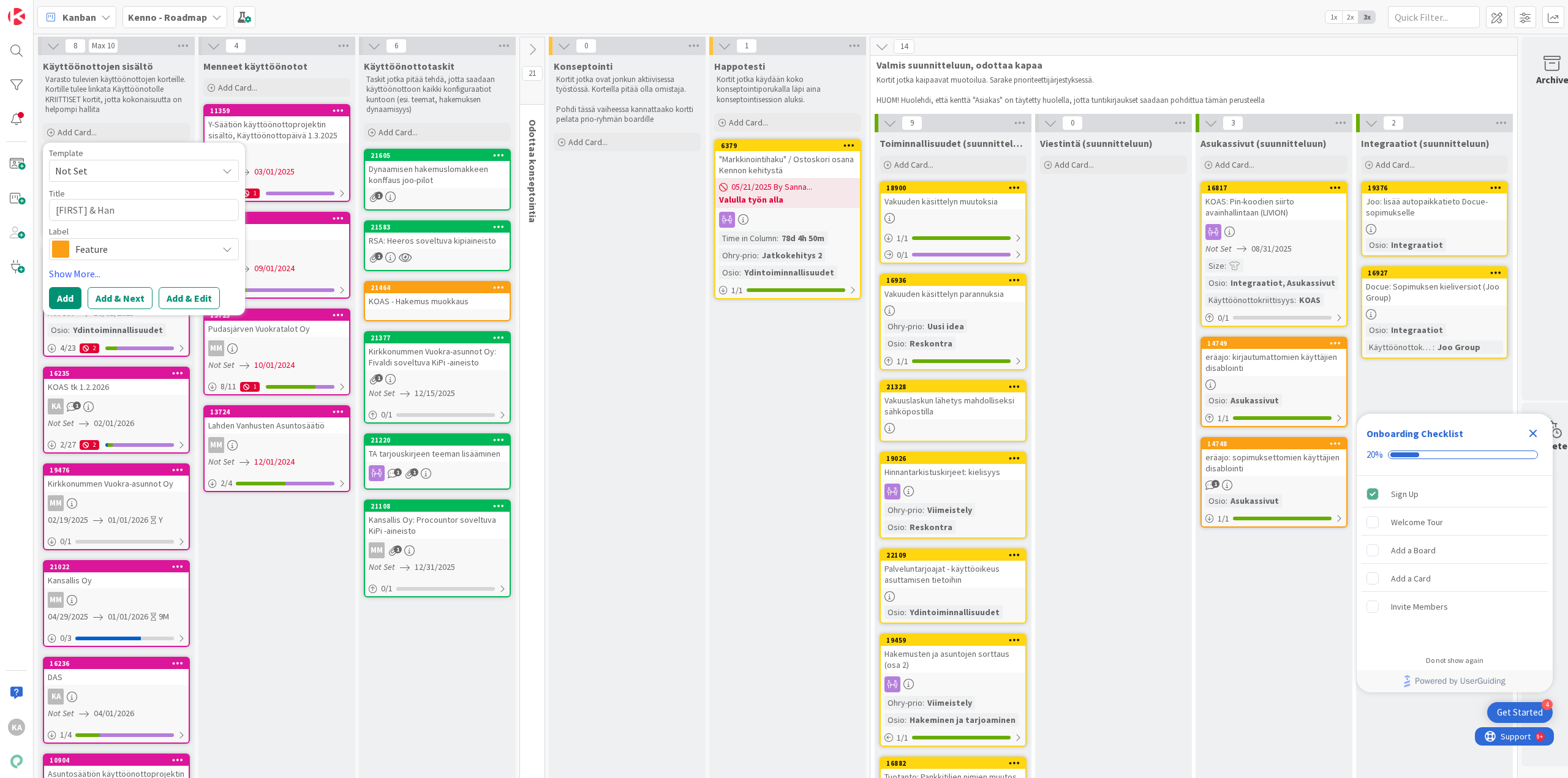 type on "x" 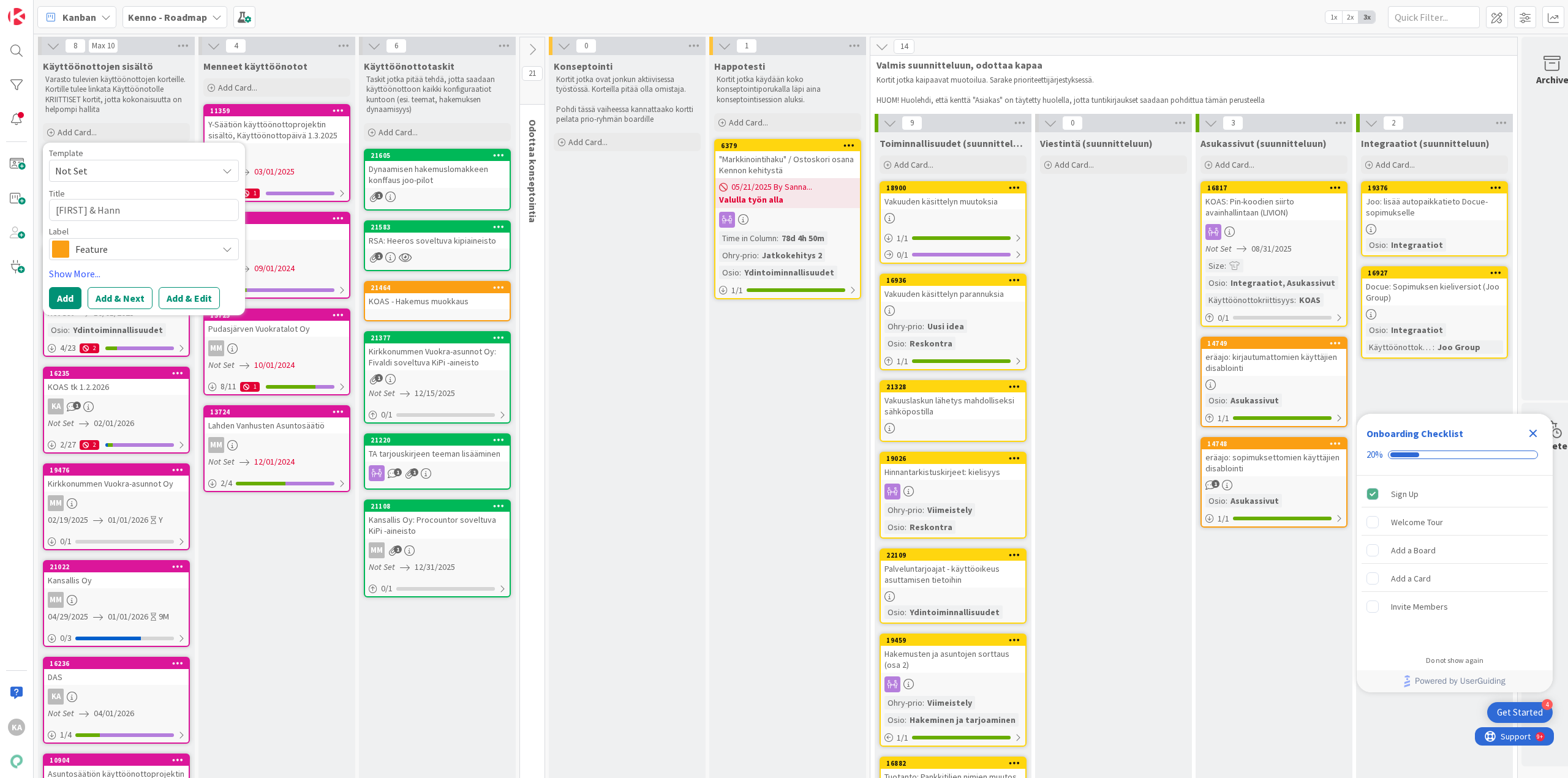 type on "x" 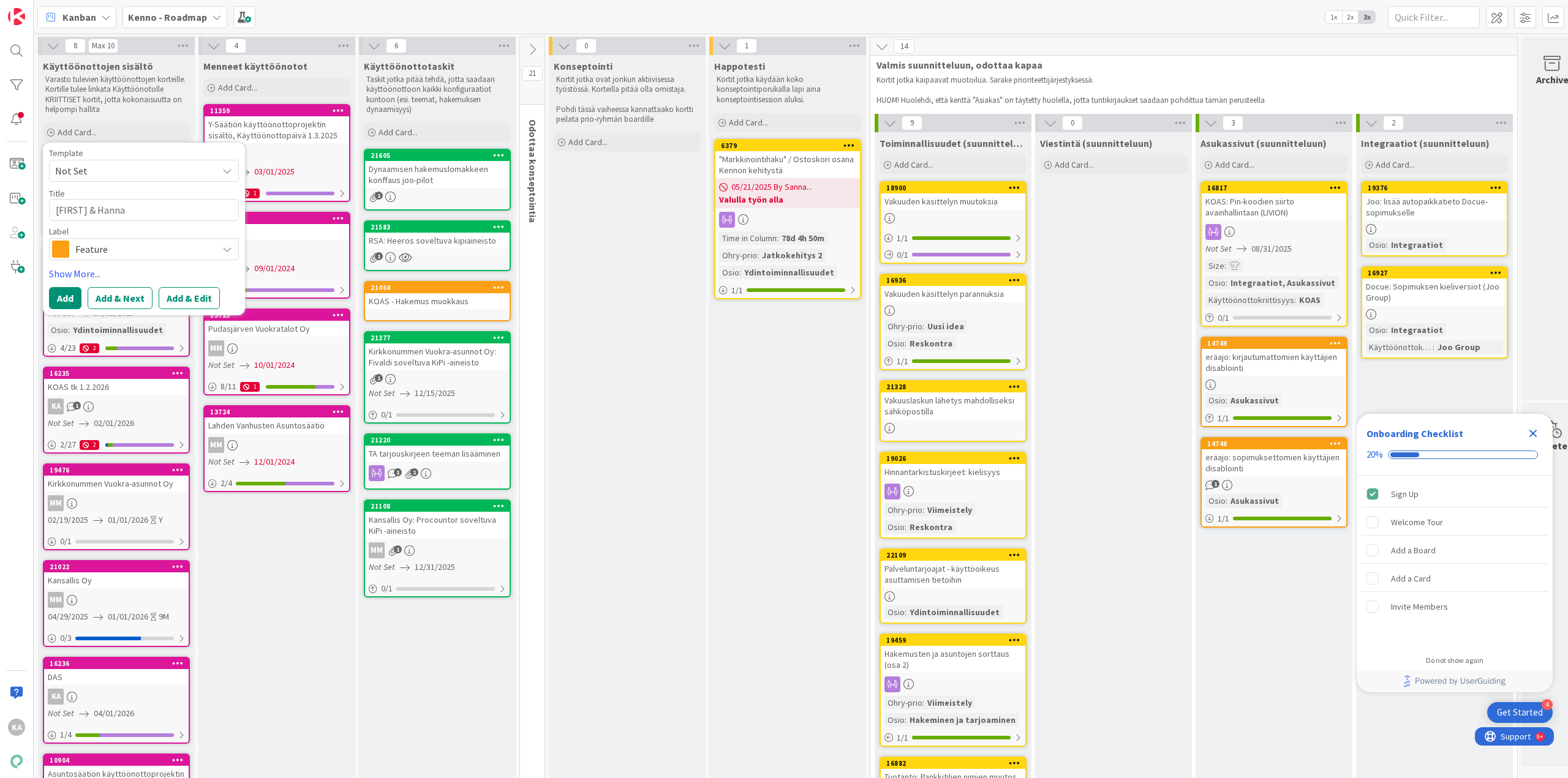 type on "x" 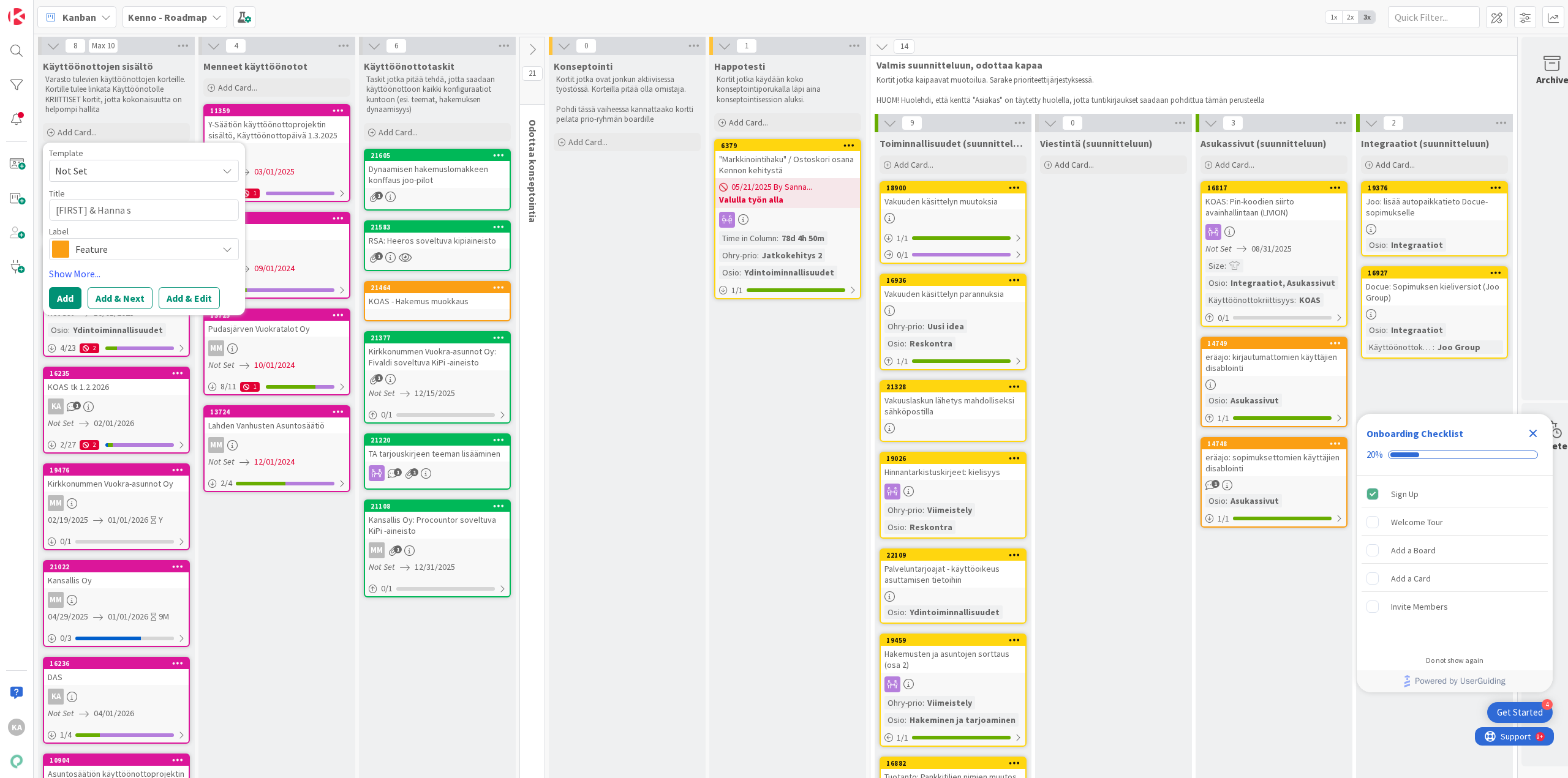 type on "x" 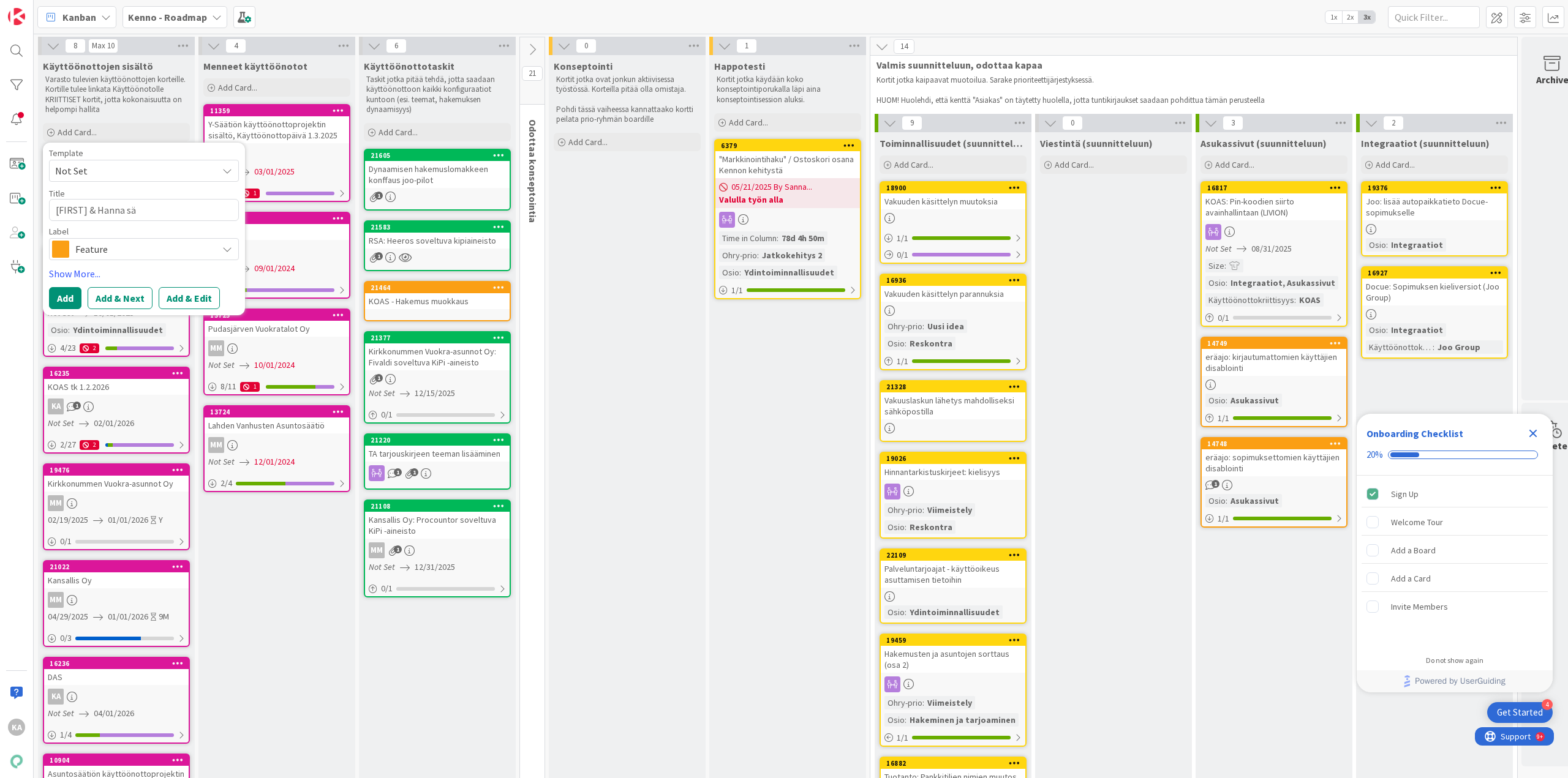type on "x" 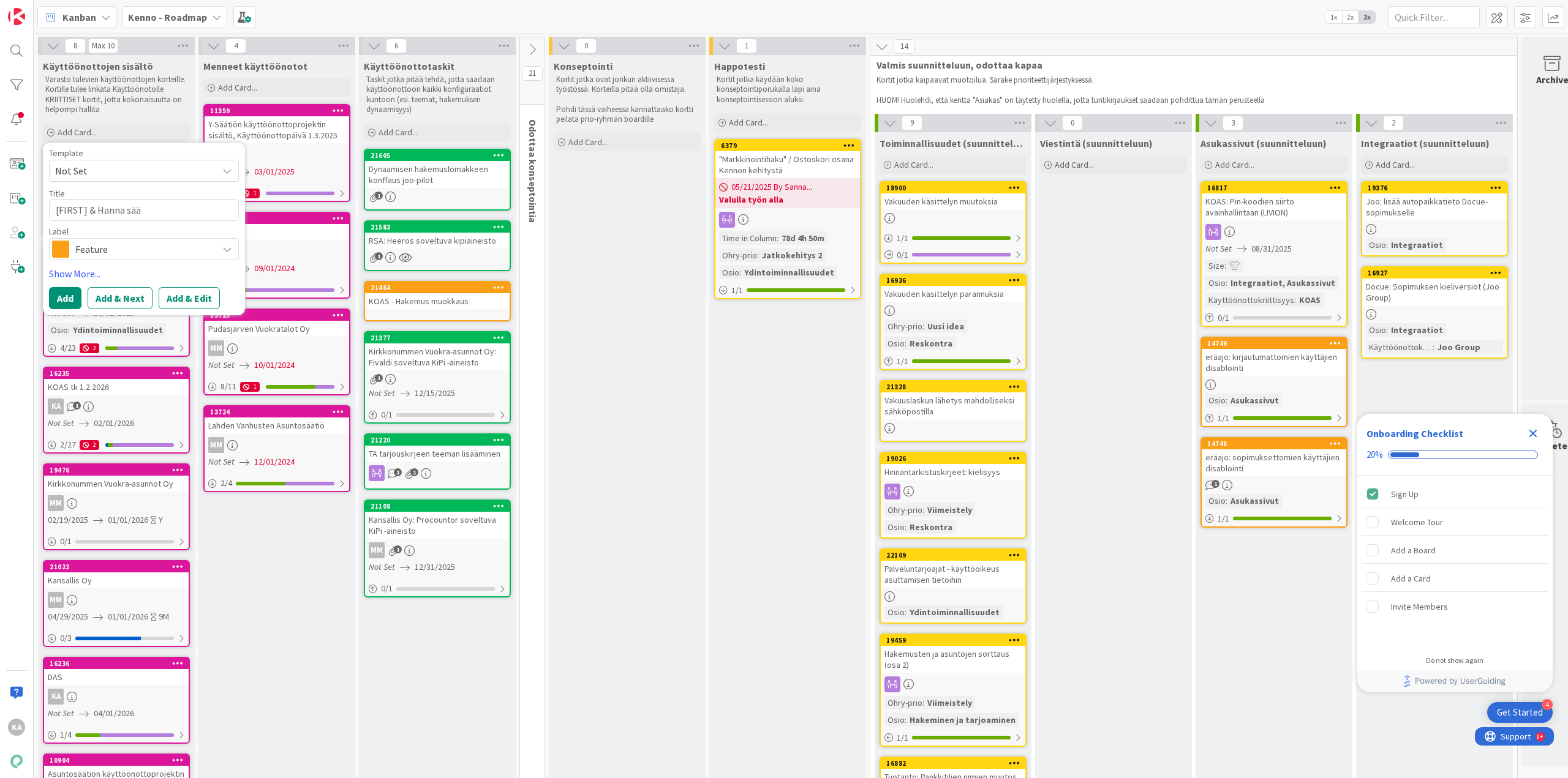 type on "x" 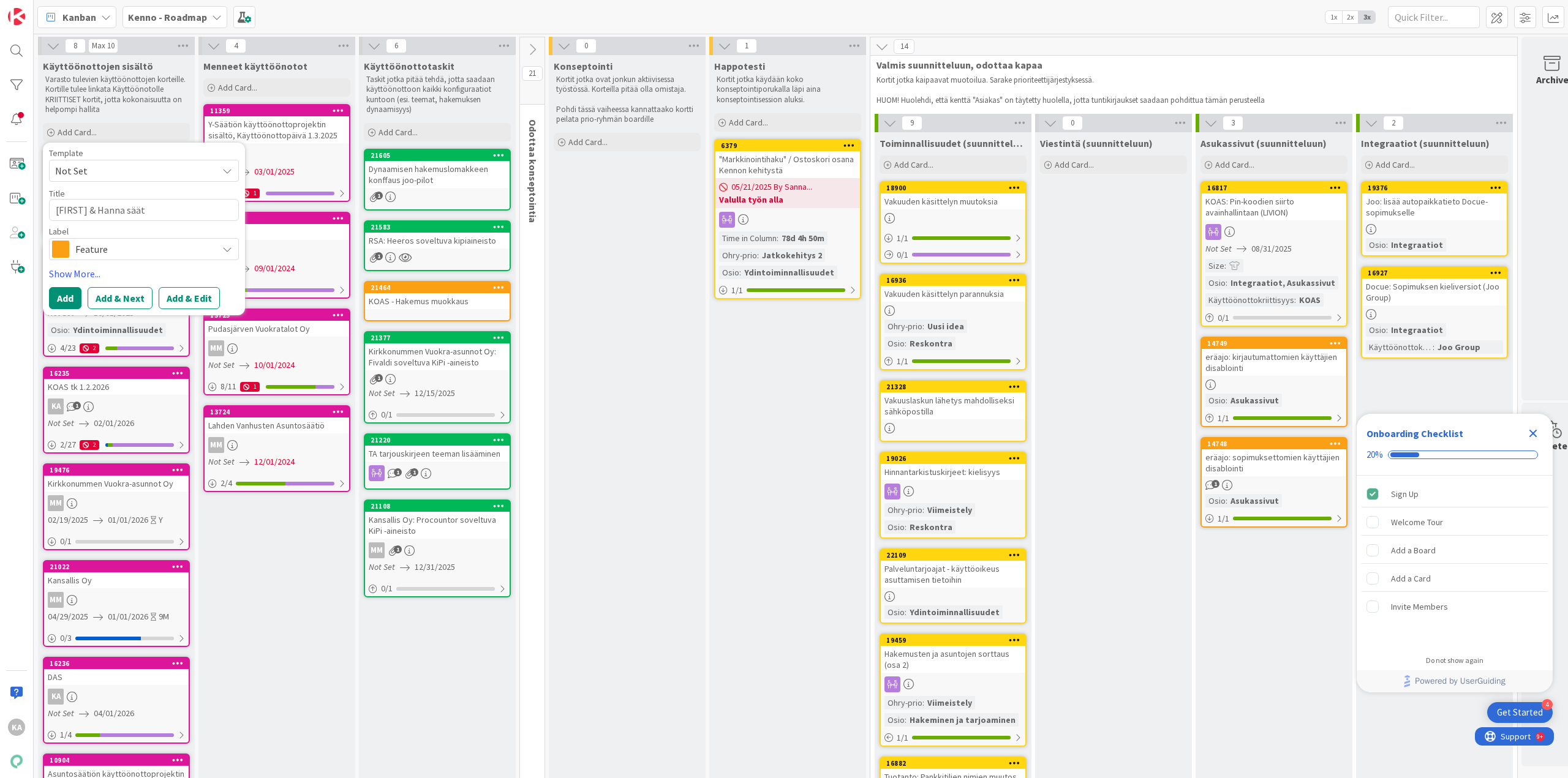 type on "x" 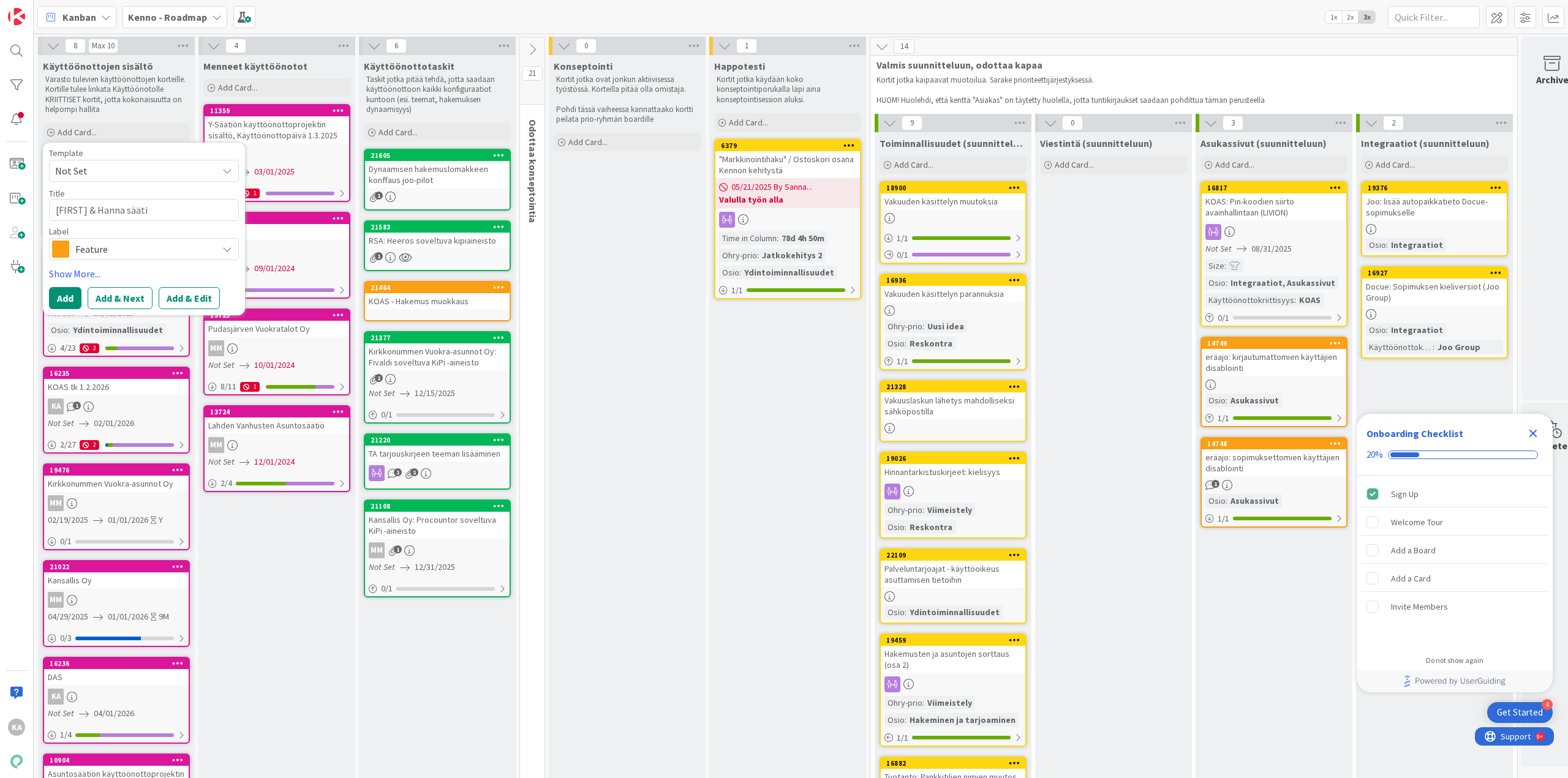 type on "x" 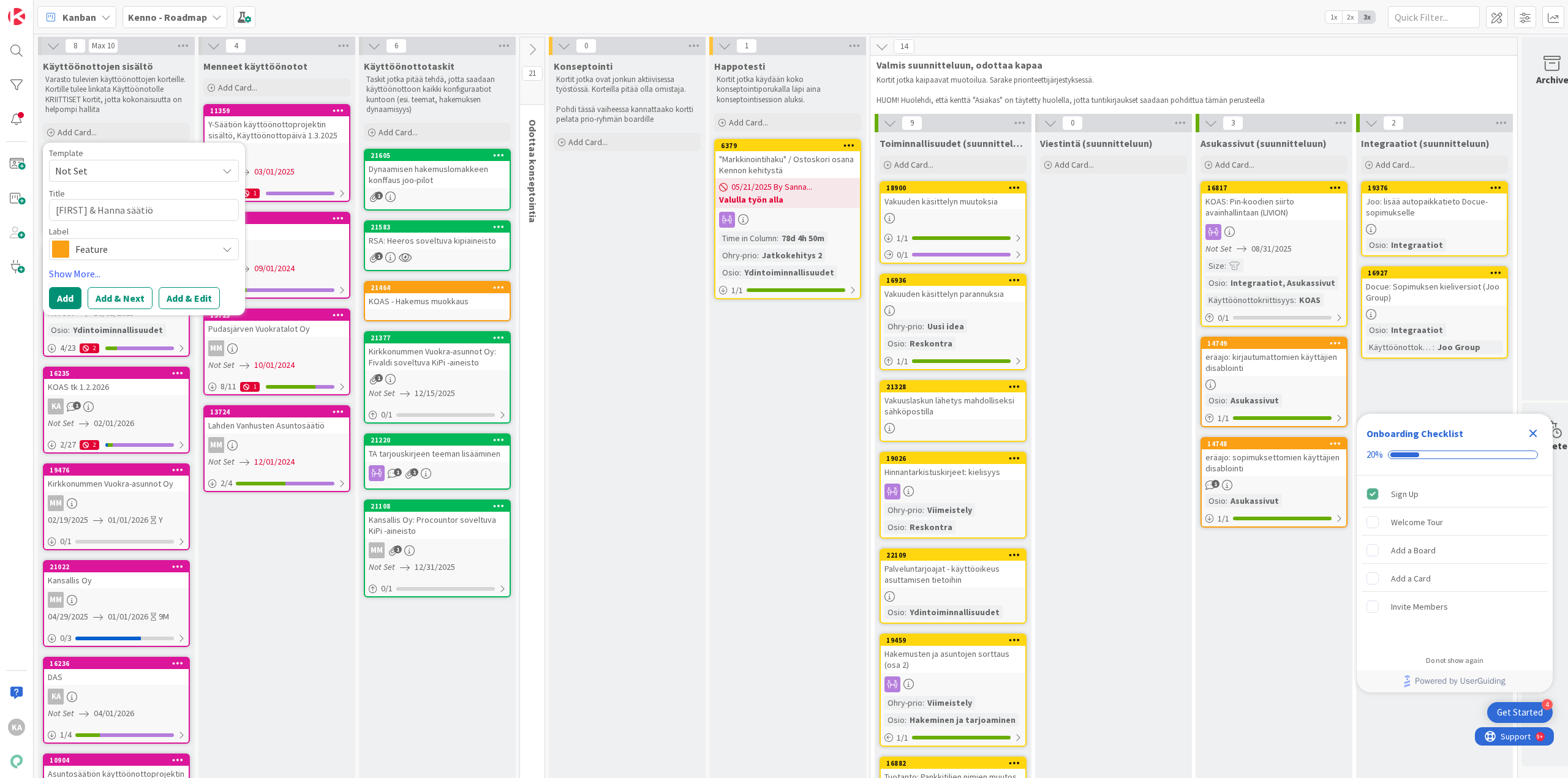 type on "x" 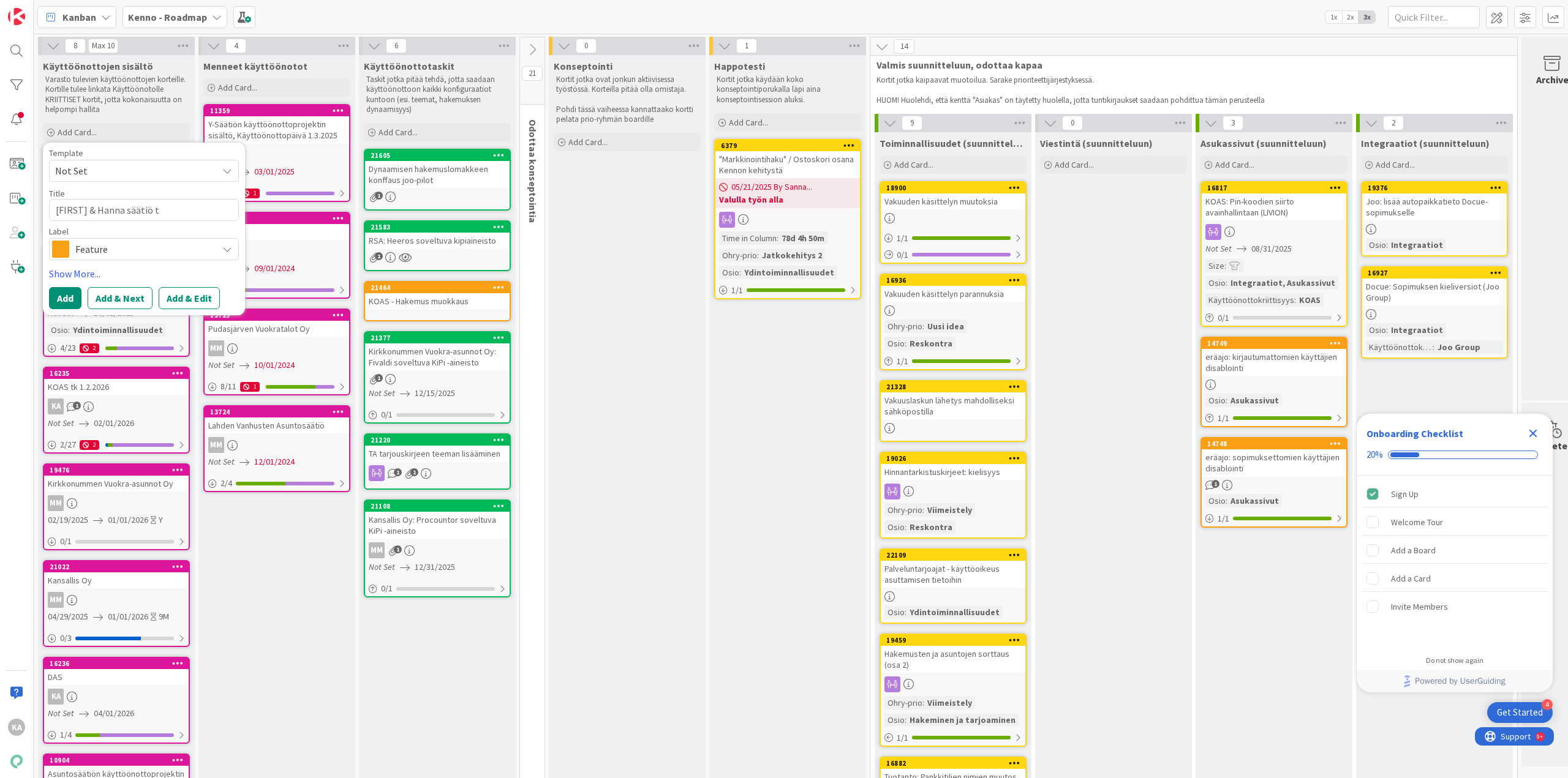 type on "x" 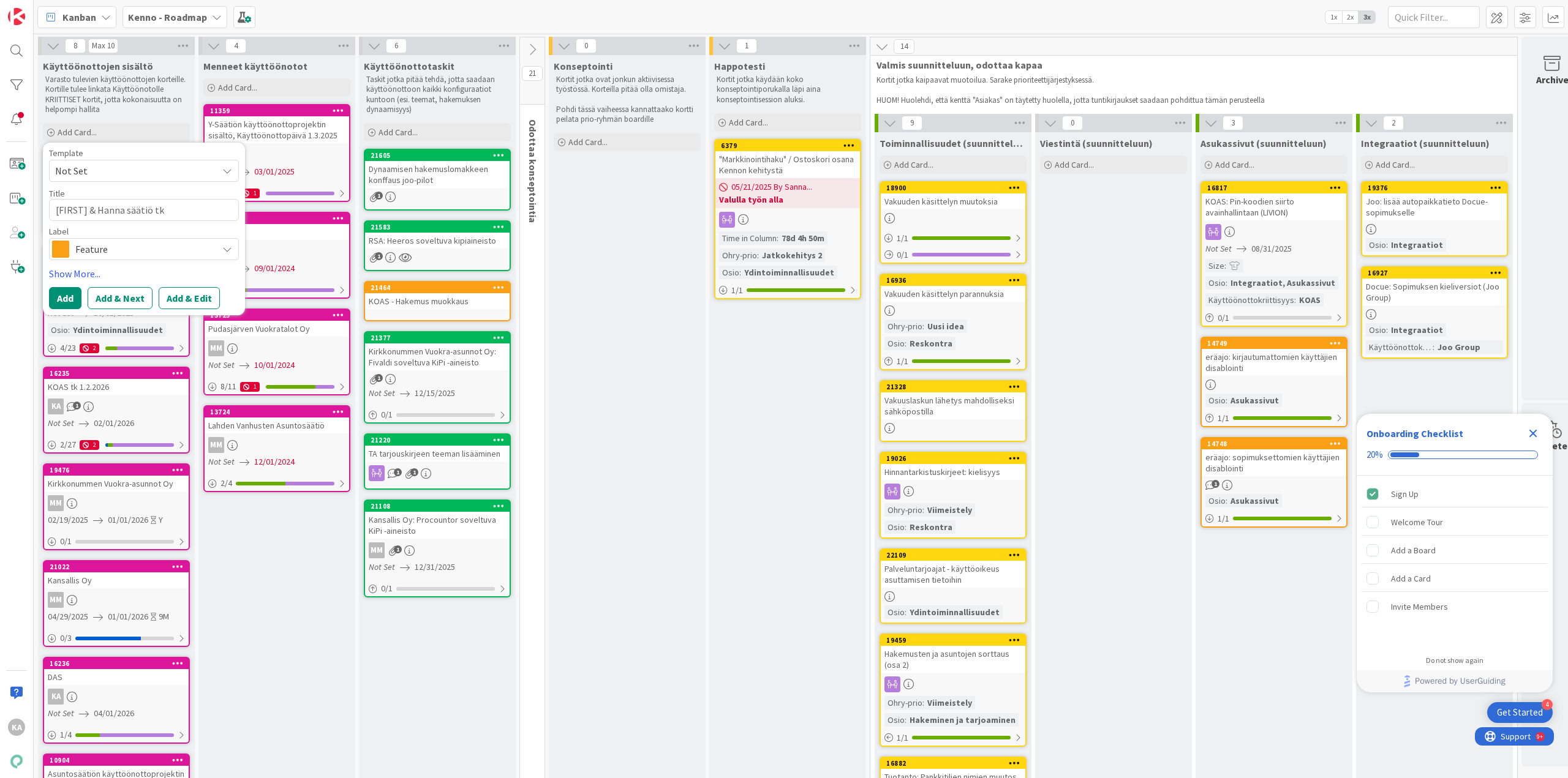 type on "x" 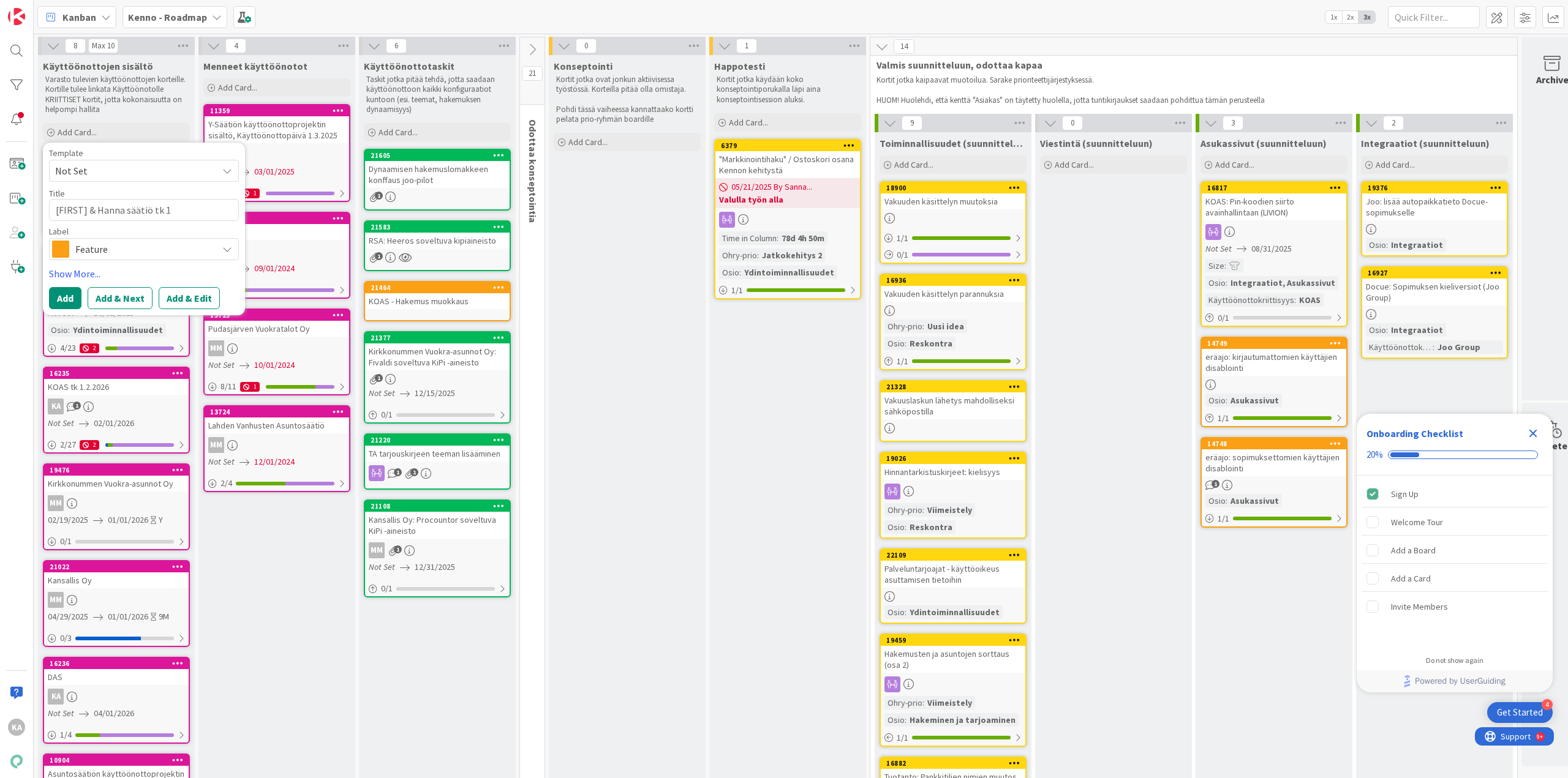 type on "x" 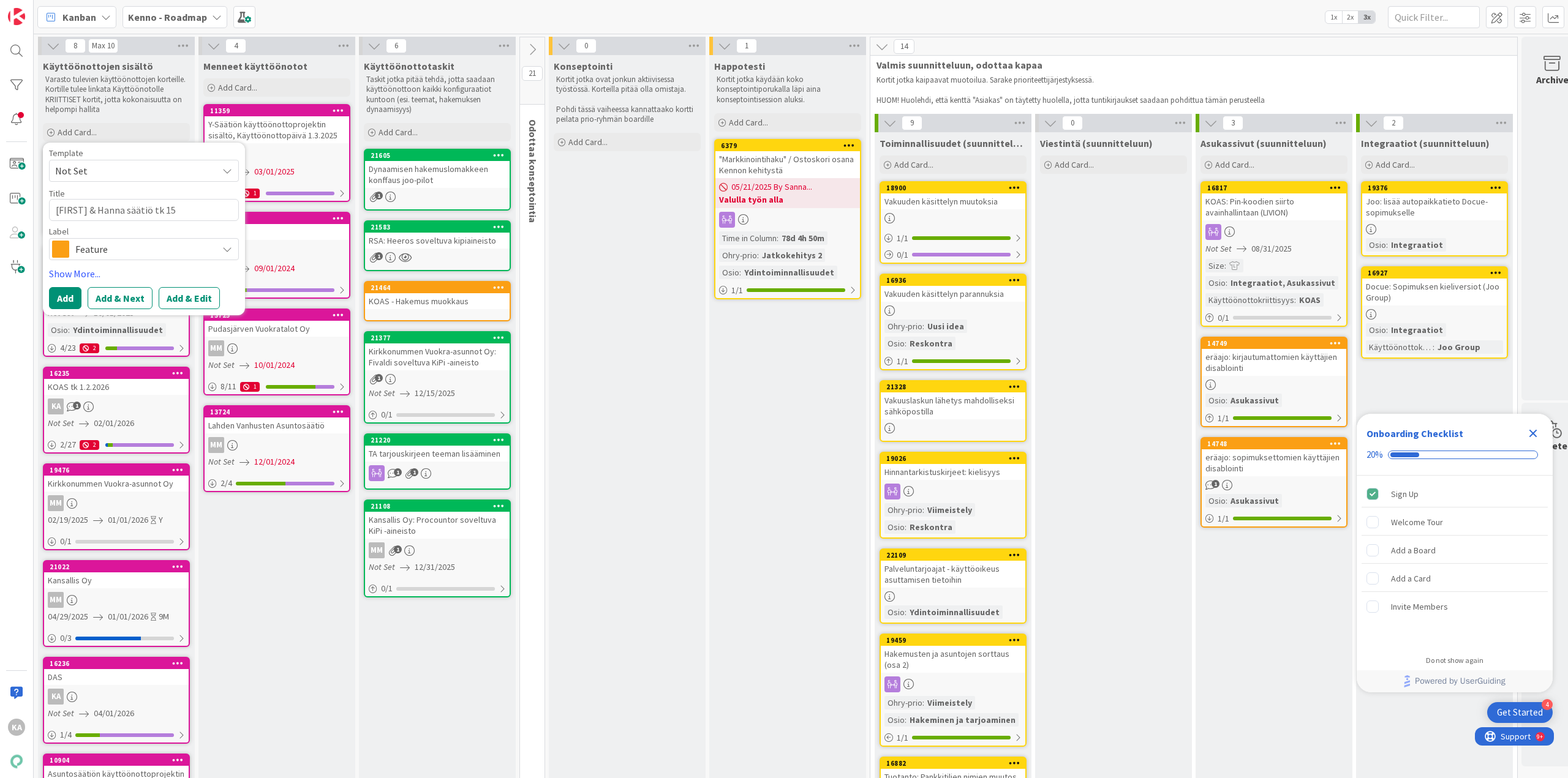 type on "x" 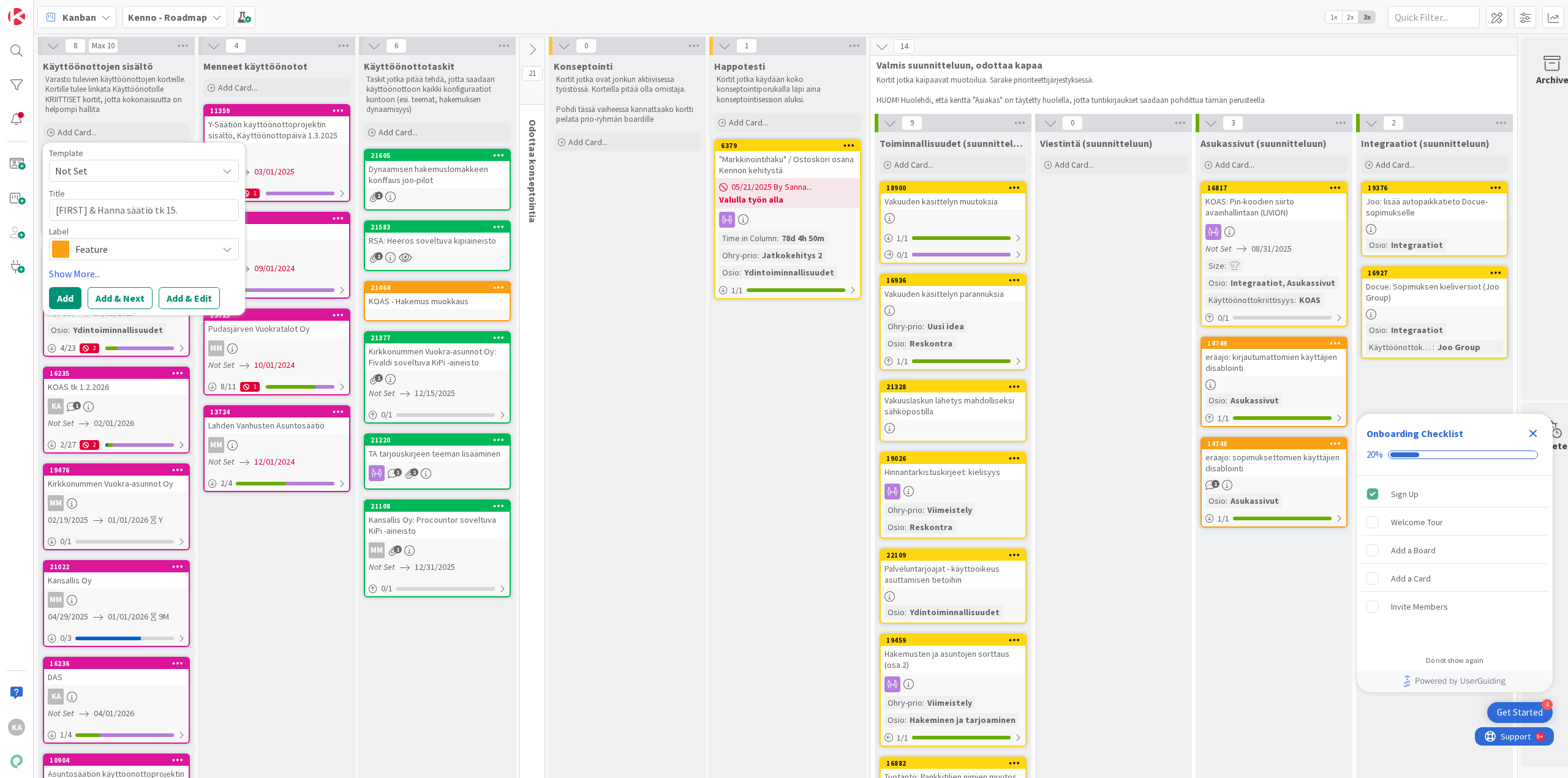 type on "x" 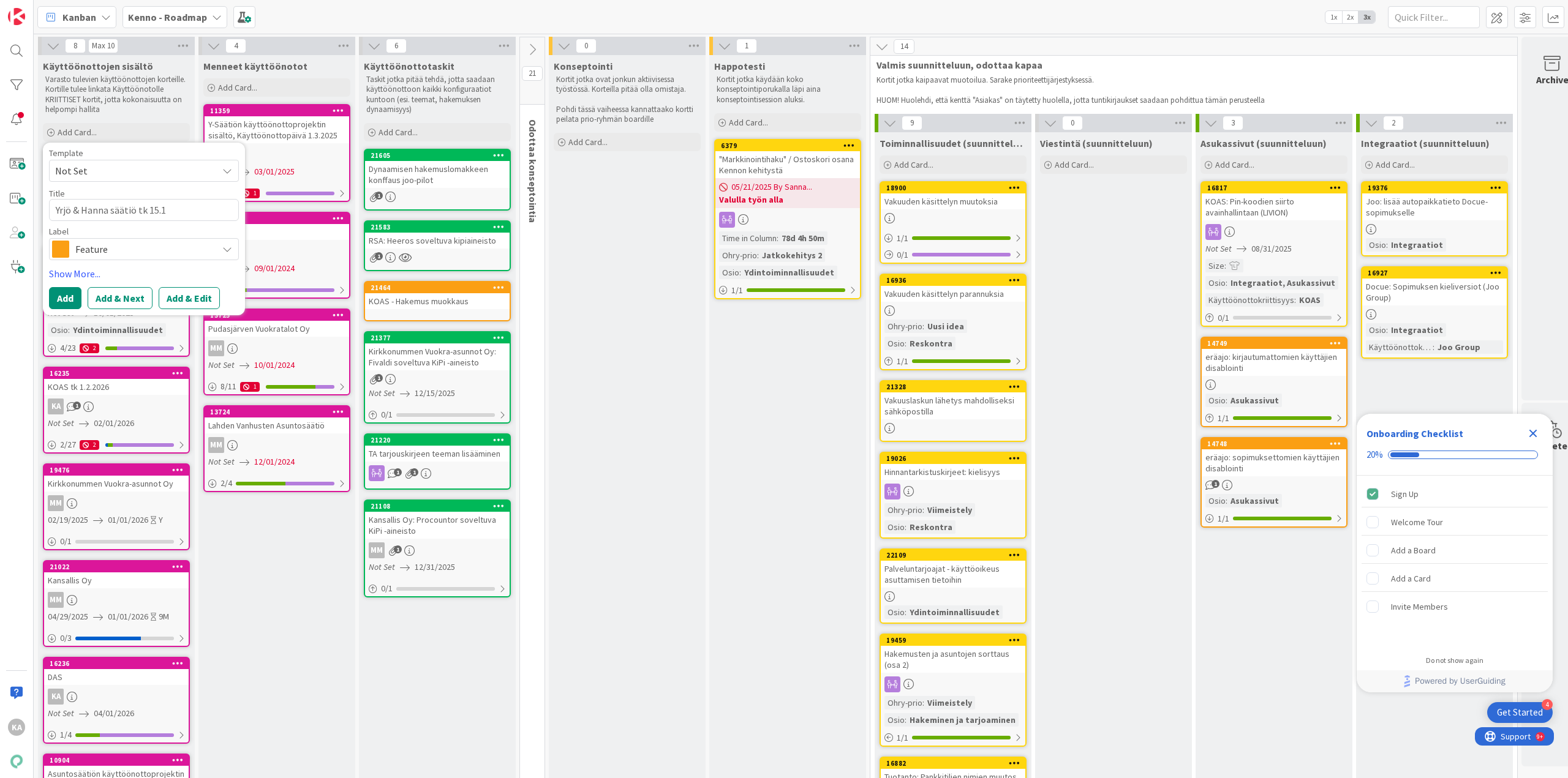 type on "x" 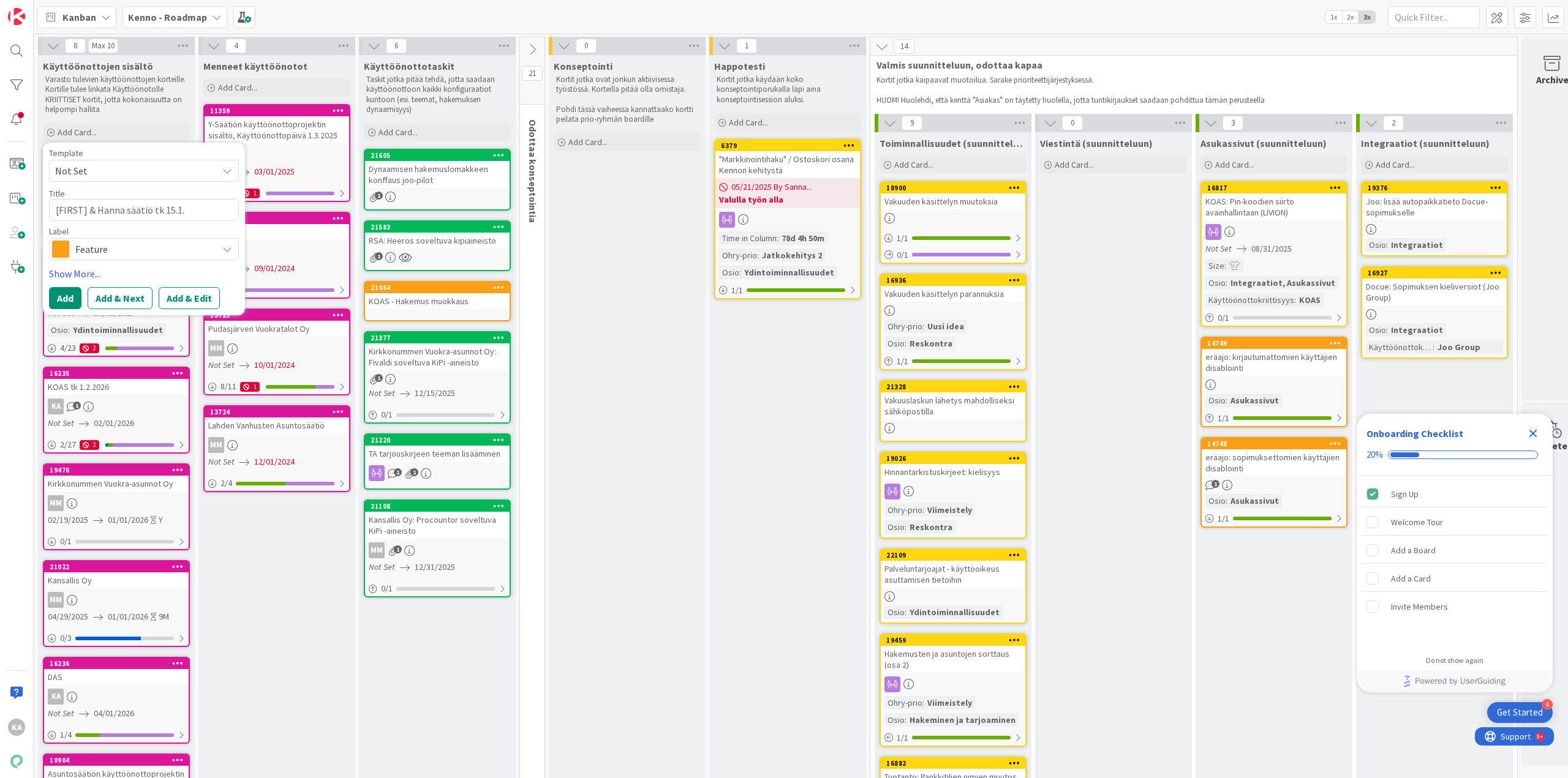 type on "x" 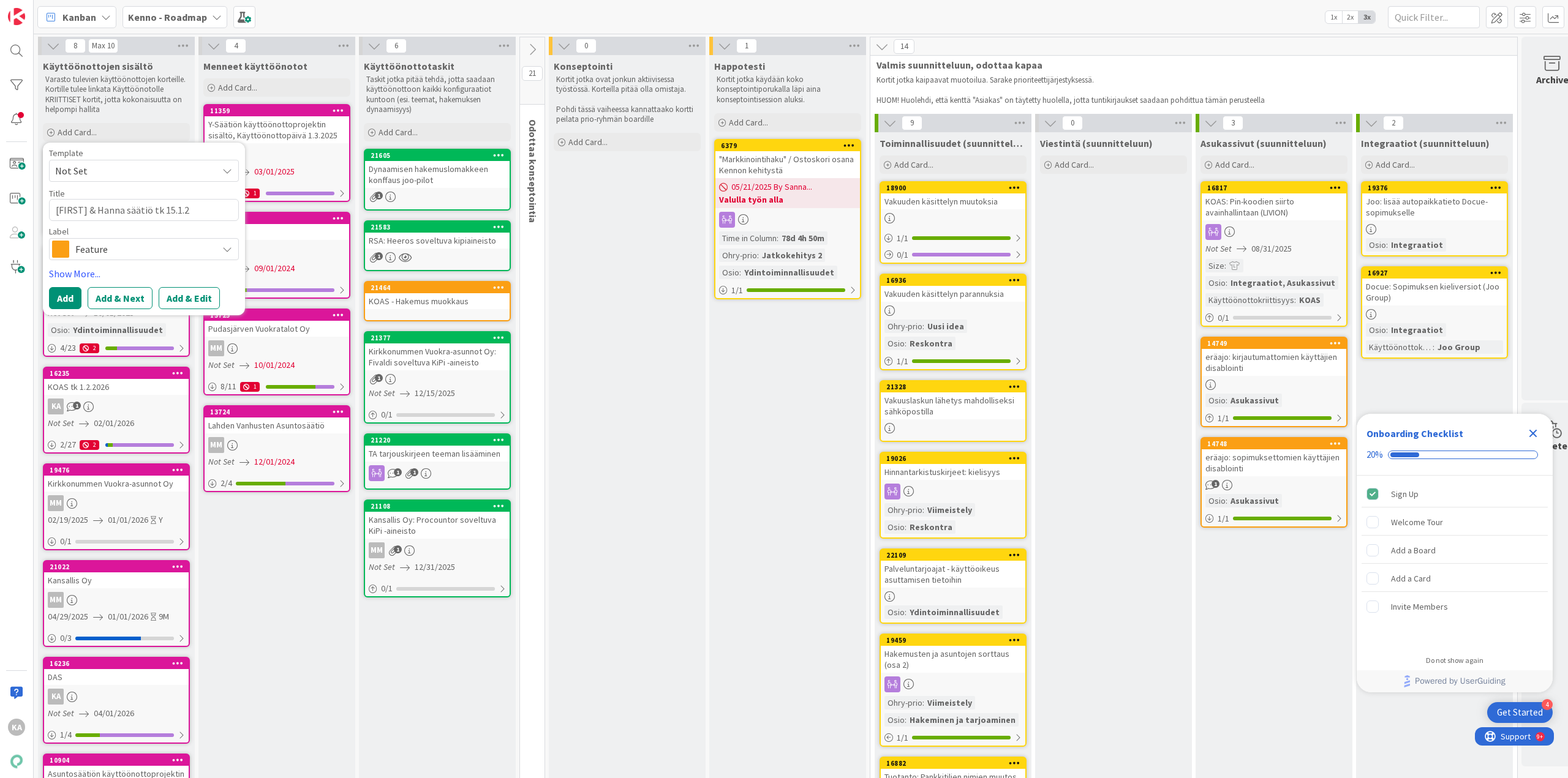 type on "Yrjö & Hanna säätiö tk 15.1.20" 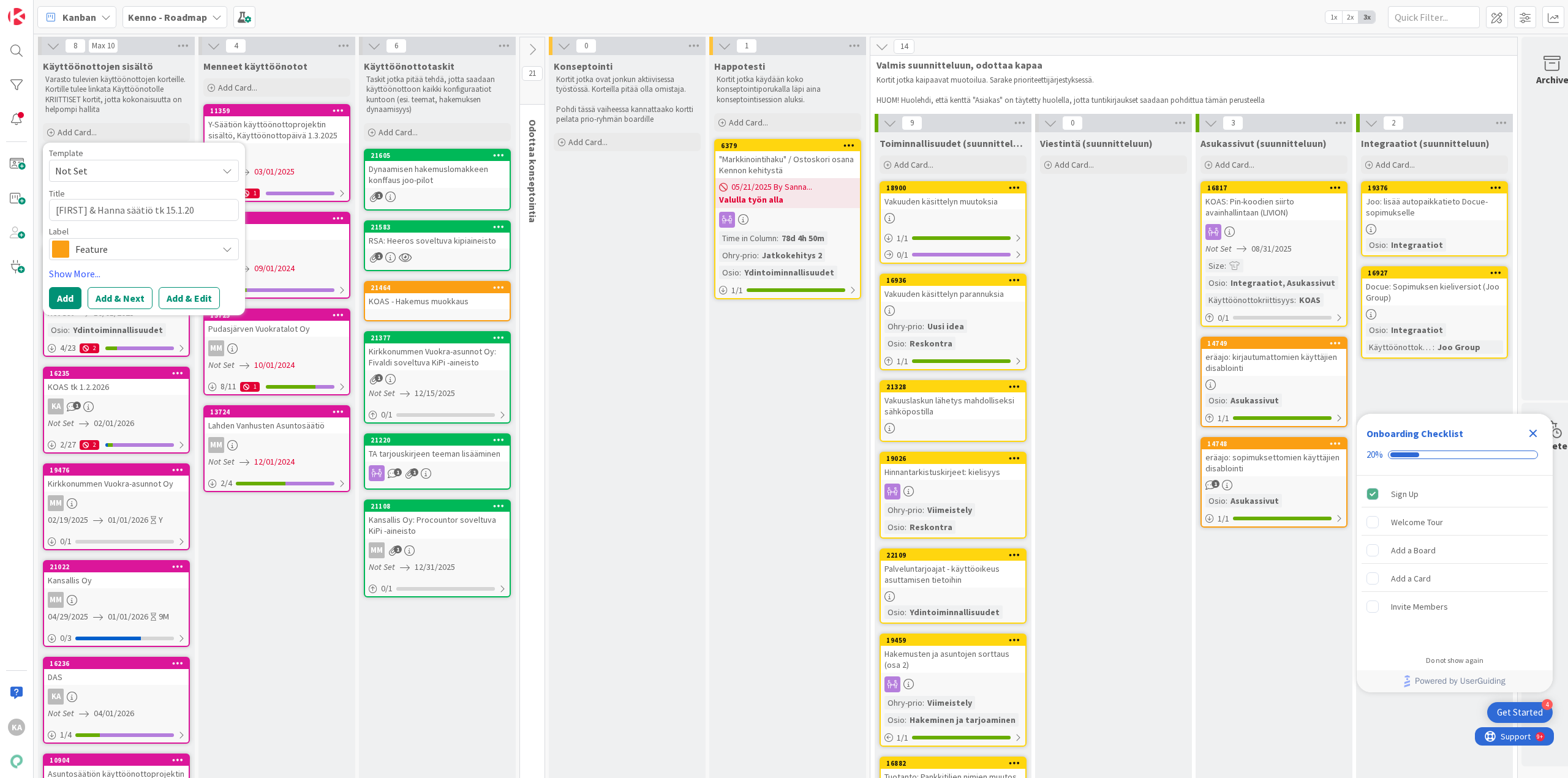 type on "x" 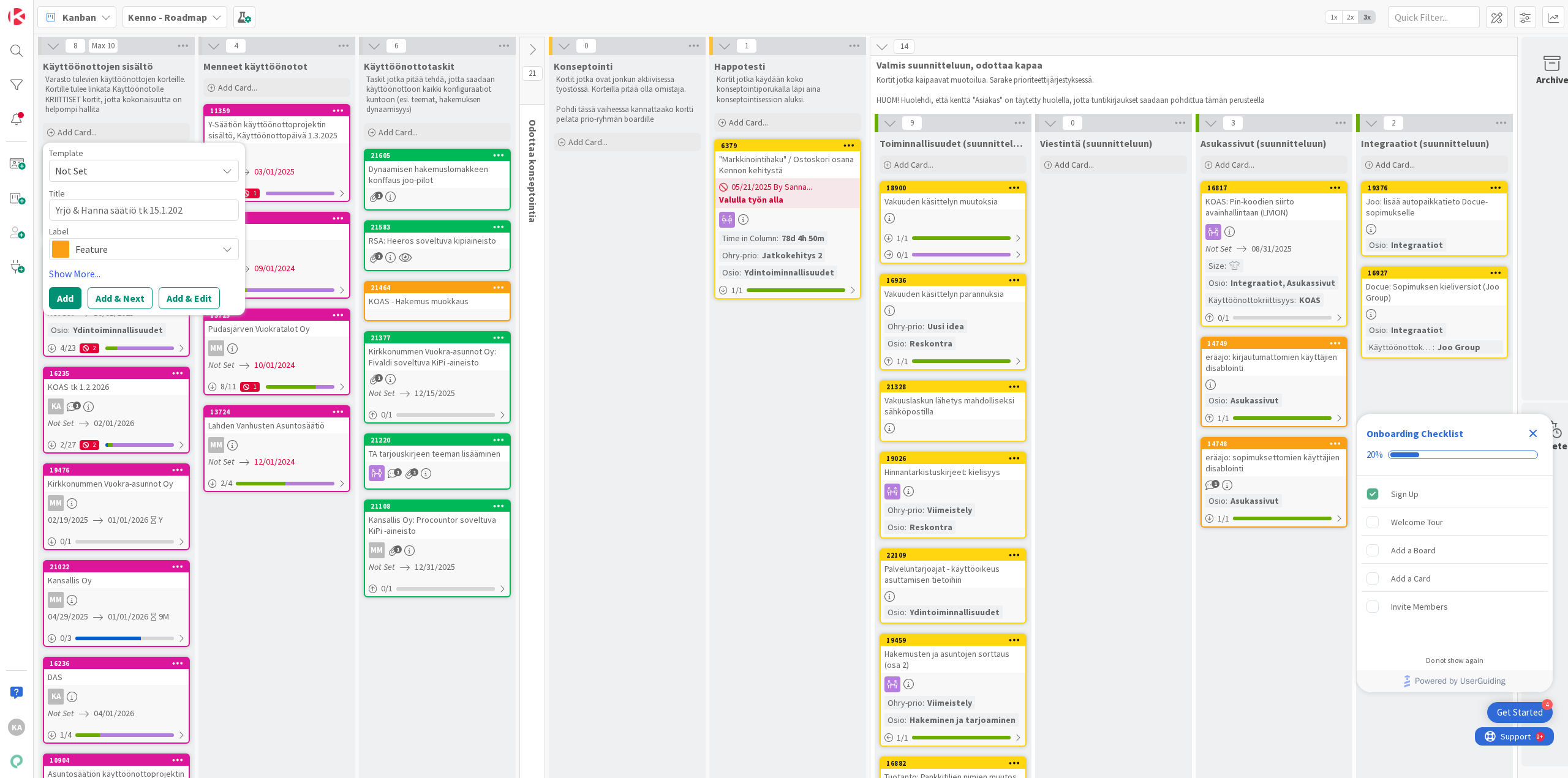 type on "x" 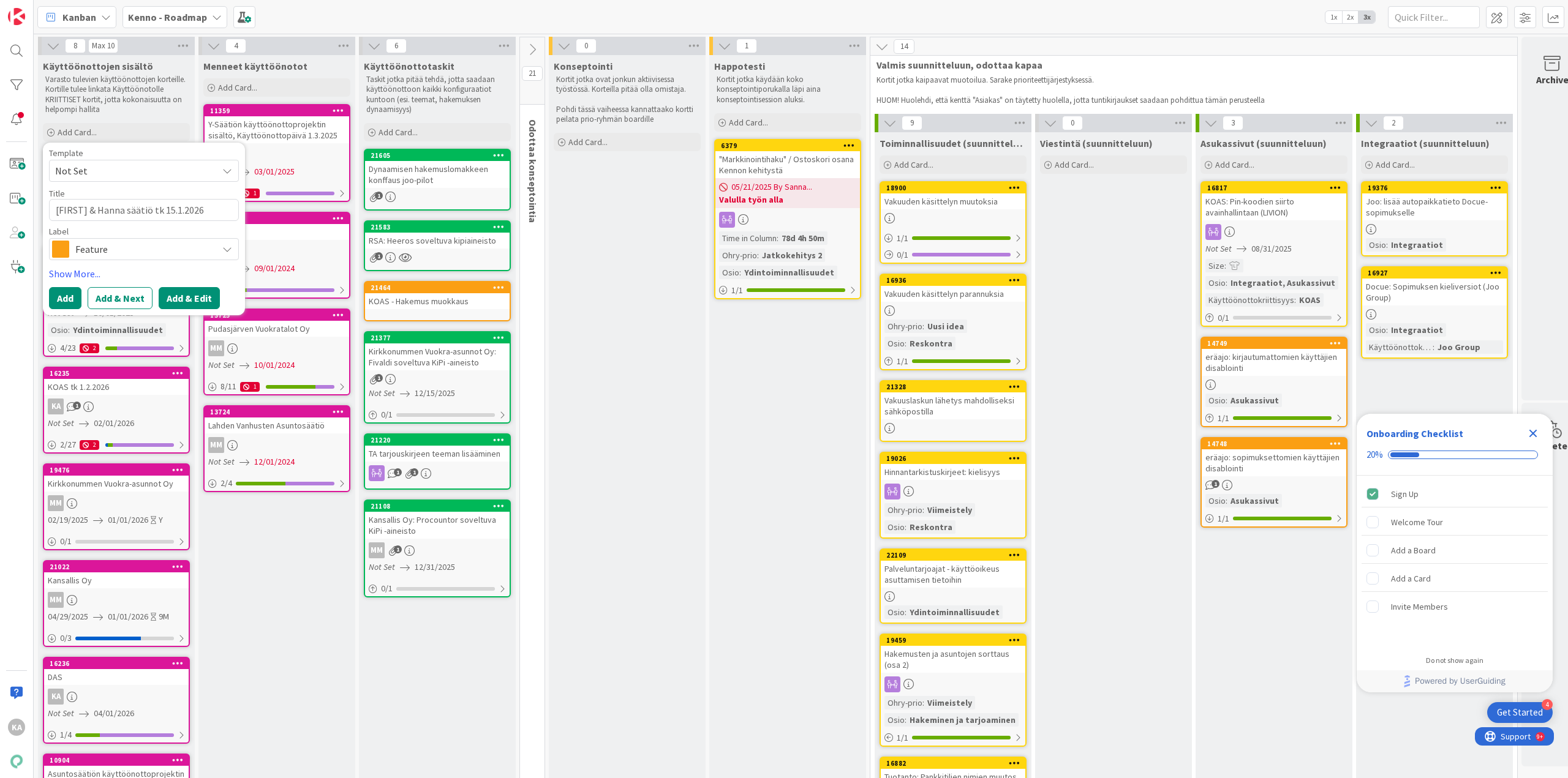type on "[NAME] & [NAME] säätiö tk [DATE]" 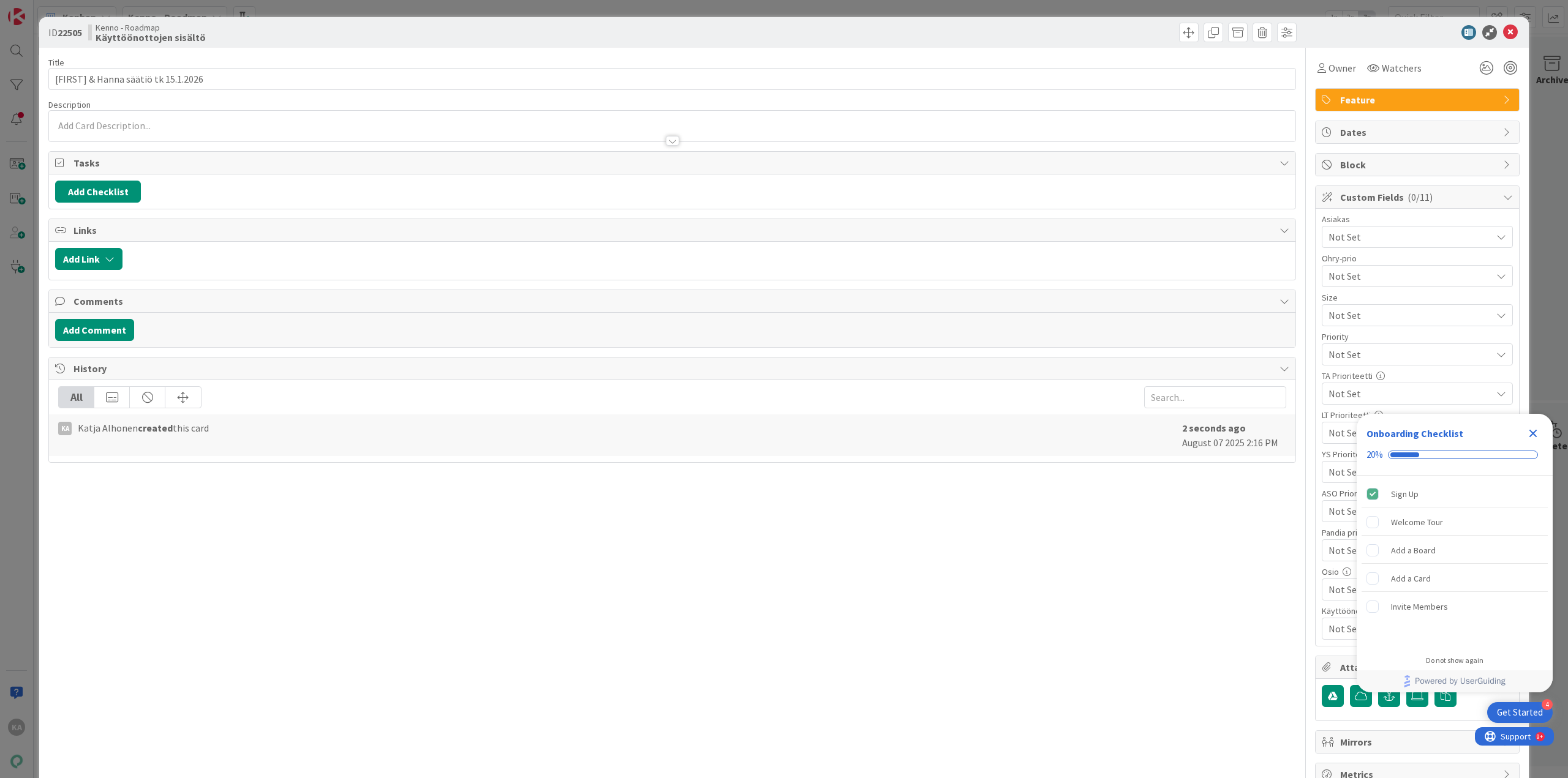 scroll, scrollTop: 0, scrollLeft: 0, axis: both 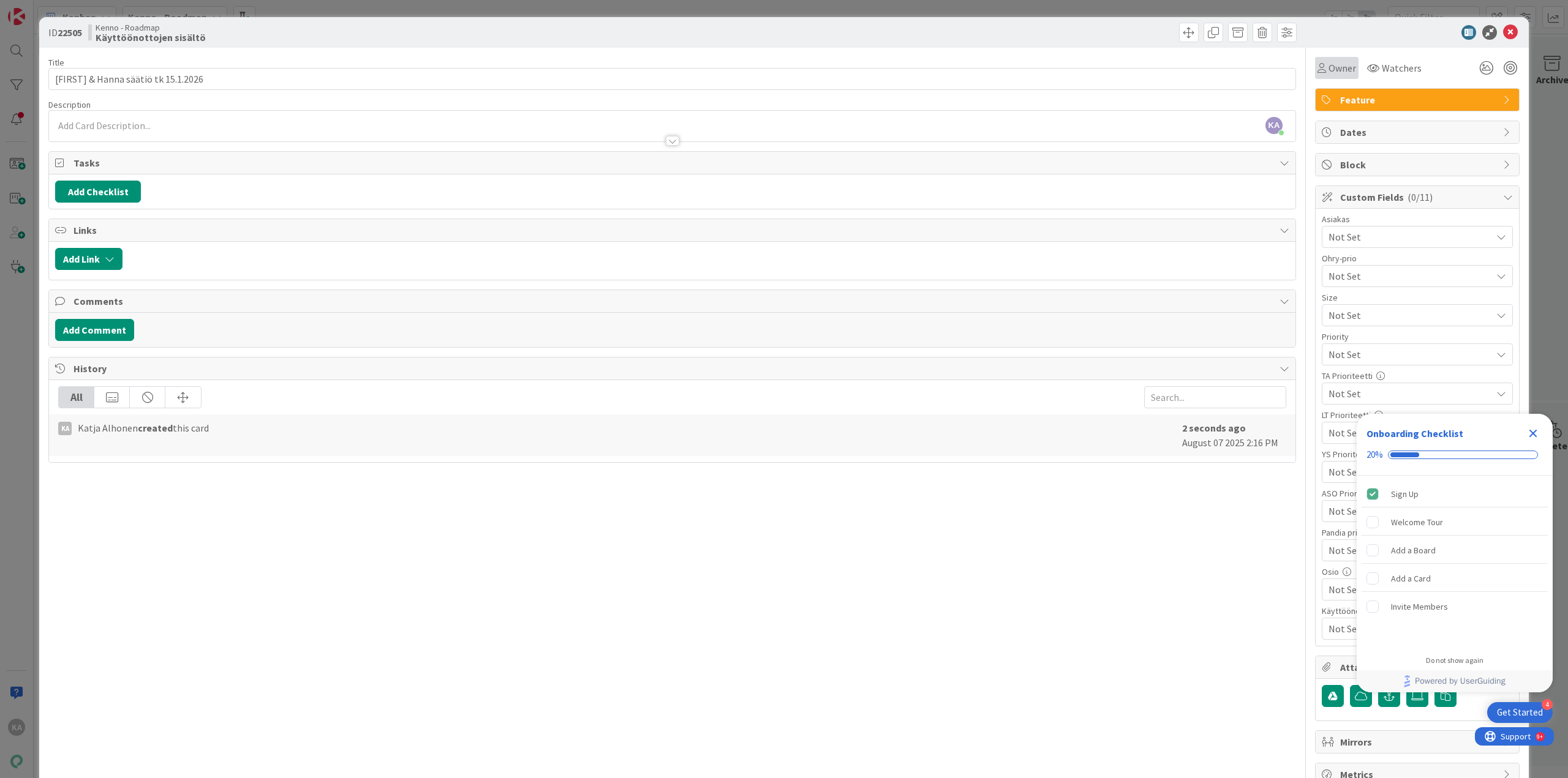 click on "Owner" at bounding box center [1336, 68] 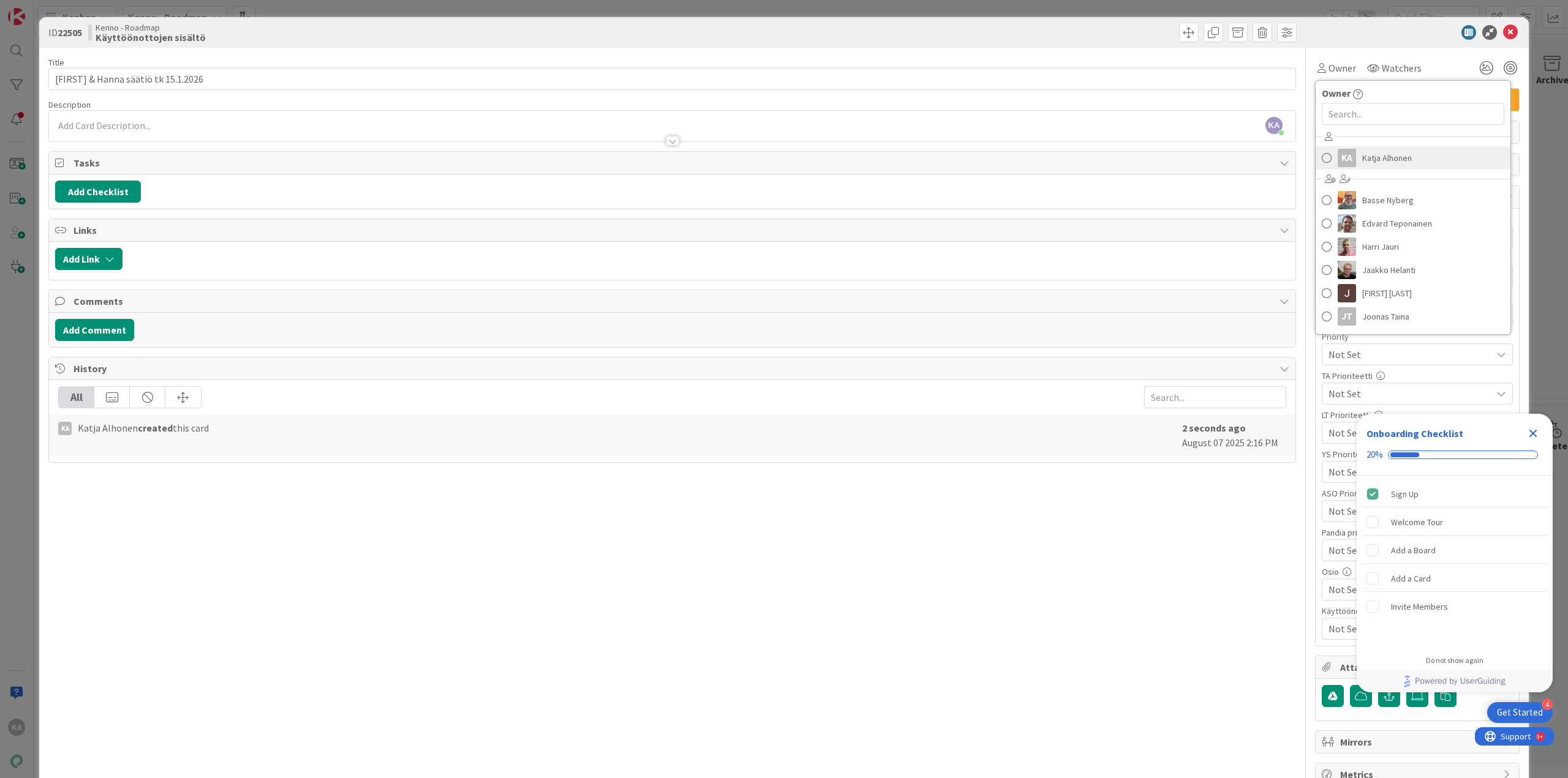 click on "Katja Alhonen" at bounding box center (1387, 158) 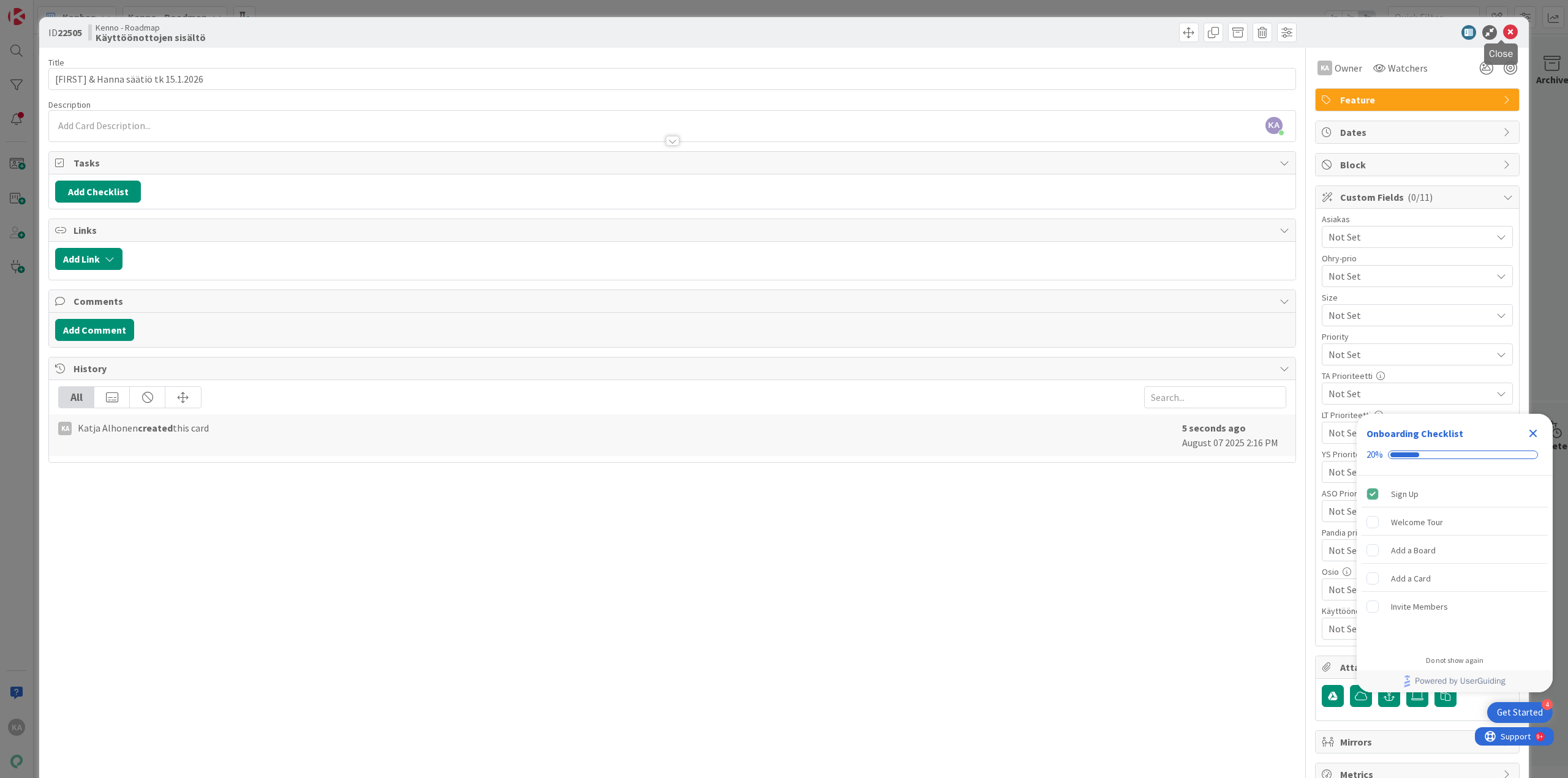 click at bounding box center (1510, 32) 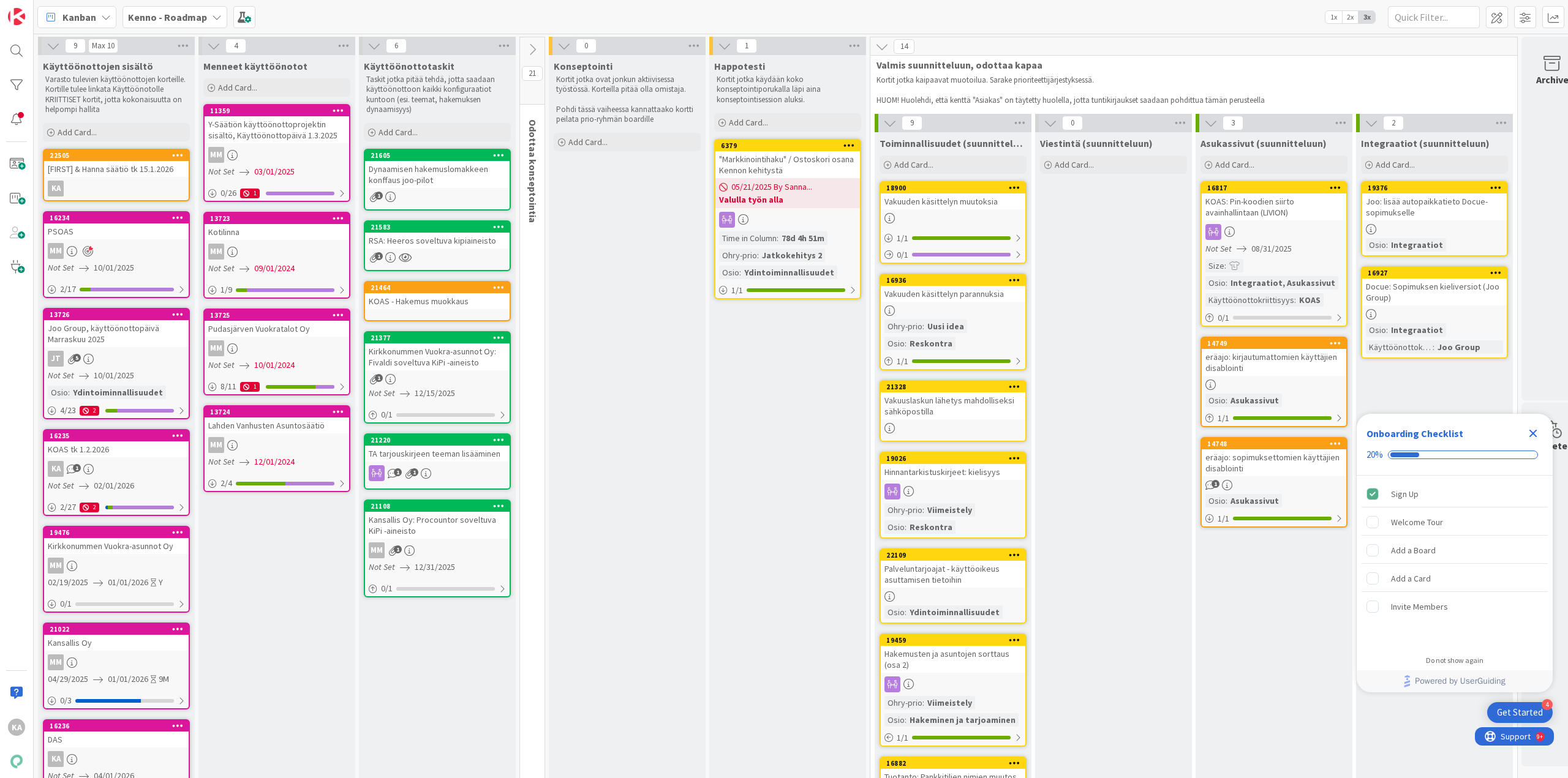 scroll, scrollTop: 0, scrollLeft: 0, axis: both 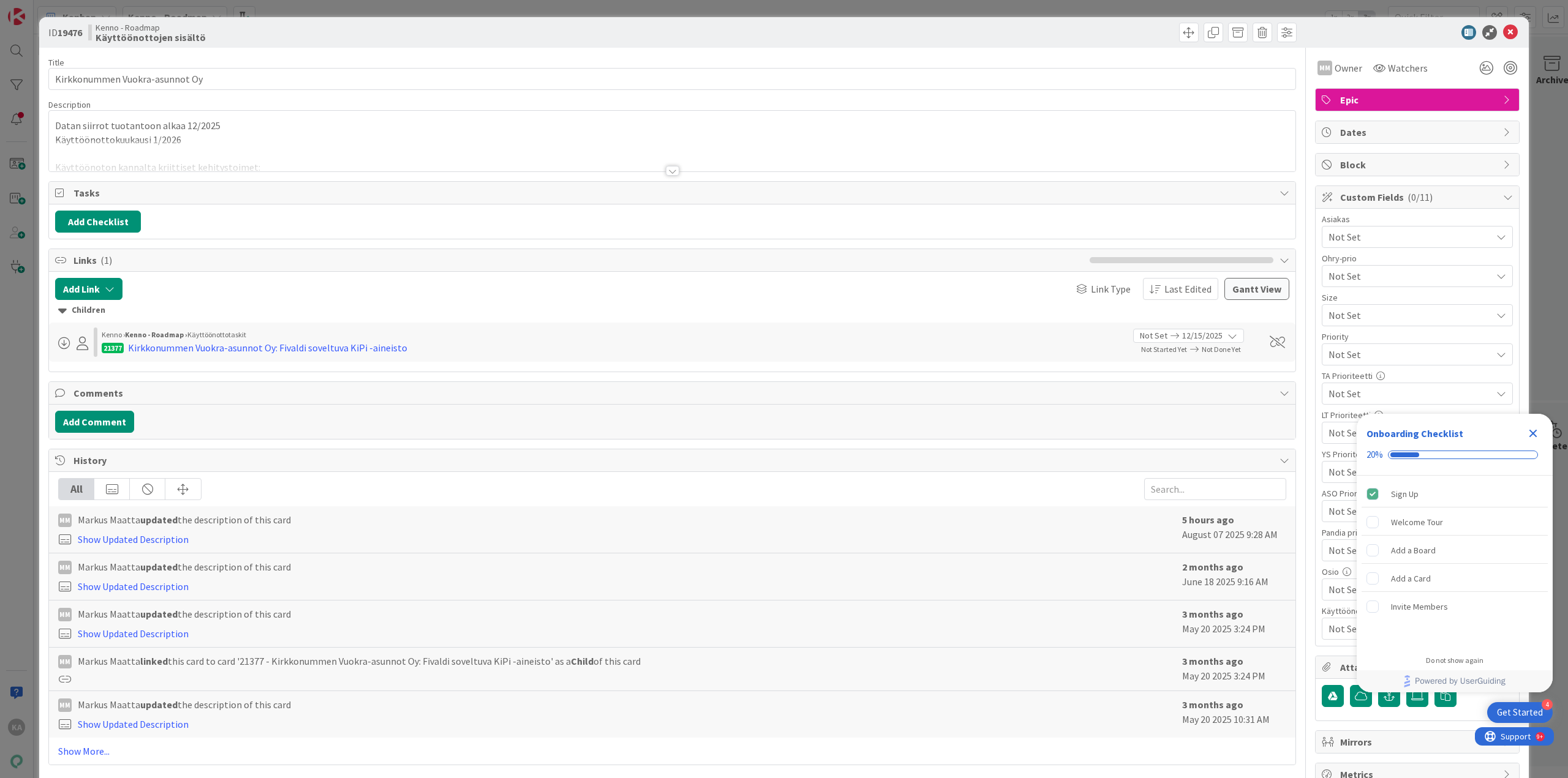 click at bounding box center [673, 171] 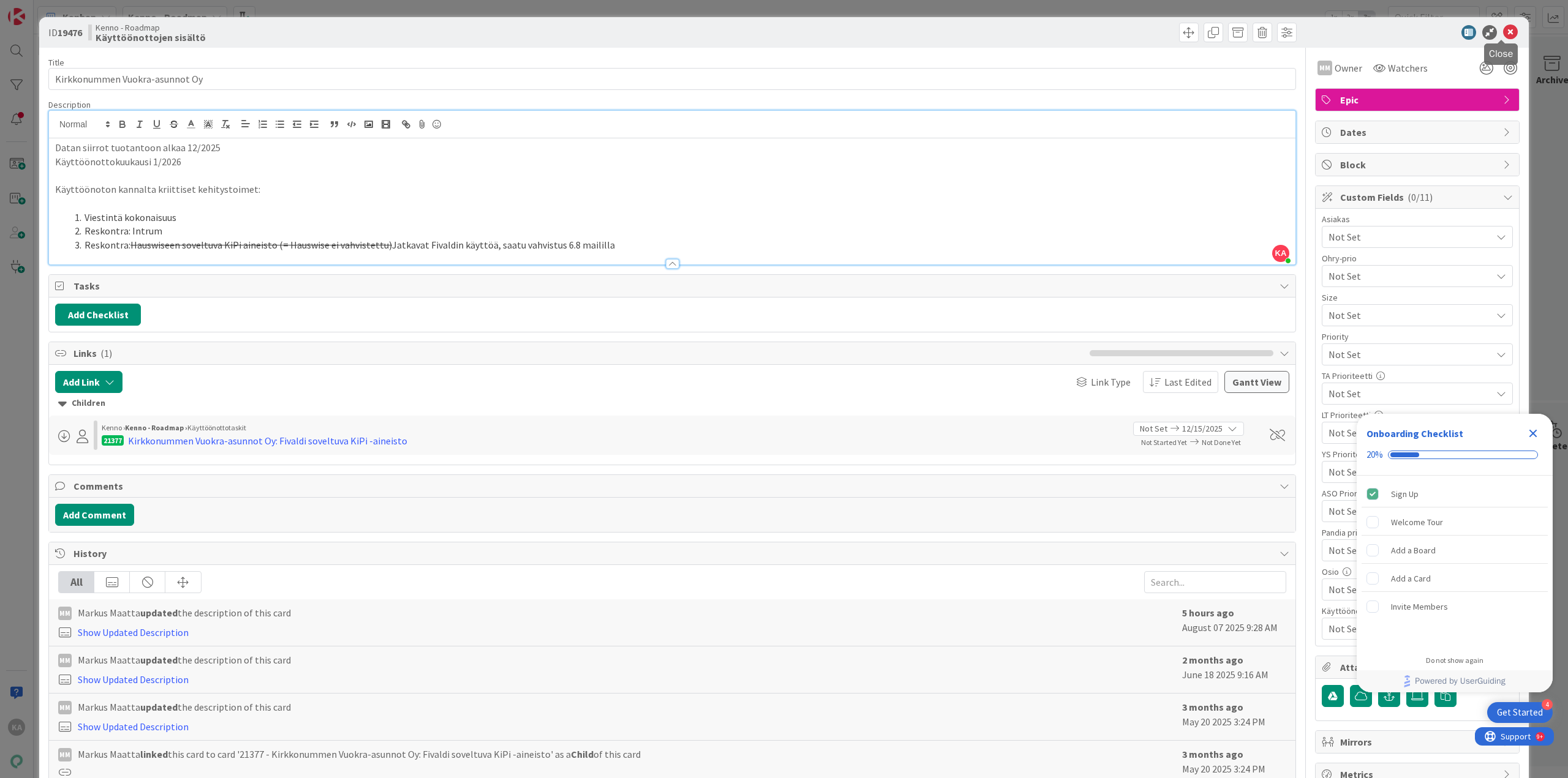 click at bounding box center (1510, 32) 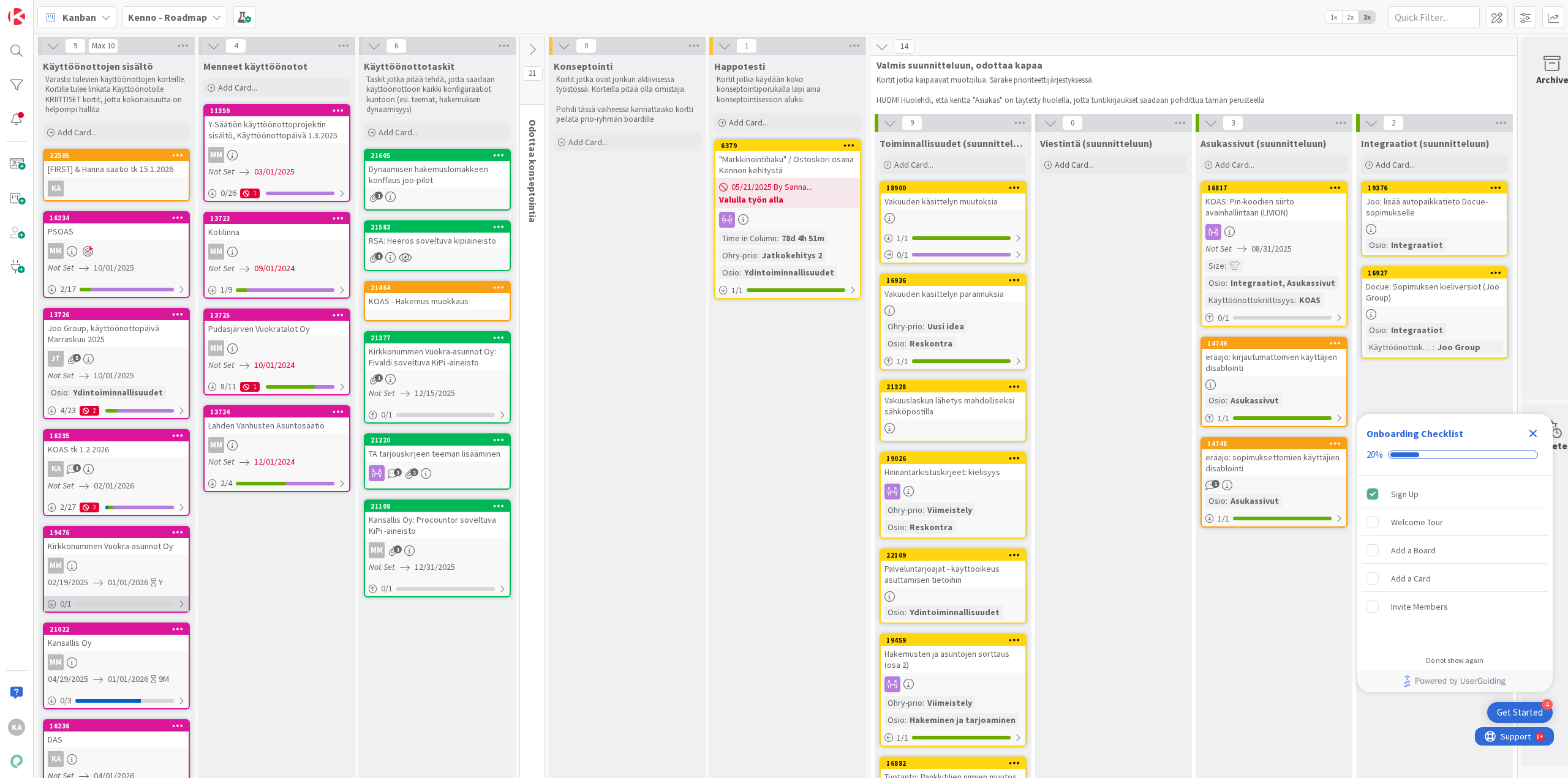 scroll, scrollTop: 0, scrollLeft: 0, axis: both 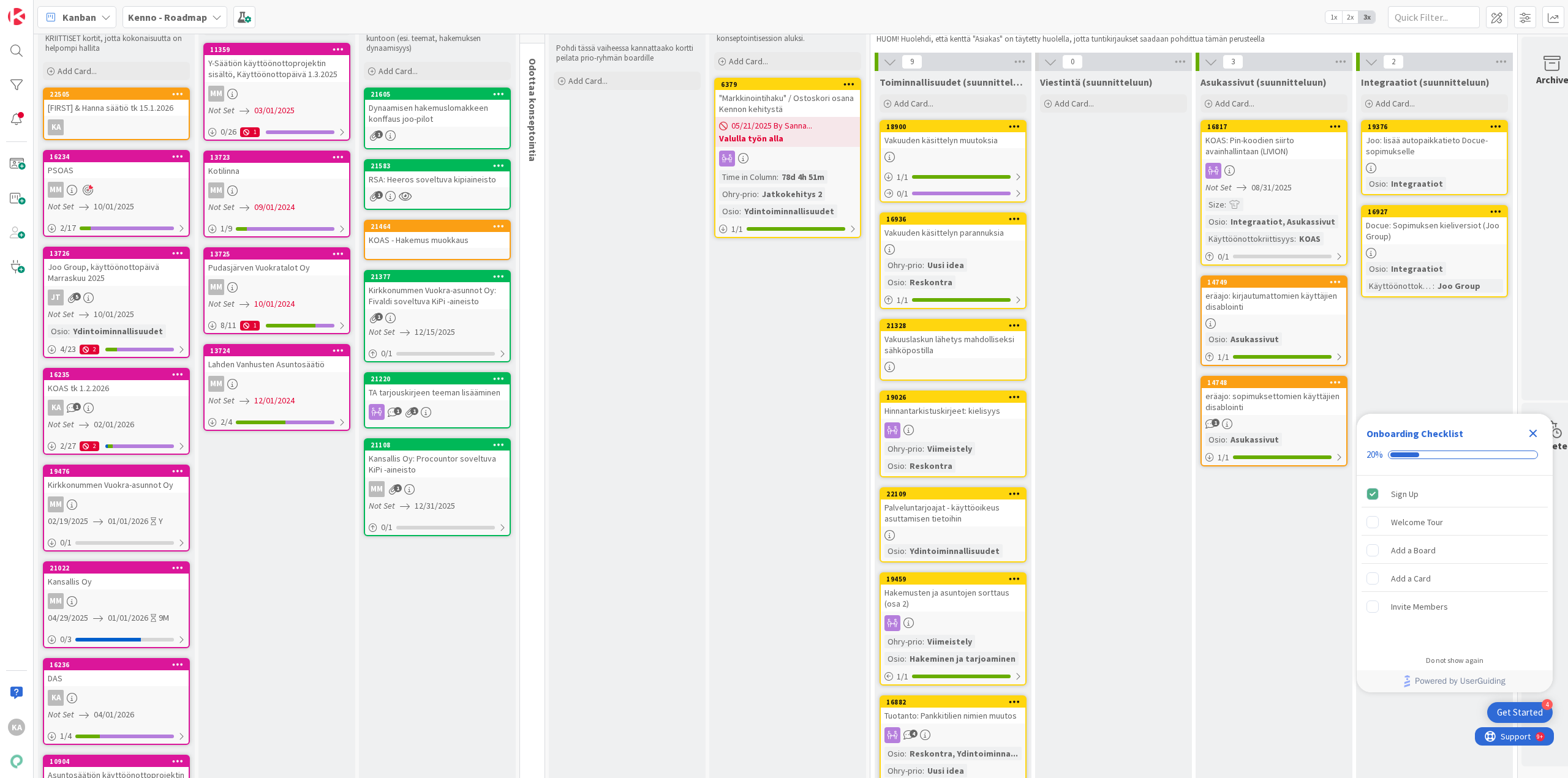click on "MM" at bounding box center [116, 601] 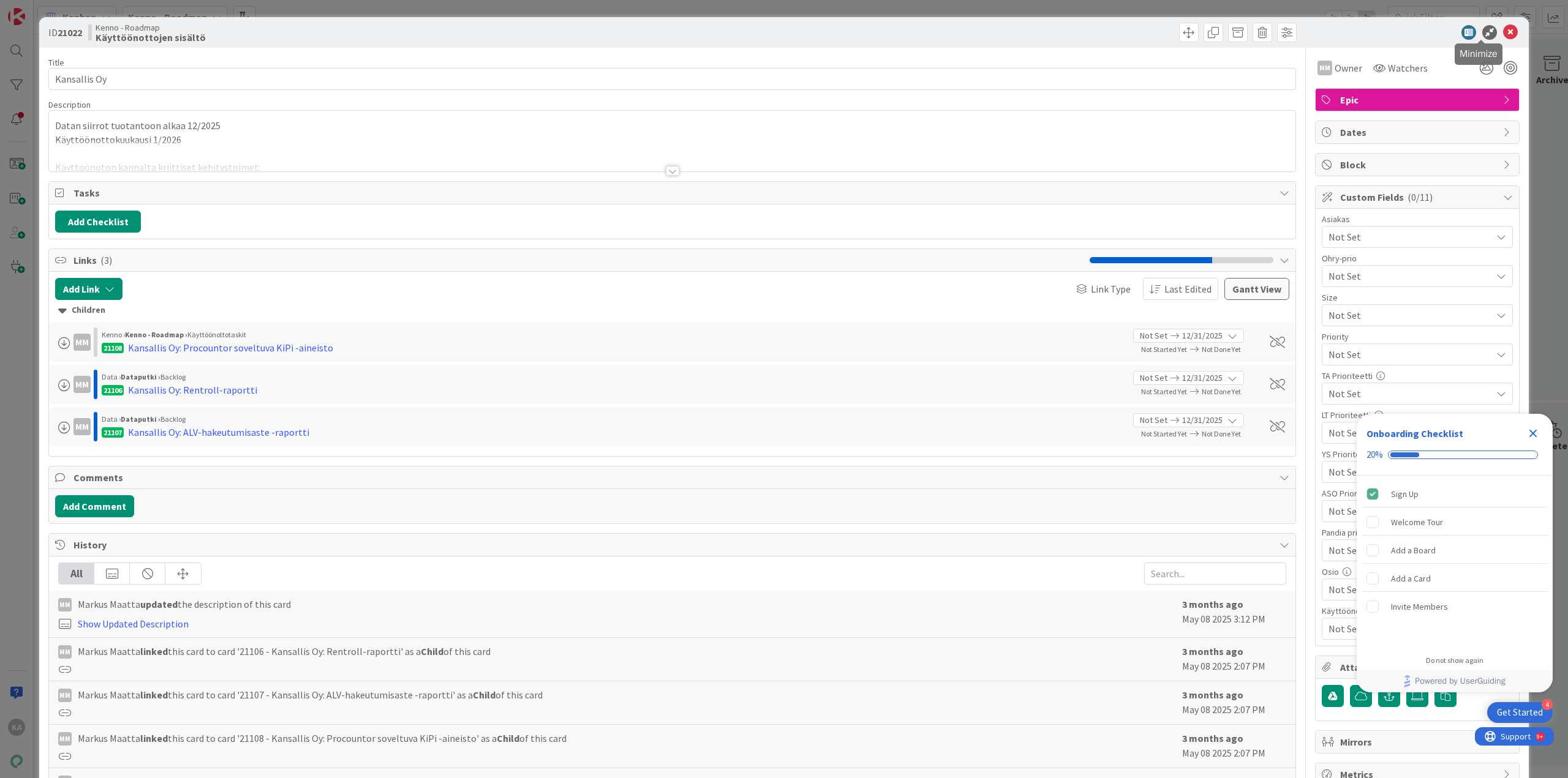 scroll, scrollTop: 0, scrollLeft: 0, axis: both 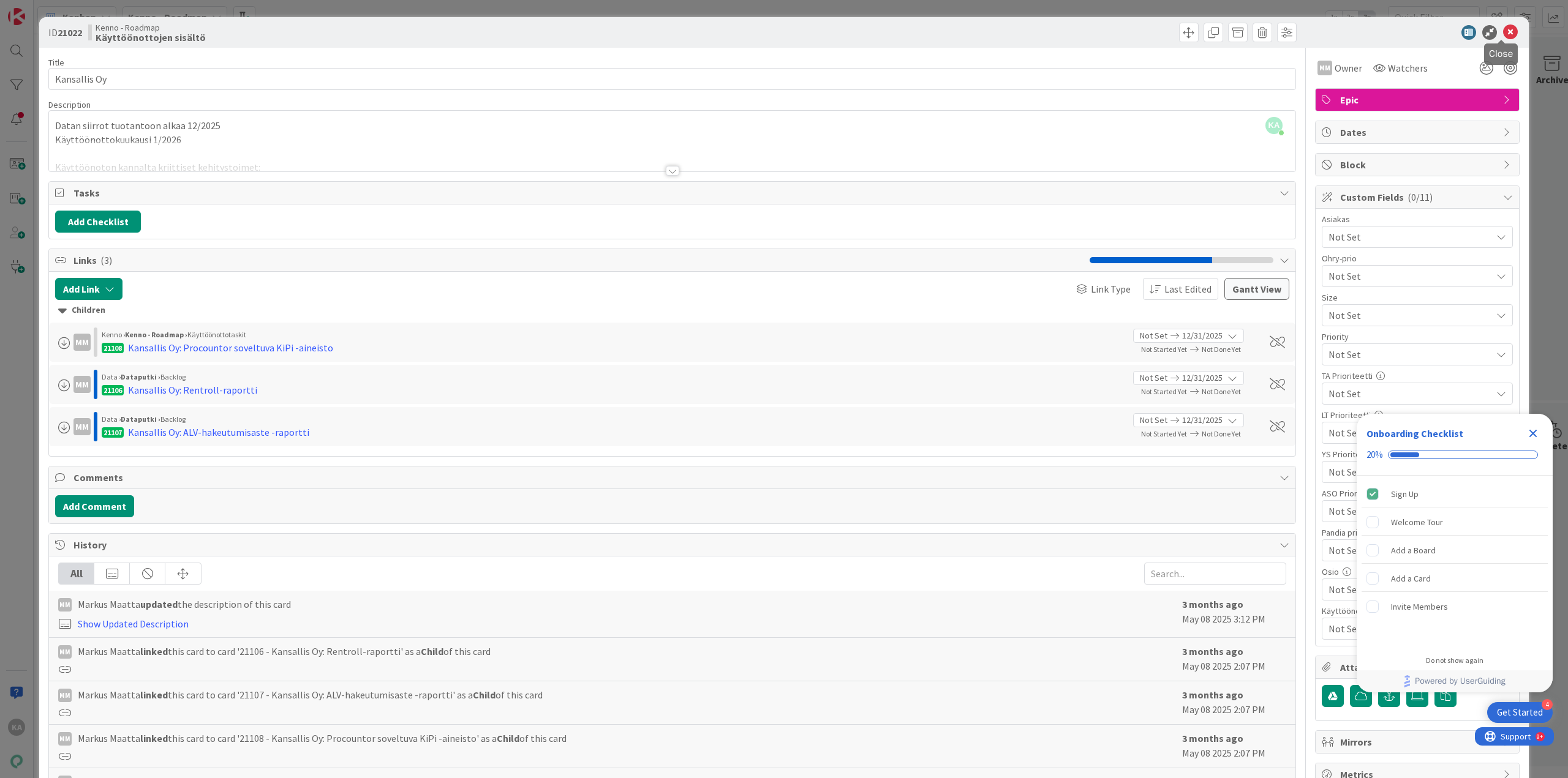 click at bounding box center (1510, 32) 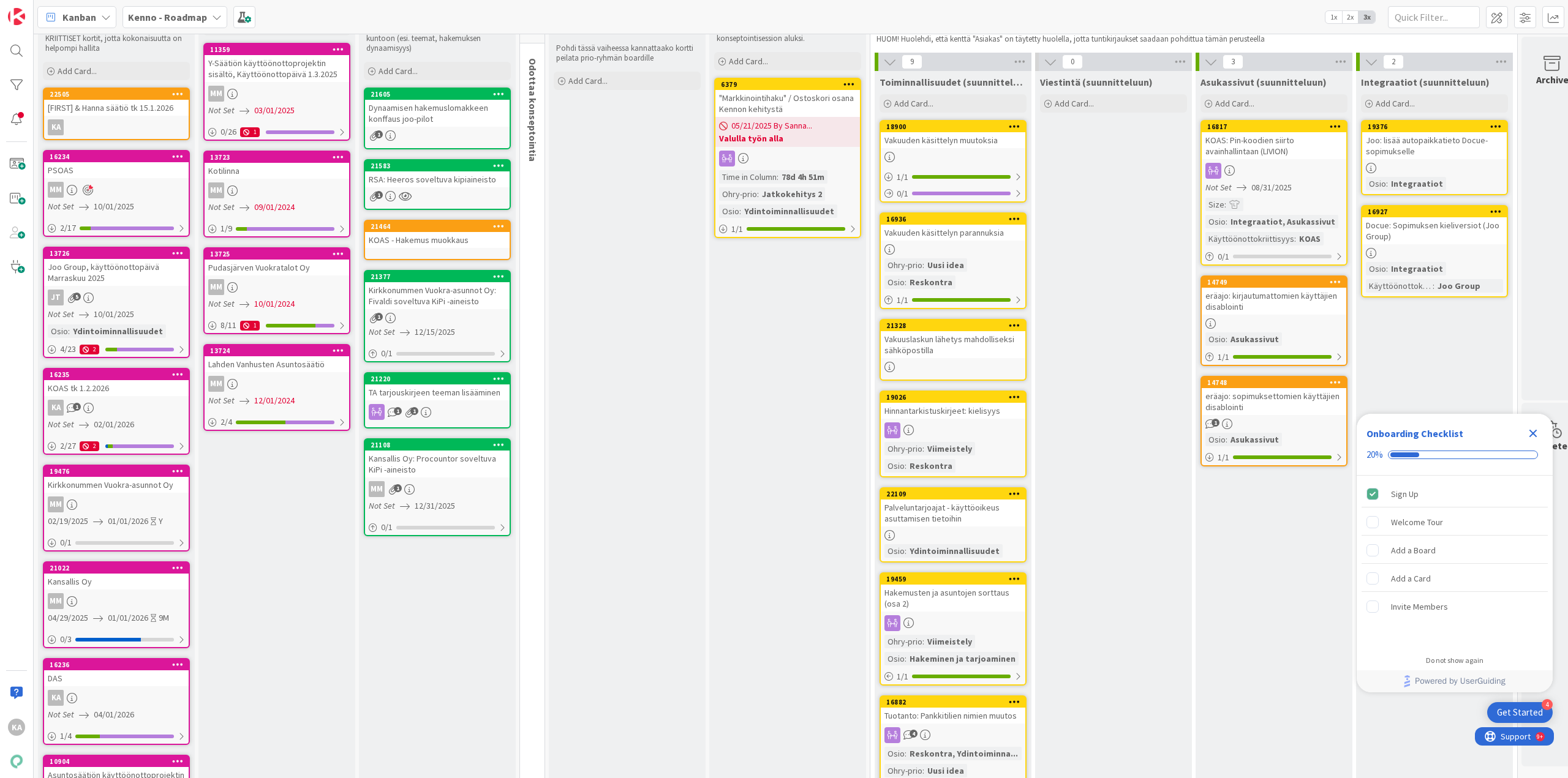scroll, scrollTop: 0, scrollLeft: 0, axis: both 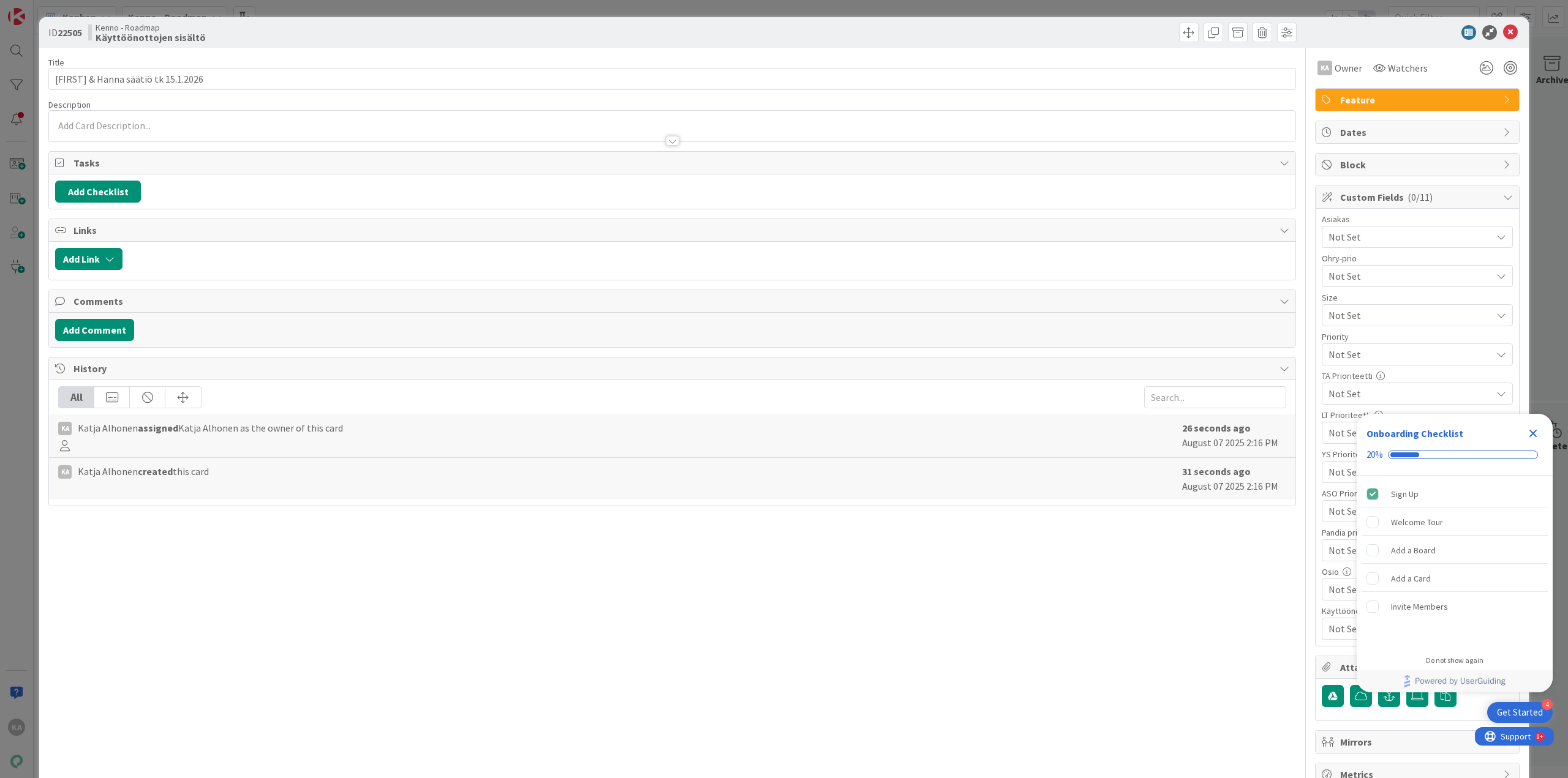 click at bounding box center (673, 141) 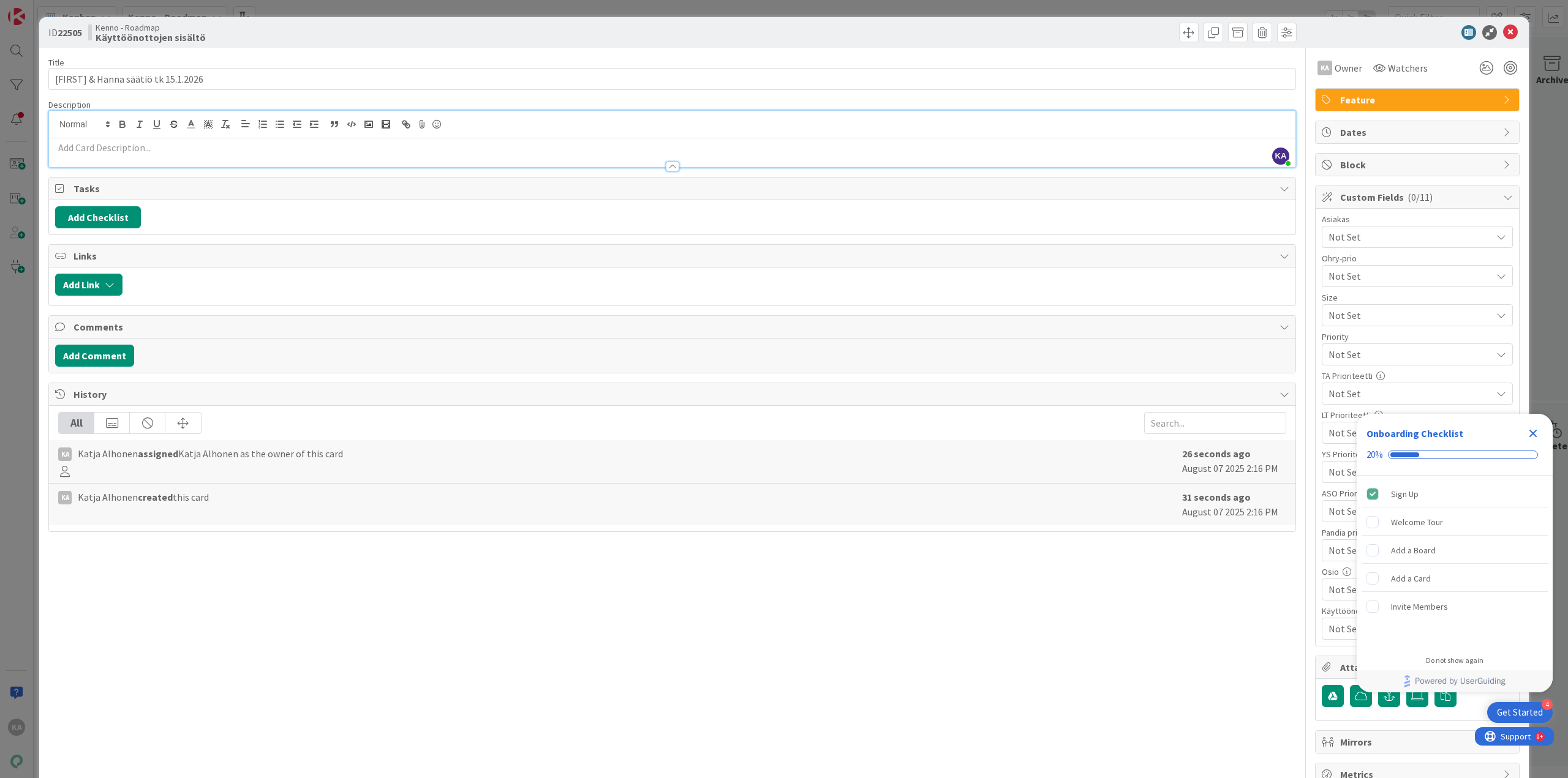 click at bounding box center [672, 160] 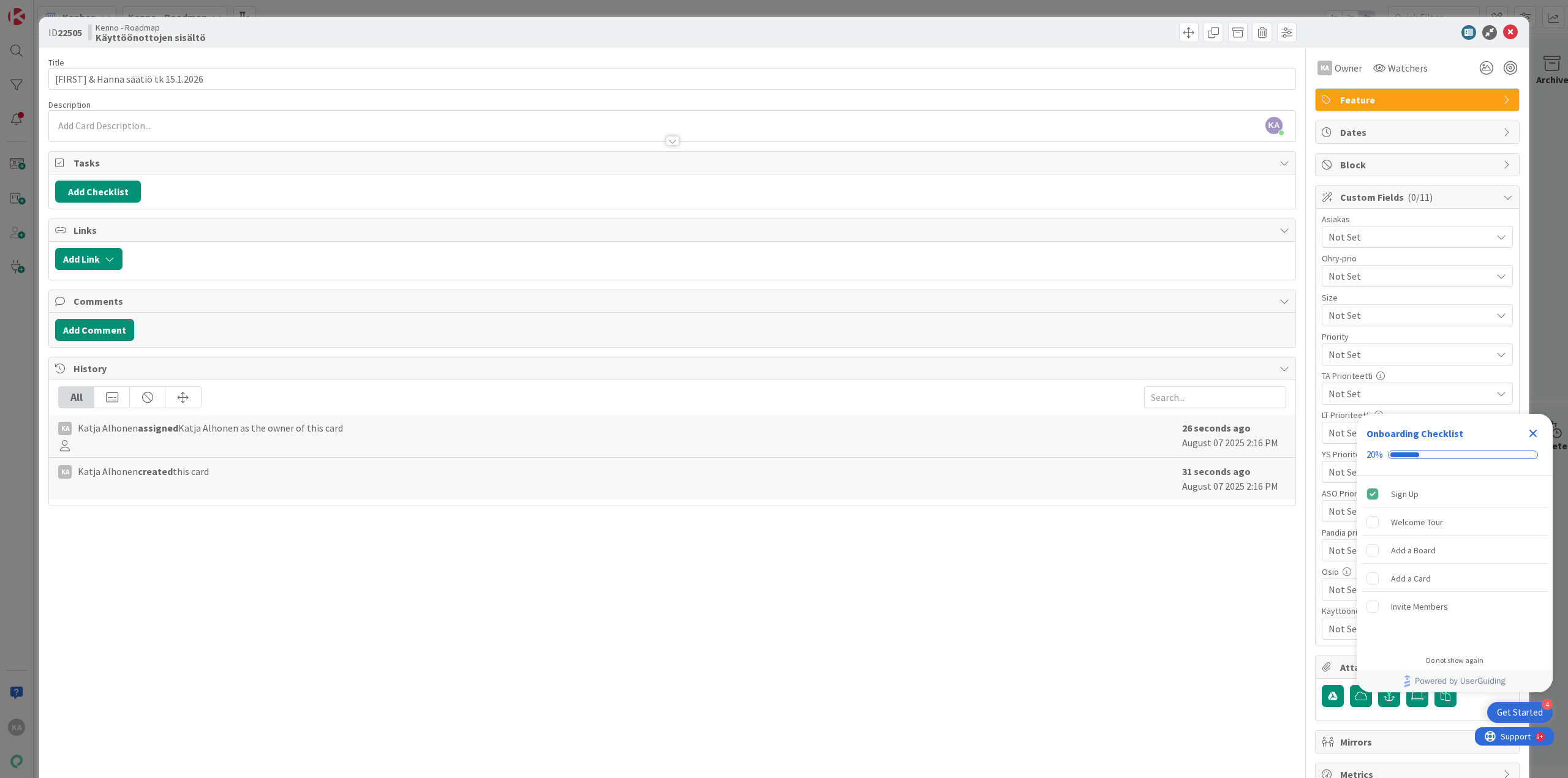 click at bounding box center (672, 135) 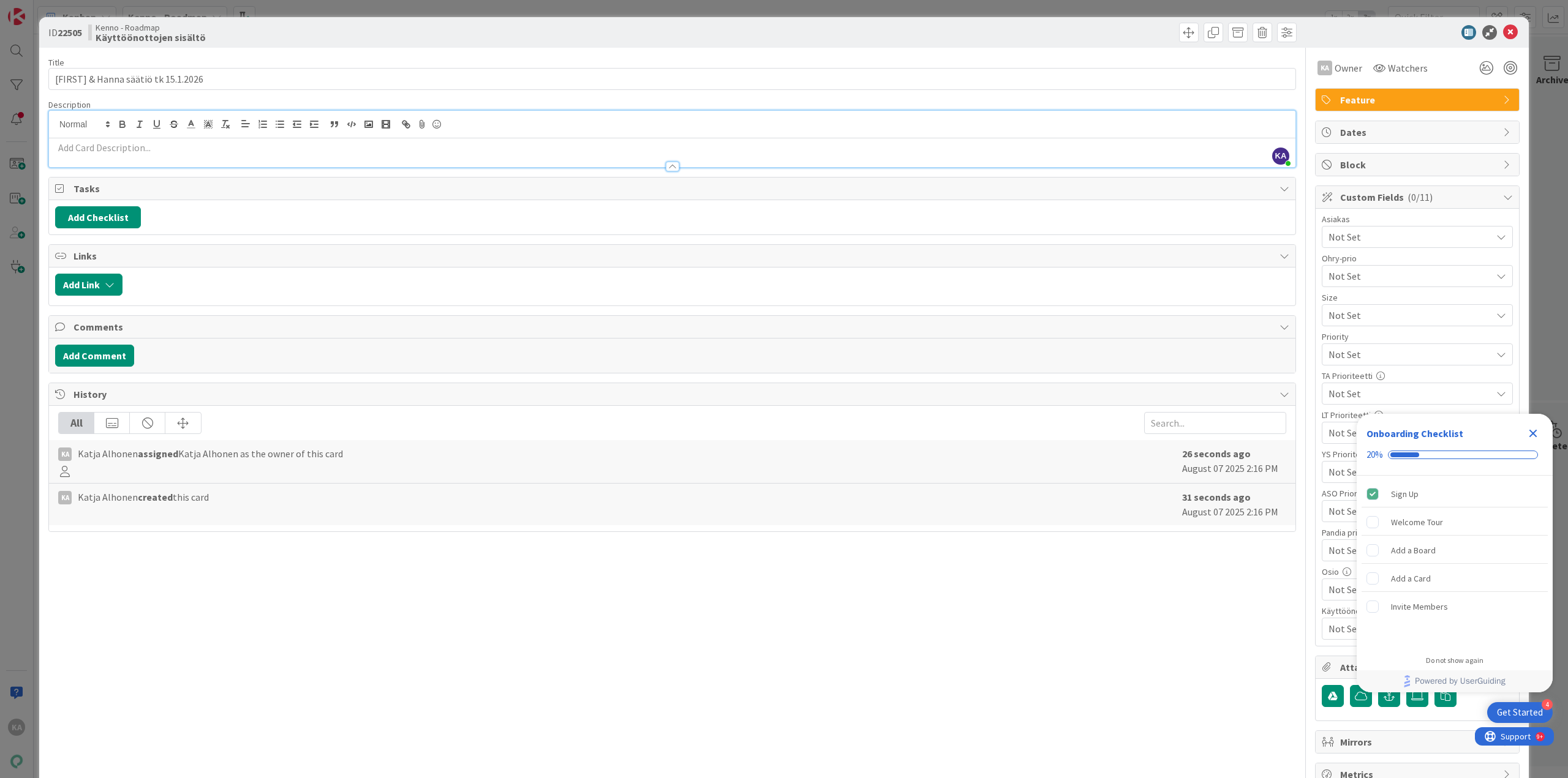 click at bounding box center (672, 148) 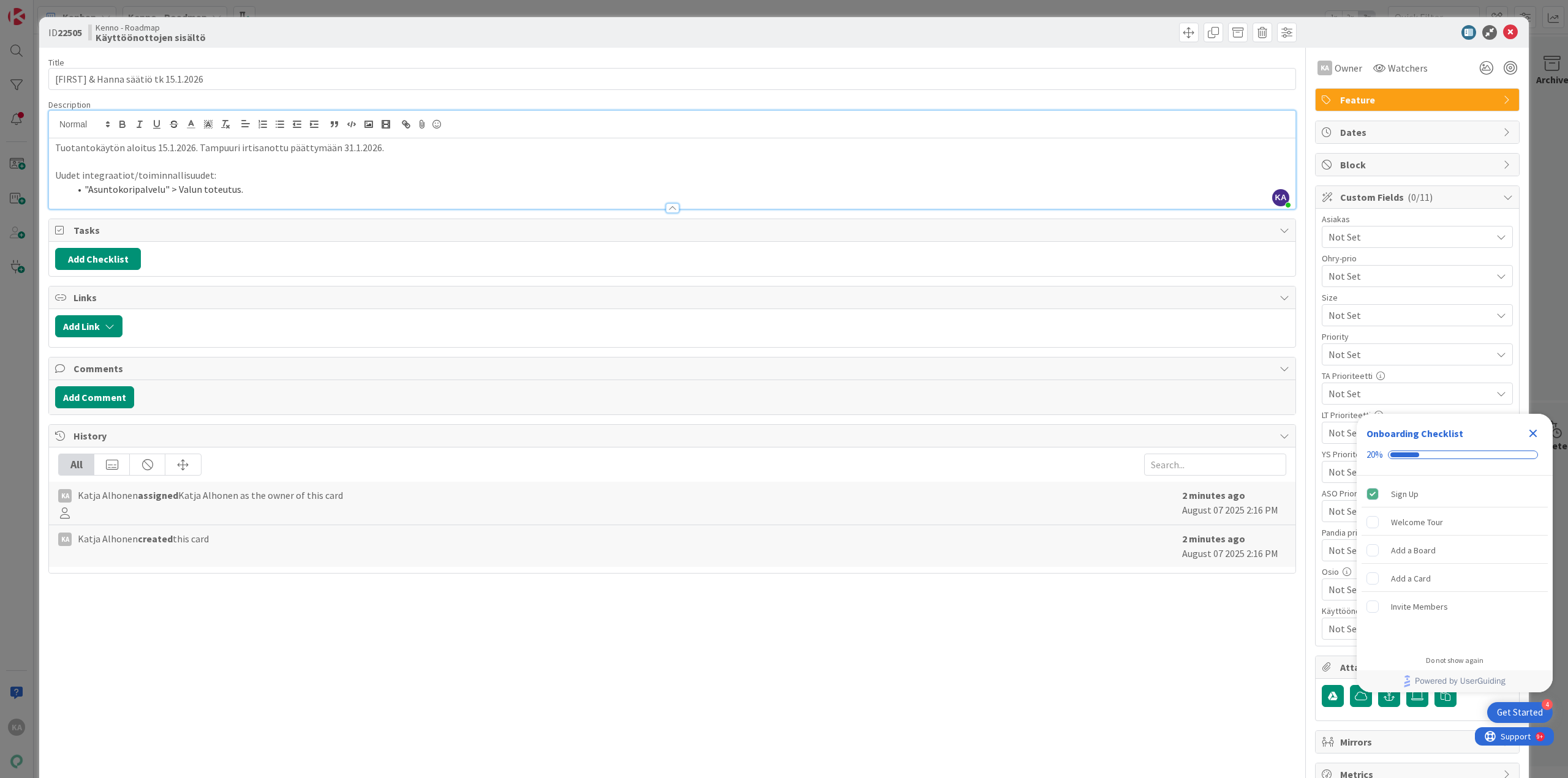click on ""Asuntokoripalvelu" > Valun toteutus." at bounding box center [679, 189] 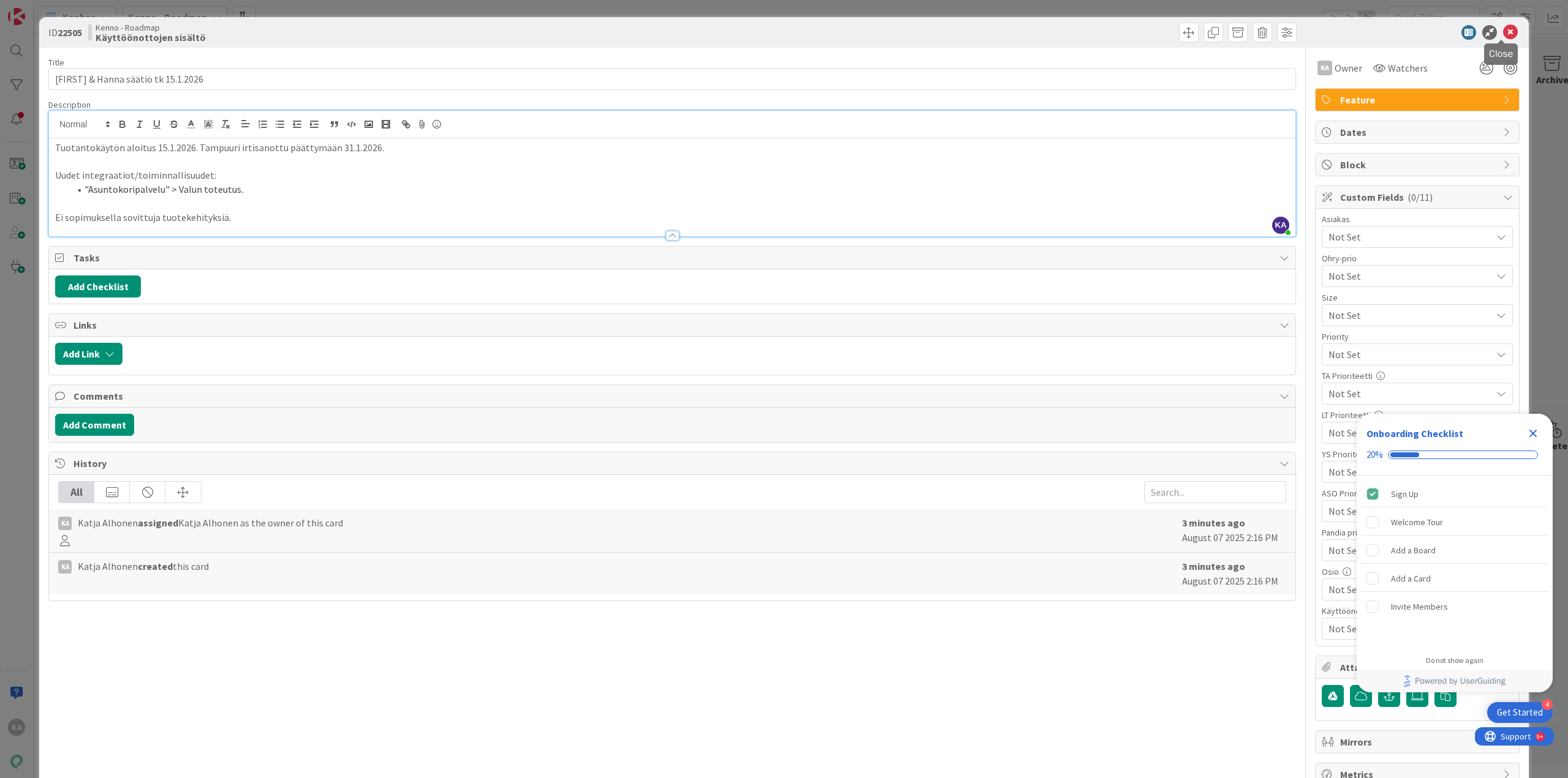 click at bounding box center [1510, 32] 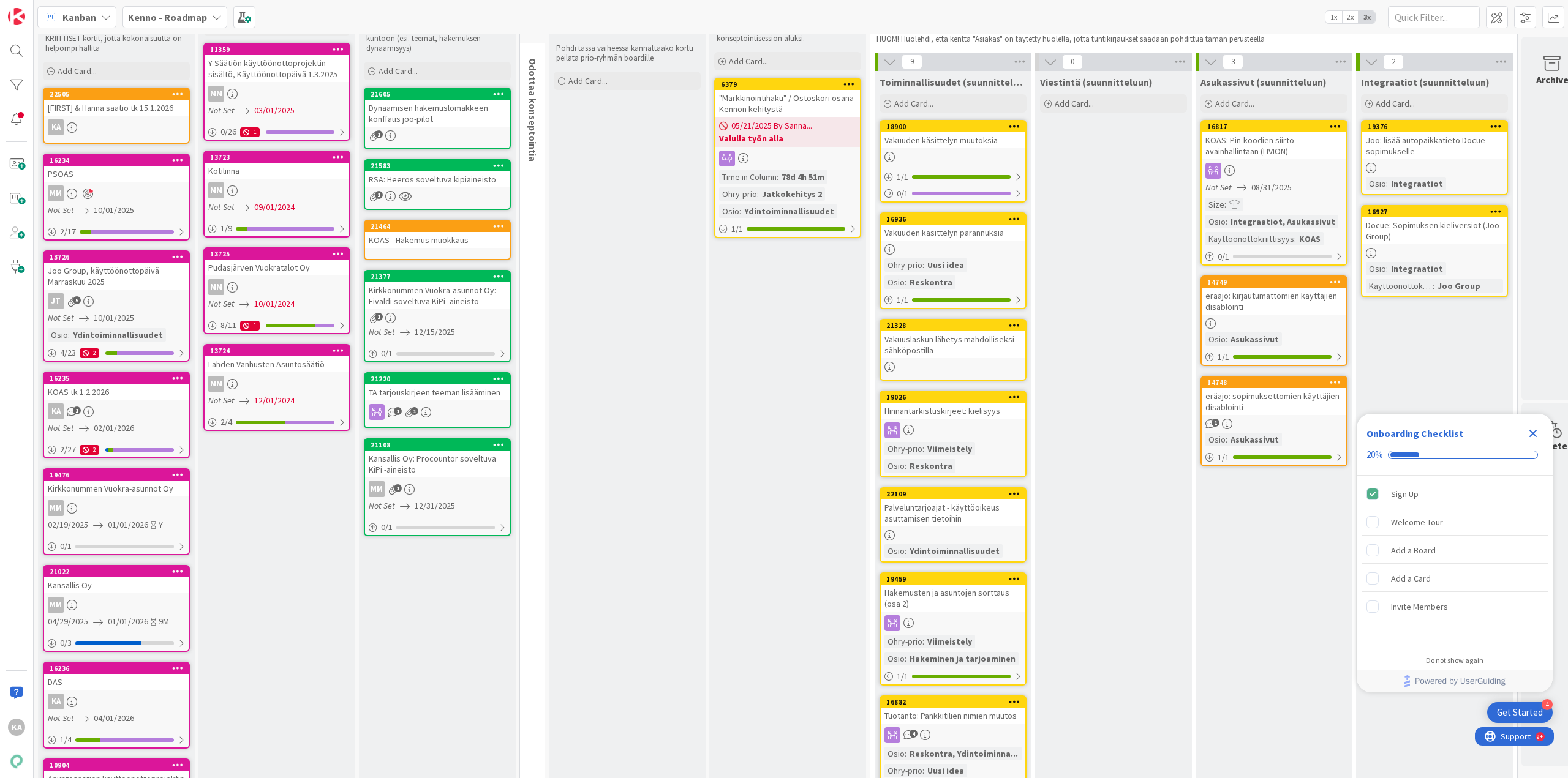 scroll, scrollTop: 0, scrollLeft: 0, axis: both 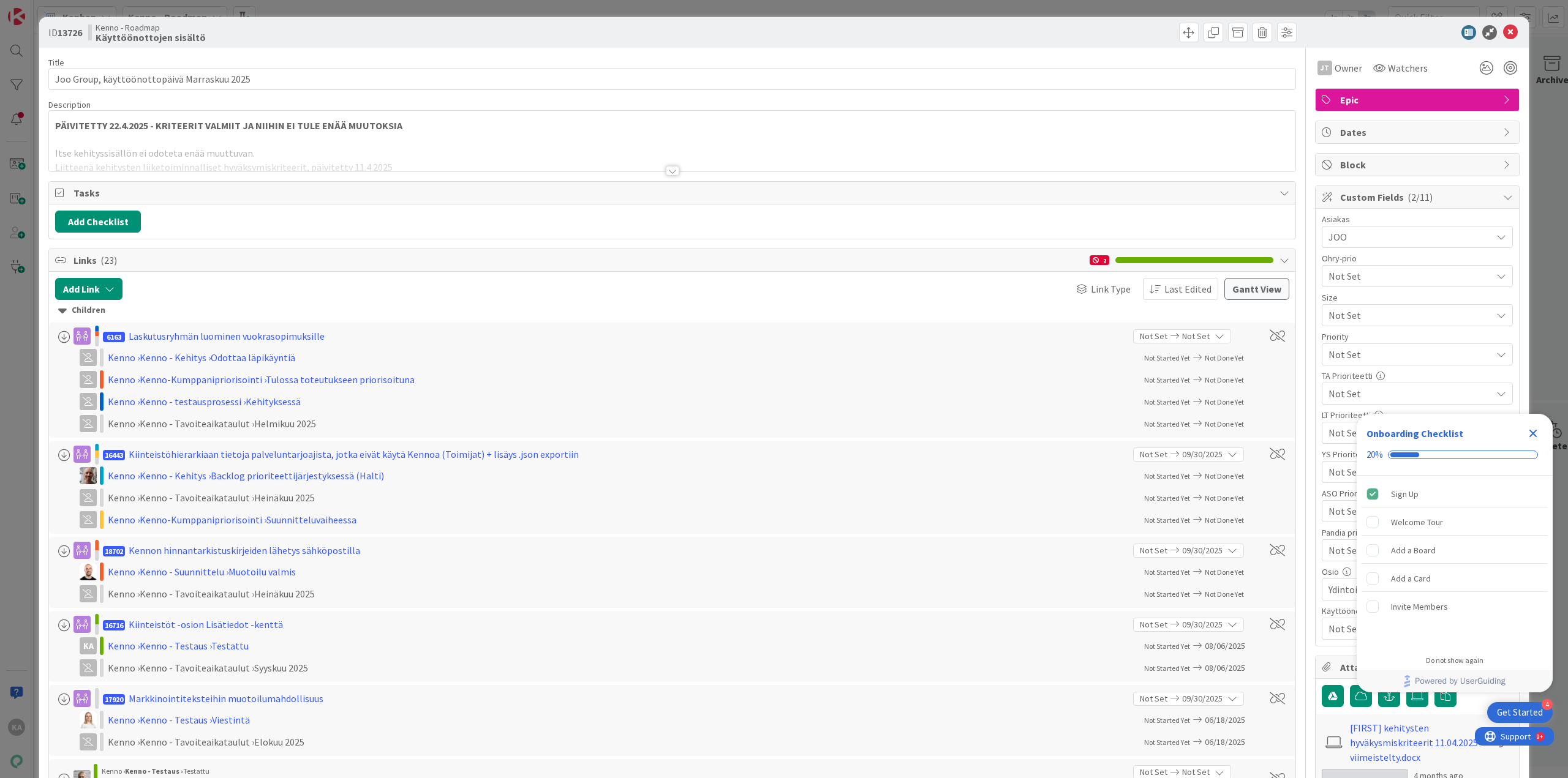 click at bounding box center [673, 171] 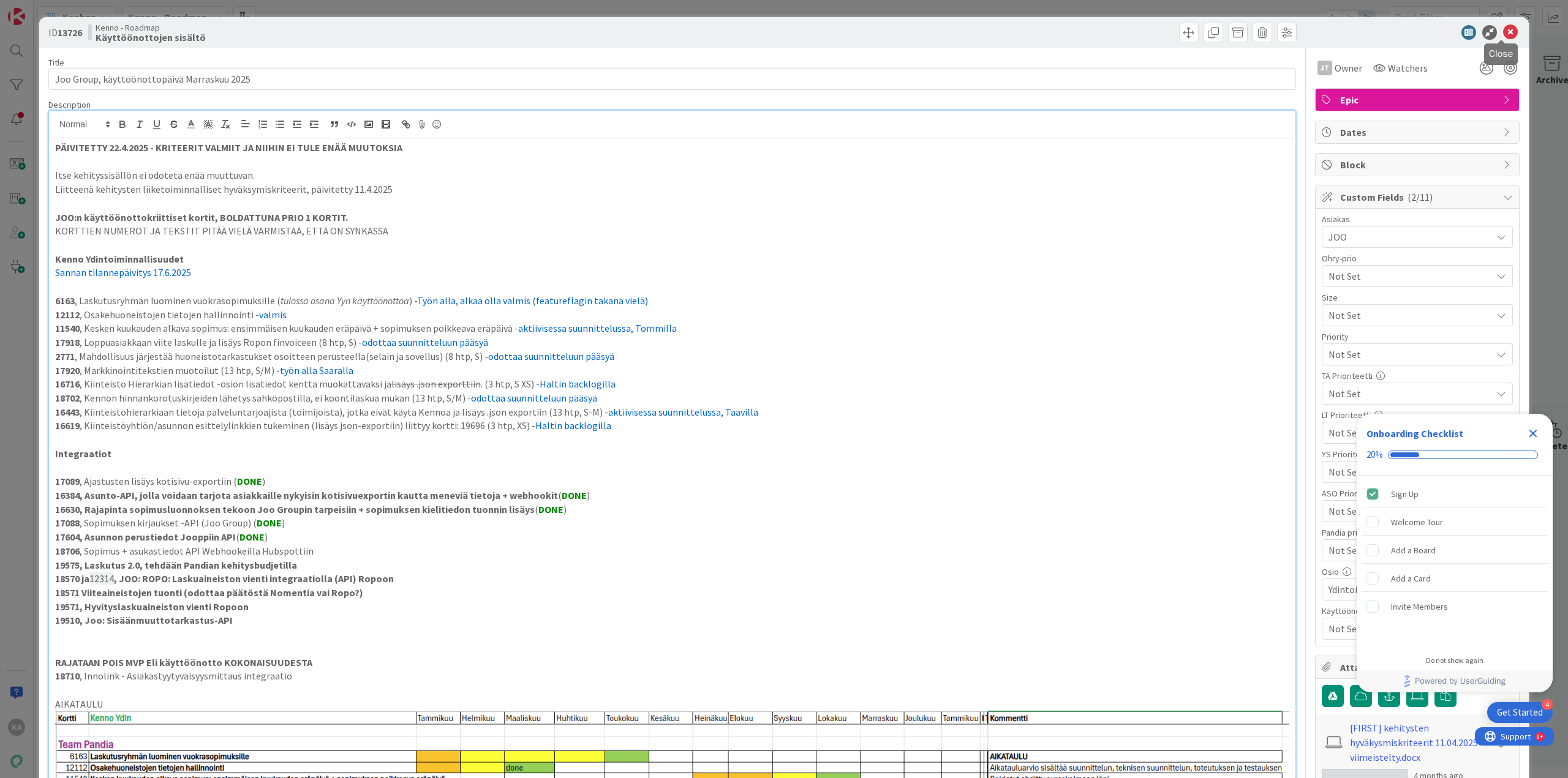 click at bounding box center (1510, 32) 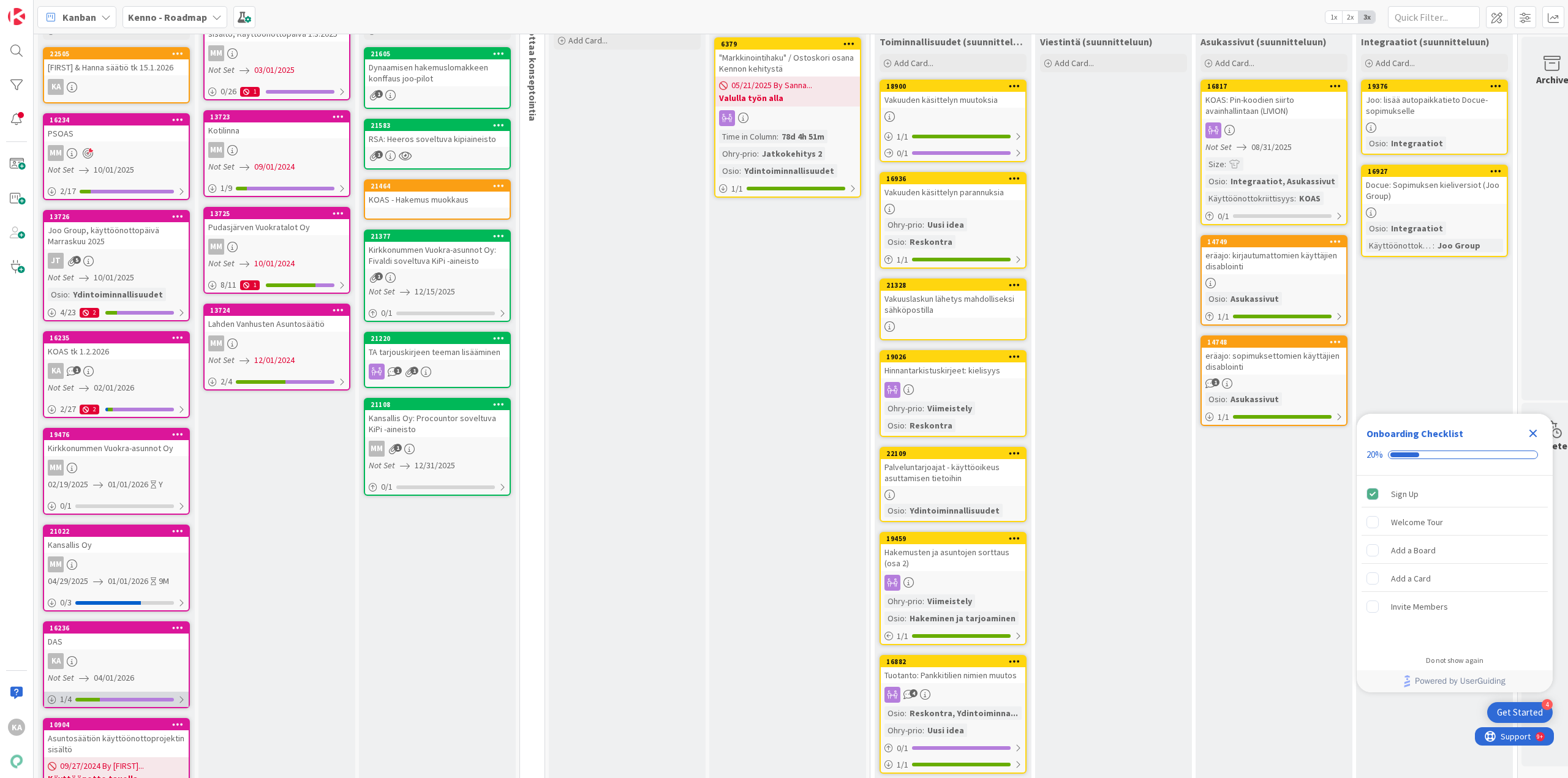 scroll, scrollTop: 184, scrollLeft: 0, axis: vertical 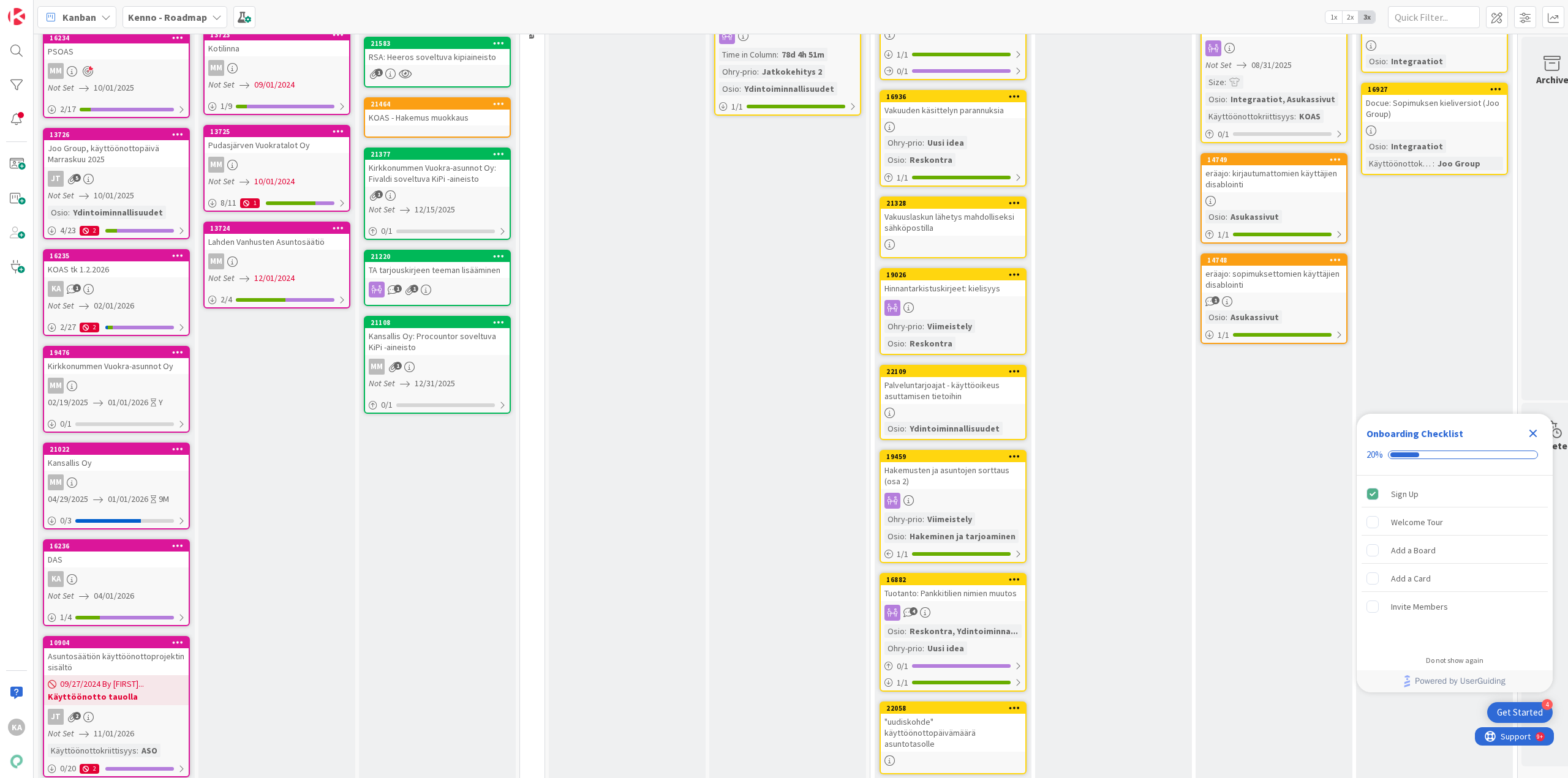 click on "16236 DAS KA Not Set 04/01/2026 1 / 4" at bounding box center (116, 583) 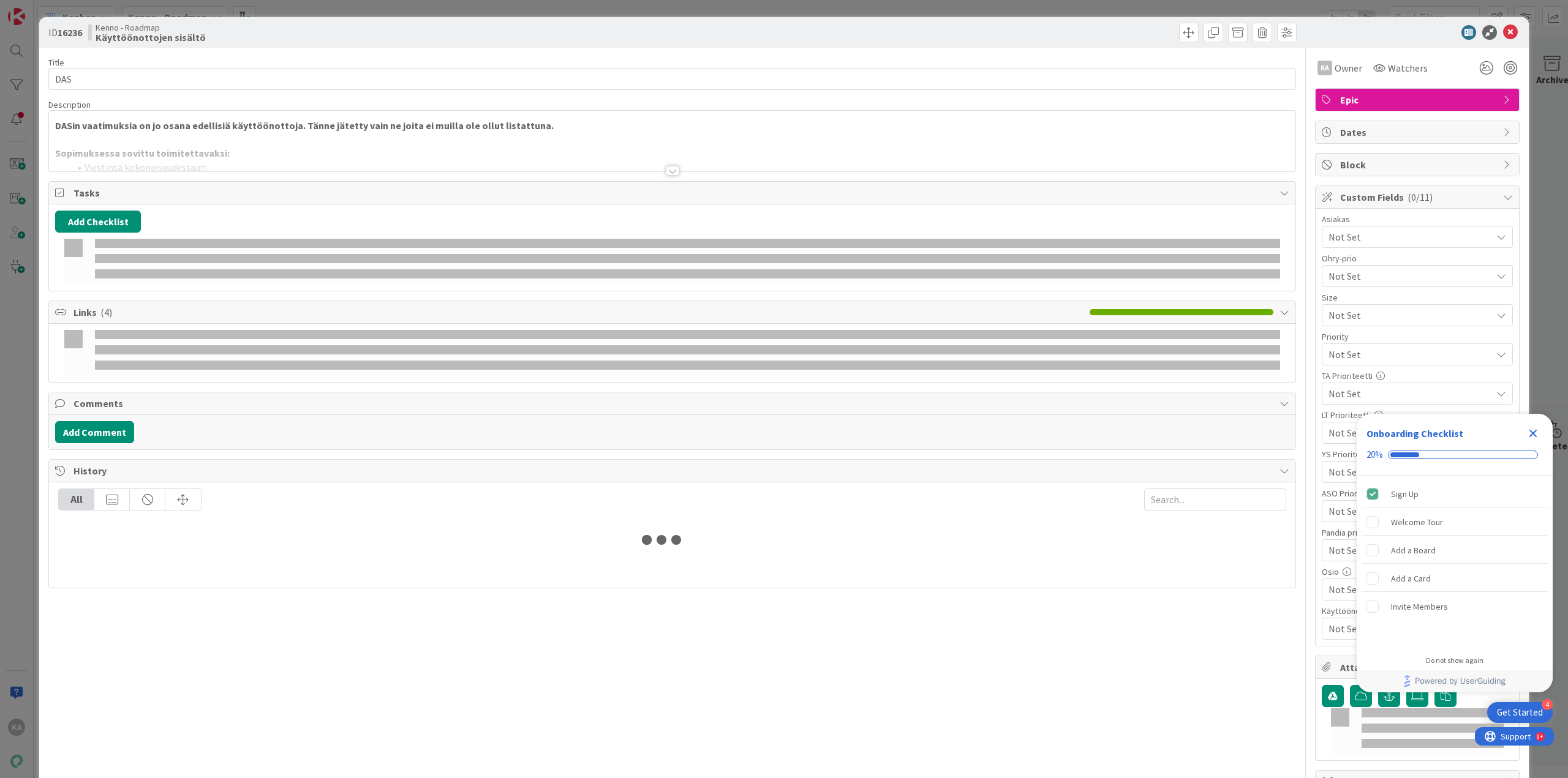 scroll, scrollTop: 0, scrollLeft: 0, axis: both 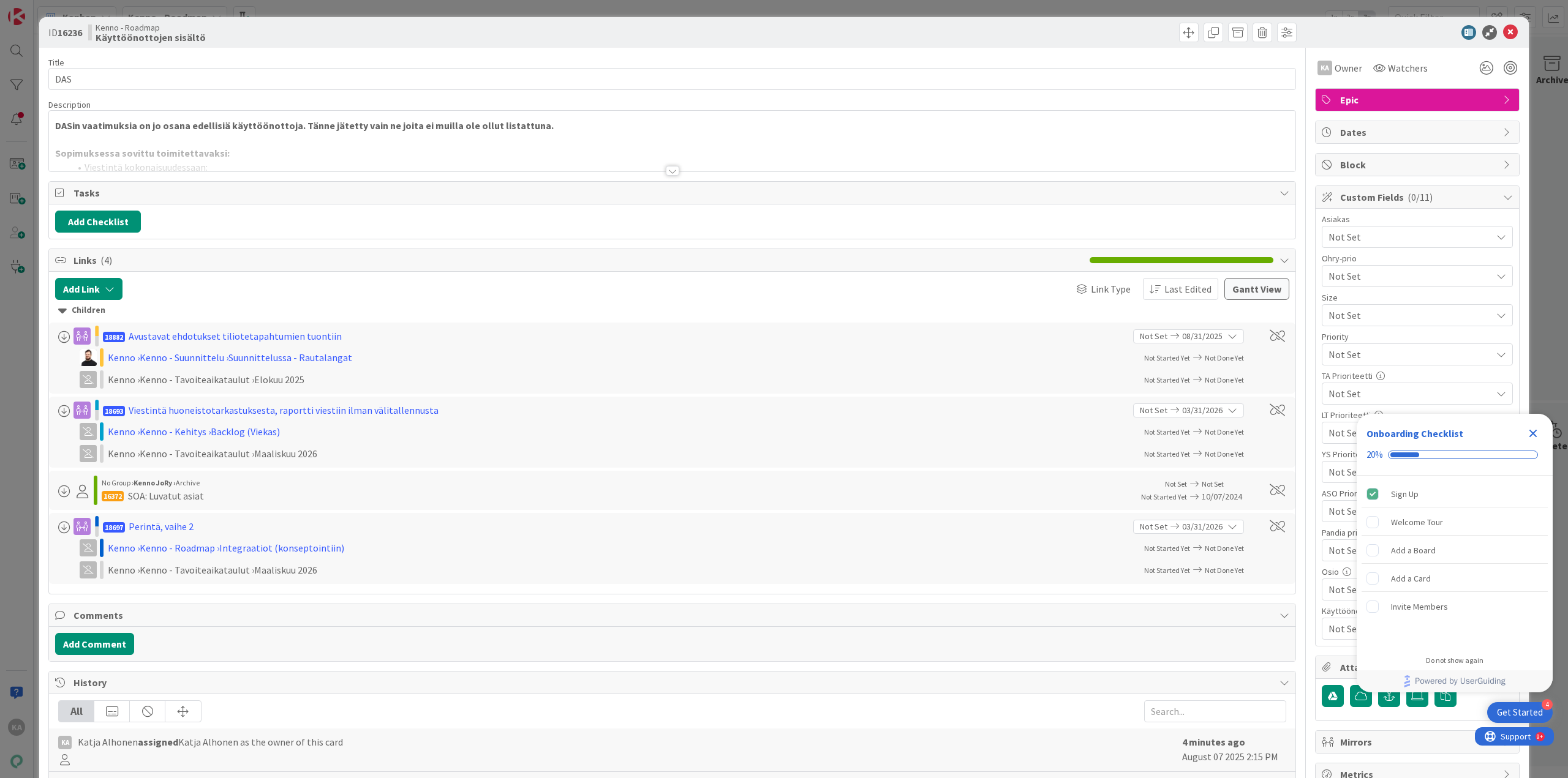 click on "Title 3 / 128" at bounding box center (672, 62) 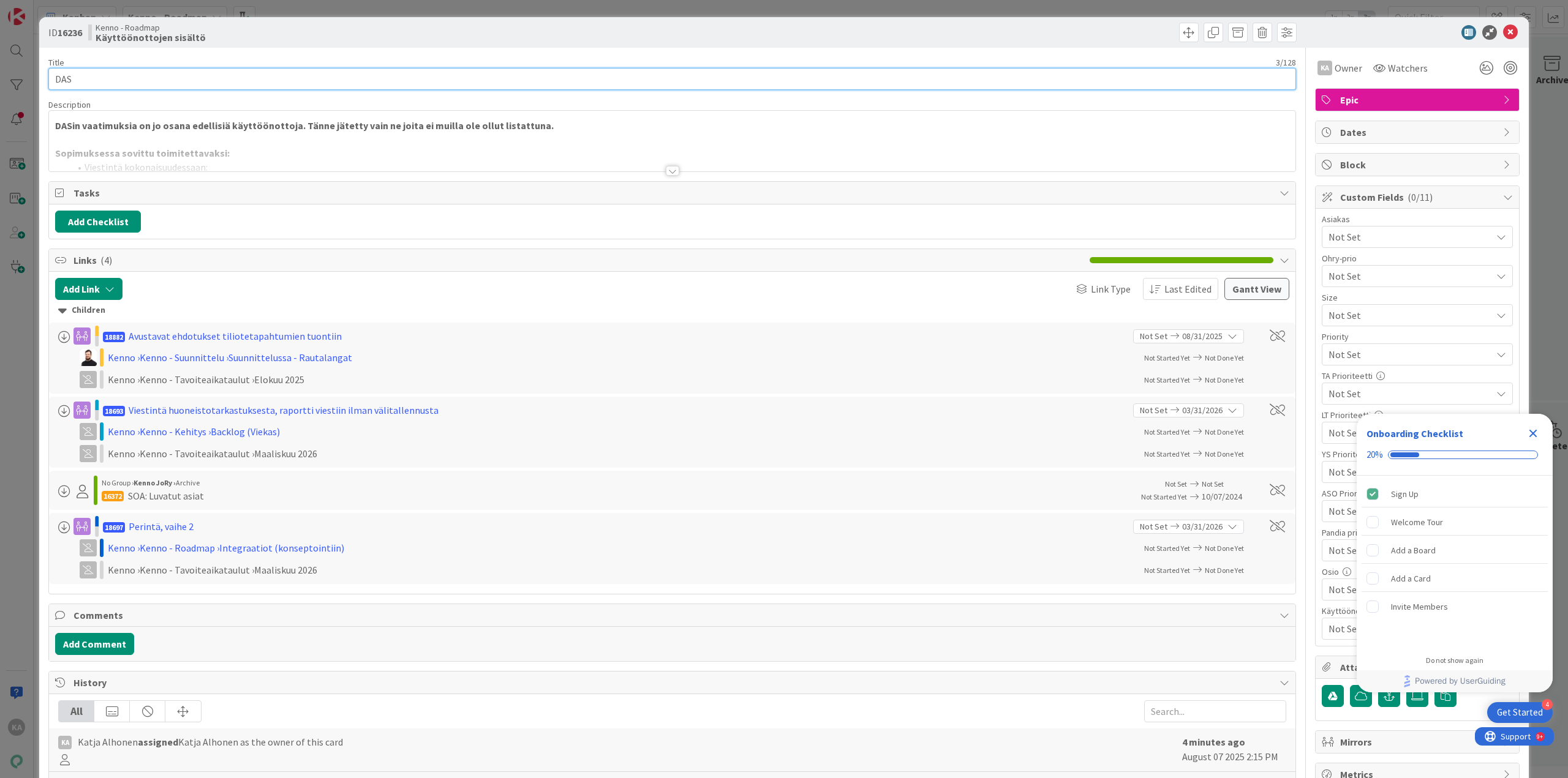 click on "DAS" at bounding box center [672, 79] 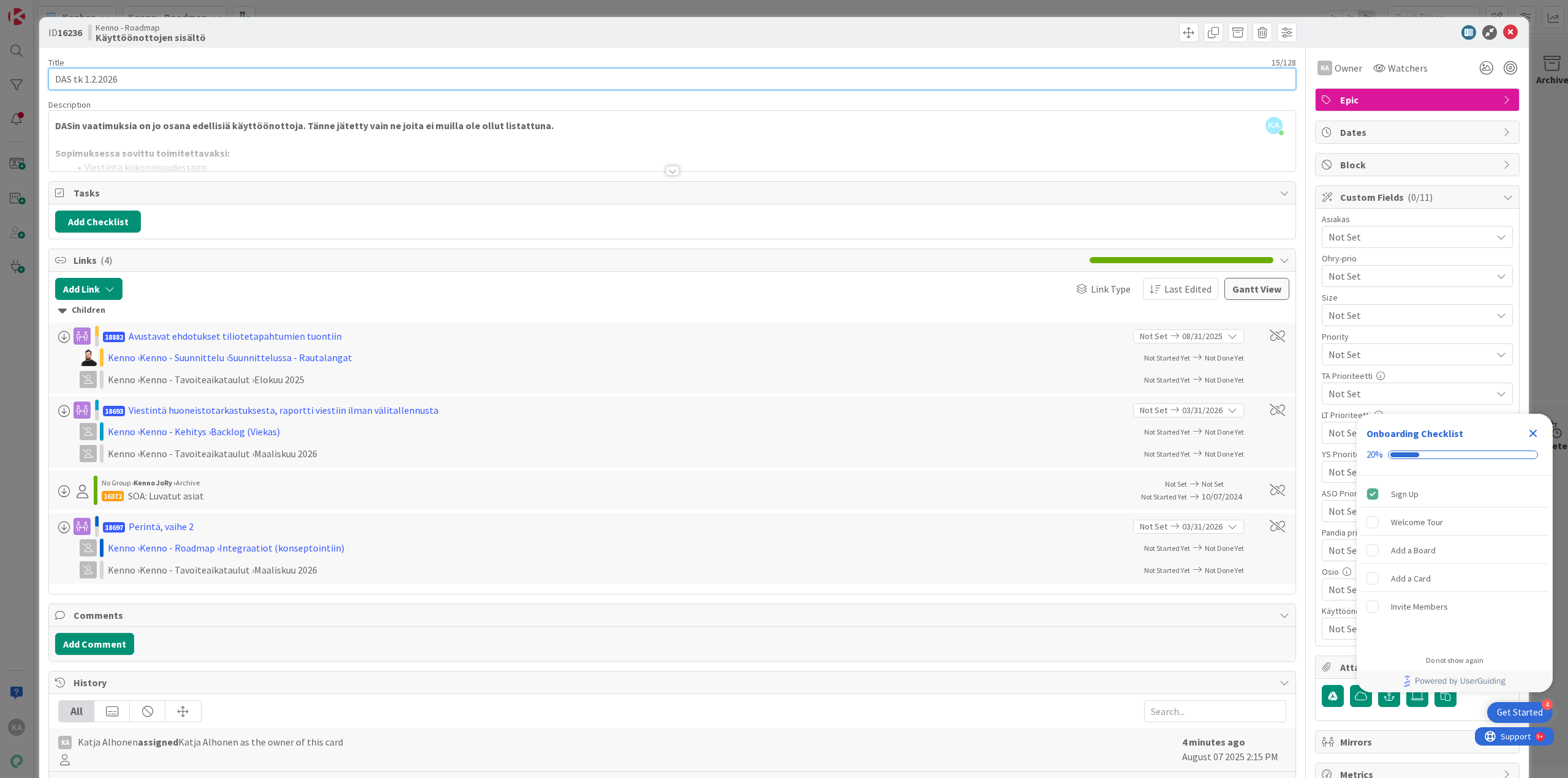 type on "DAS tk 1.2.2026" 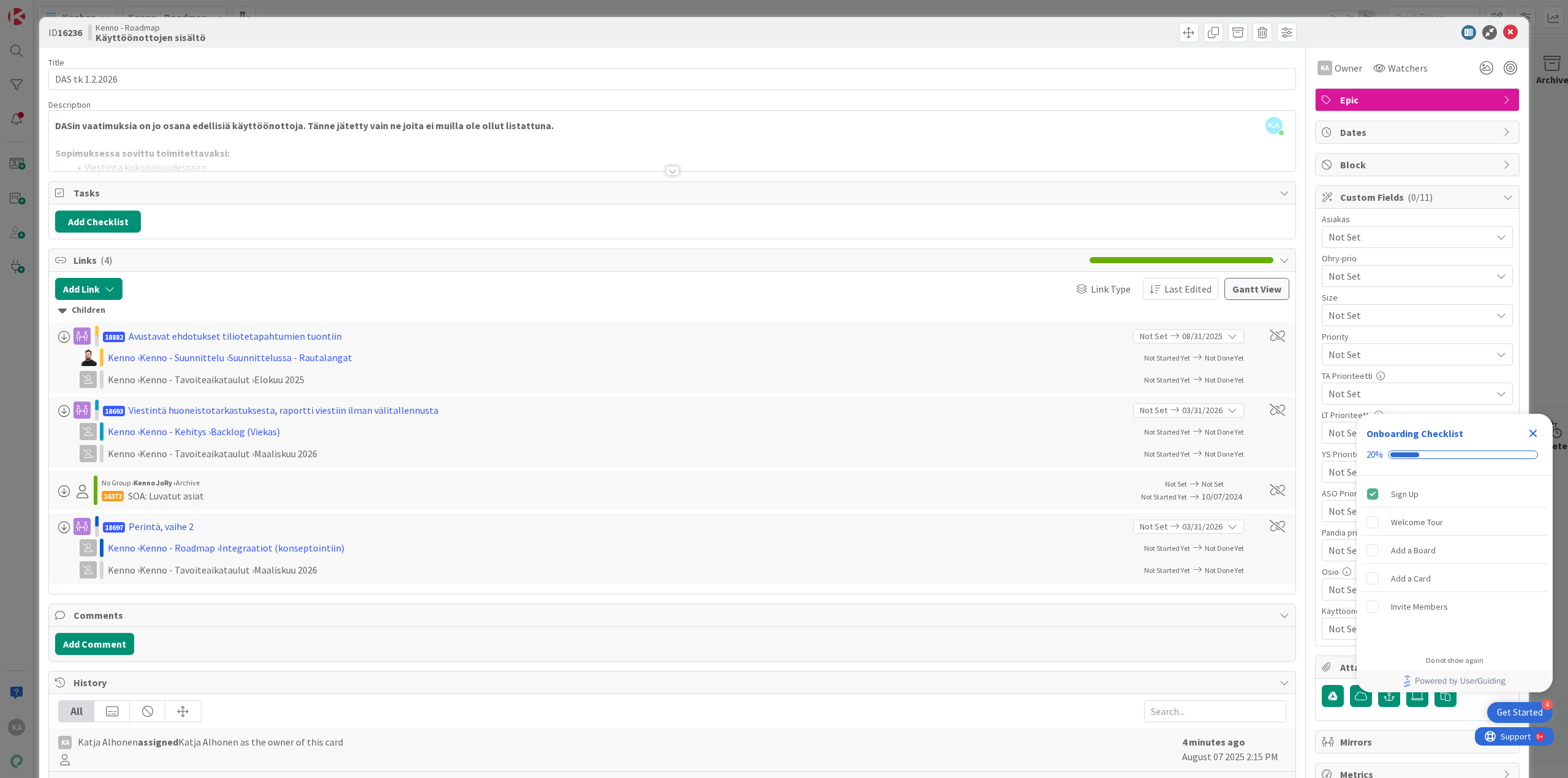click at bounding box center (672, 155) 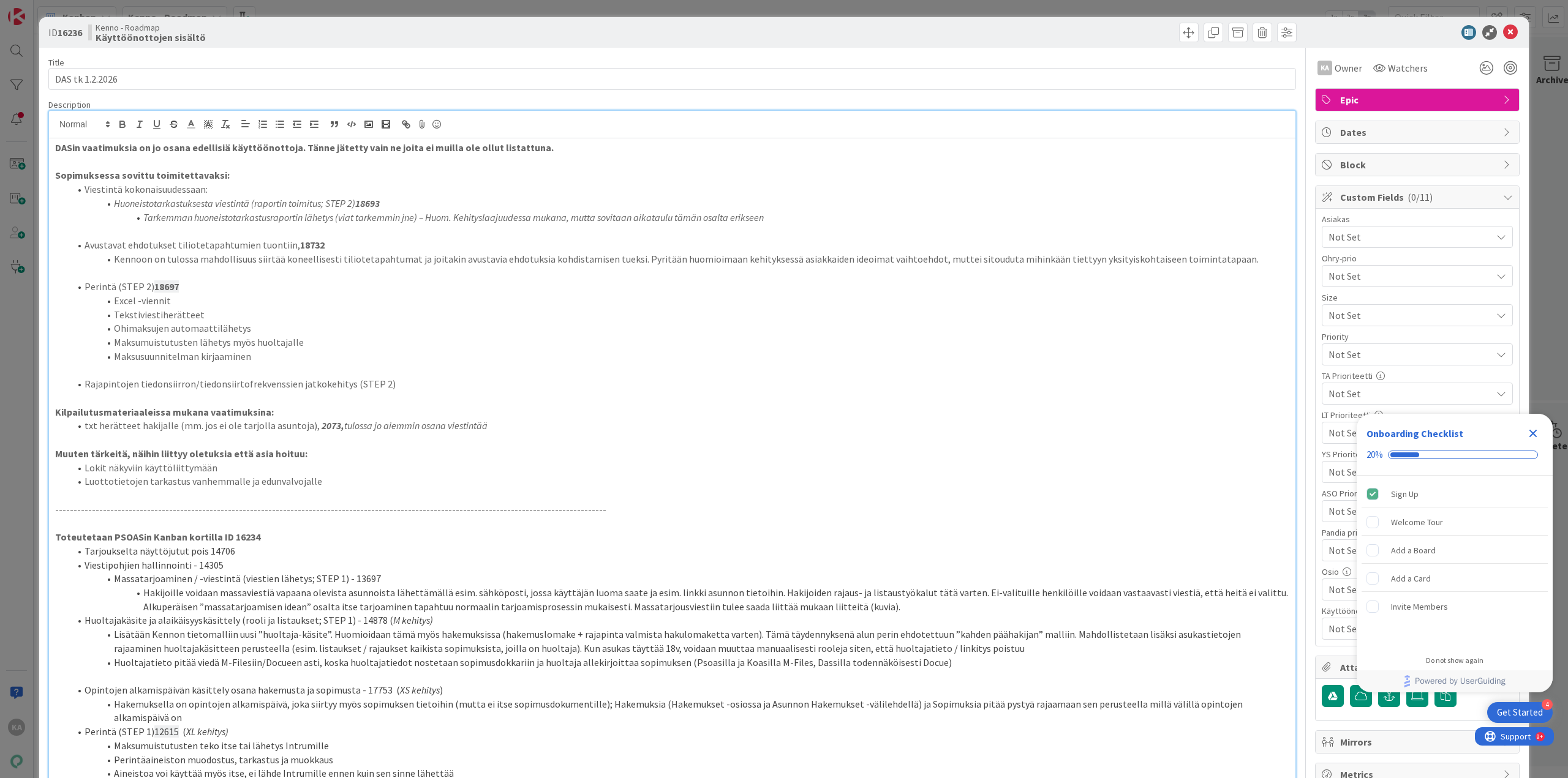 click on "DASin vaatimuksia on jo osana edellisiä käyttöönottoja. Tänne jätetty vain ne joita ei muilla ole ollut listattuna." at bounding box center (672, 148) 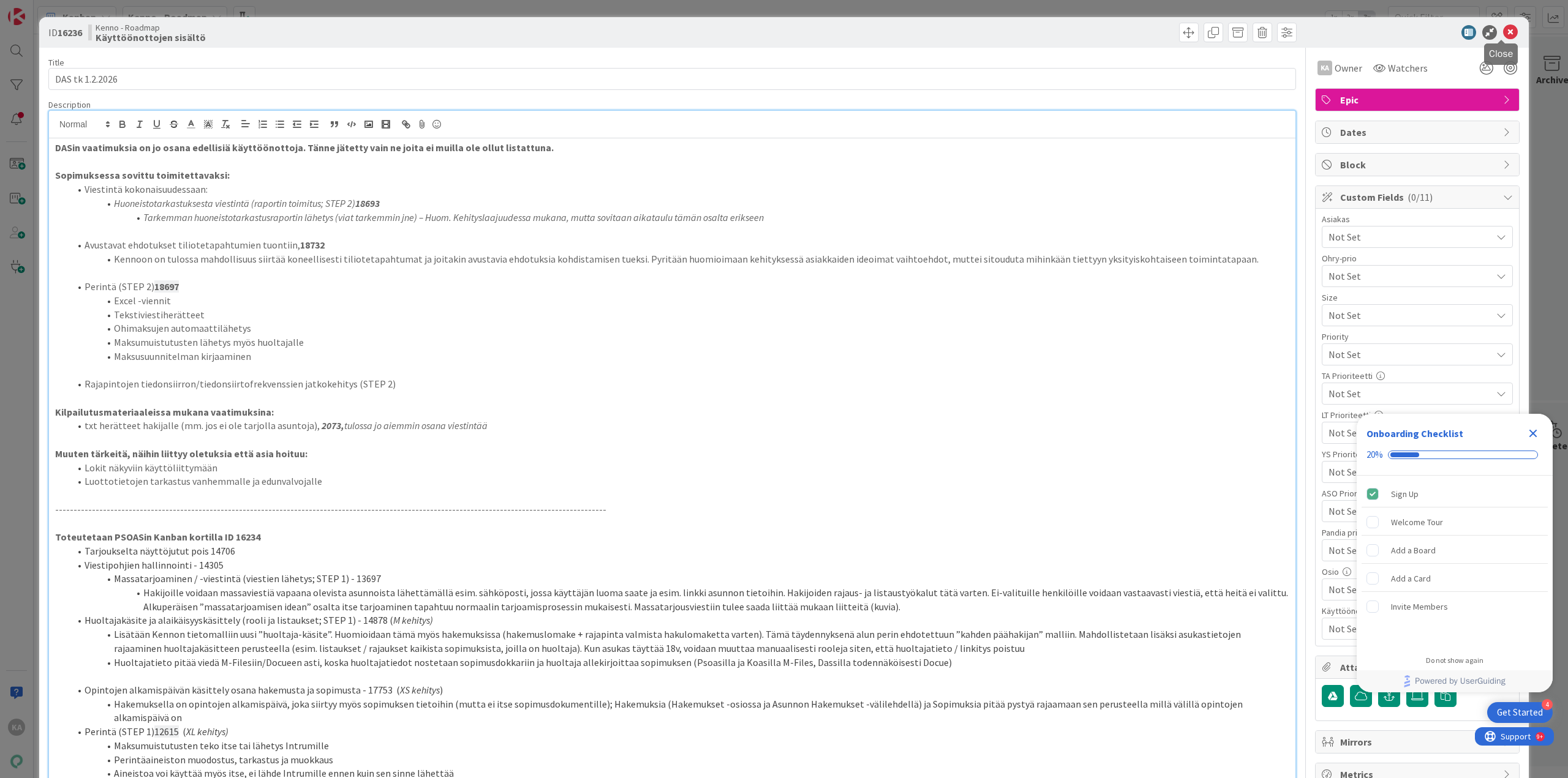 click at bounding box center [1510, 32] 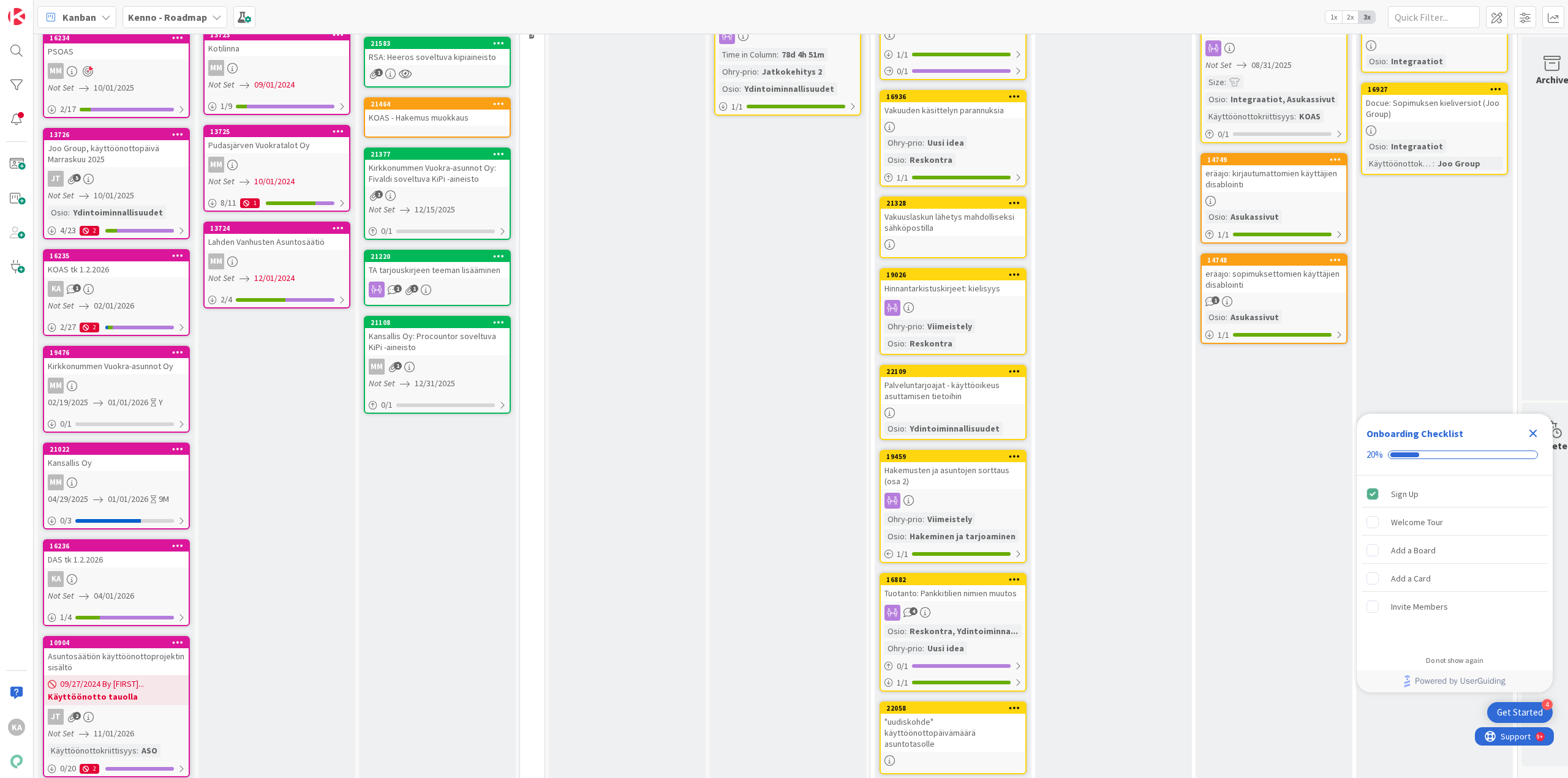 scroll, scrollTop: 0, scrollLeft: 0, axis: both 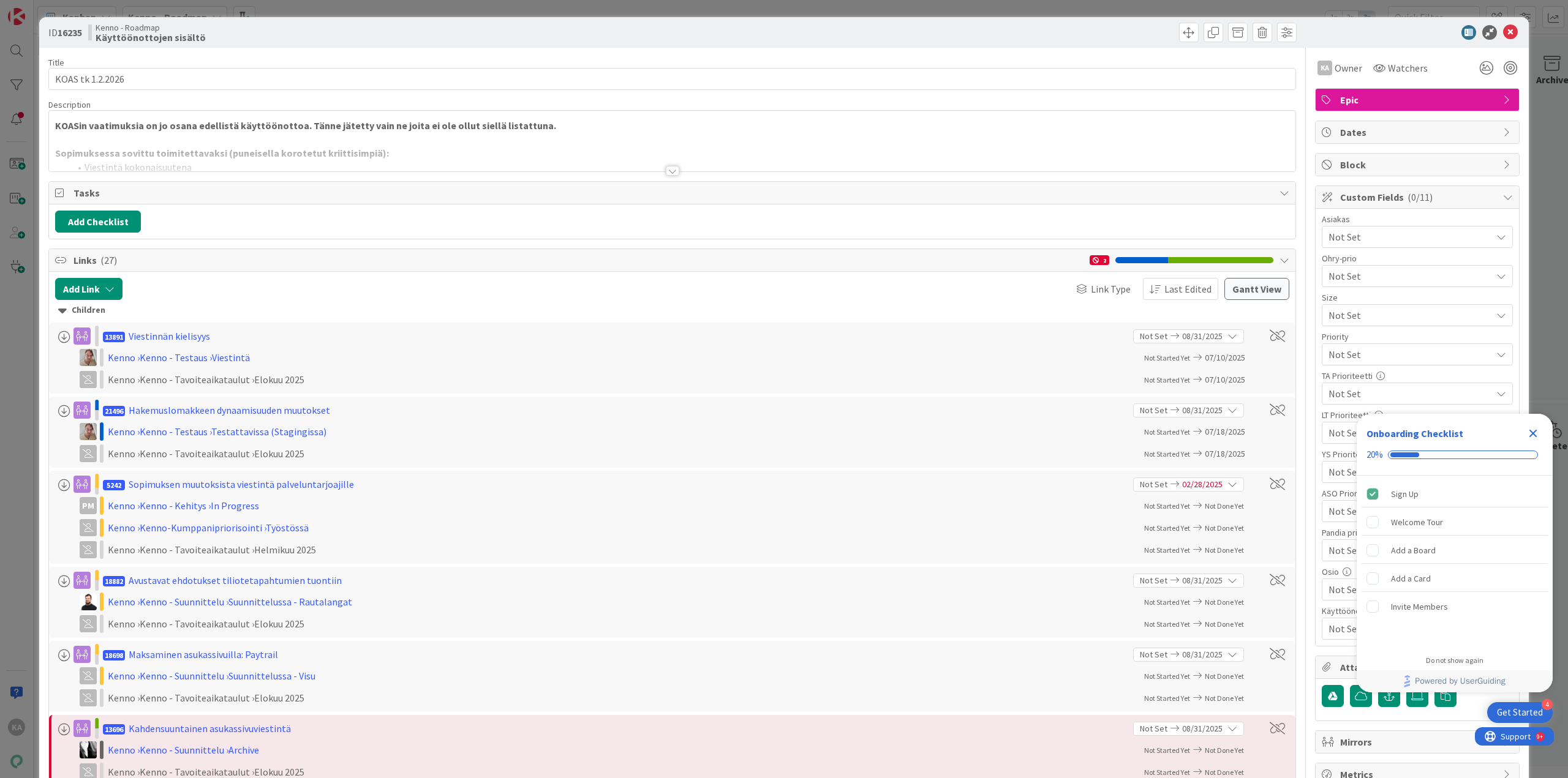 click at bounding box center [673, 171] 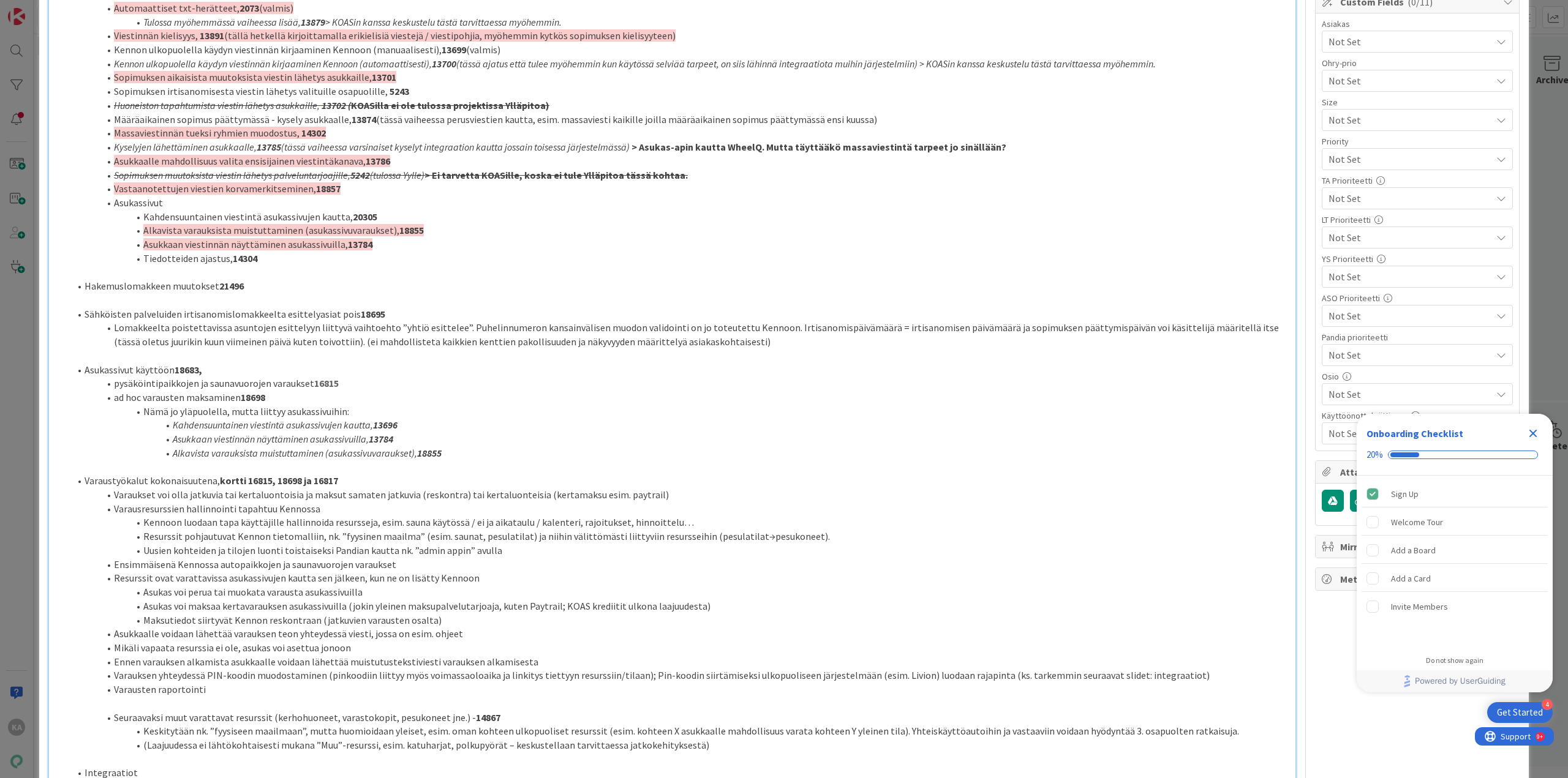 scroll, scrollTop: 0, scrollLeft: 0, axis: both 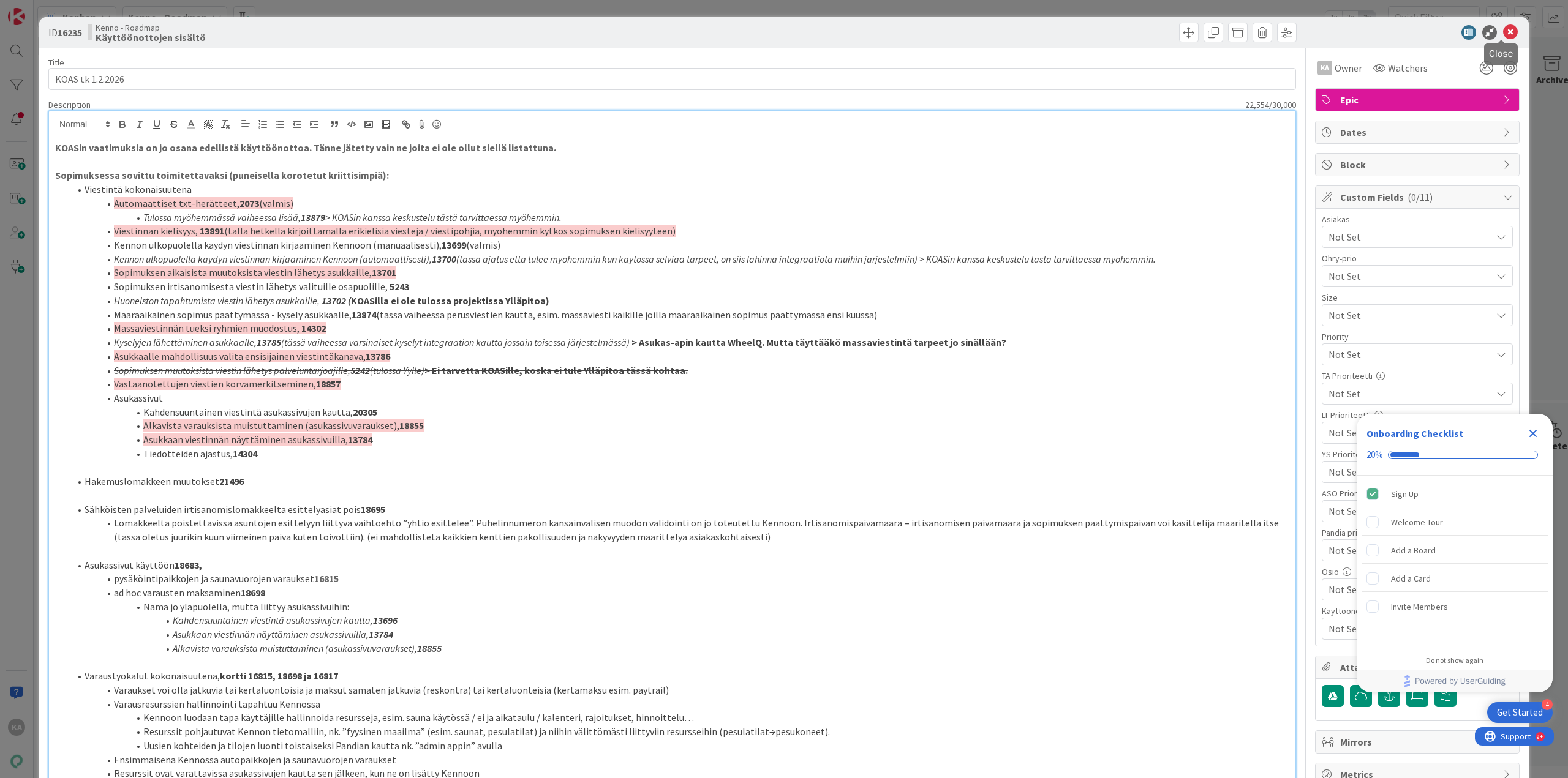 click at bounding box center (1510, 32) 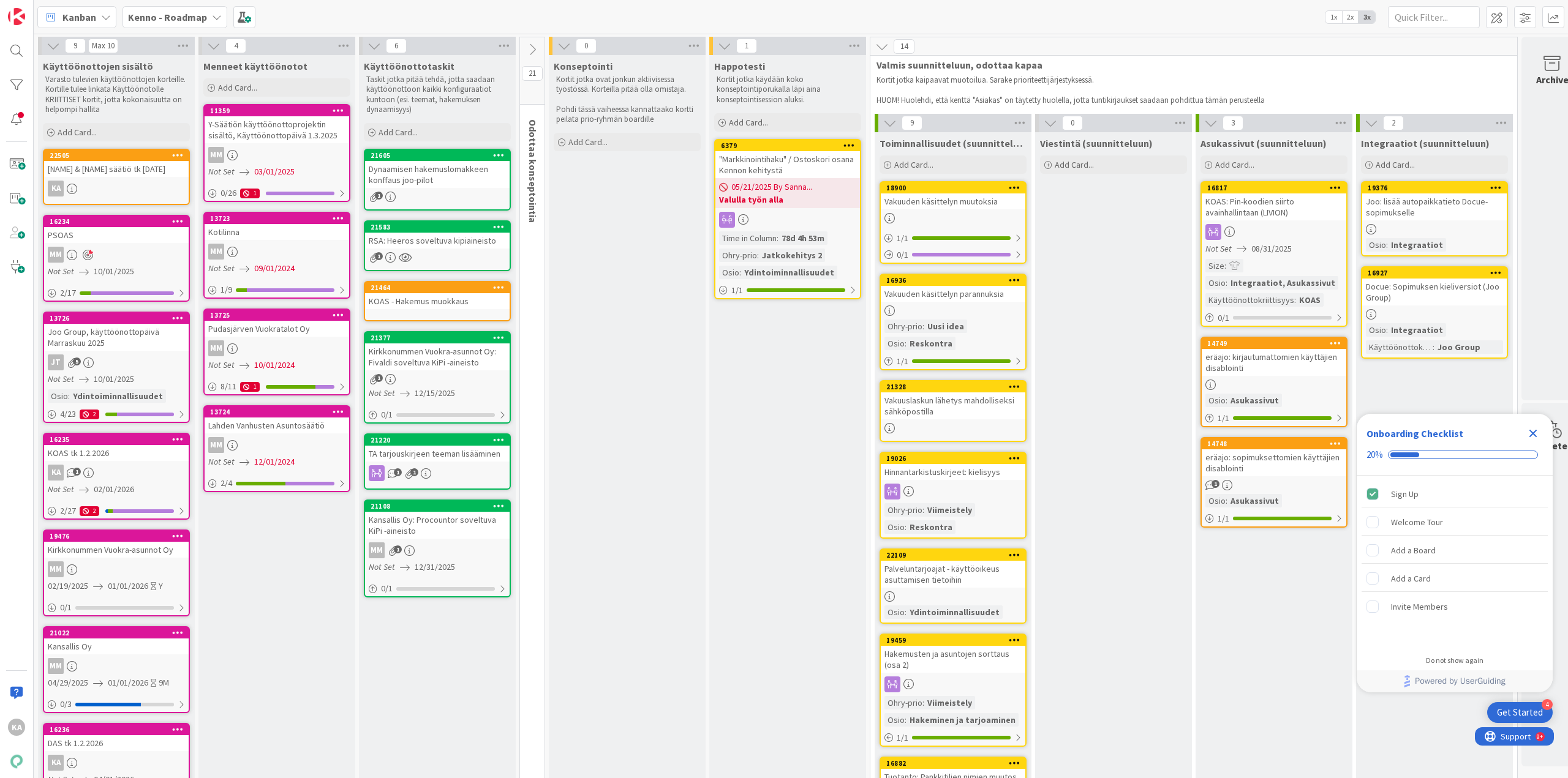 scroll, scrollTop: 0, scrollLeft: 0, axis: both 